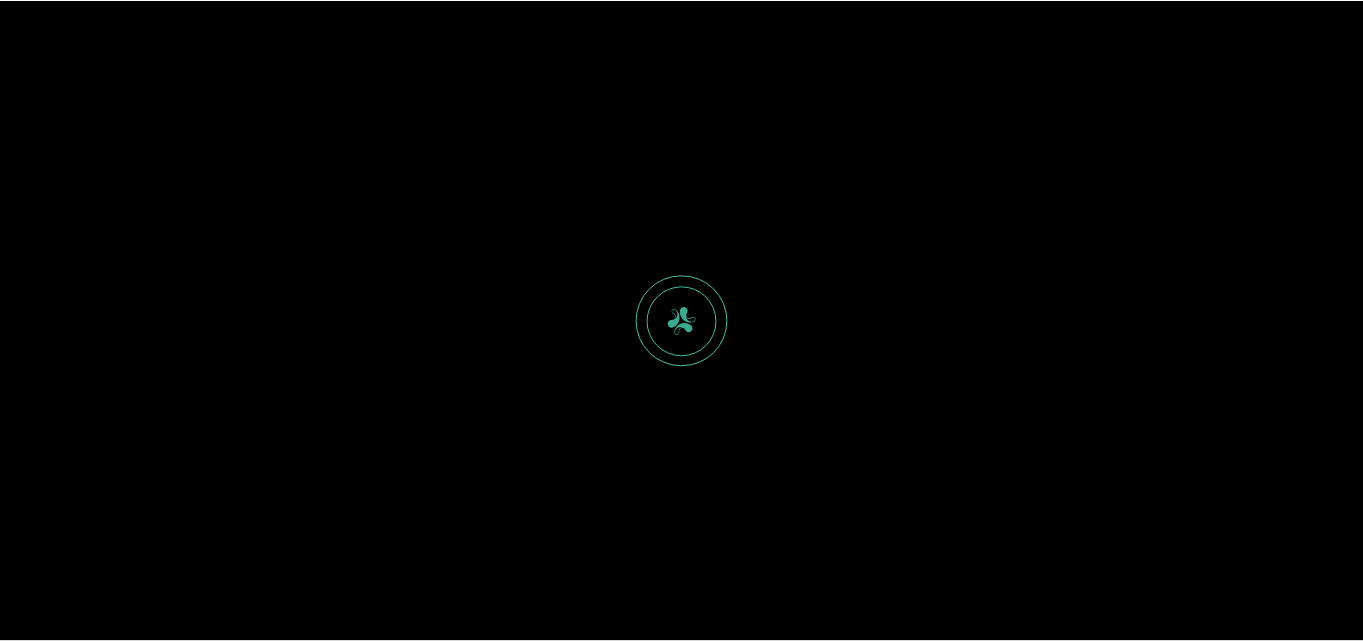scroll, scrollTop: 0, scrollLeft: 0, axis: both 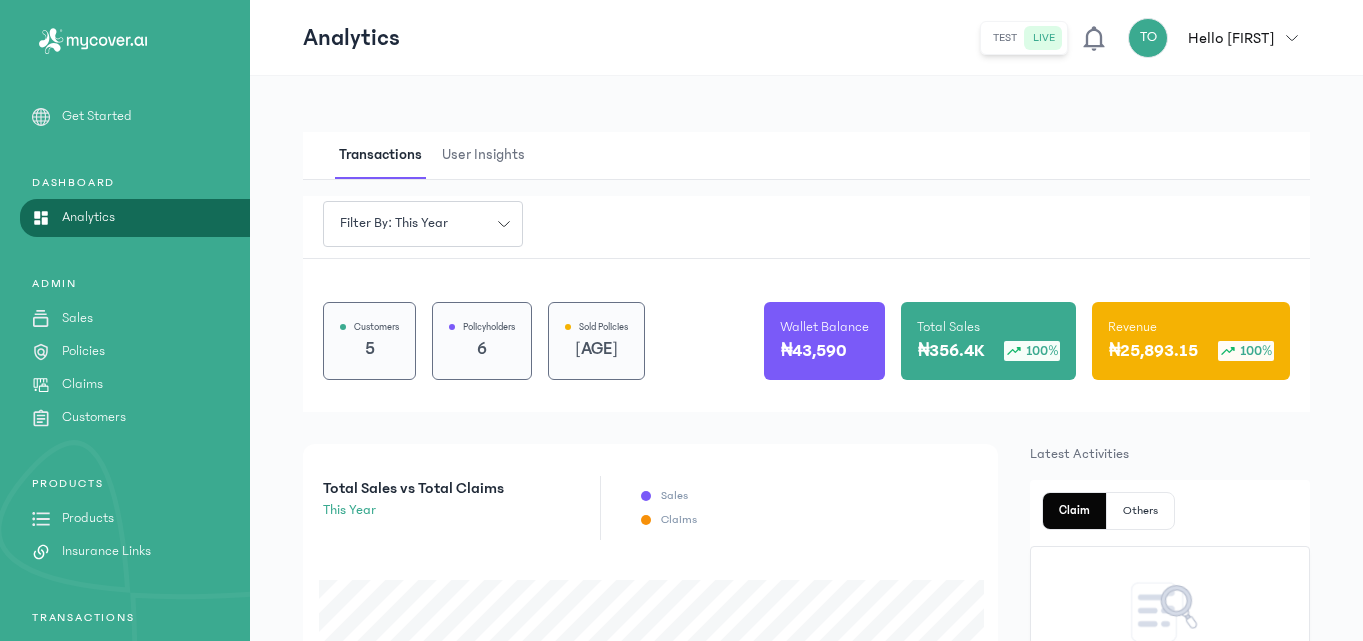 click on "Products" at bounding box center [88, 518] 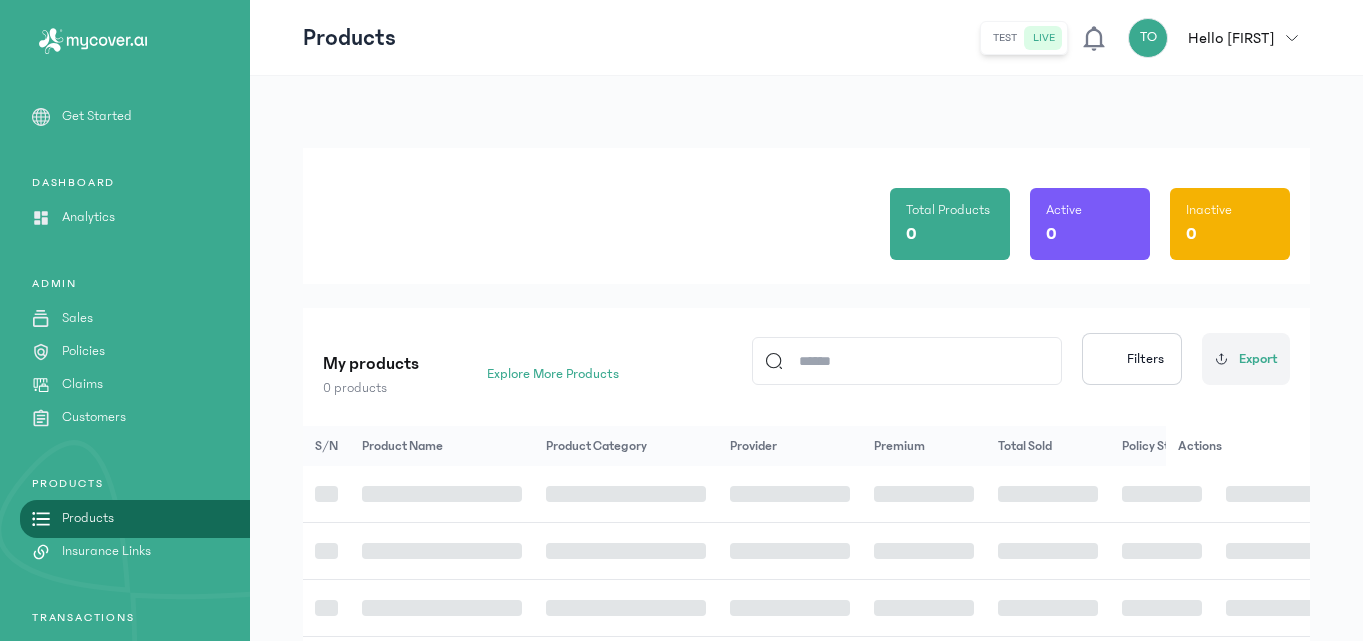 click on "Products" at bounding box center [88, 518] 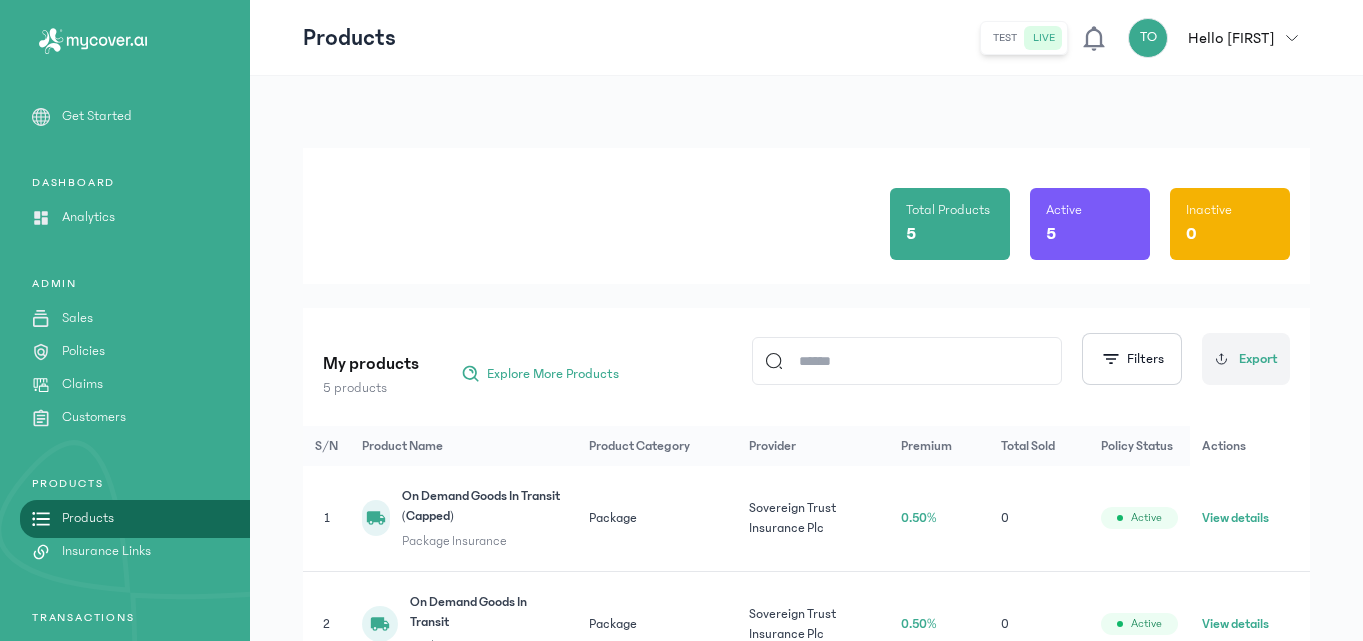 click on "Total Products 5 Active 5 Inactive 0 My products 5 products  Explore More Products
Filters
Export S/N Product Name Product Category Provider Premium Total Sold Policy Status Actions 1 On Demand Goods In Transit (Capped) Package Insurance Package Sovereign Trust Insurance Plc 0.50% 0  Active  View details  2 On Demand Goods In Transit Package Insurance Package Sovereign Trust Insurance Plc 0.50% 0  Active  View details  3 Marine Cover (Import and export) Package Insurance Package Sovereign Trust Insurance Plc 0.46% 83  Active  View details  4 Marine Cover Capped (Import and export) Package Insurance Package Sovereign Trust Insurance Plc 1.00% 10  Active  View details  5 Cash In Transit Cover Package Insurance Package Sovereign Trust Insurance Plc 0.75% 0  Active  View details" 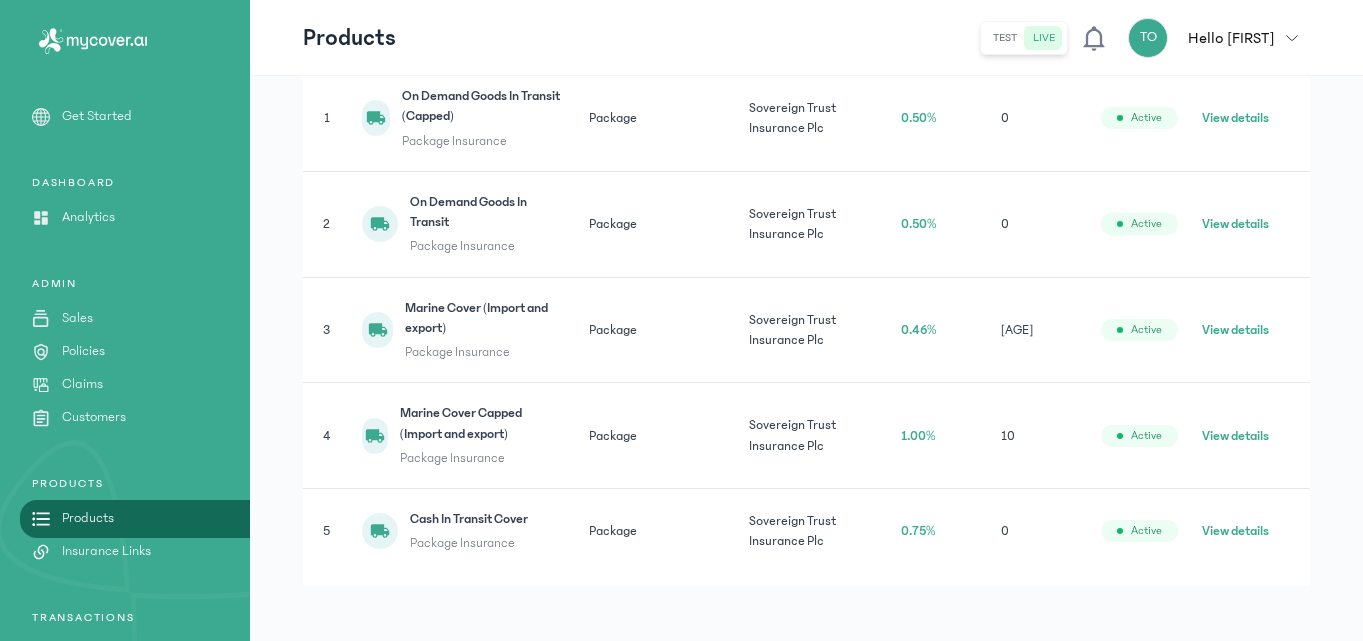 scroll, scrollTop: 409, scrollLeft: 0, axis: vertical 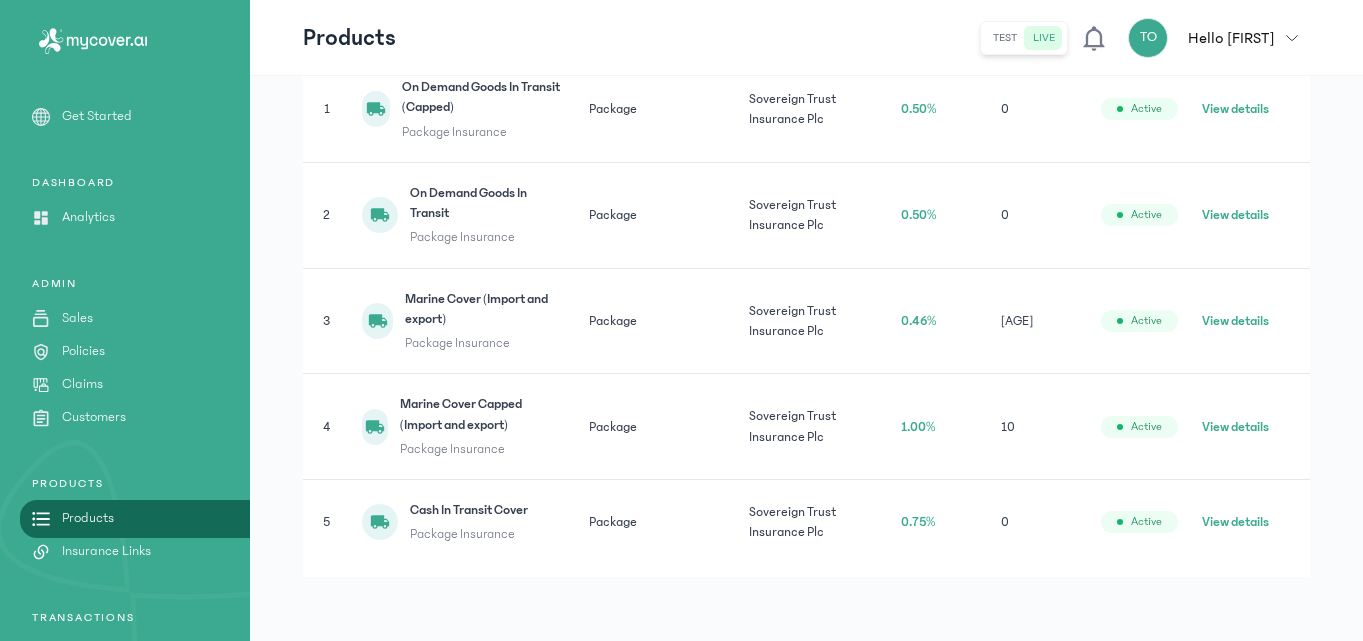 click on "View details" 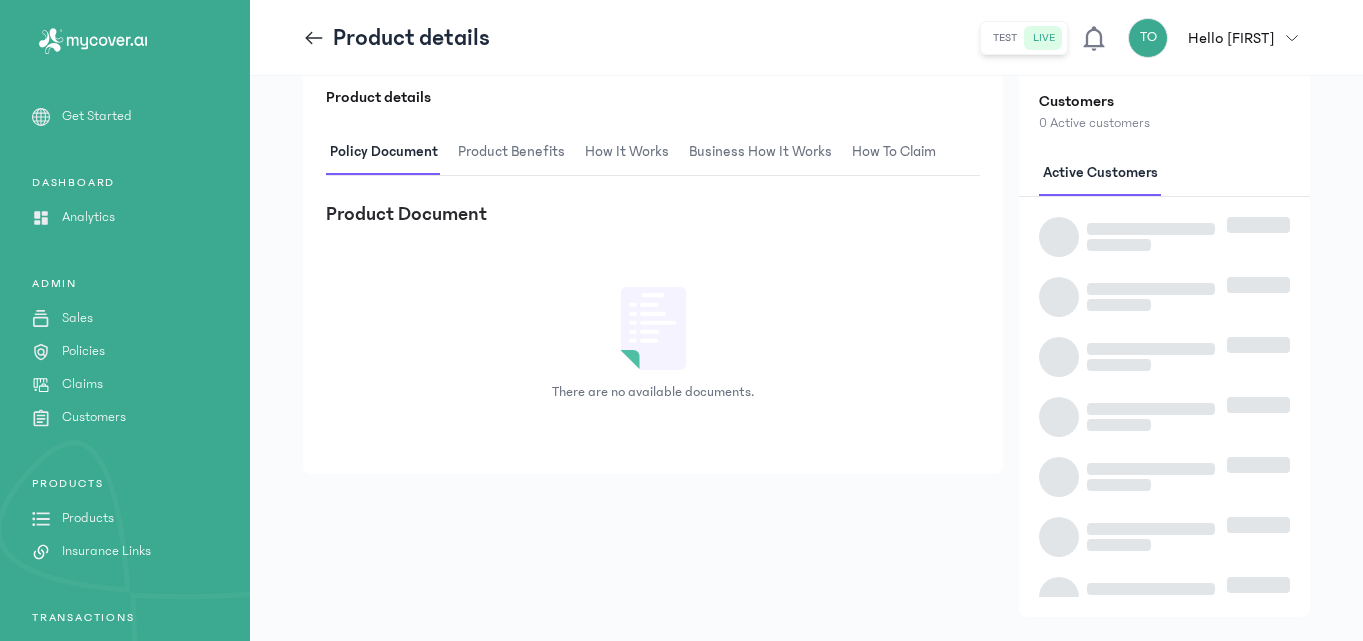 scroll, scrollTop: 0, scrollLeft: 0, axis: both 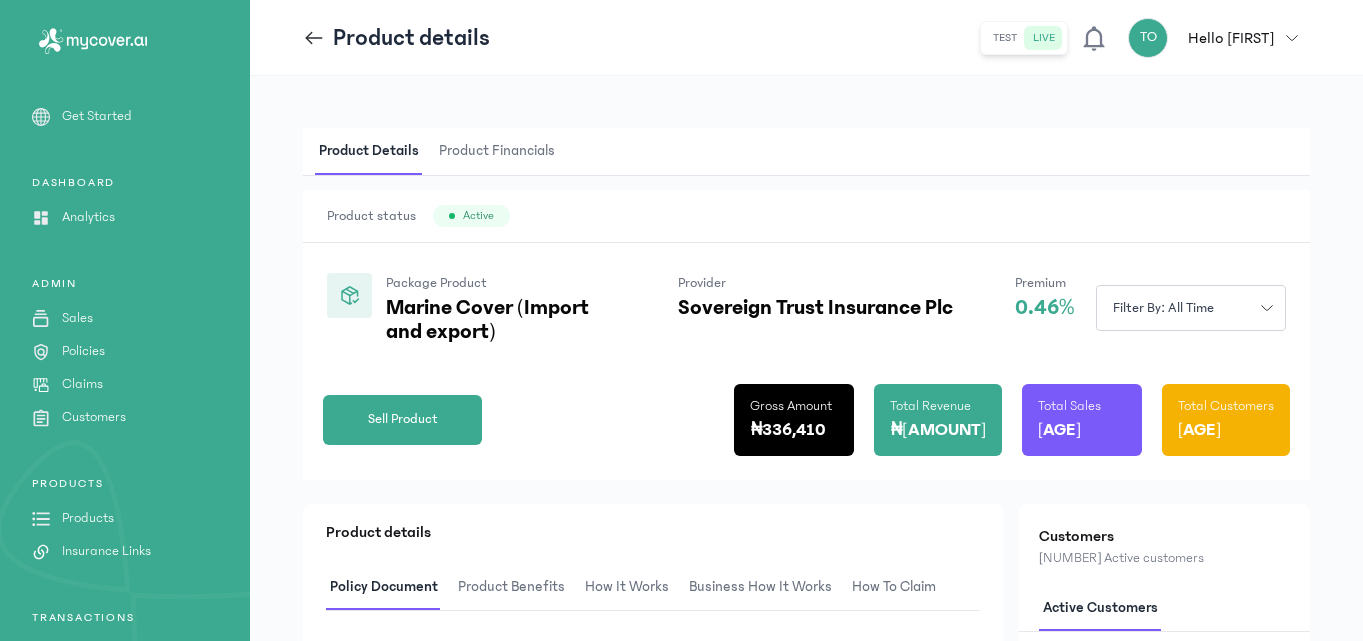 click on "Product Details Product Financials Product status Active
Package Product Marine Cover (Import and export) Provider Sovereign Trust Insurance Plc Premium 0.46% Filter by: all time
Sell Product  Gross Amount ₦336,410 Total Revenue ₦24,293.15 Total Sales 83 Total Customers 83 Product details Policy Document Product Benefits How It Works Business How It Works How to claim  Product Document
There are no available documents. Customers 83 Active customers  Active customers [INITIALS] [FIRST] [LAST] [PHONE]  view profile  [INITIALS] [FIRST] [LAST] [PHONE]  view profile  [INITIALS] [FIRST] [LAST] [PHONE]  view profile  [INITIALS] [FIRST] [LAST] [PHONE]  view profile  [INITIALS] [FIRST] [LAST] [PHONE]  view profile  [INITIALS] [FIRST] [LAST] [PHONE]  view profile  [INITIALS] [FIRST] [LAST] [PHONE]  view profile  [INITIALS] [FIRST] [LAST] [PHONE]  view profile  [INITIALS] [FIRST] [LAST] [PHONE]  view profile  [INITIALS] [FIRST] [LAST] [PHONE]  view profile  [INITIALS] [PHONE] [INITIALS]" 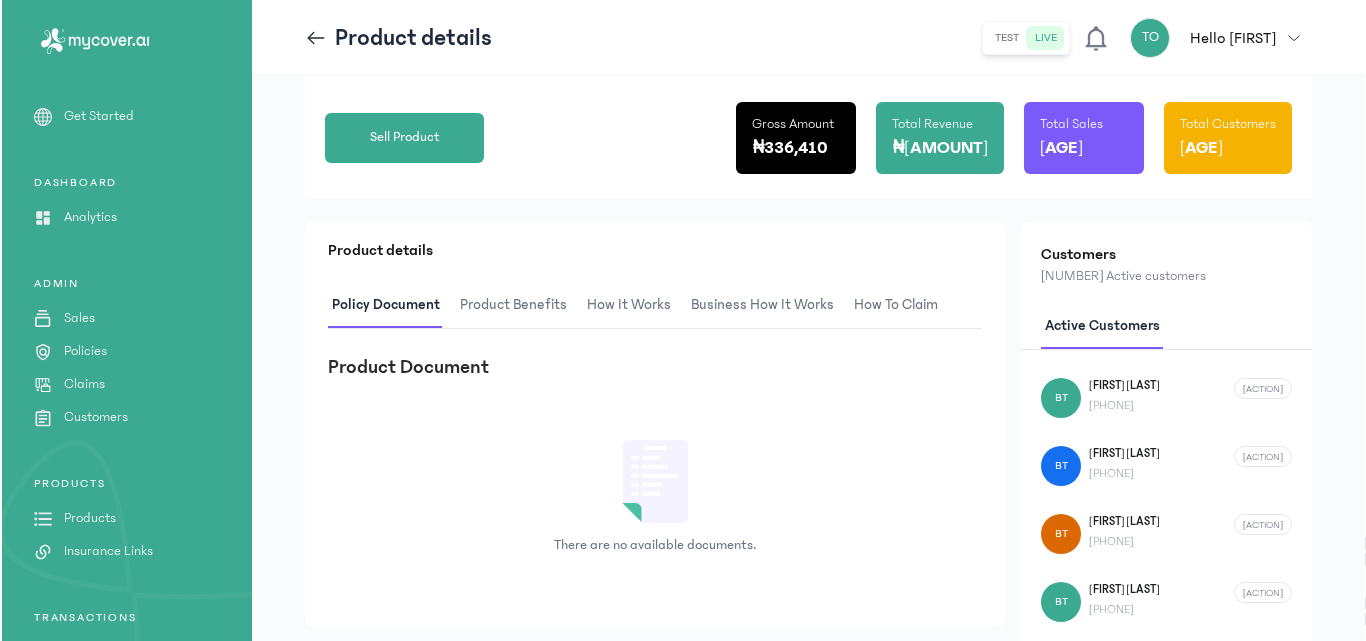 scroll, scrollTop: 280, scrollLeft: 0, axis: vertical 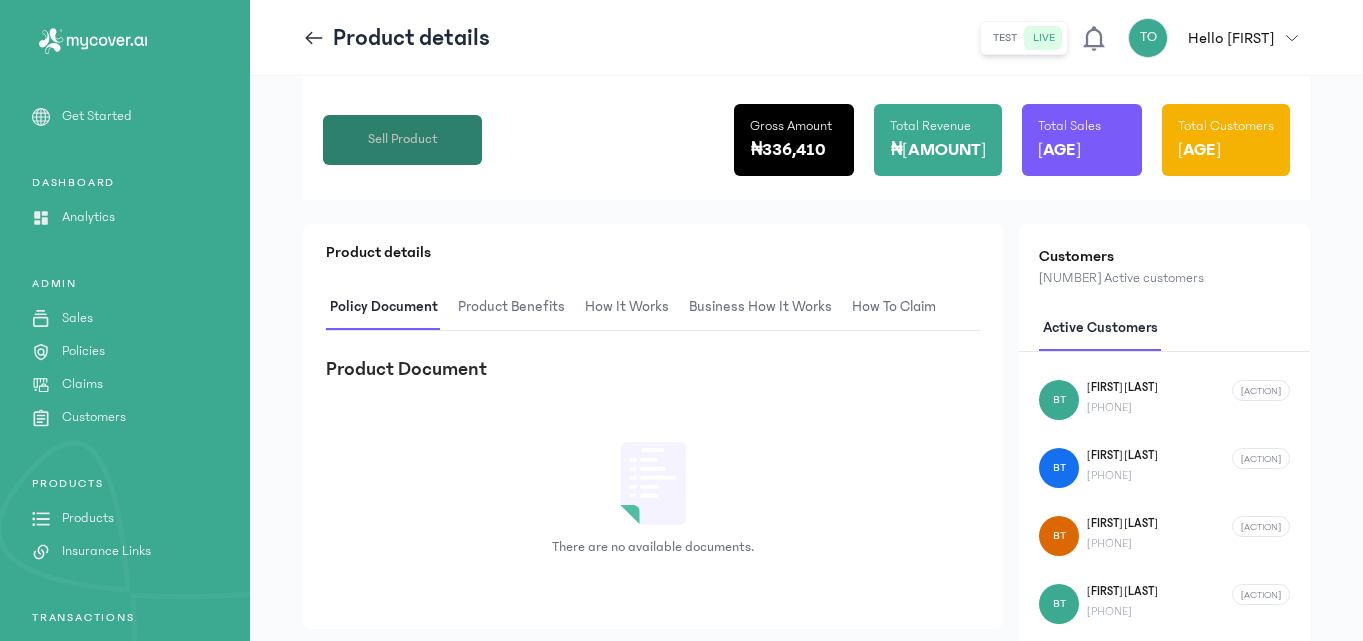 click on "Sell Product" 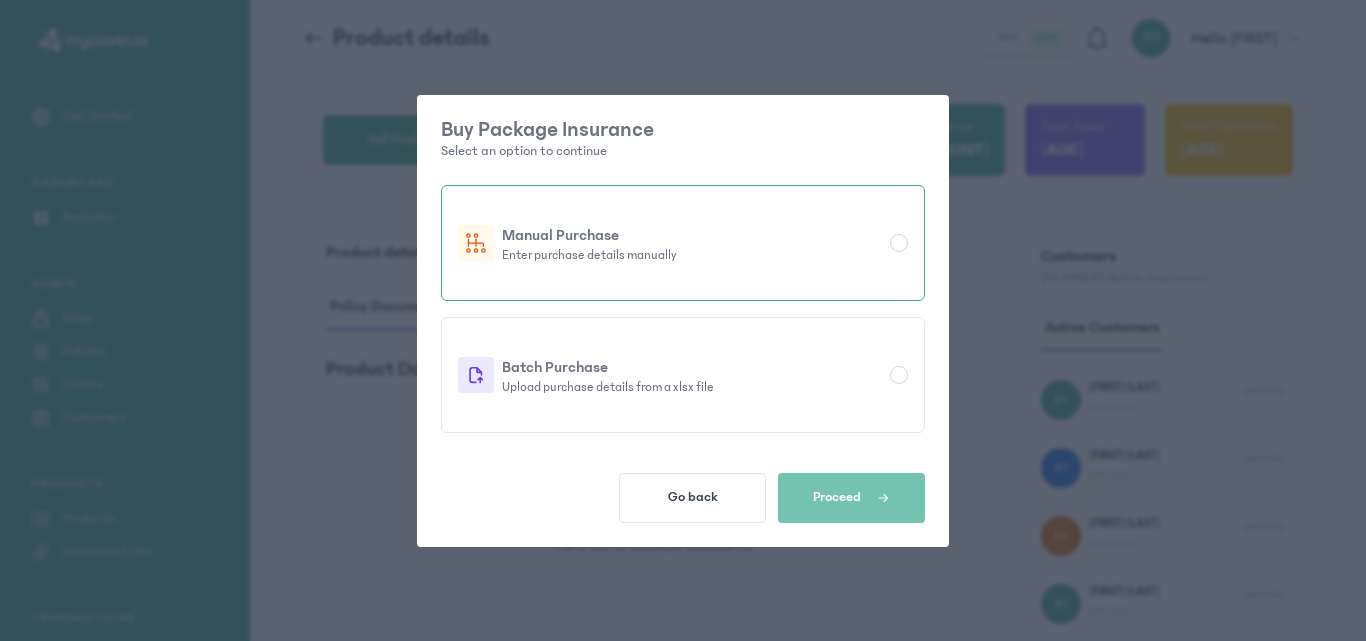 click at bounding box center (899, 243) 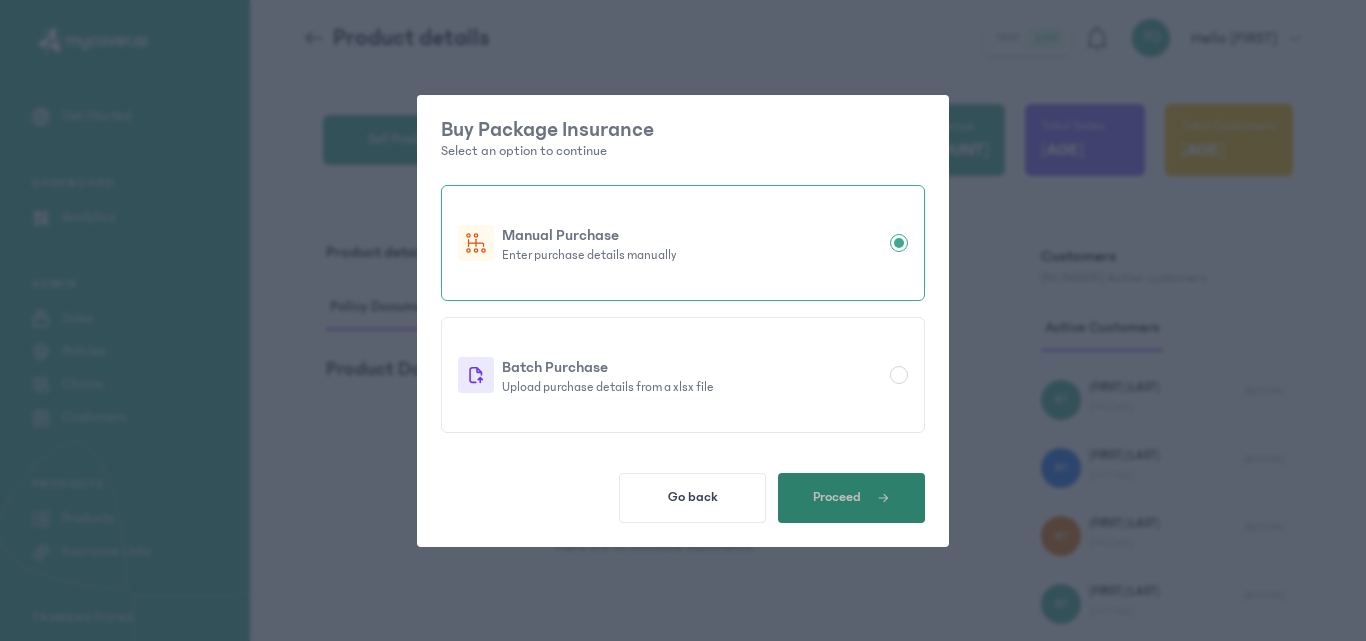 click on "Proceed" at bounding box center [837, 497] 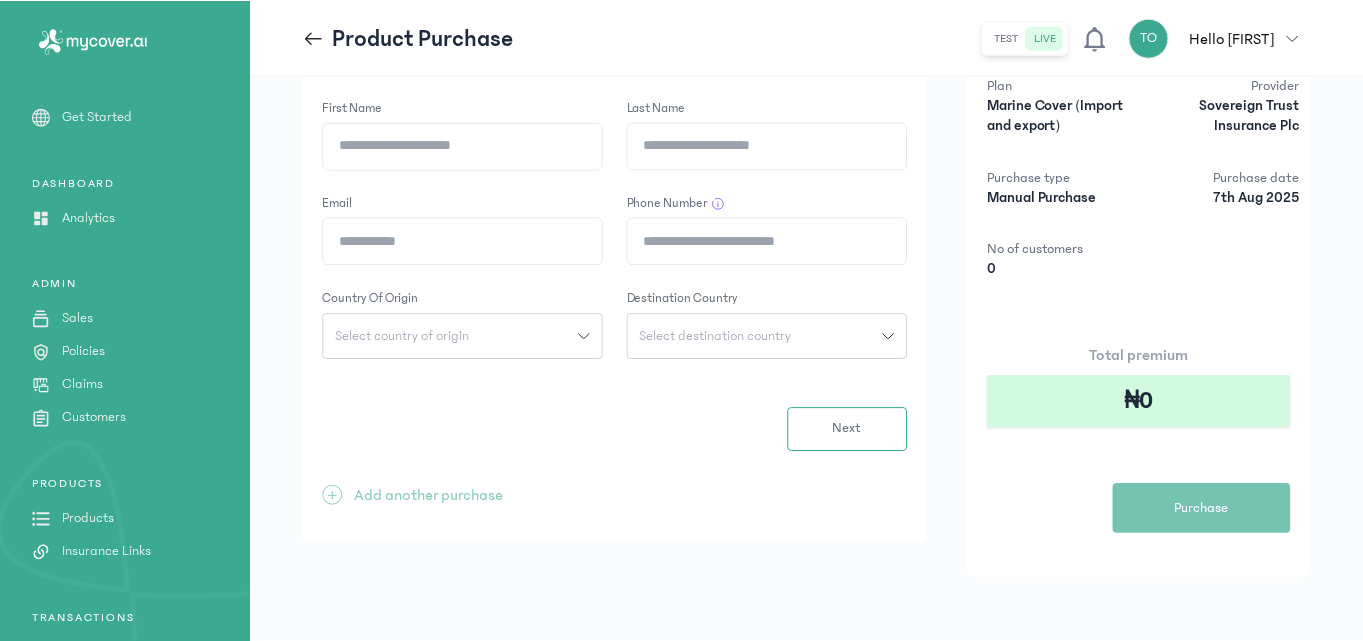 scroll, scrollTop: 0, scrollLeft: 0, axis: both 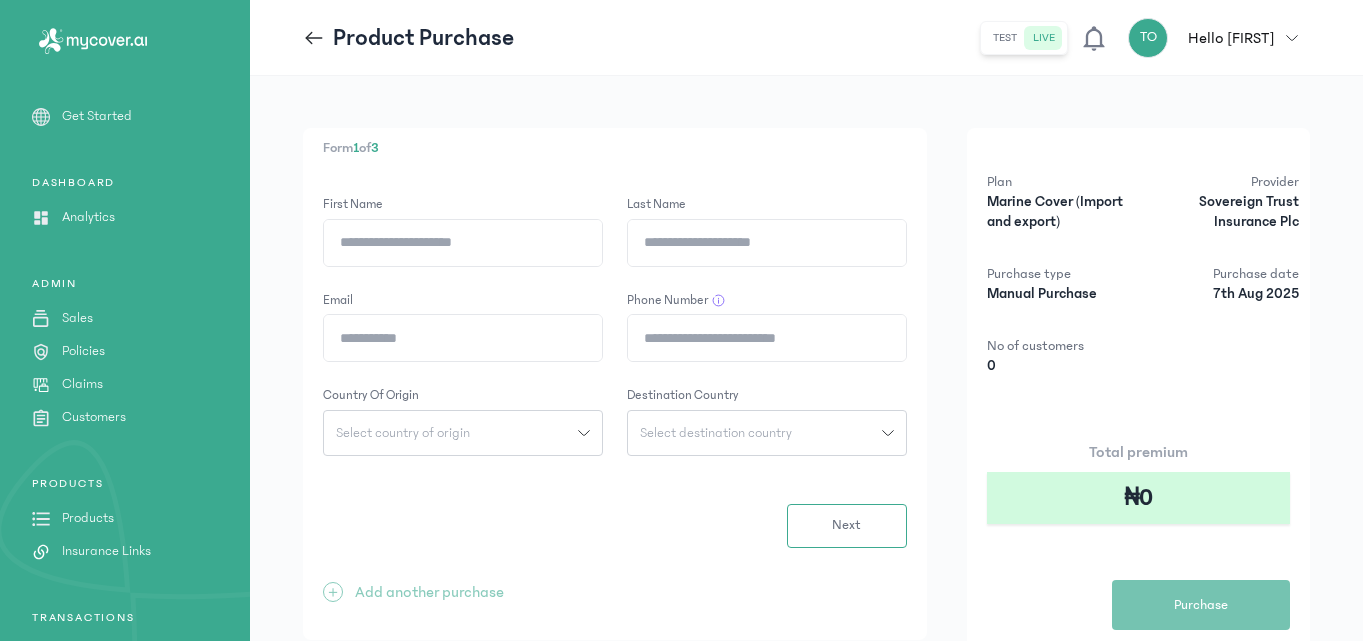 click on "First Name" 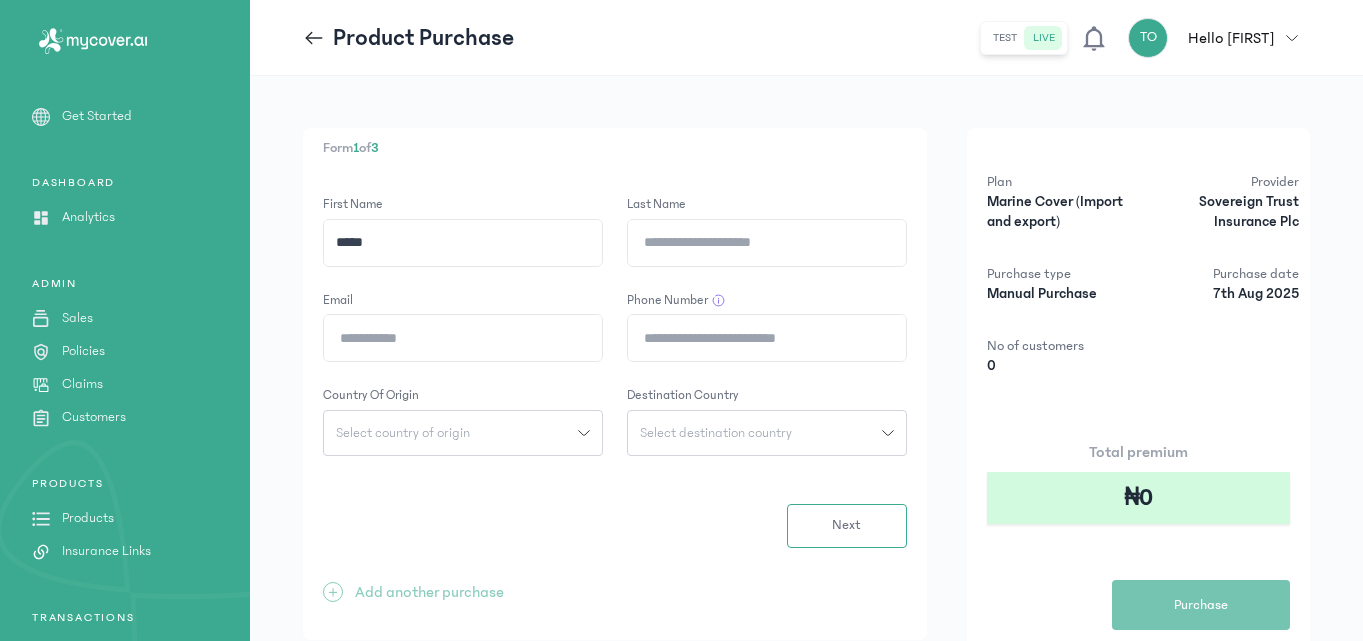 type on "**********" 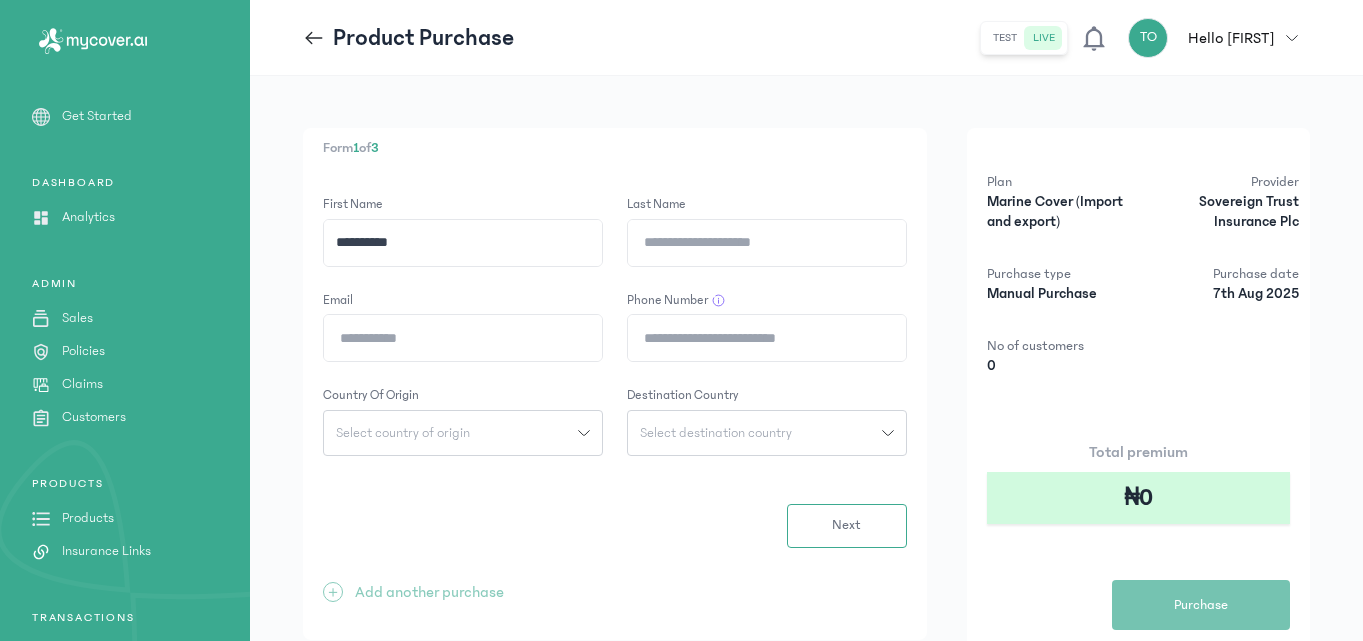 click on "Last Name" 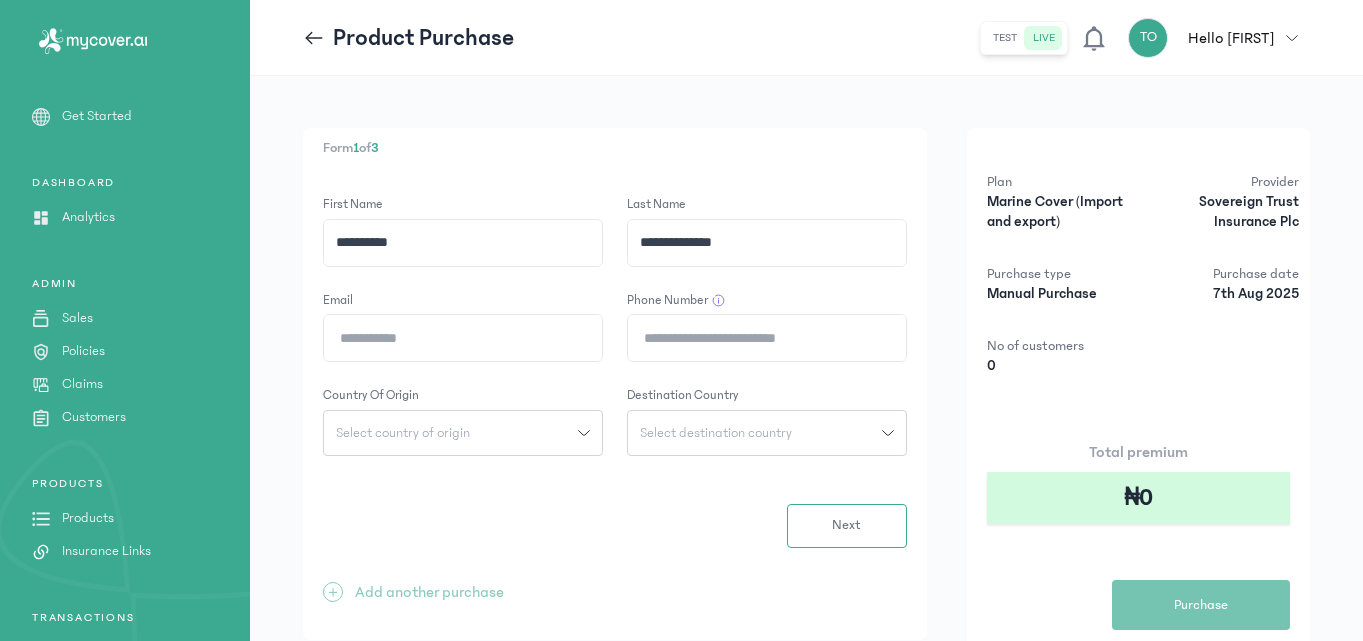type on "**********" 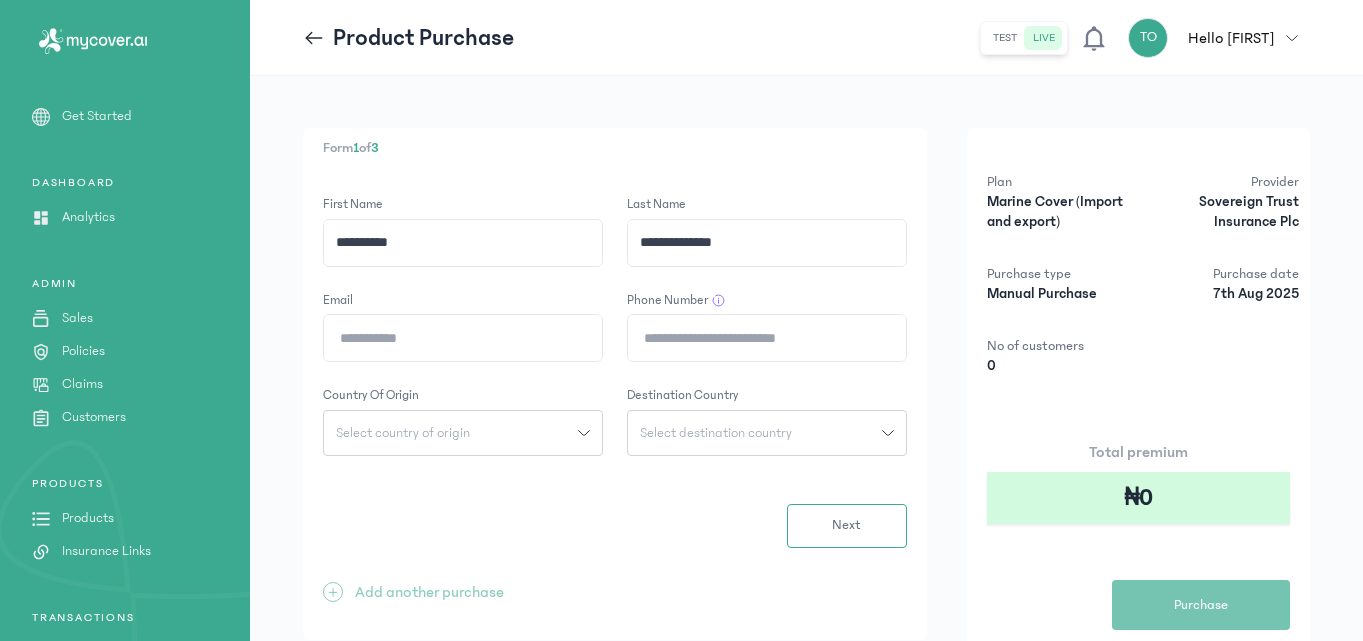 type on "**********" 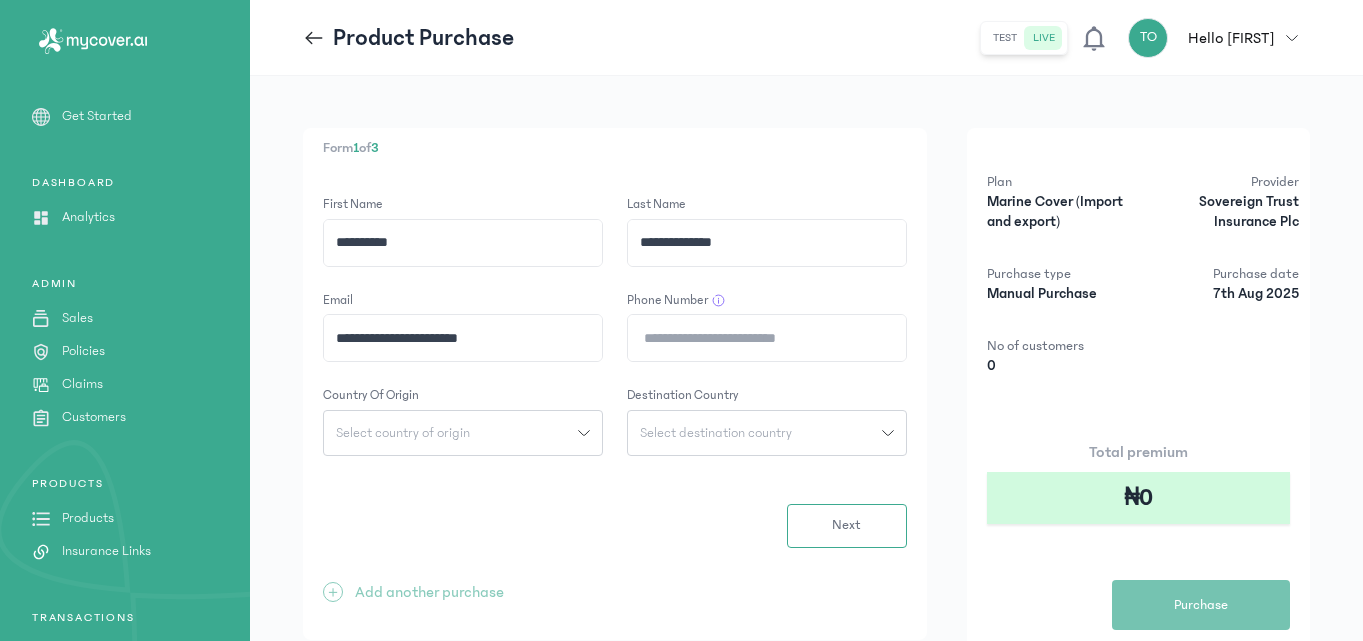 drag, startPoint x: 666, startPoint y: 332, endPoint x: 774, endPoint y: 402, distance: 128.7012 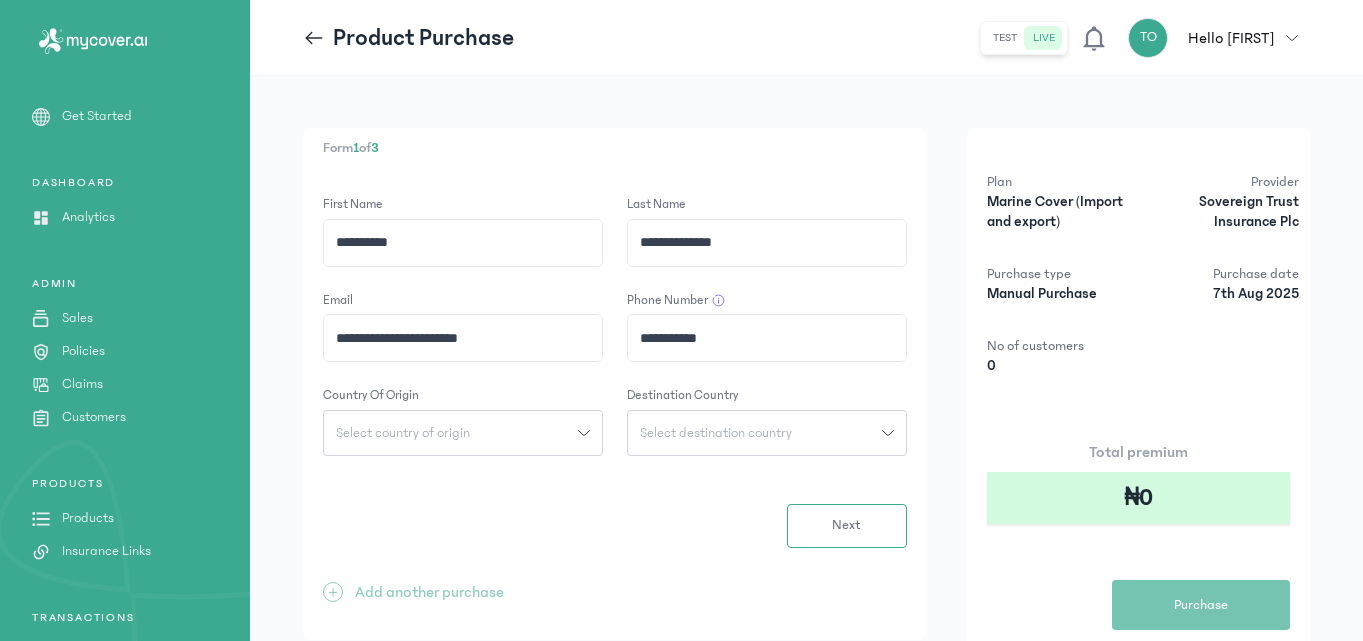 click on "Select country of origin" at bounding box center (451, 433) 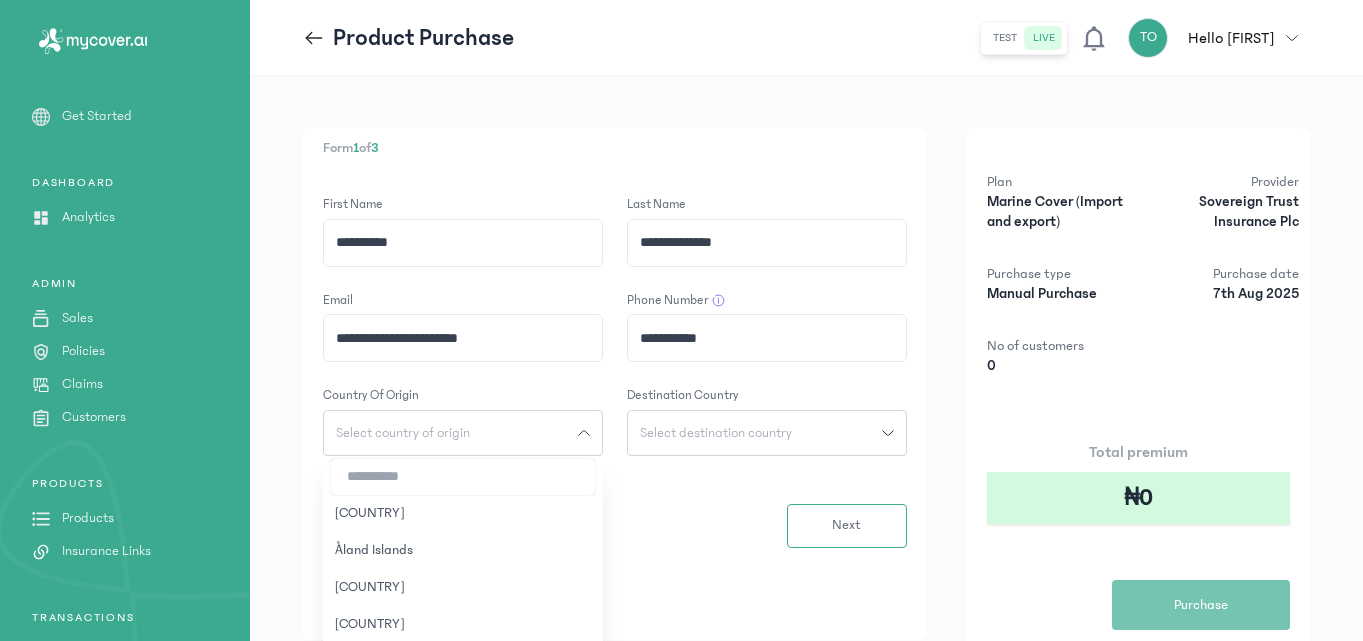 click at bounding box center (463, 477) 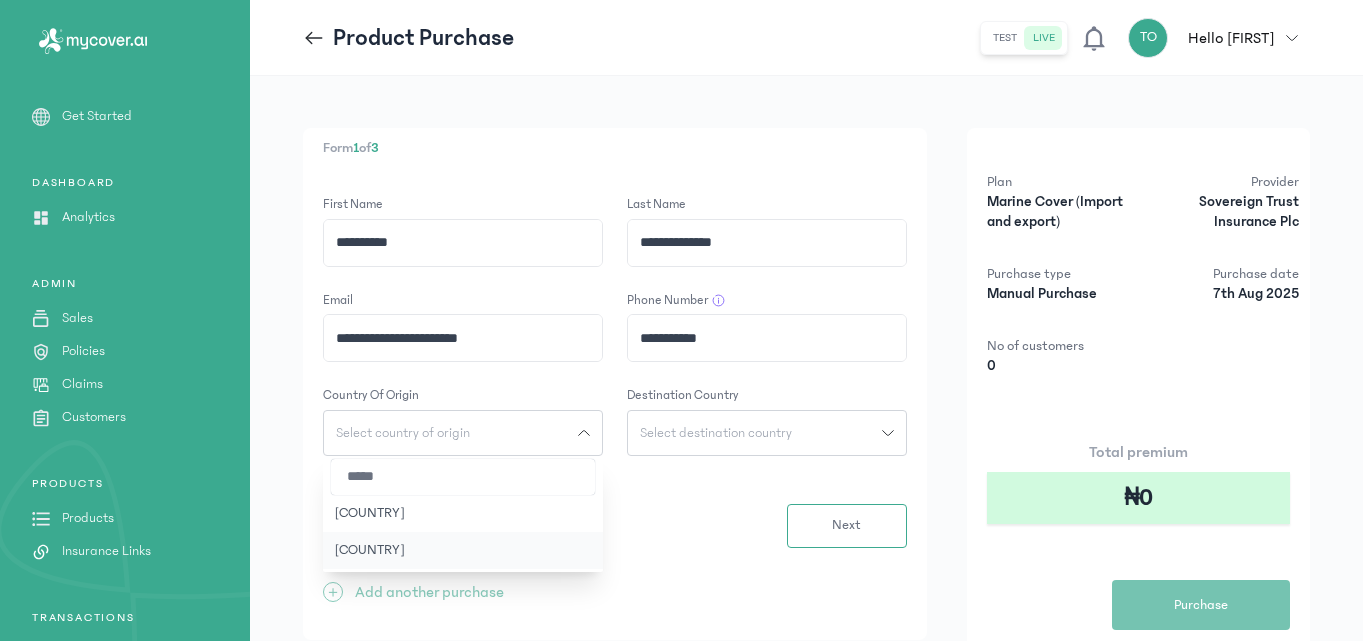 type on "[MASKED]" 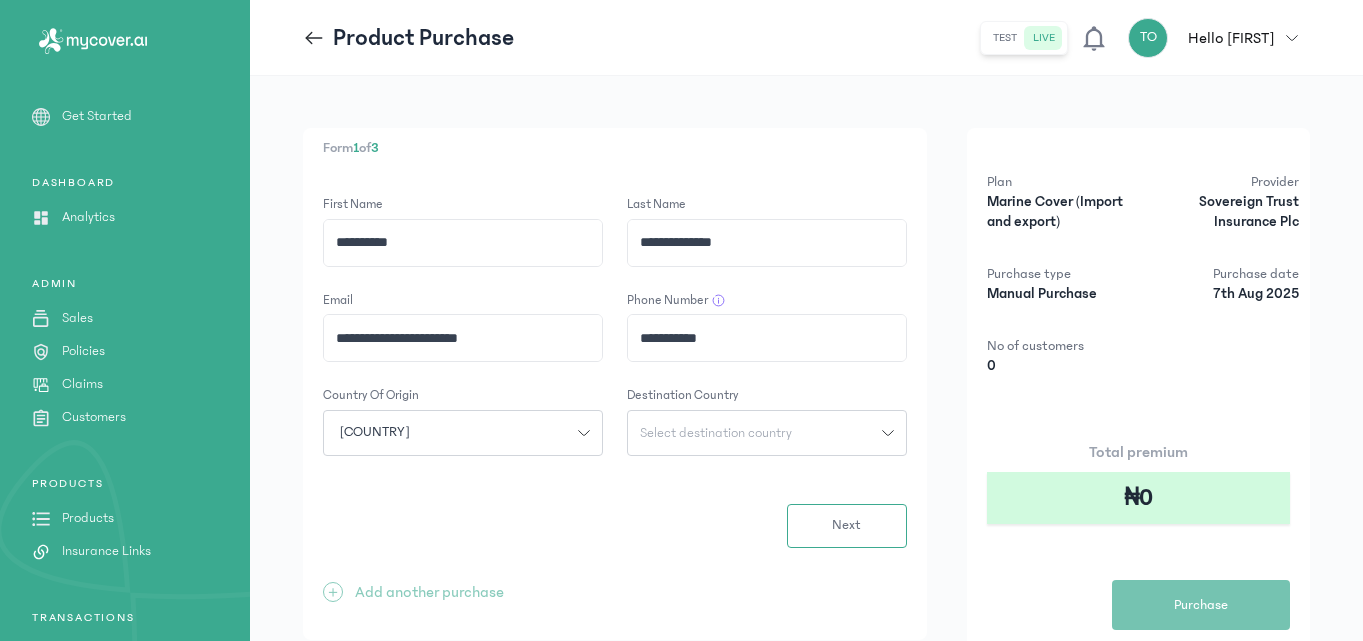 click on "Select destination country" at bounding box center [716, 433] 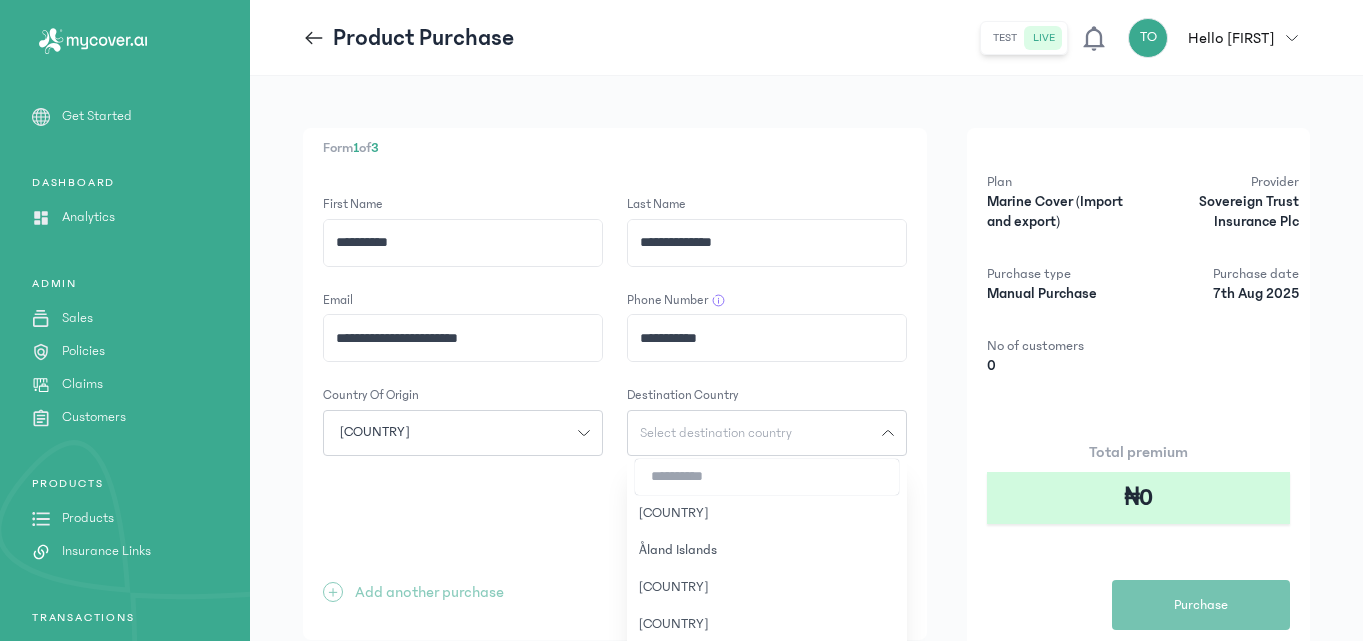 click at bounding box center (767, 477) 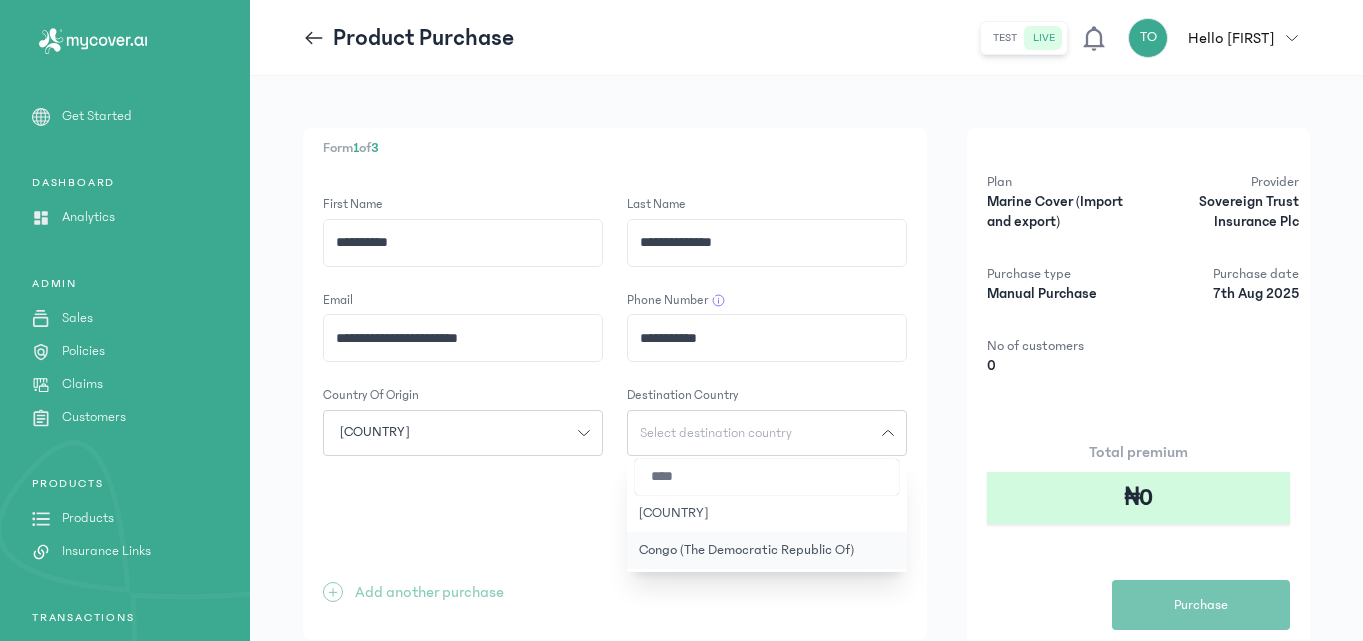 type on "****" 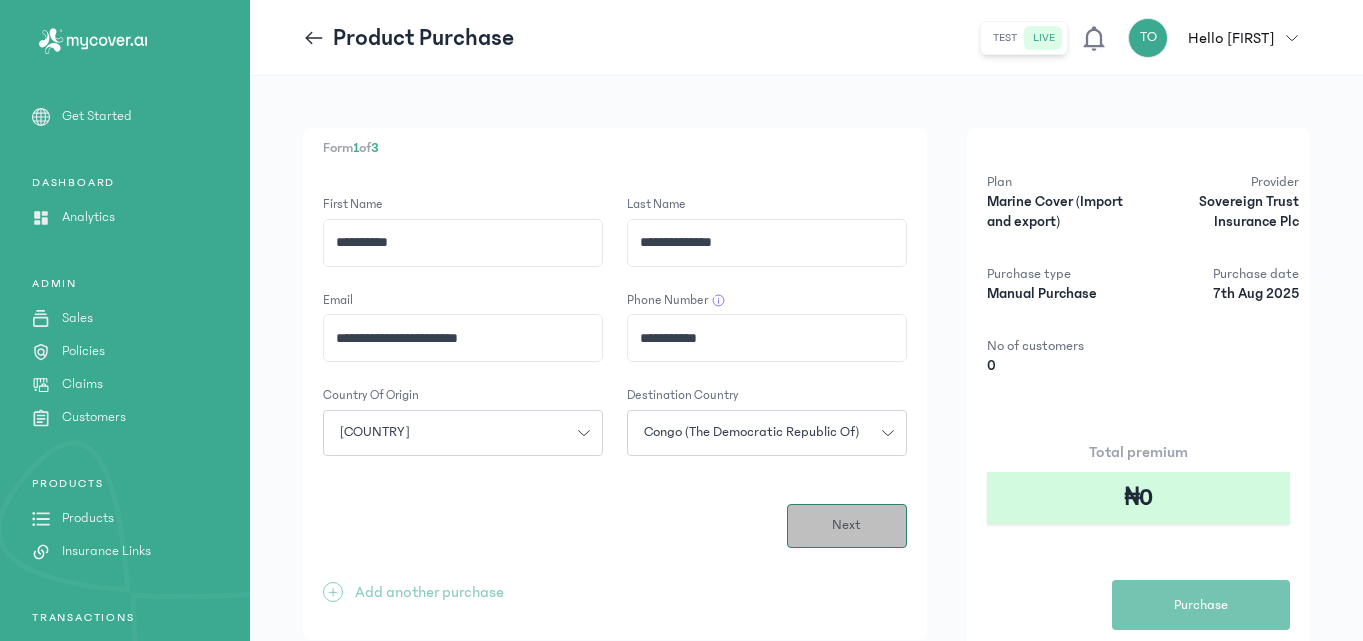 click on "Next" at bounding box center [847, 526] 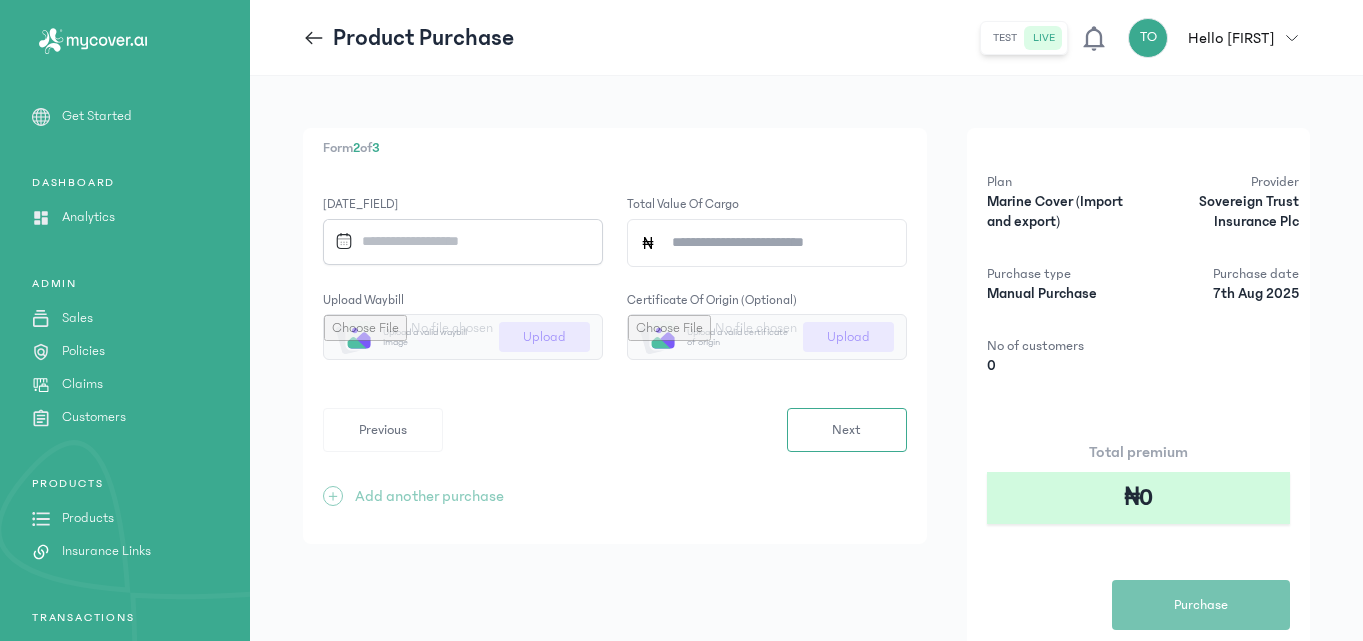 drag, startPoint x: 497, startPoint y: 239, endPoint x: 532, endPoint y: 245, distance: 35.510563 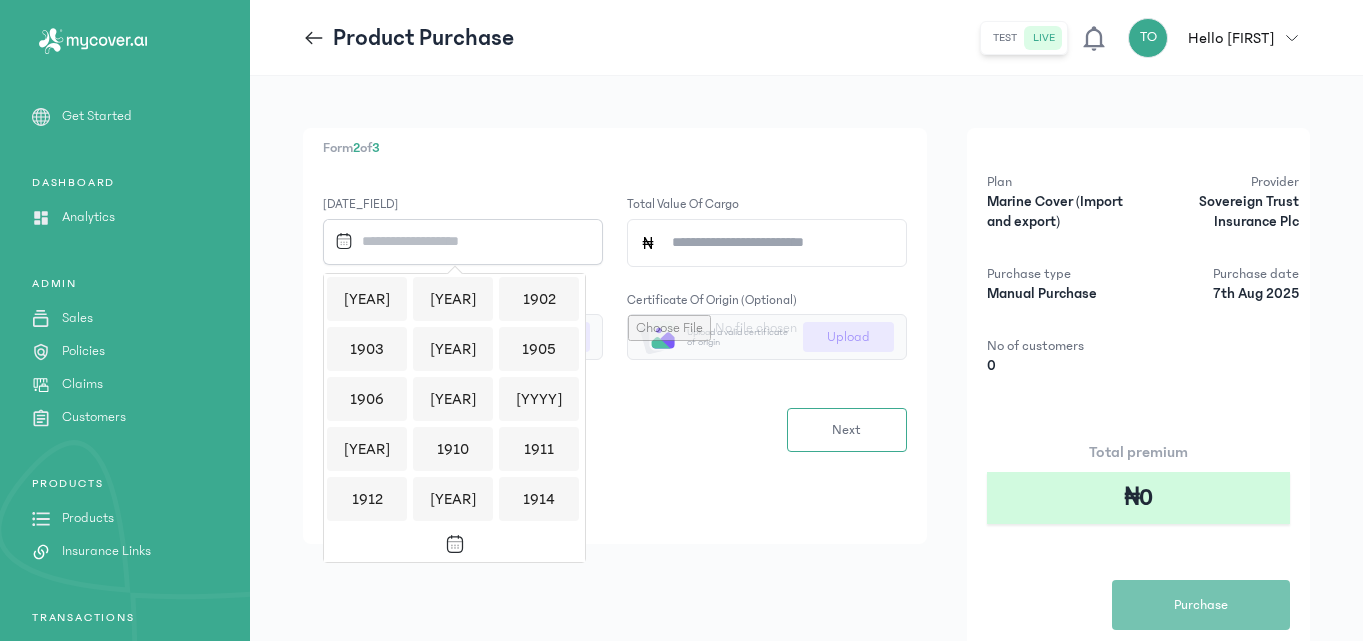 scroll, scrollTop: 1939, scrollLeft: 0, axis: vertical 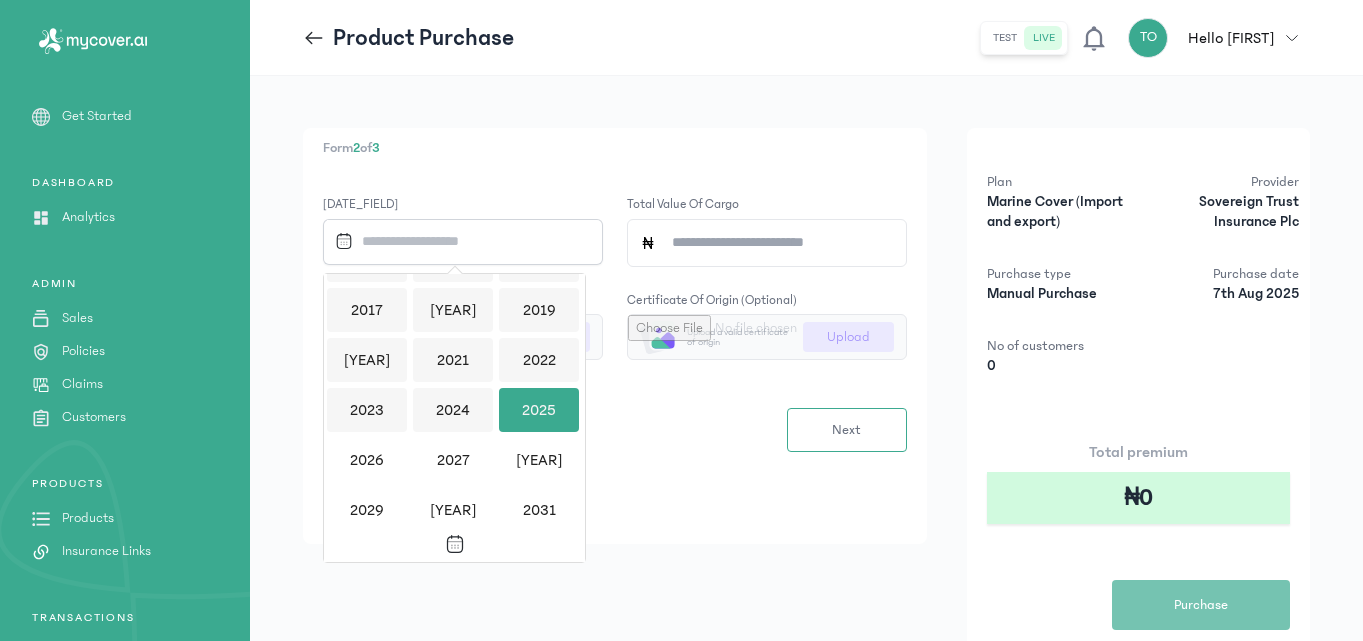 click on "MyCoverAi
Get Started DASHBOARD
Analytics ADMIN
Sales
Policies
Claims
Customers PRODUCTS
Products
Insurance Links TRANSACTIONS
Wallet
Transaction History ACCOUNT
Settings
API Documentation
Product Purchase test live
TO  Hello [FIRST]
[FIRST]  [LAST] [EMAIL] admin my profile logout  Form  2  of  3 Shipping Date
Total value of cargo Upload waybill
Upload a valid waybill image Upload Certificate of origin (optional)
Upload a valid certificate of origin Upload  Previous  Next  +  Add another purchase Plan Marine Cover (Import and export) Provider Sovereign Trust Insurance Plc Purchase type Manual Purchase Purchase date [DD] [MONTH] [YYYY] No of customers [NUMBER] Total premium ₦[AMOUNT]  Purchase
[MONTH] [YYYY] [TIME] [TIME] [TIME] [TIME] [TIME] [TIME] [TIME] [TIME] [TIME] [TIME]" at bounding box center (681, 320) 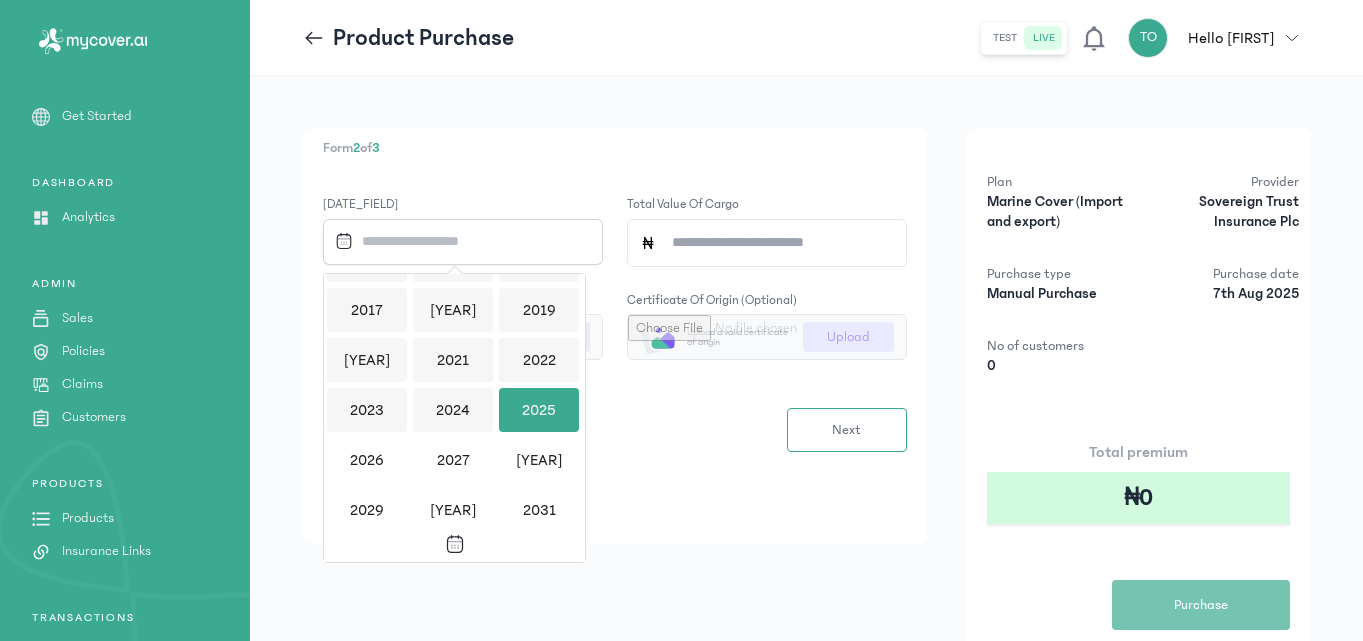click on "2025" at bounding box center (539, 410) 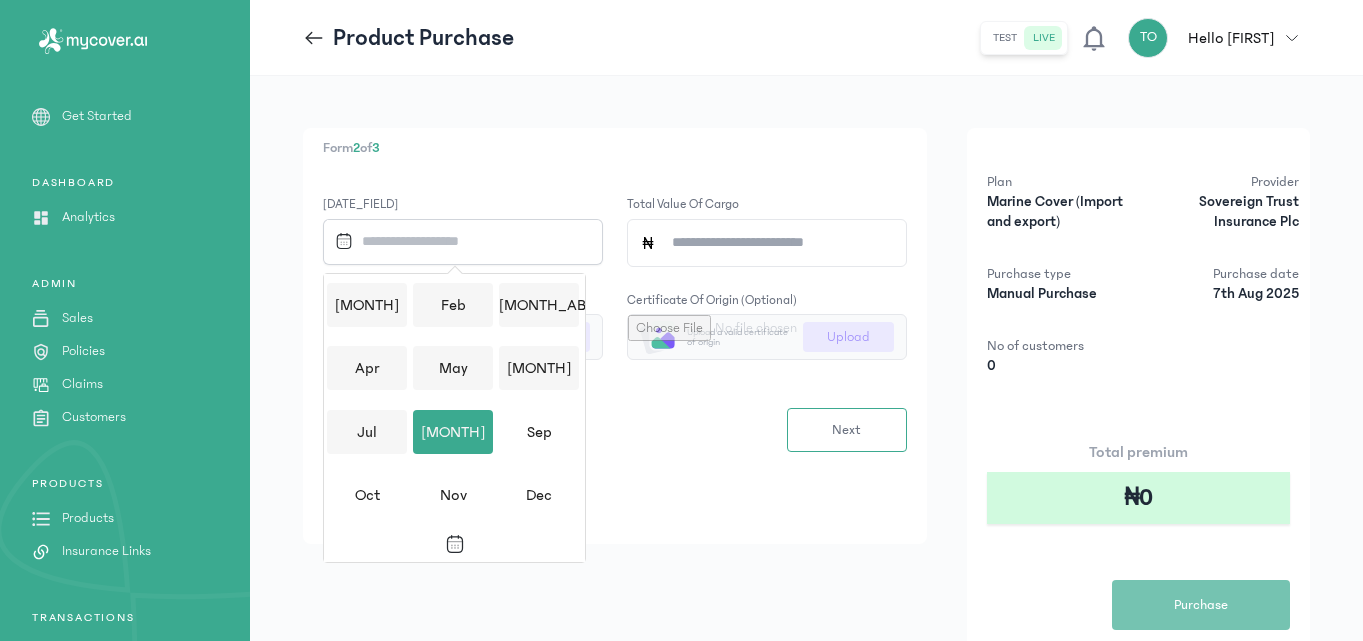click on "[MONTH]" at bounding box center [453, 432] 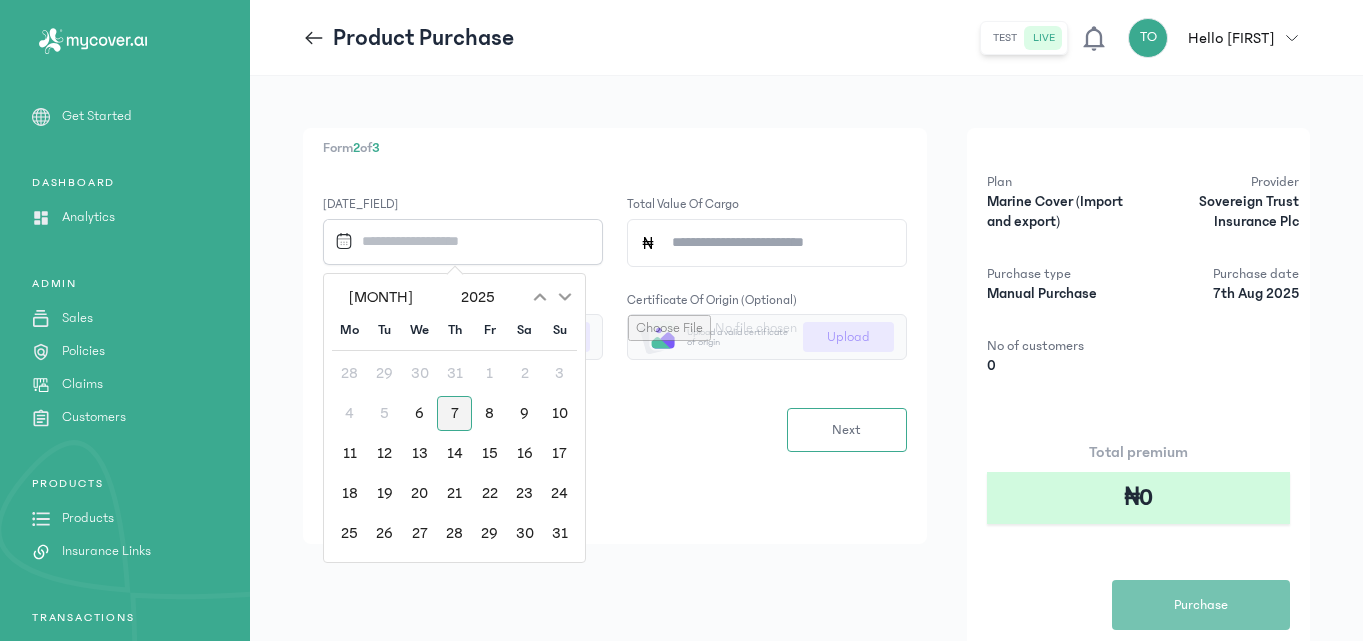 click on "7" at bounding box center [454, 413] 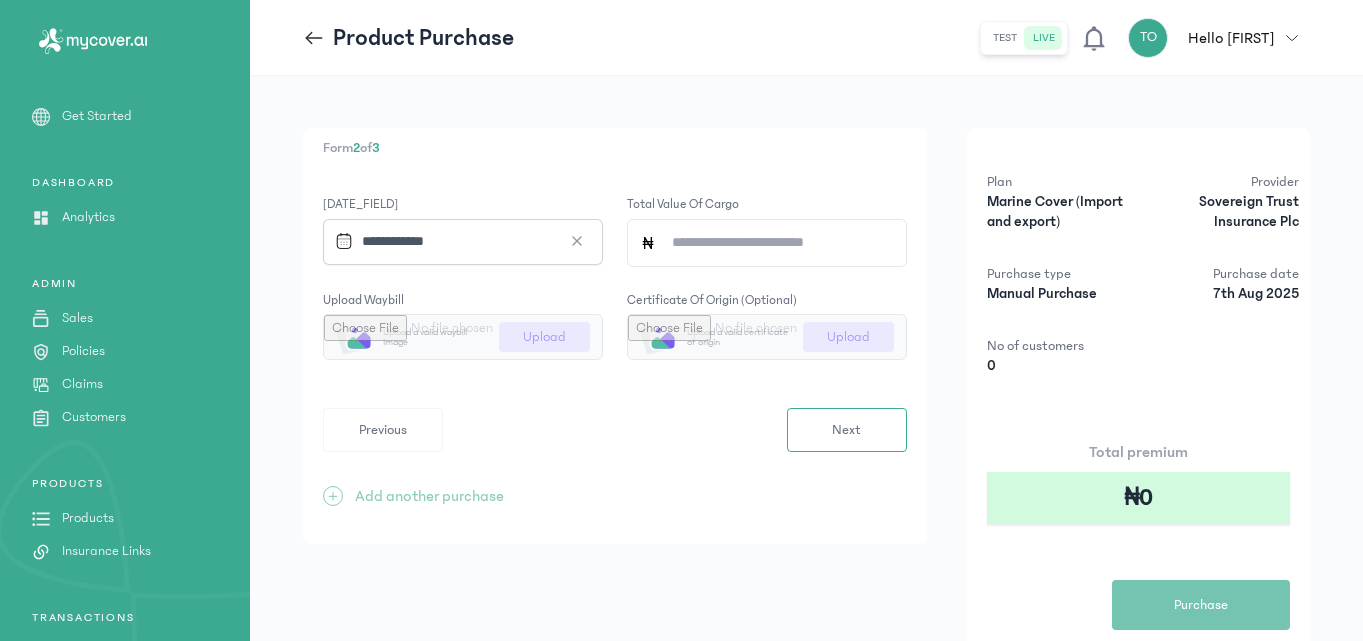 click on "Total value of cargo" 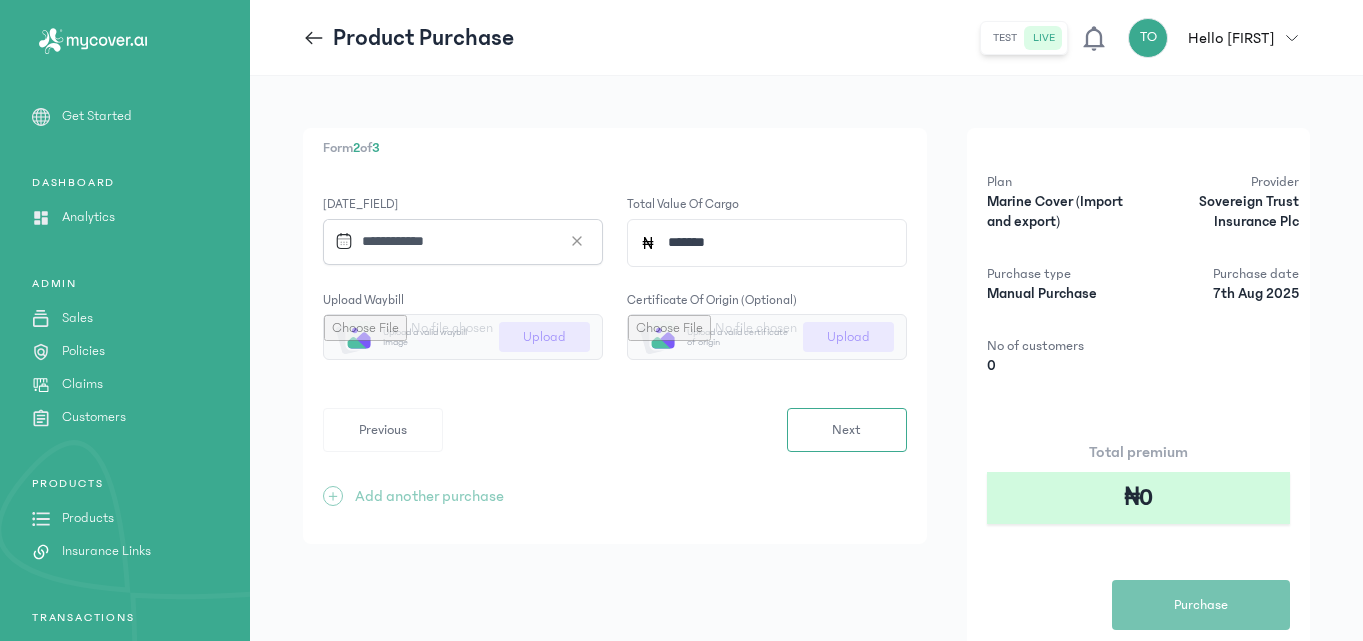 type on "*******" 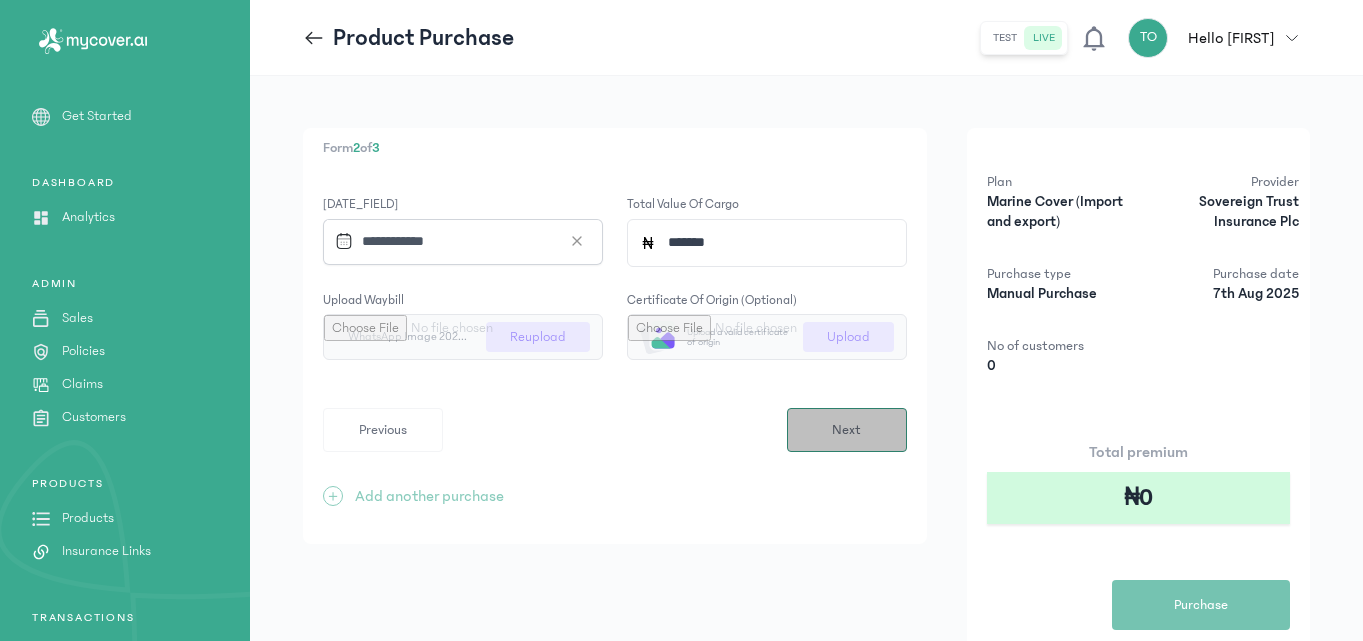 click on "Next" at bounding box center [847, 430] 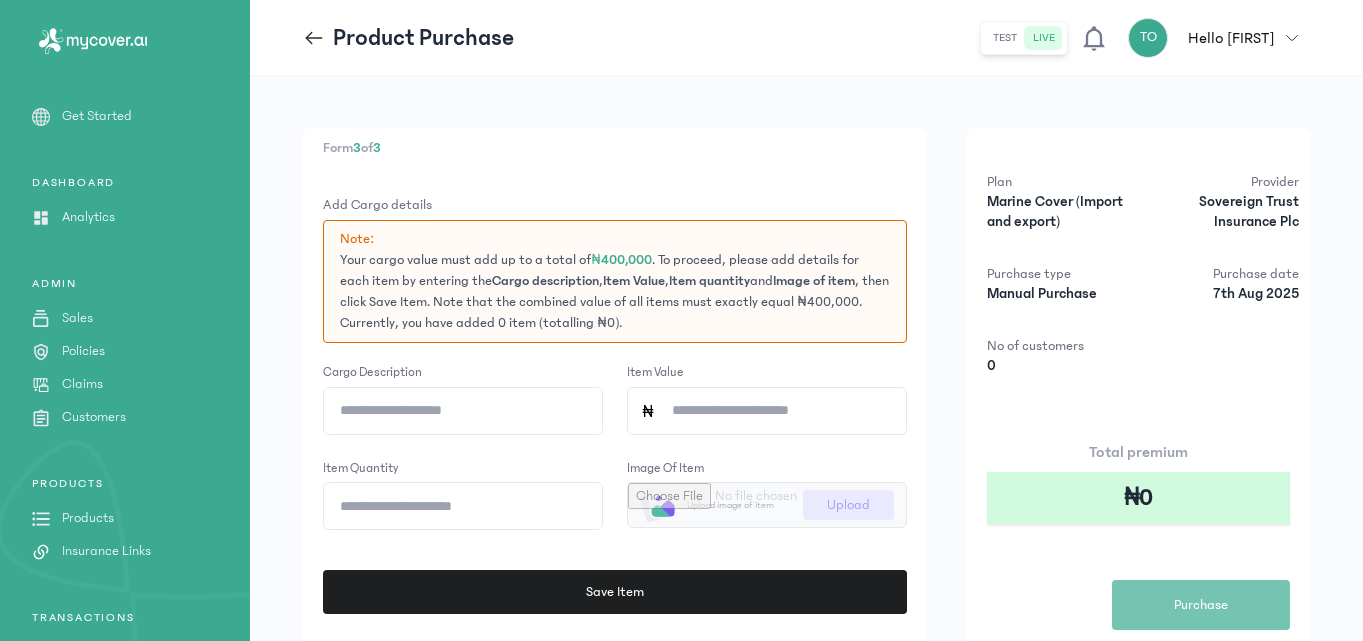 click on "Cargo description" 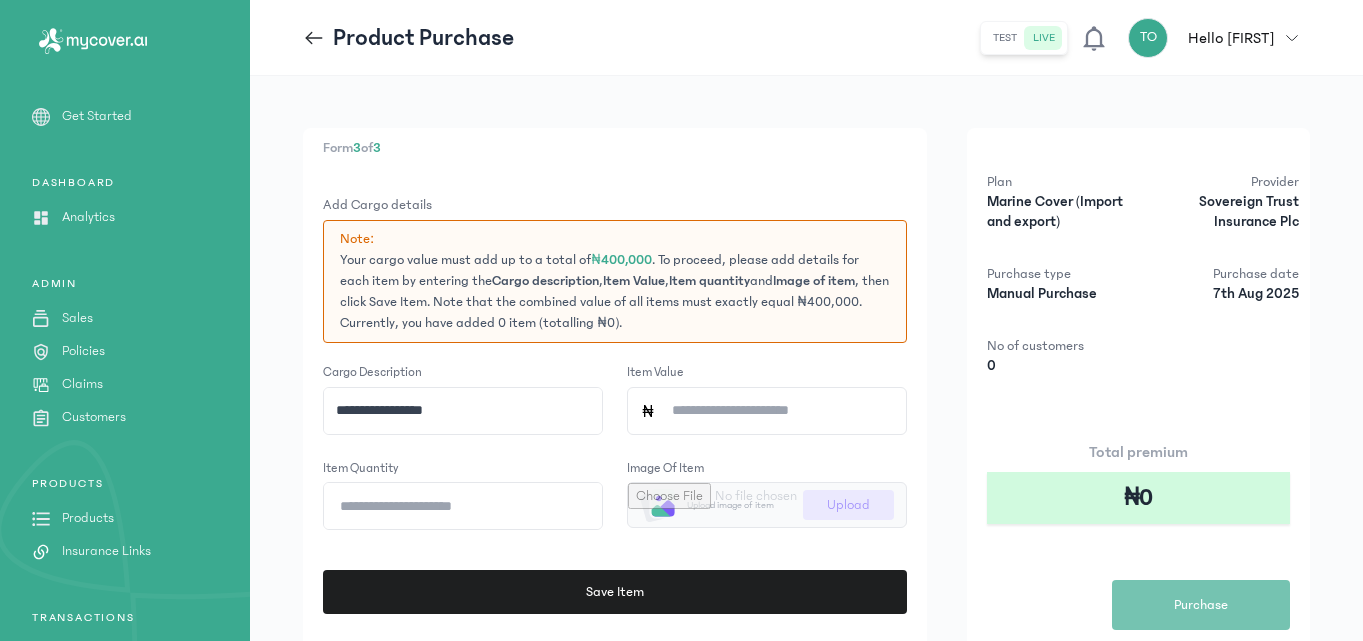 click on "**********" 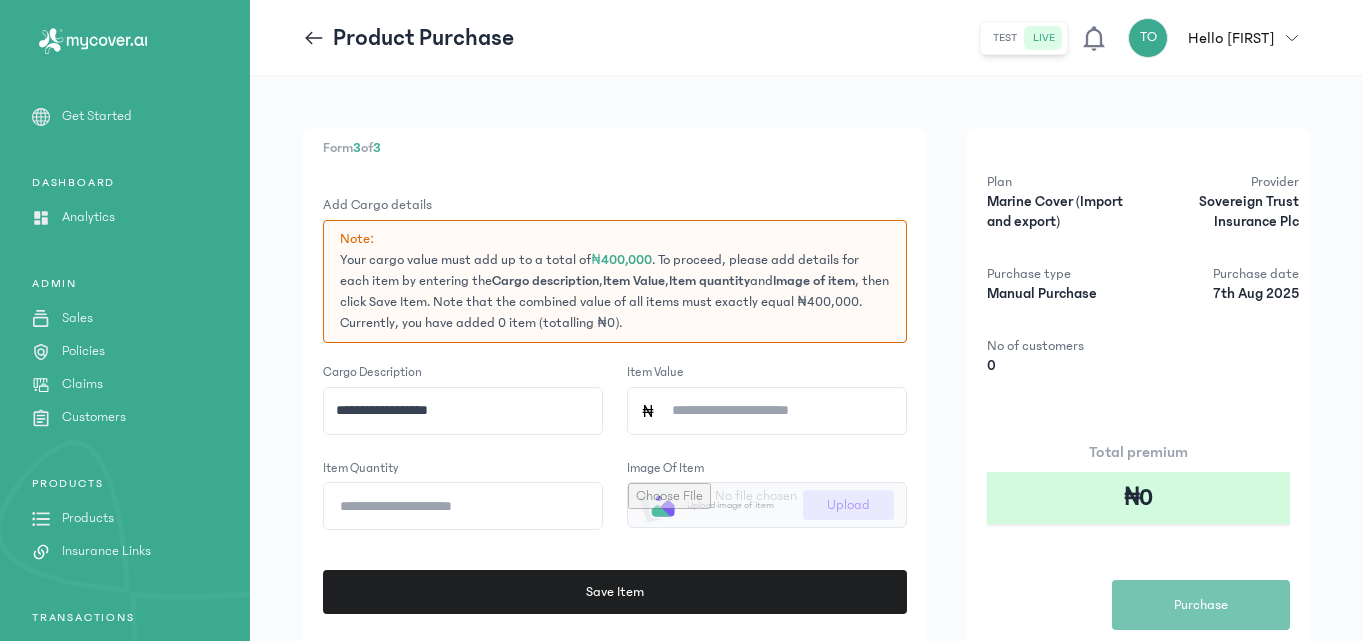 type on "**********" 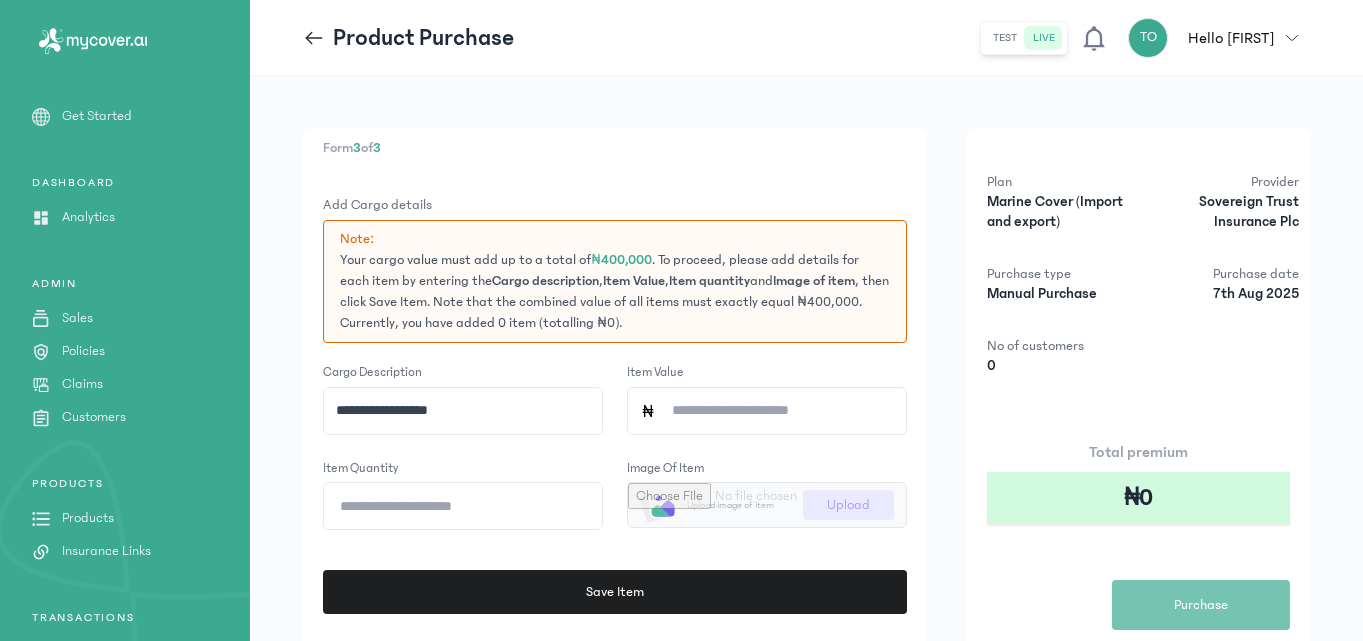 click on "Item Value" 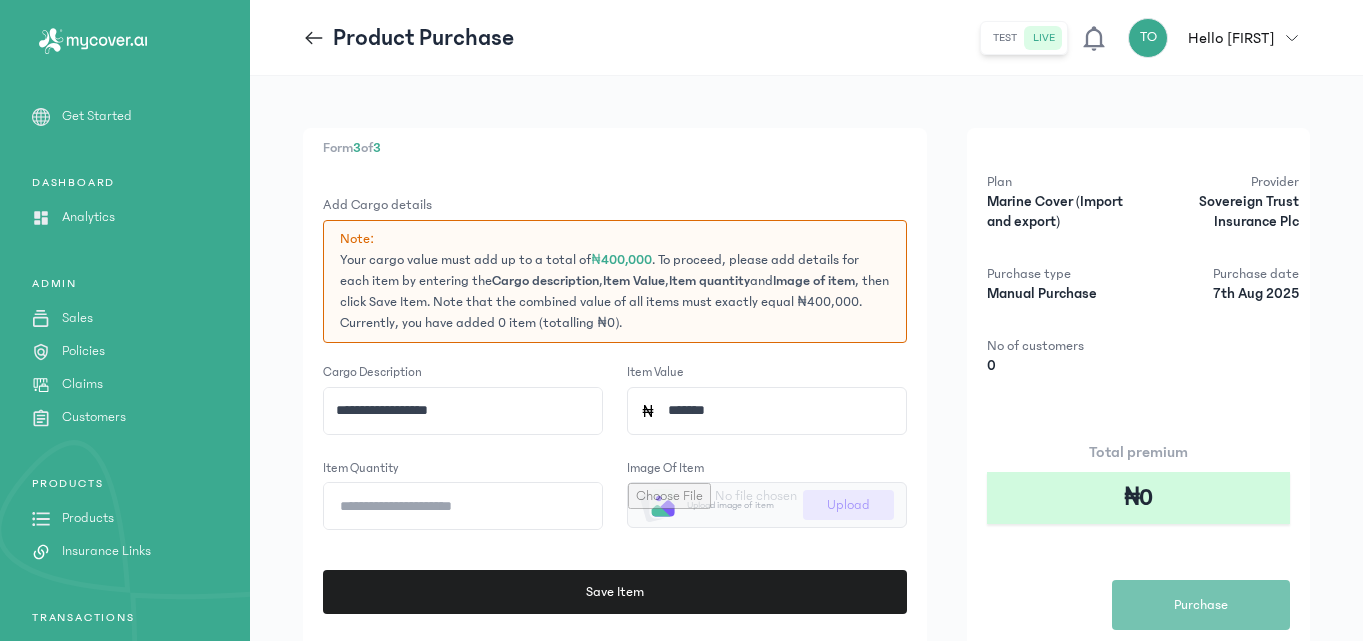 type on "*******" 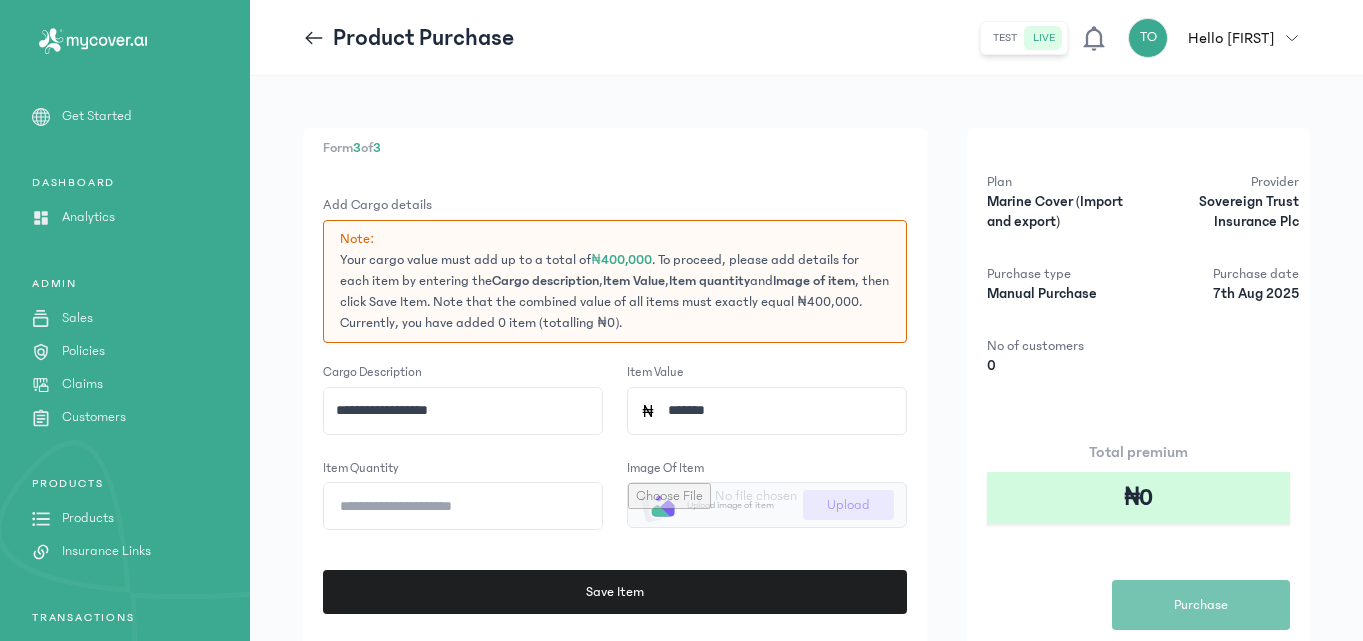 click on "Item quantity" 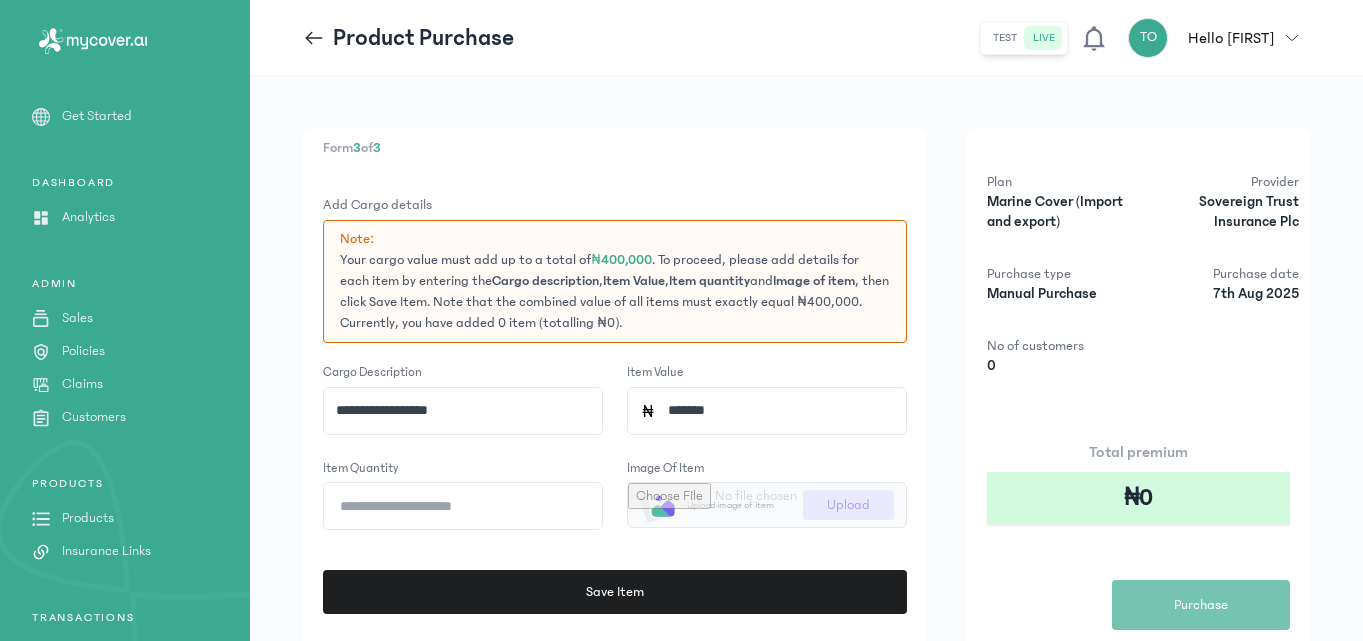 type on "*" 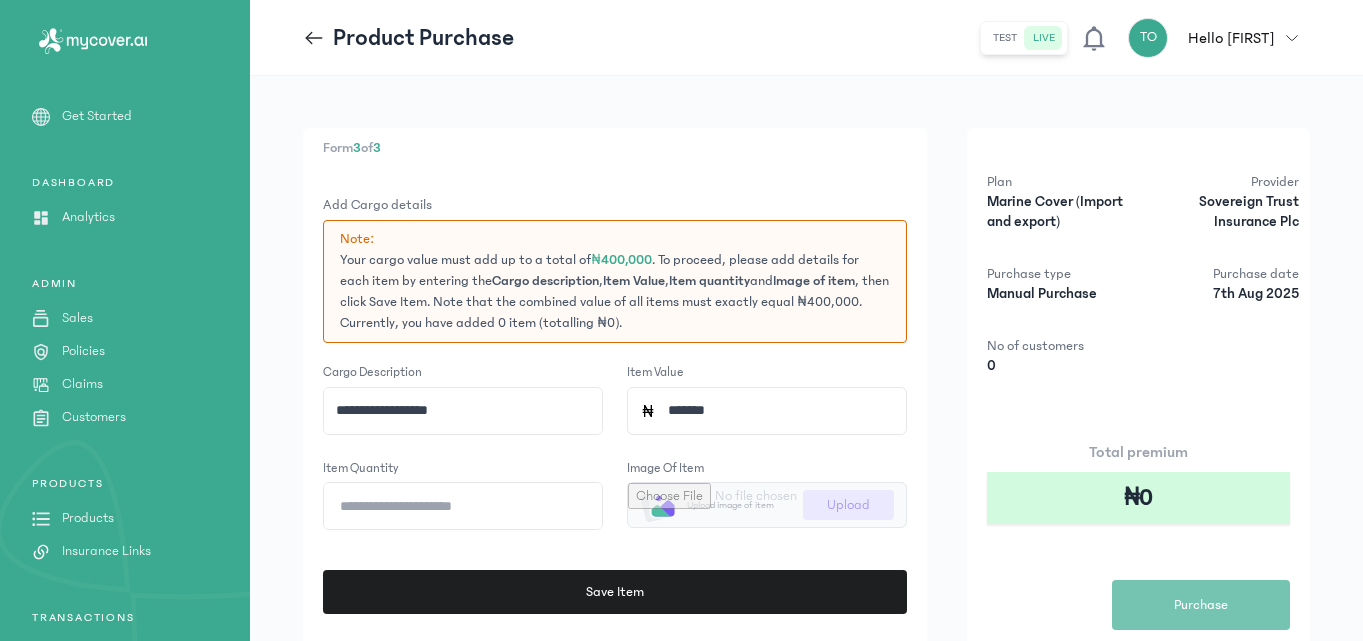 click at bounding box center (767, 505) 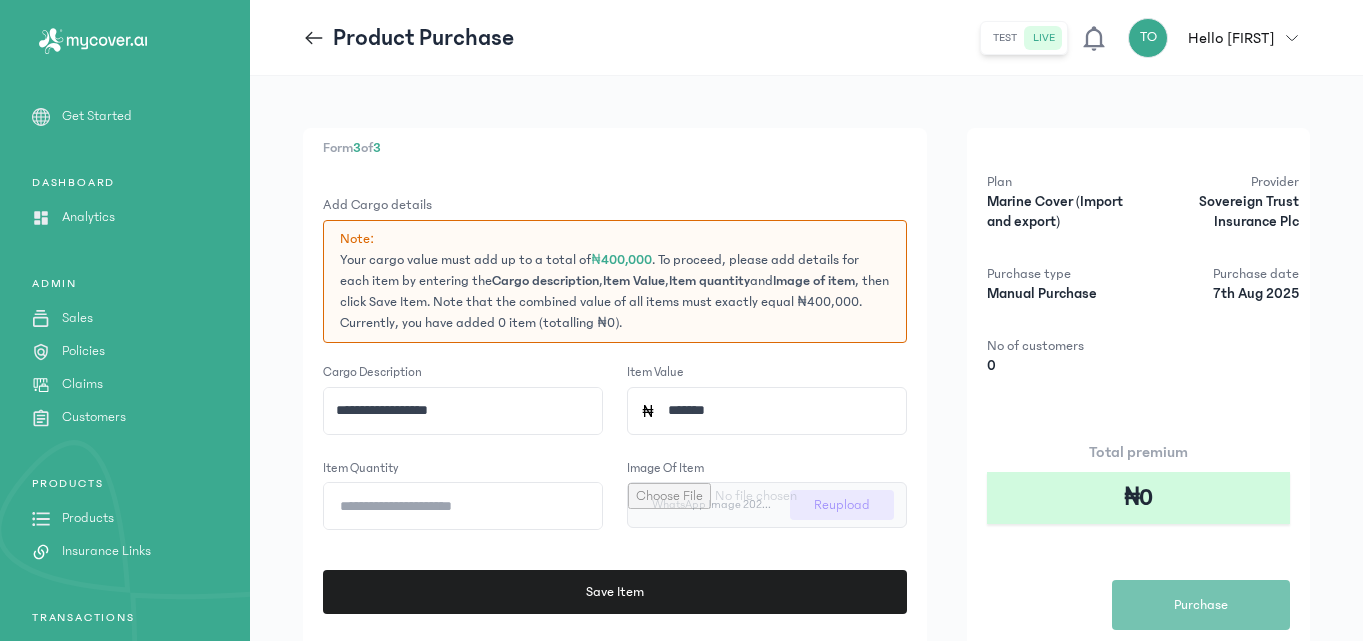 click on "**********" 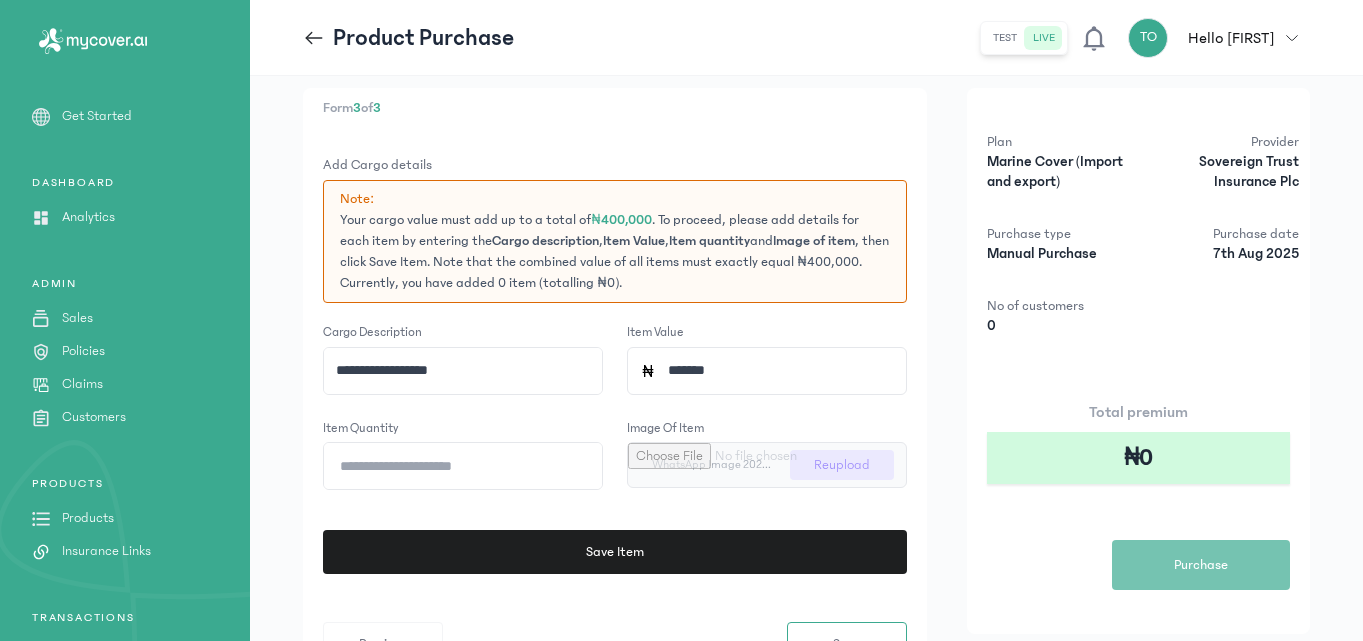 scroll, scrollTop: 80, scrollLeft: 0, axis: vertical 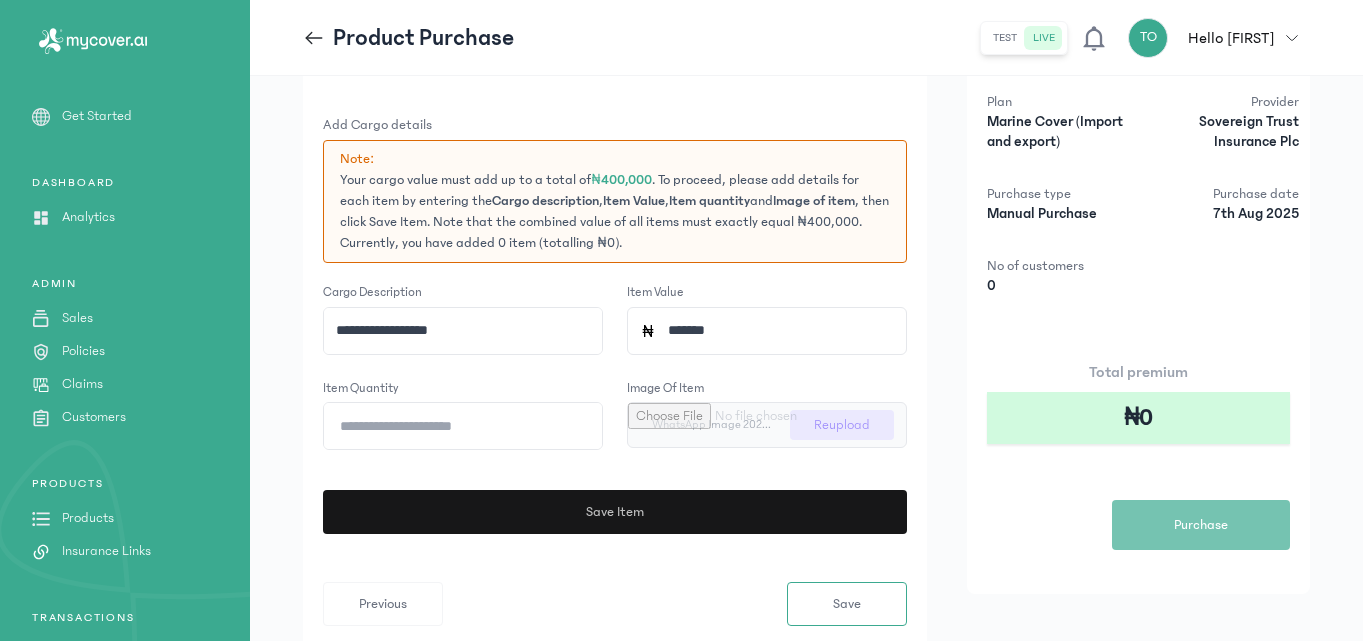 click on "Save Item" at bounding box center (615, 512) 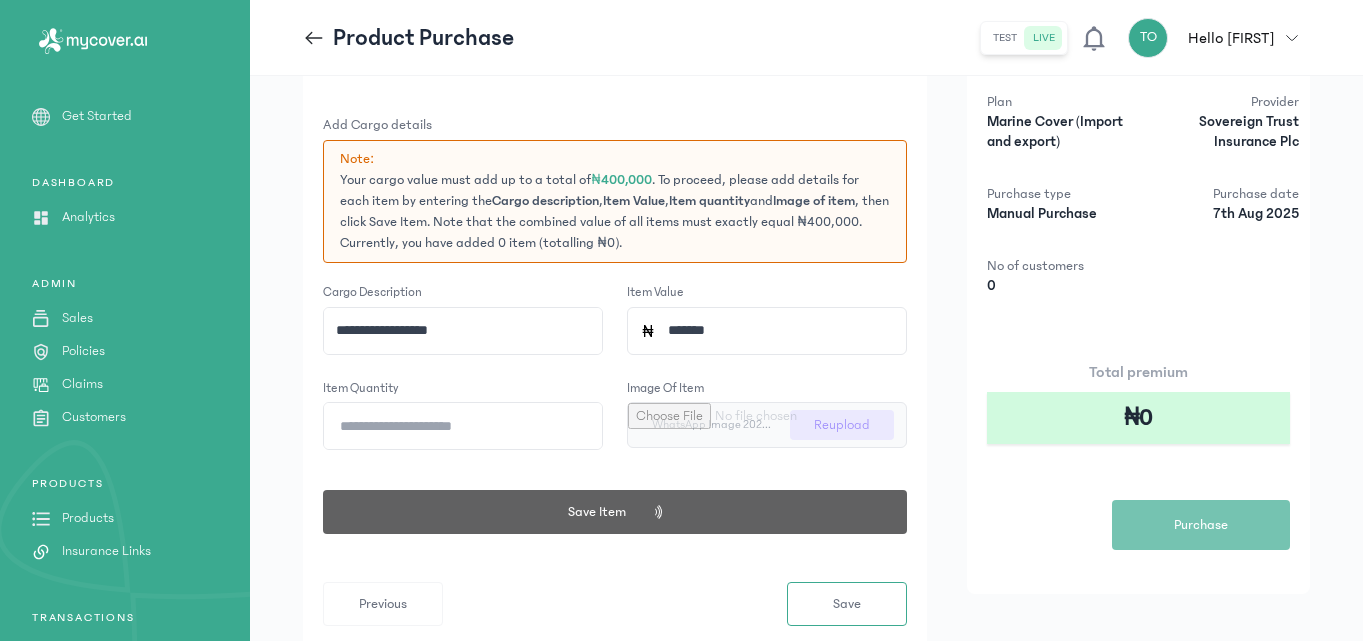 click on "**********" 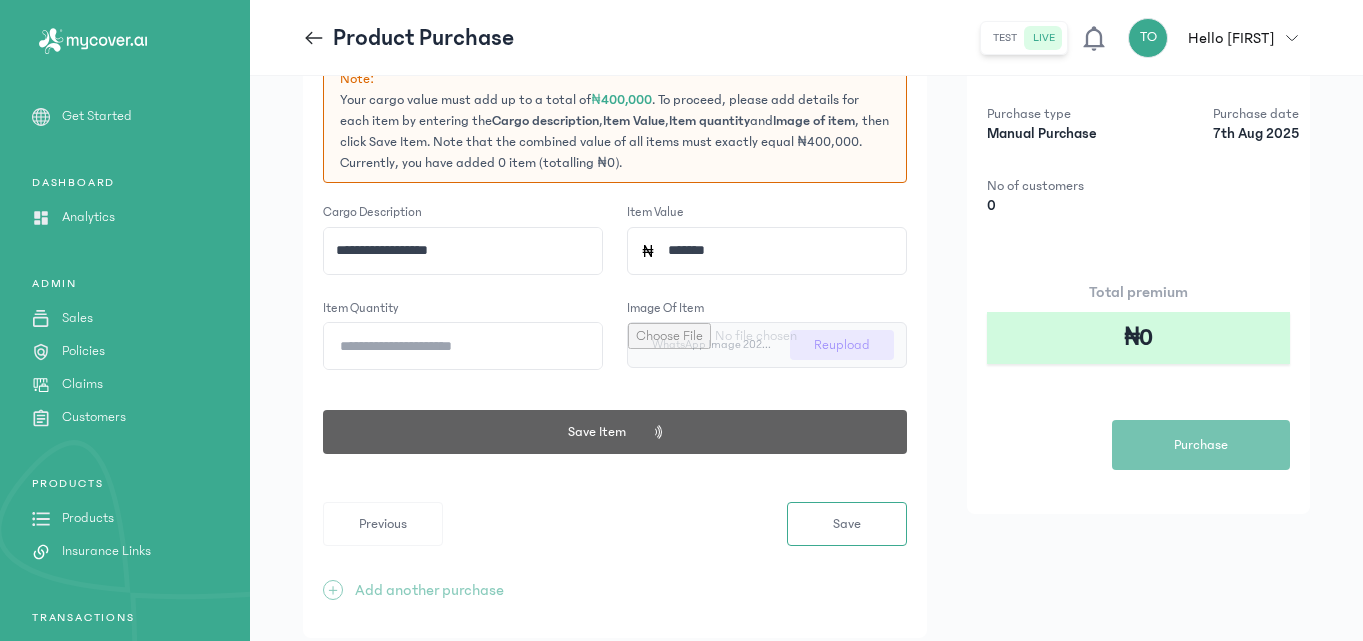 type 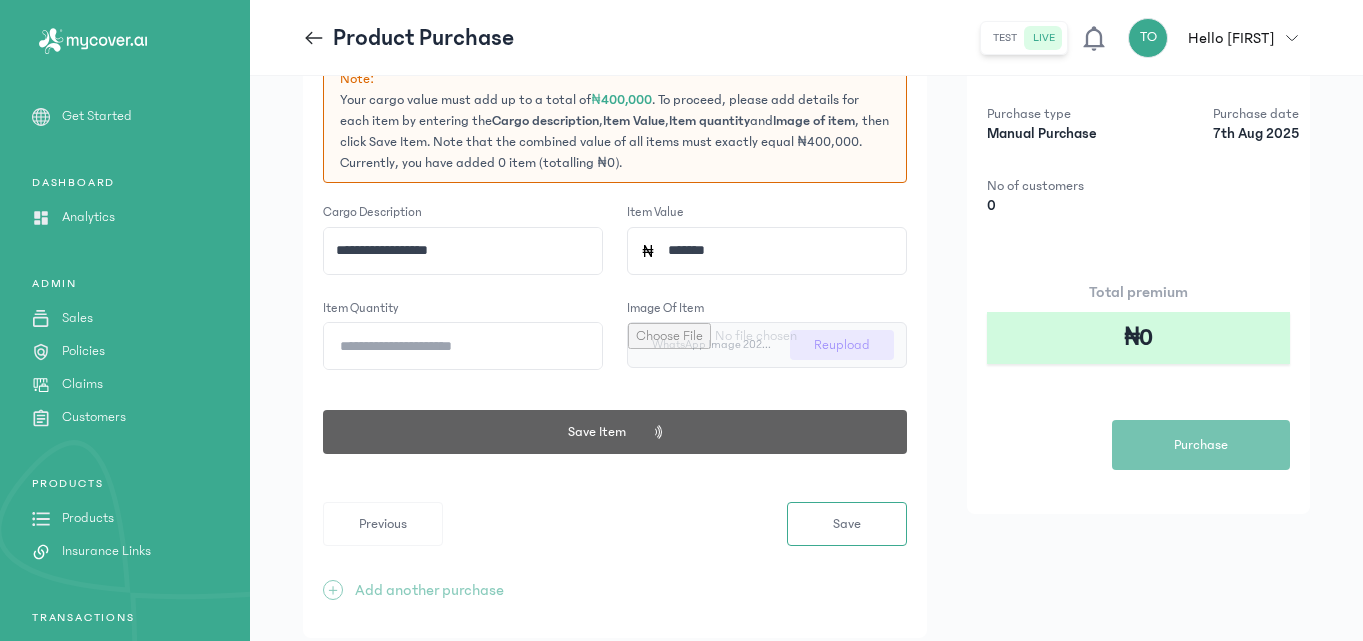 type 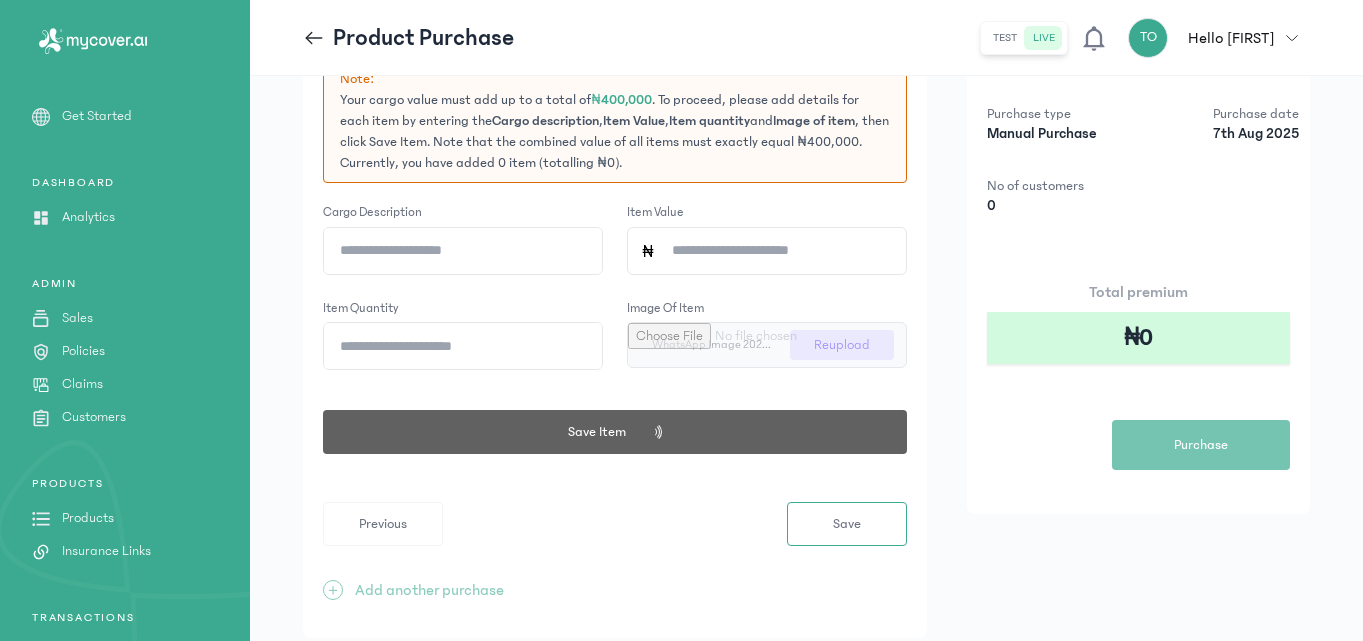 type 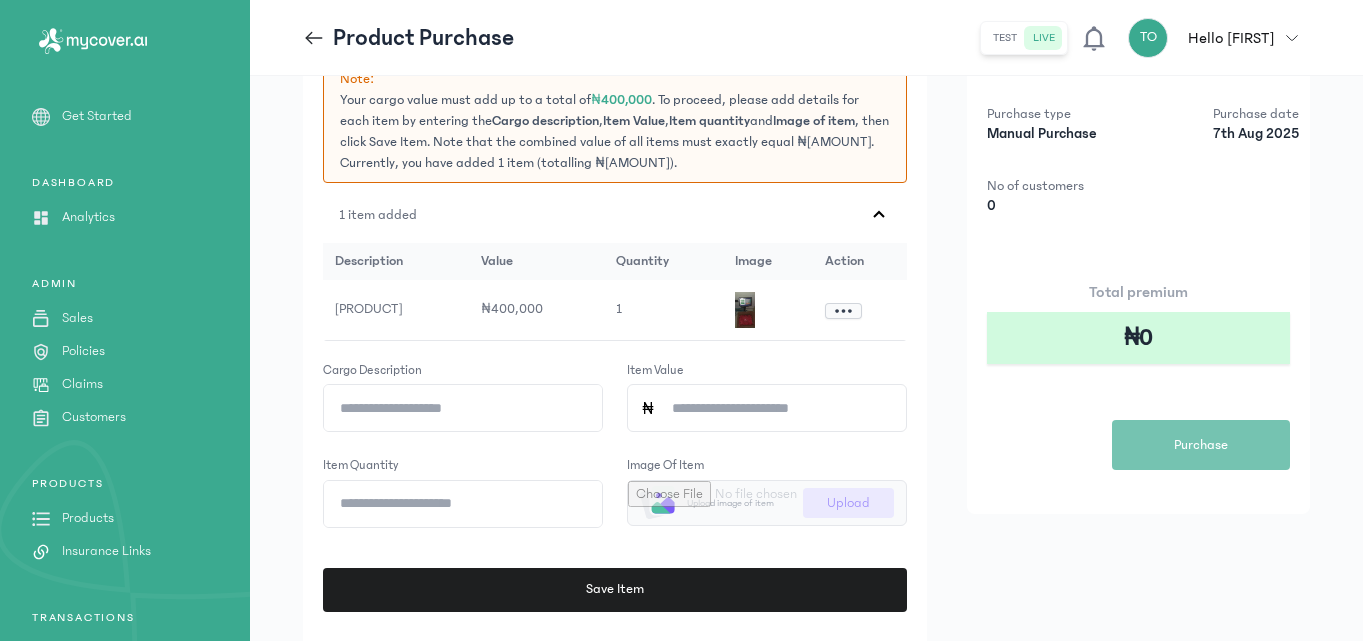 scroll, scrollTop: 200, scrollLeft: 0, axis: vertical 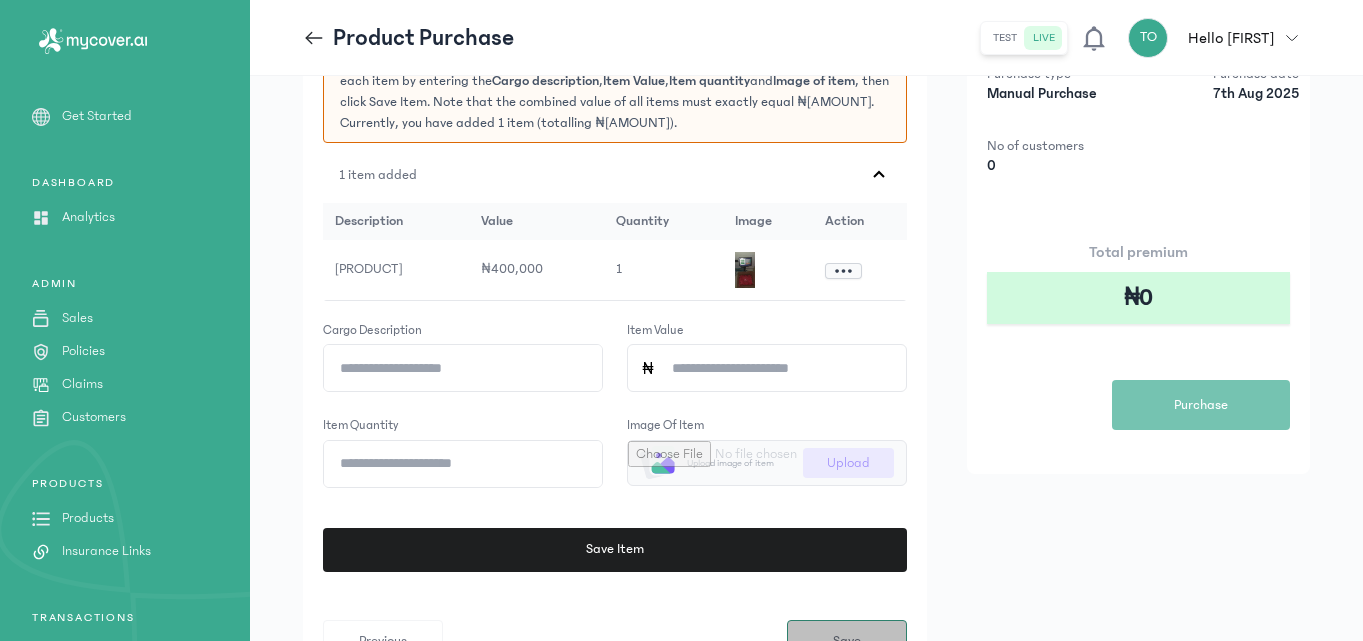 click on "Add Cargo details Note:  Your cargo value must add up to a total of  ₦400,000 . To proceed, please add details for each item by entering the  Cargo description ,  Item Value ,  Item quantity  and  Image of item , then click Save Item. Note that the combined value of all items must exactly equal ₦400,000. Currently, you have added 1 item (totalling ₦400,000).  1 item added
description value quantity image Action A red female dress ₦400,000 1
Cargo description Item Value Item quantity Image of item
Upload image of item Upload  Save Item   Previous  Save" 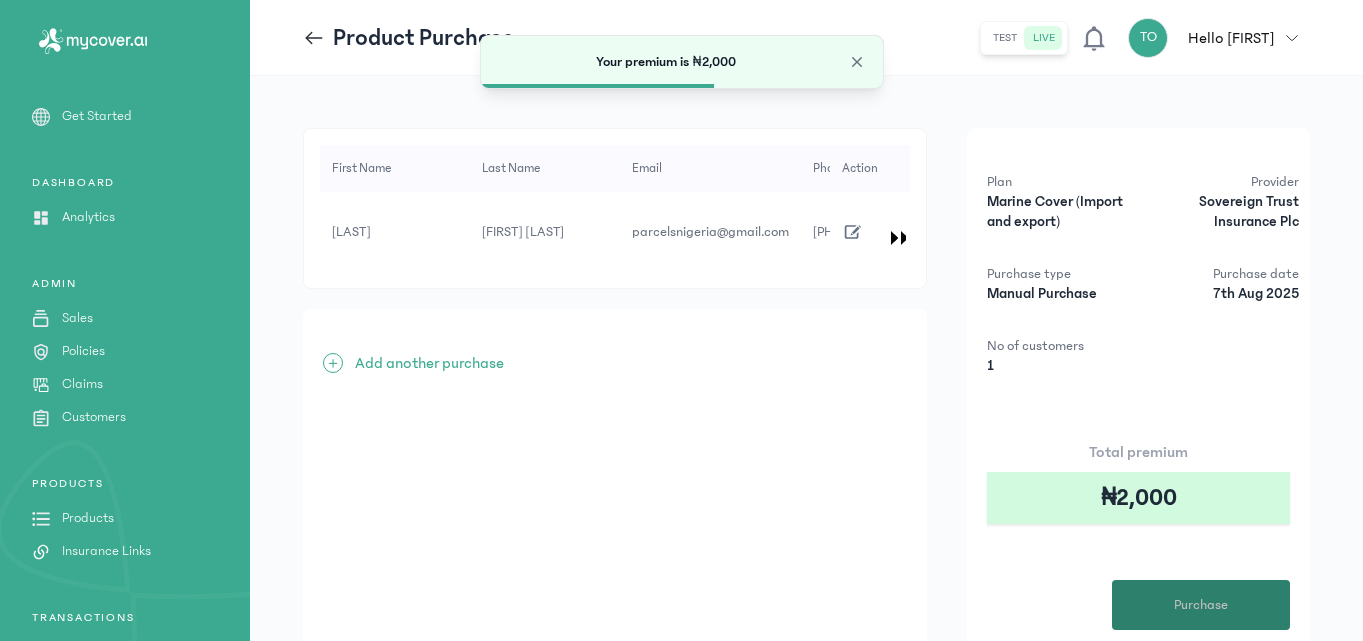 click on "Purchase" at bounding box center [1201, 605] 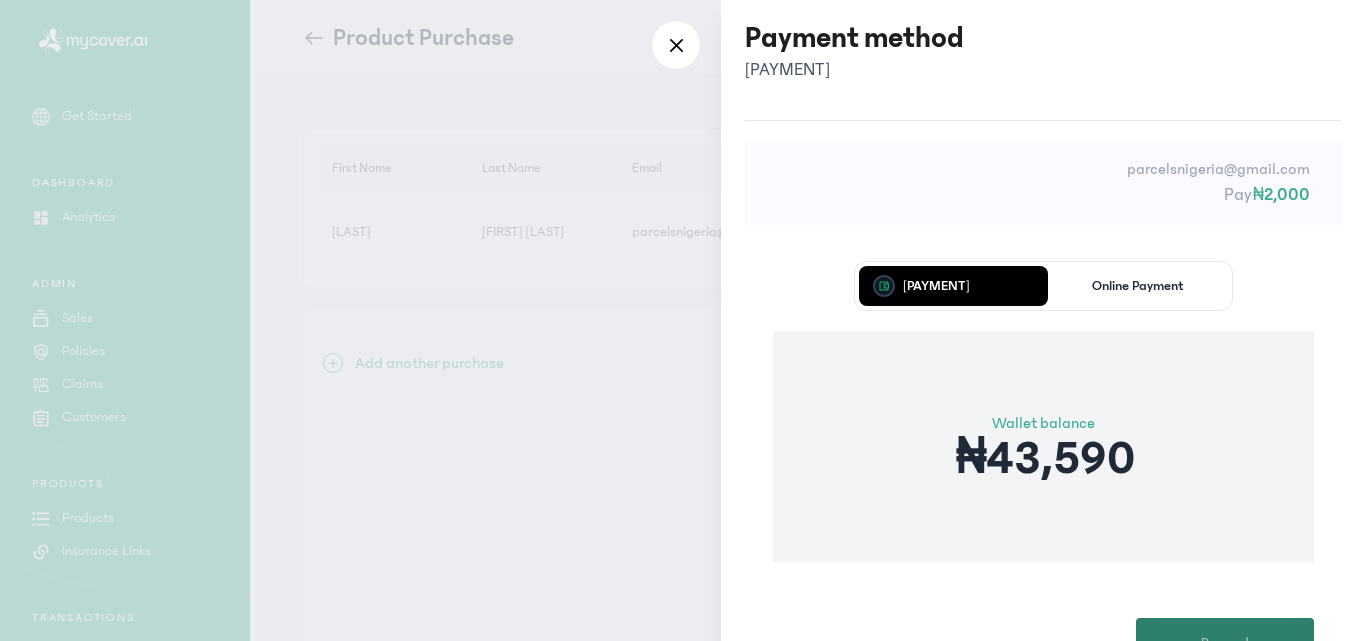 click on "Proceed" at bounding box center [1225, 643] 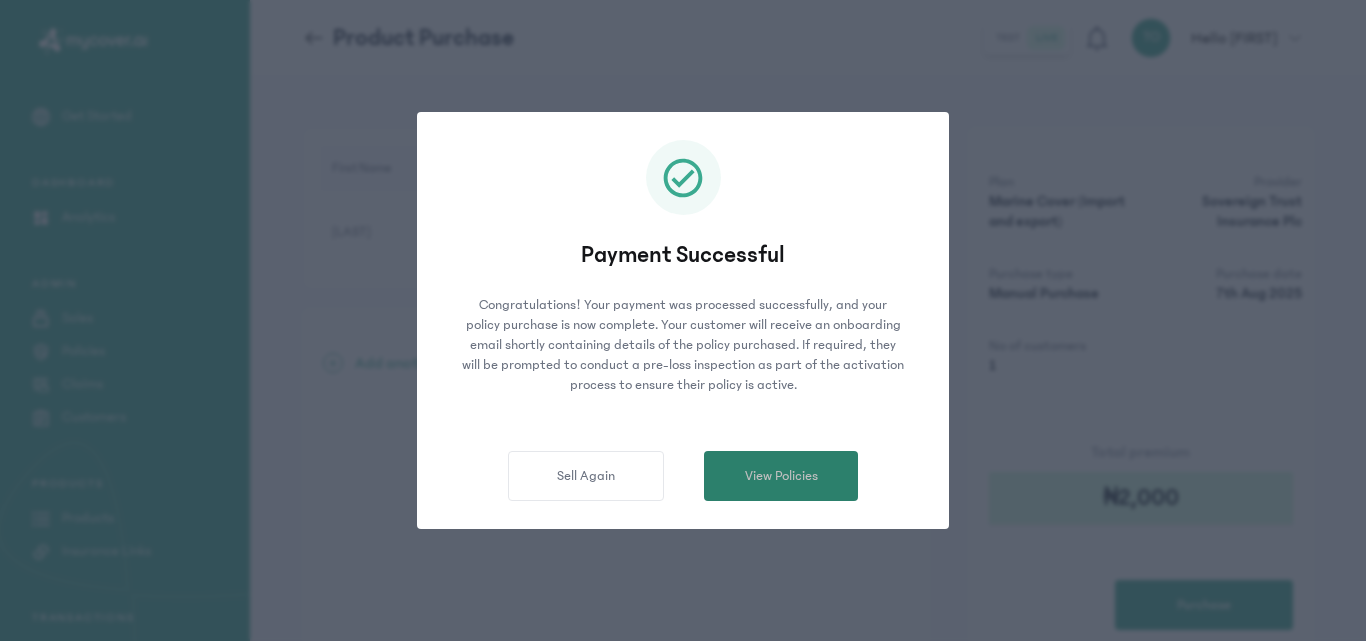 click on "View Policies" at bounding box center [781, 476] 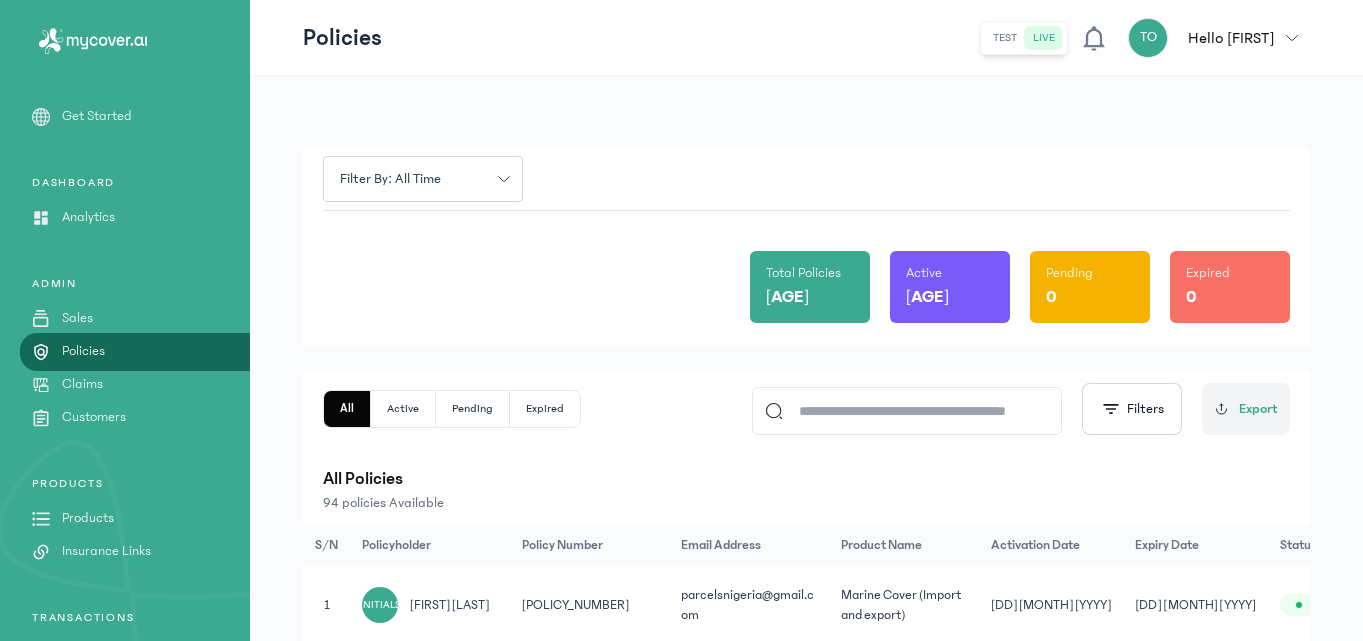 click on "Products" at bounding box center [88, 518] 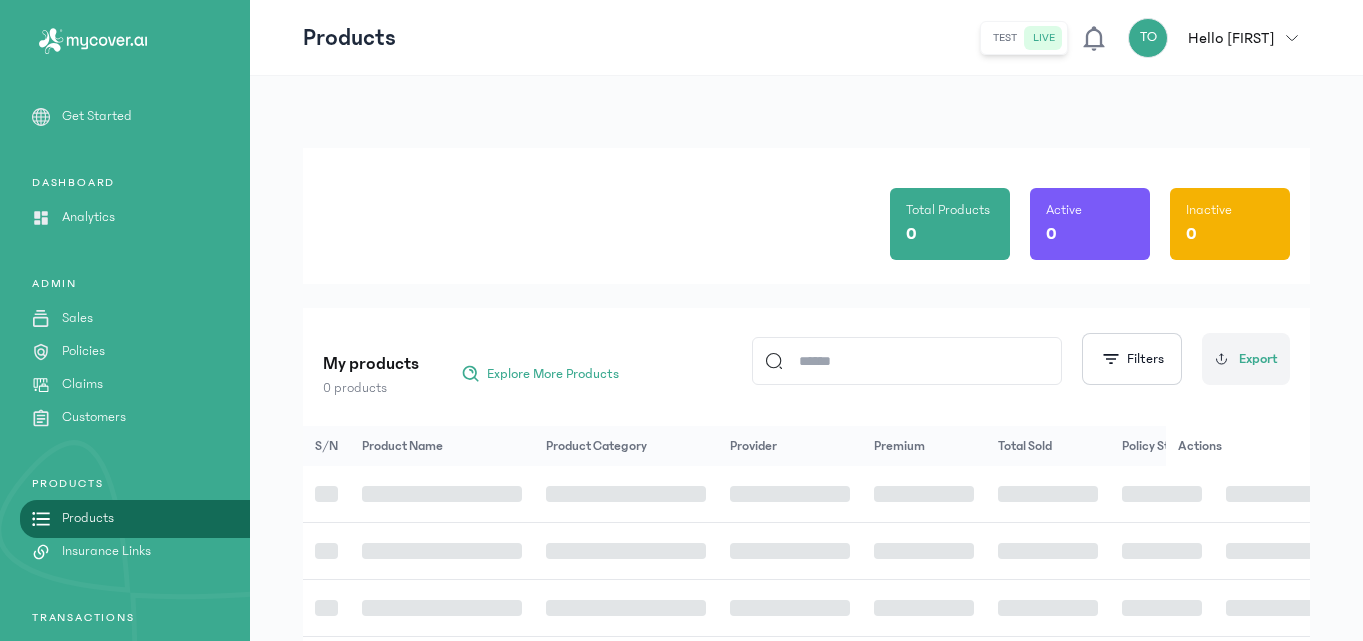click on "Products" at bounding box center (88, 518) 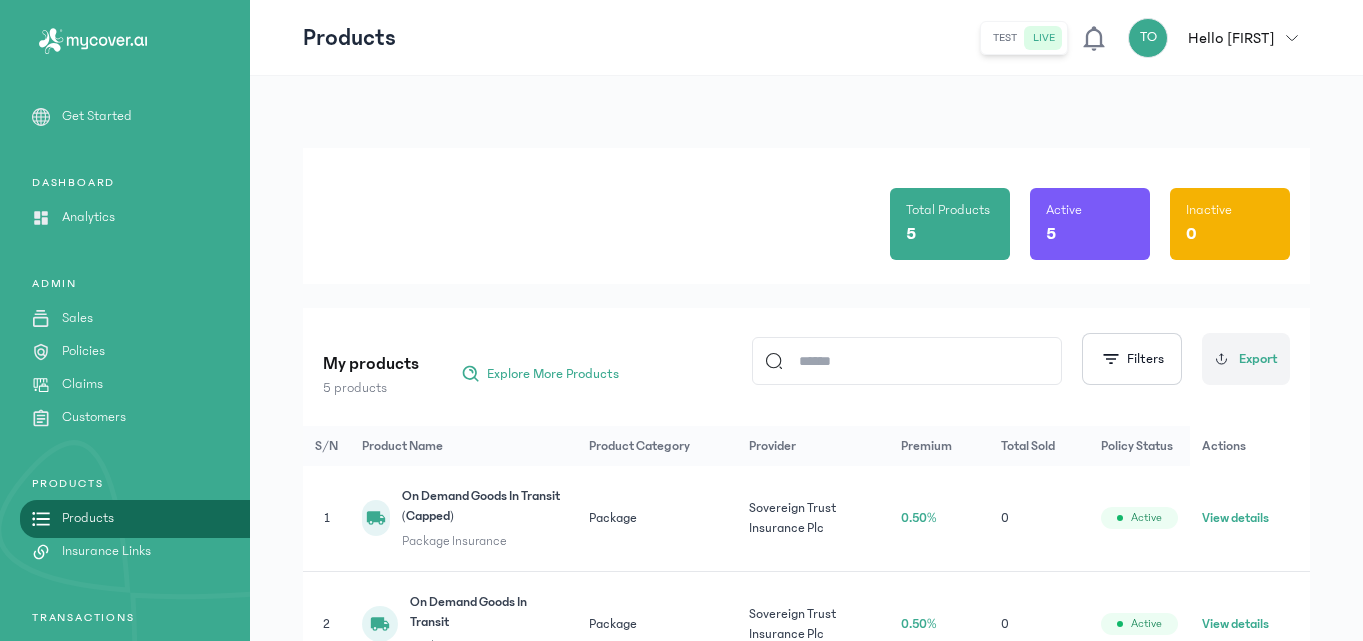 click on "Total Products 5 Active 5 Inactive 0" 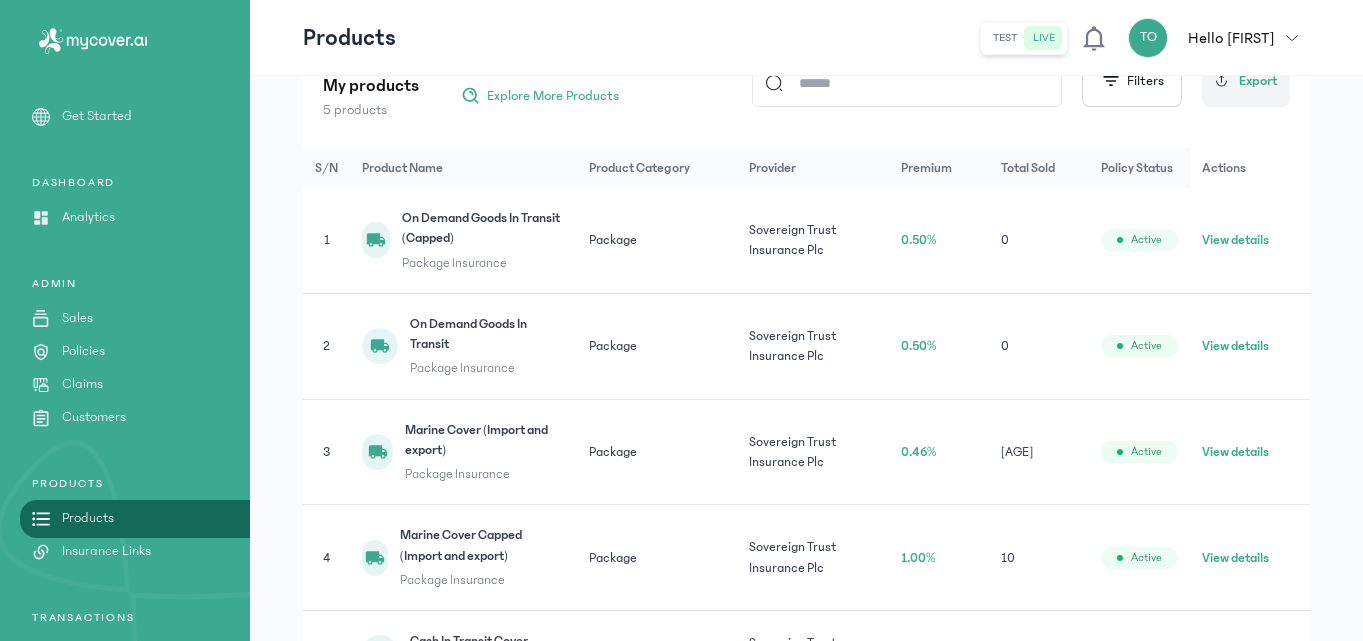 scroll, scrollTop: 320, scrollLeft: 0, axis: vertical 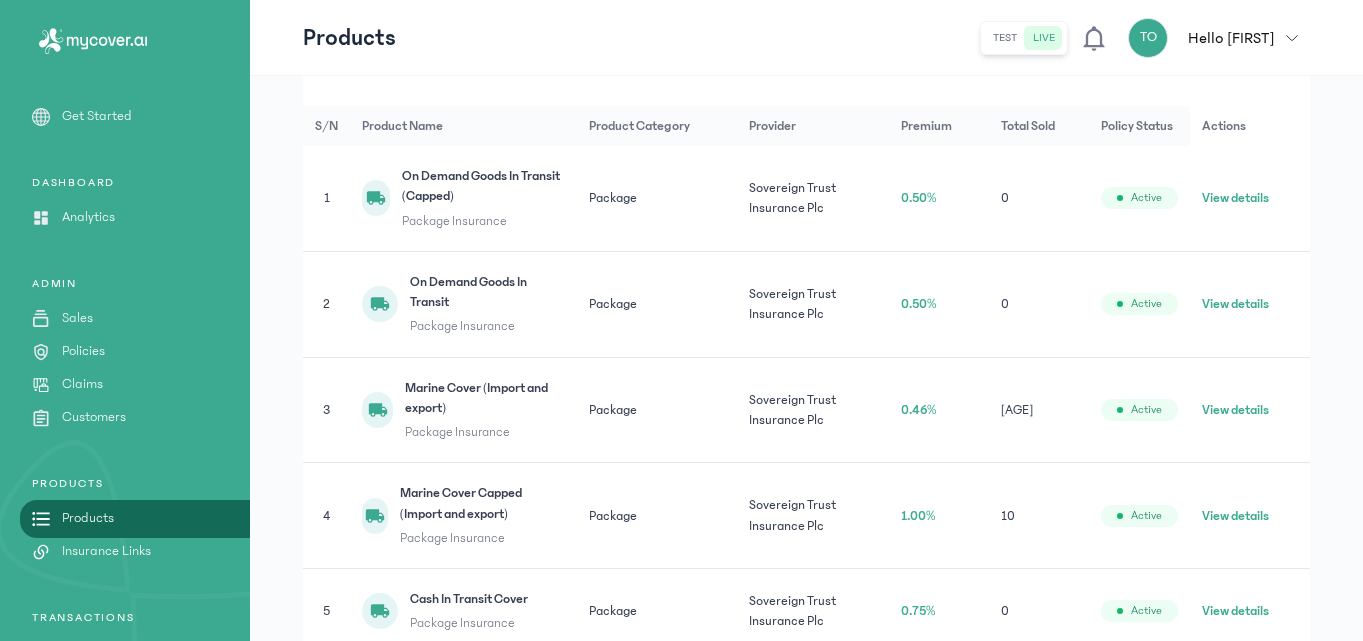 click on "View details" 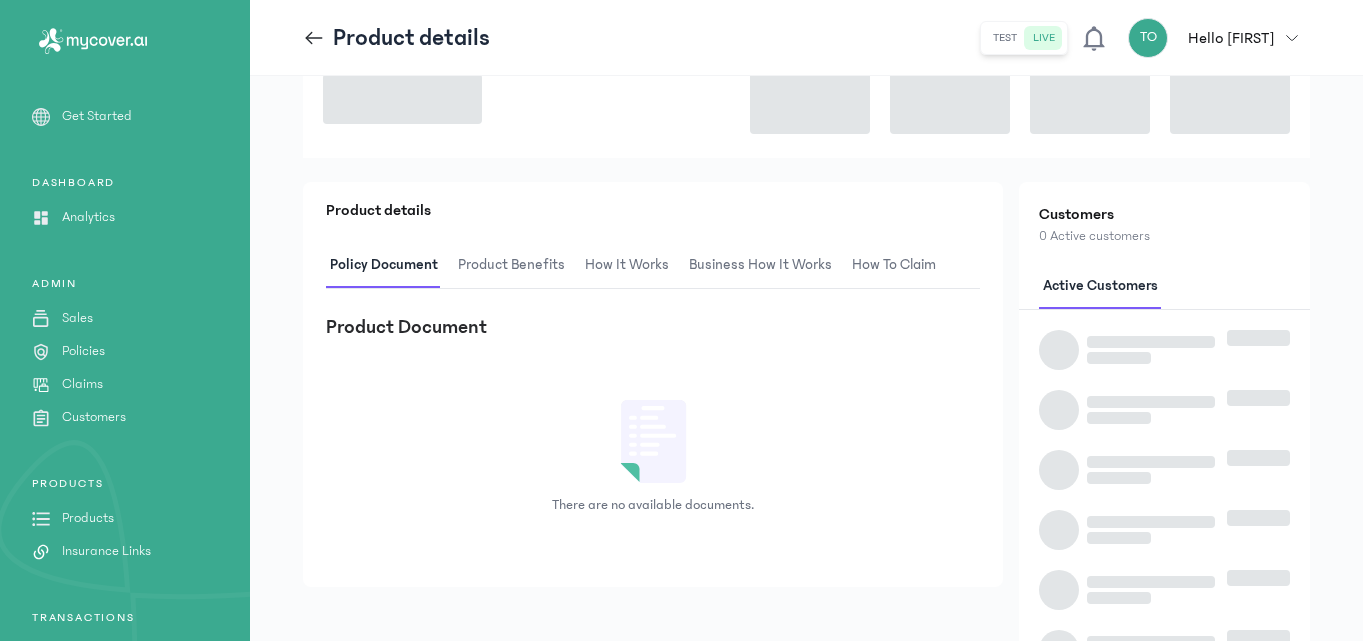 scroll, scrollTop: 0, scrollLeft: 0, axis: both 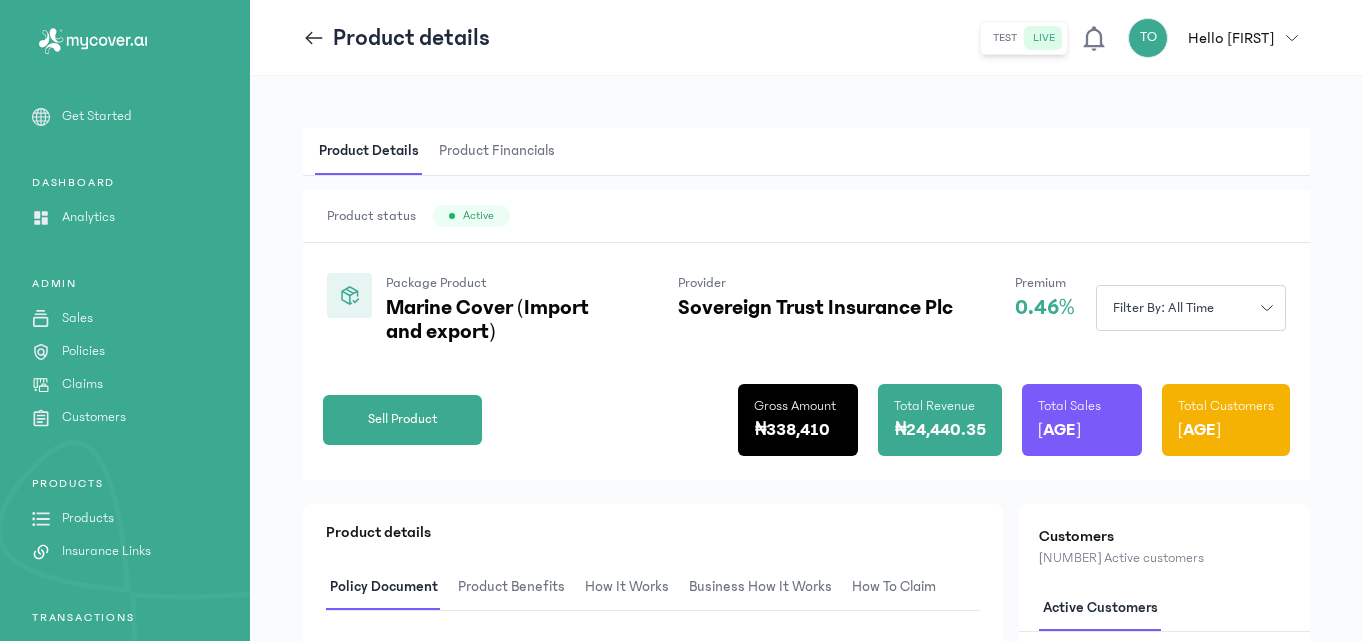 click on "Product status Active" at bounding box center (806, 216) 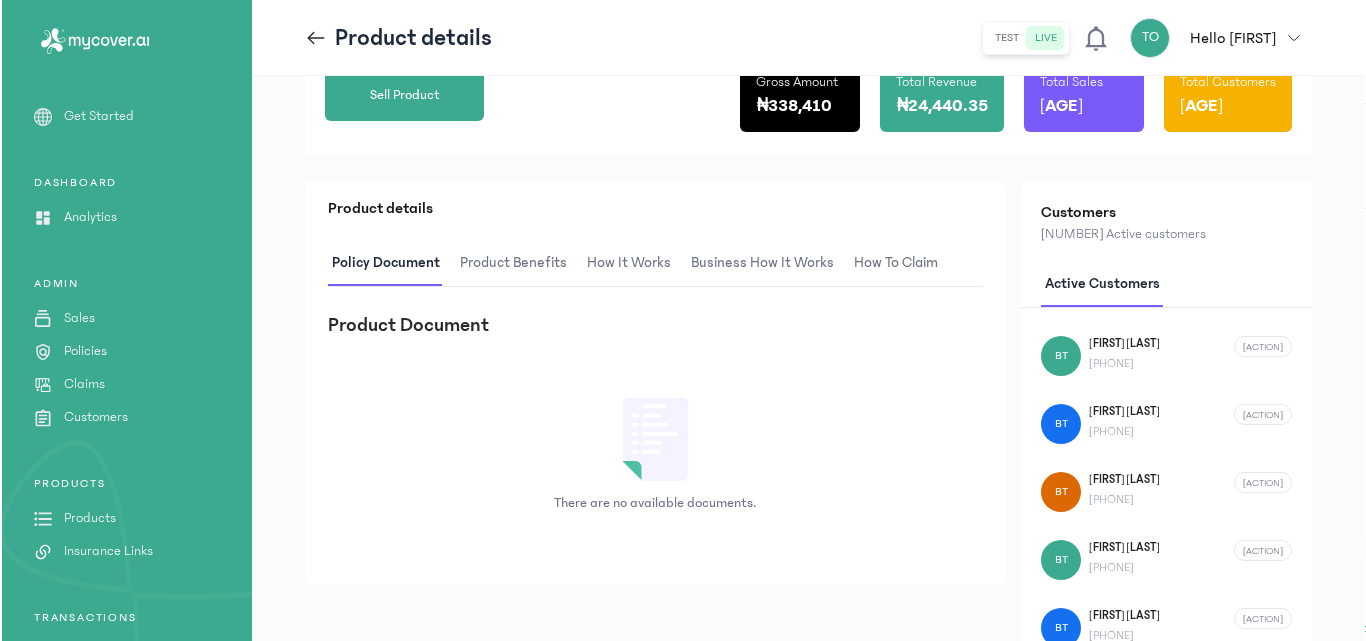 scroll, scrollTop: 320, scrollLeft: 0, axis: vertical 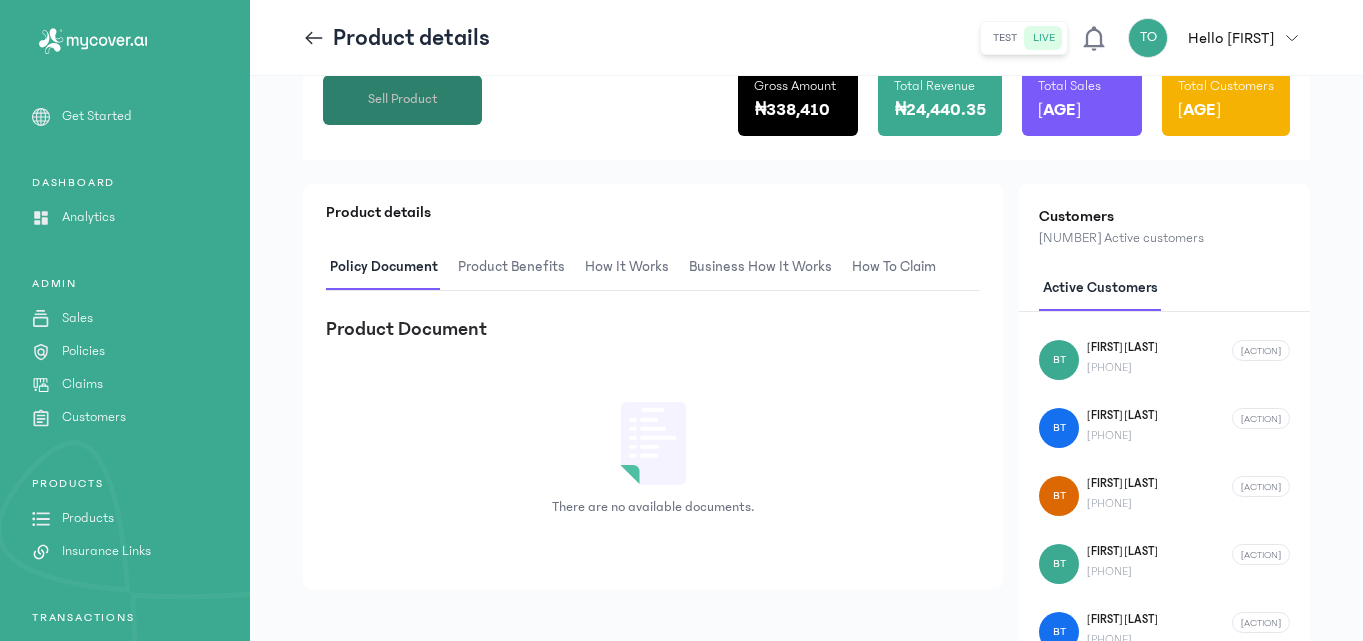 click on "Sell Product" 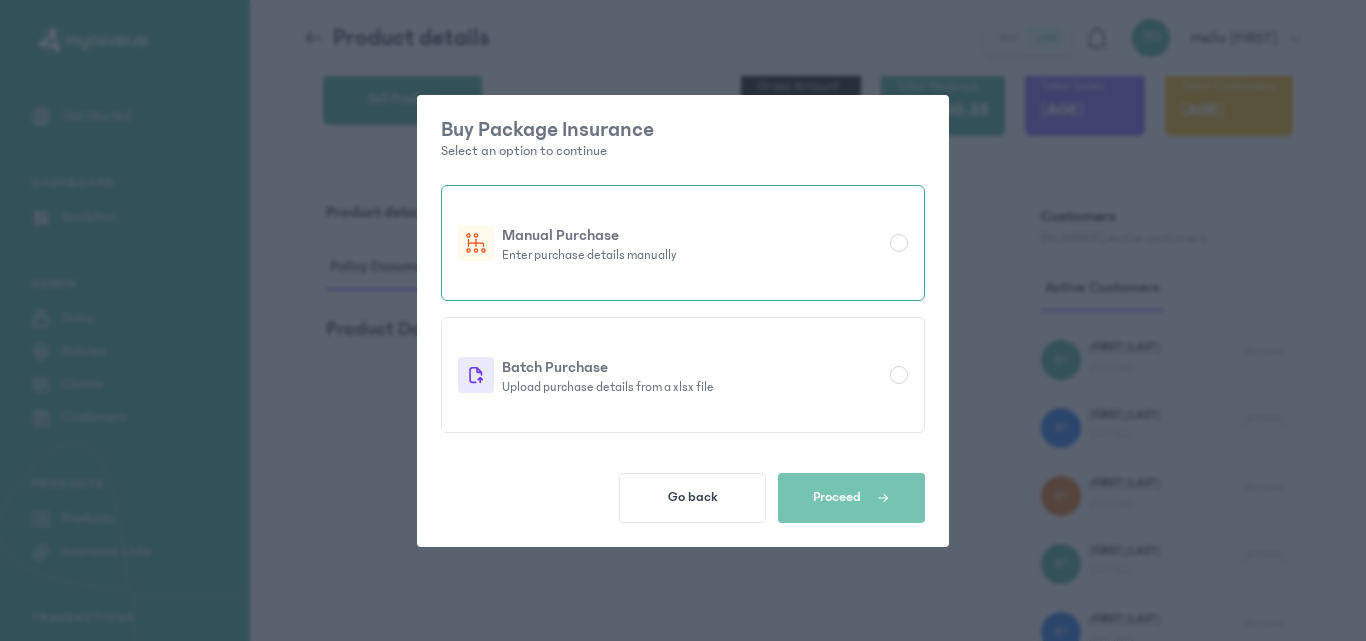 click at bounding box center [899, 243] 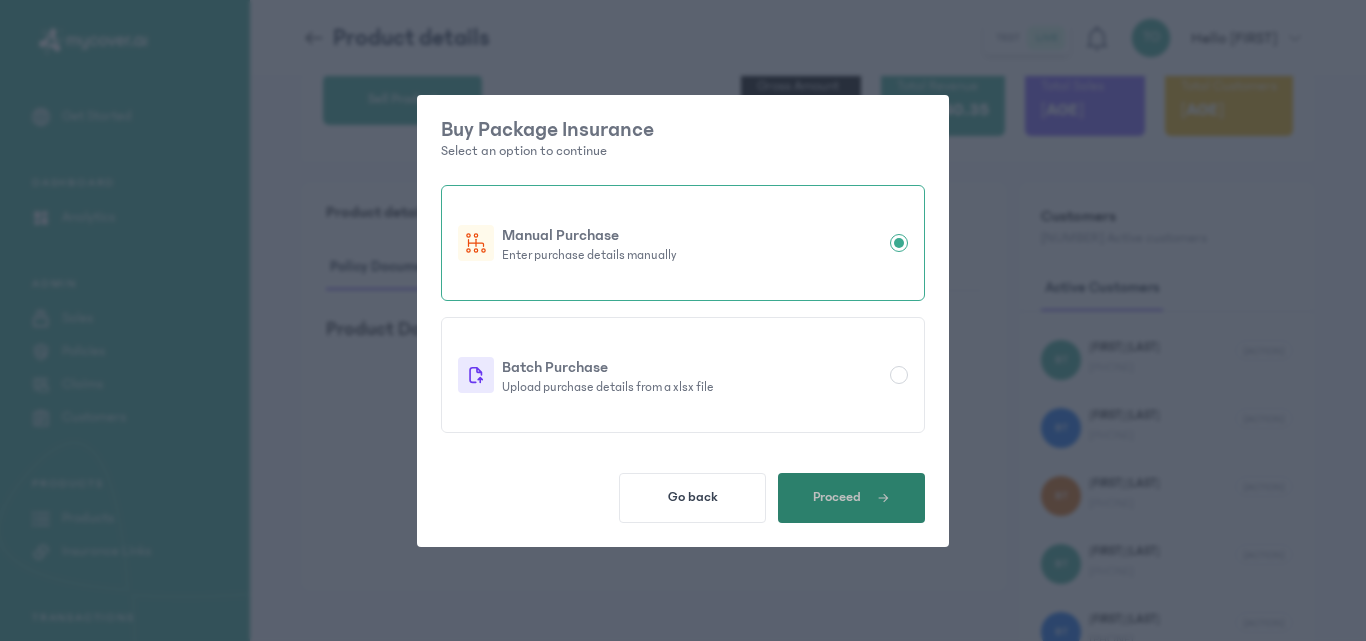 click on "Proceed" at bounding box center (851, 498) 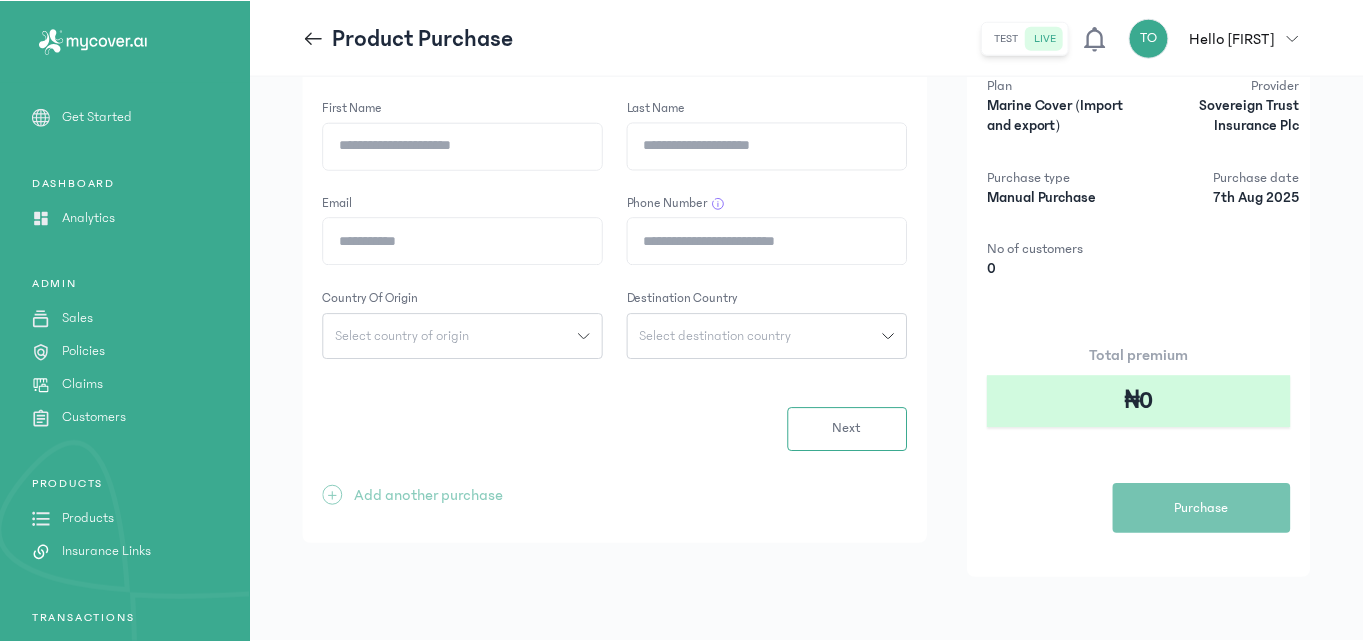scroll, scrollTop: 0, scrollLeft: 0, axis: both 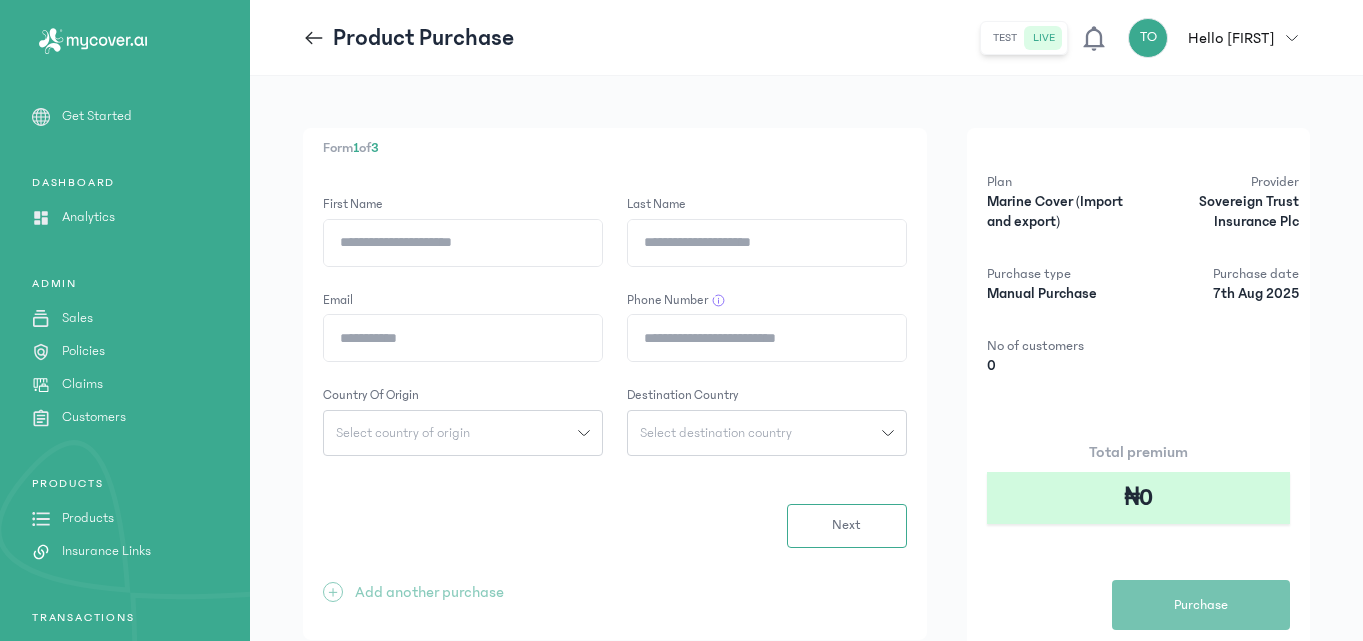 click on "First Name" 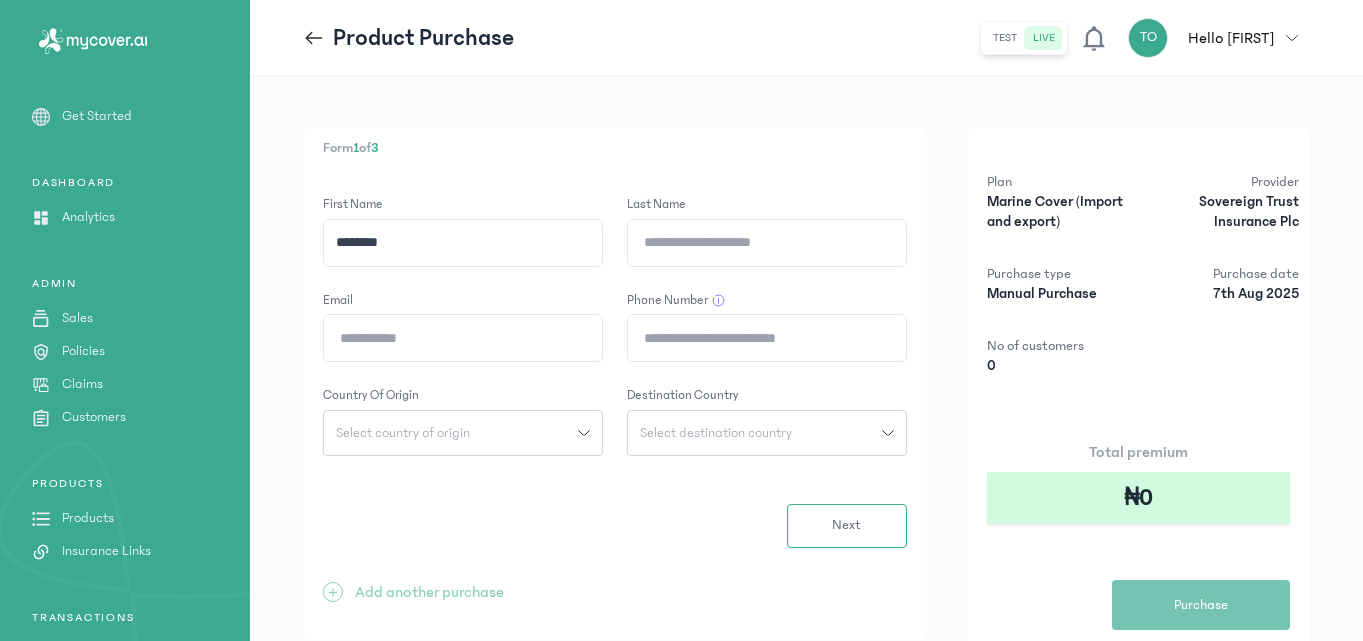 type on "********" 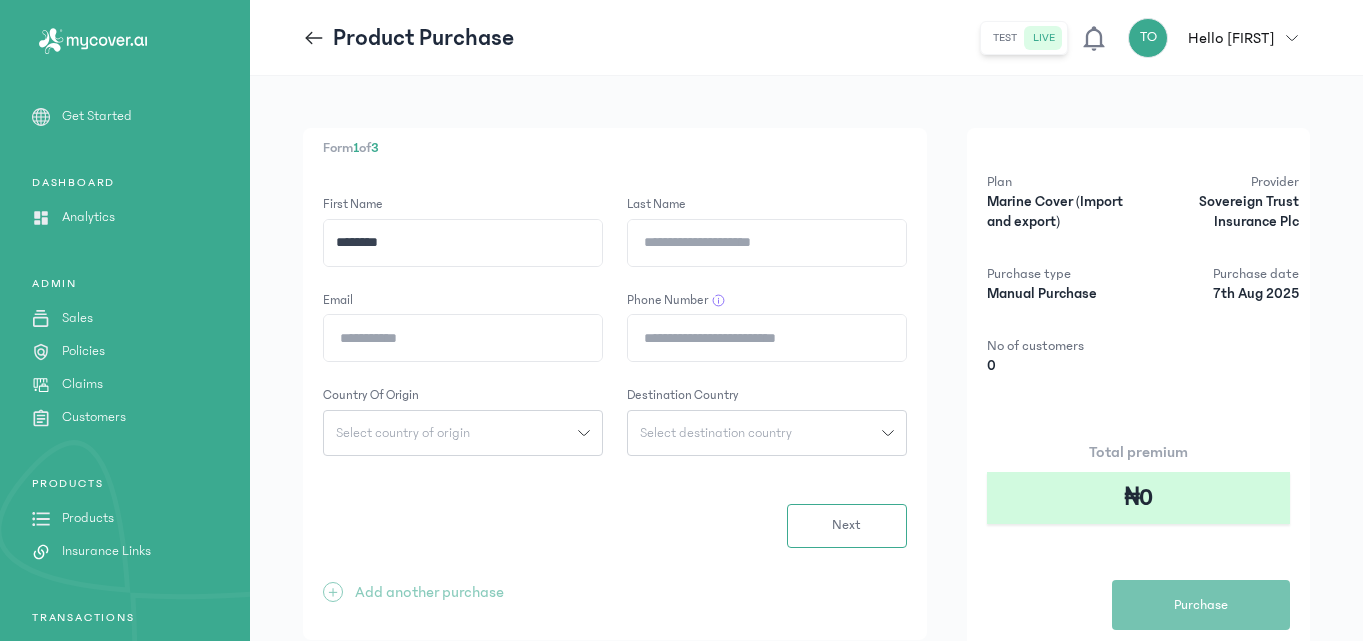 click on "Last Name" 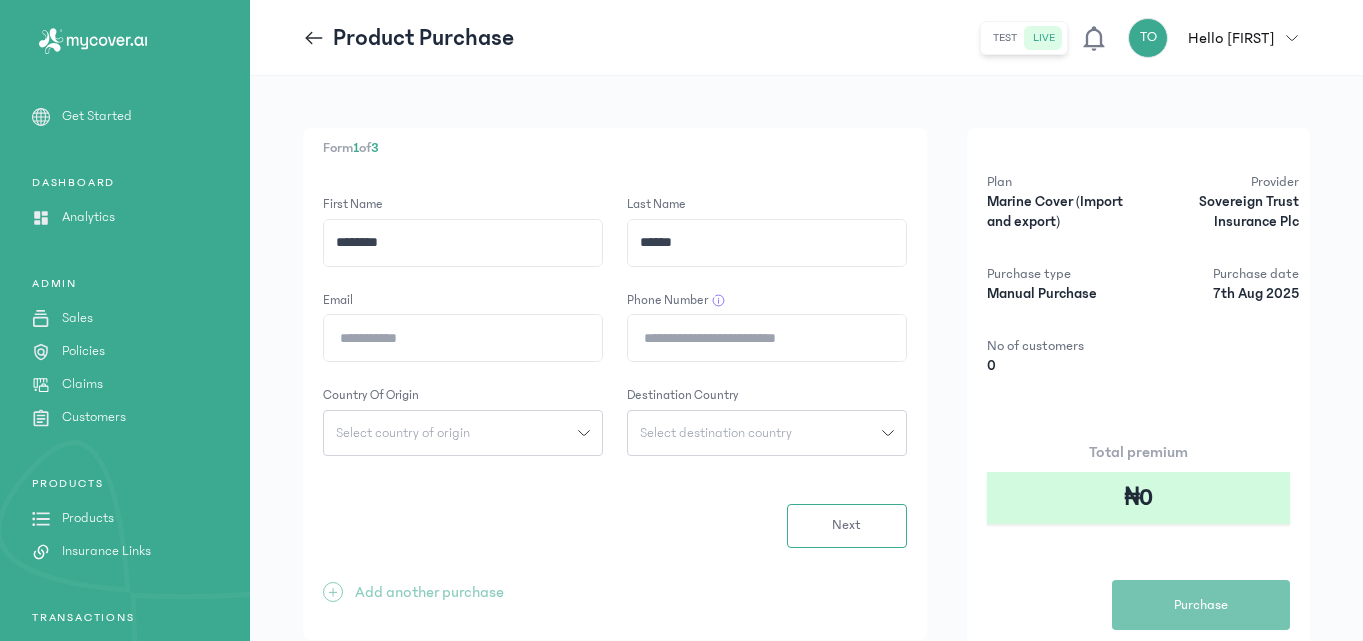 type on "******" 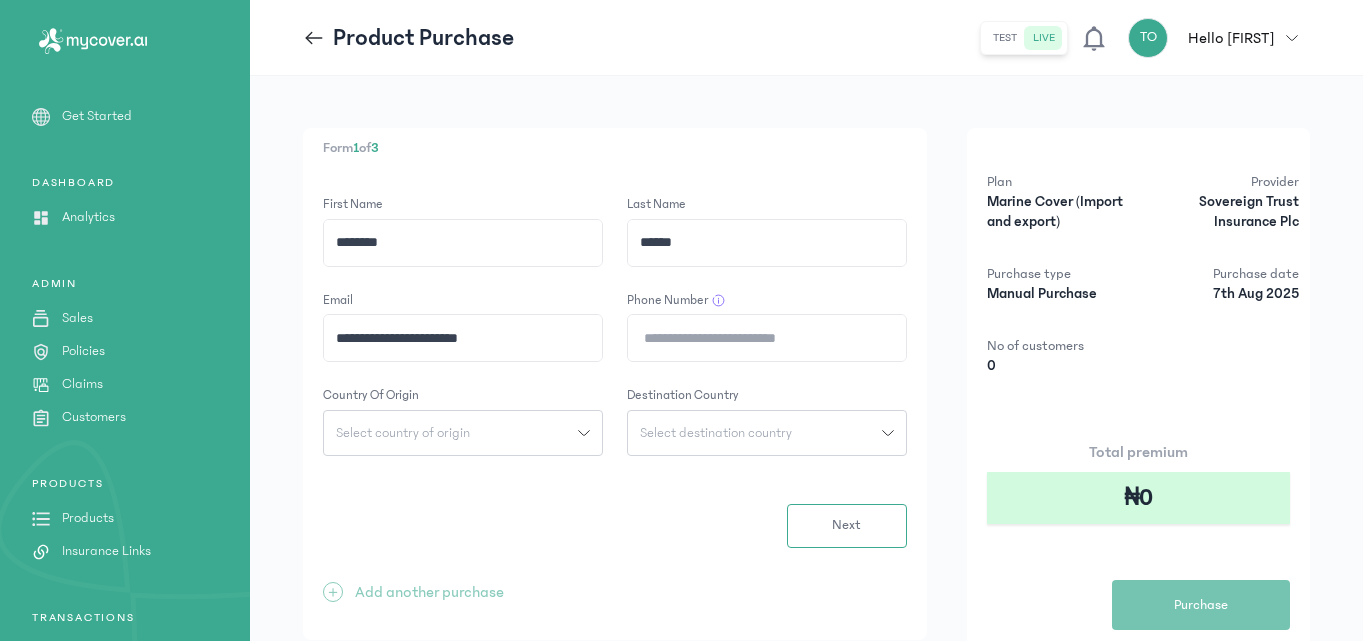 click on "Phone Number" 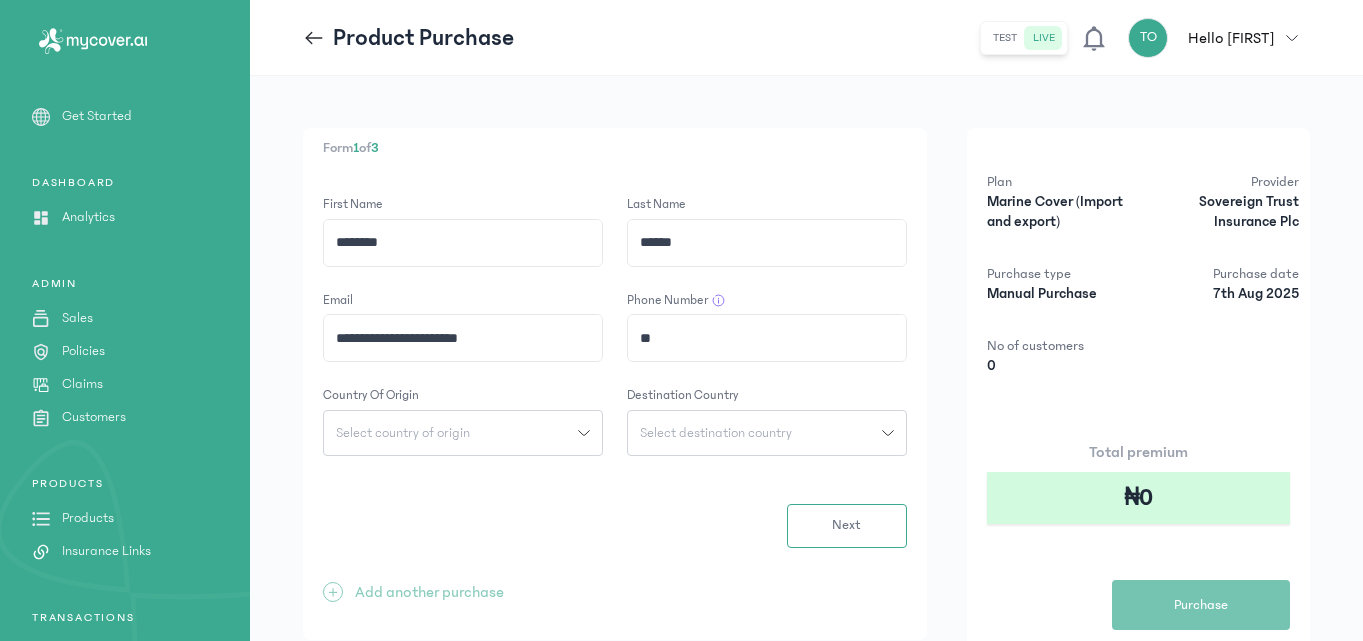 type on "[MASKED]" 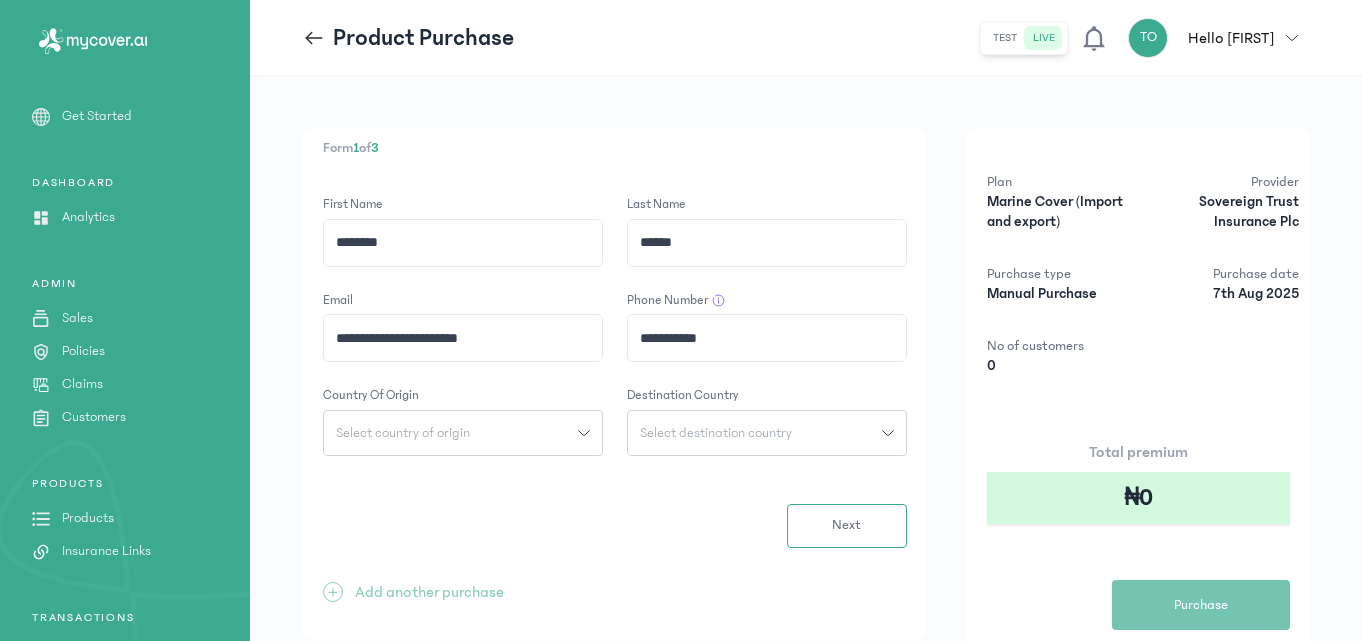 click on "Select country of origin" at bounding box center [451, 433] 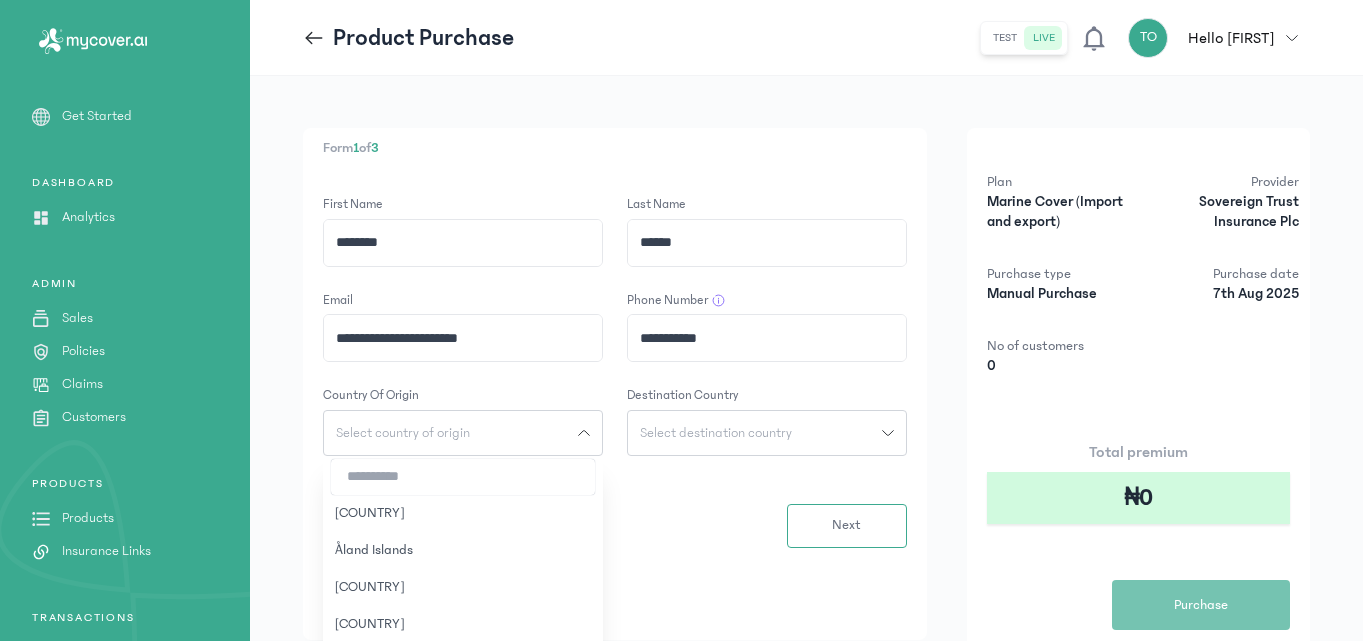 click at bounding box center [463, 477] 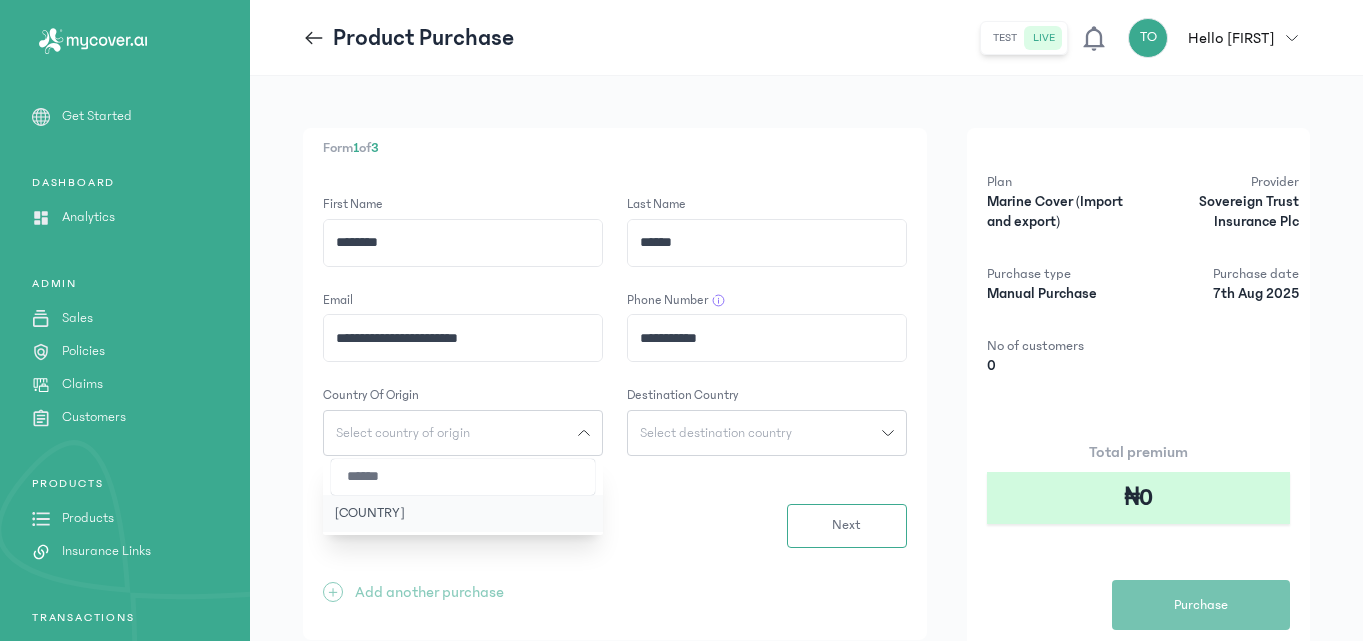 type on "******" 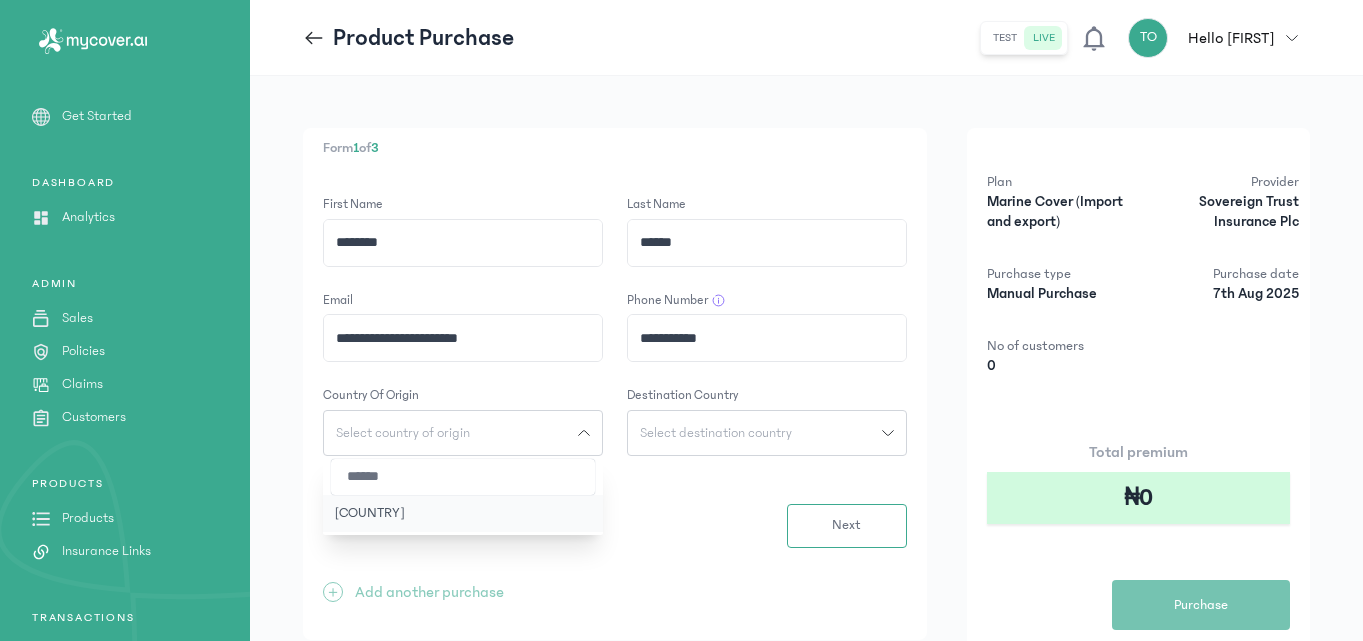 click on "[COUNTRY]" 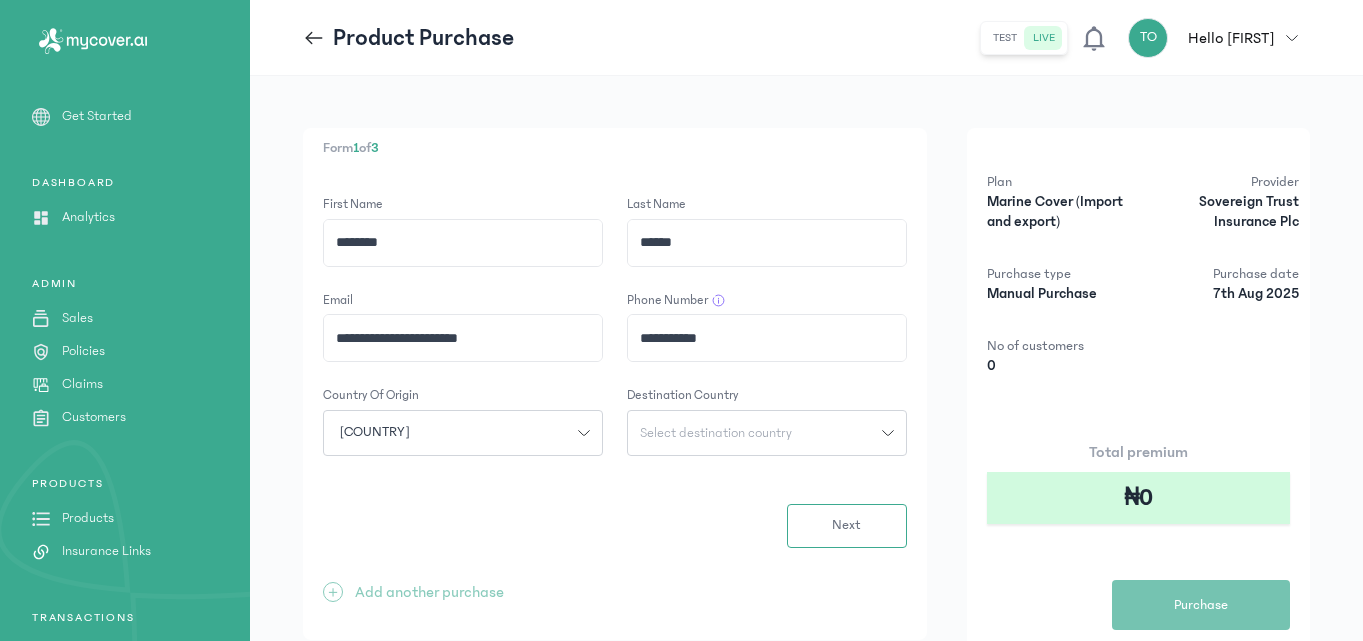 click on "Select destination country" at bounding box center [716, 433] 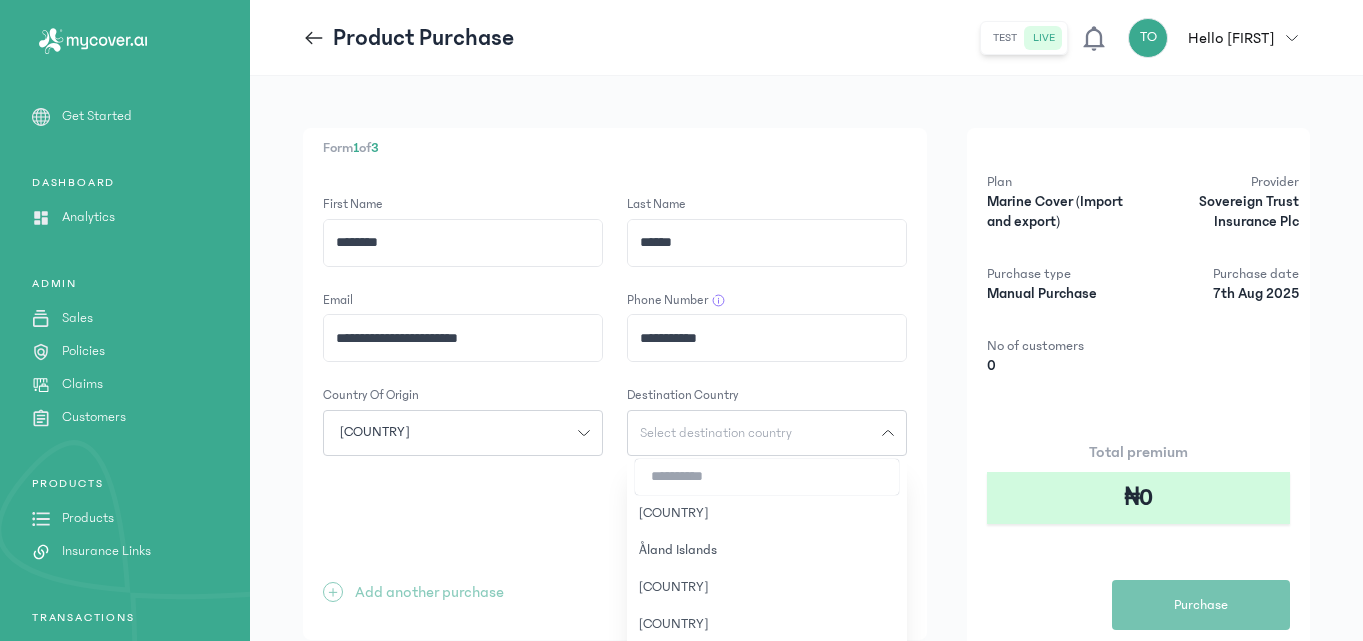 click at bounding box center (767, 477) 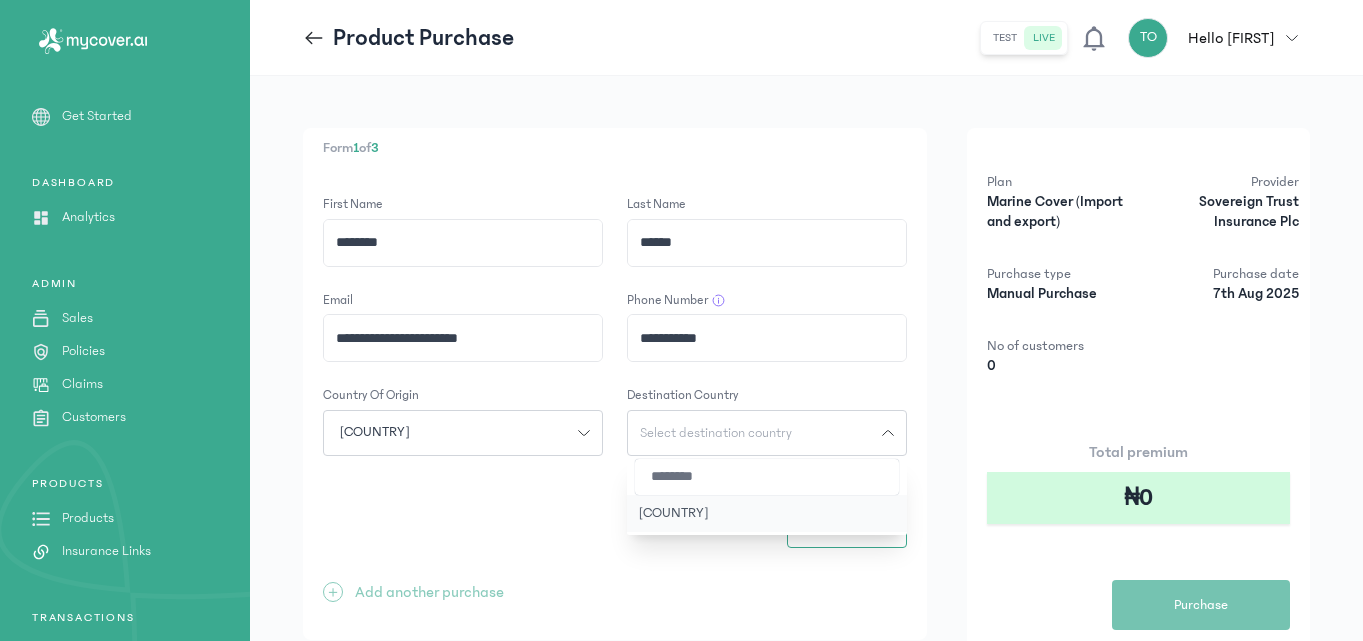 type on "********" 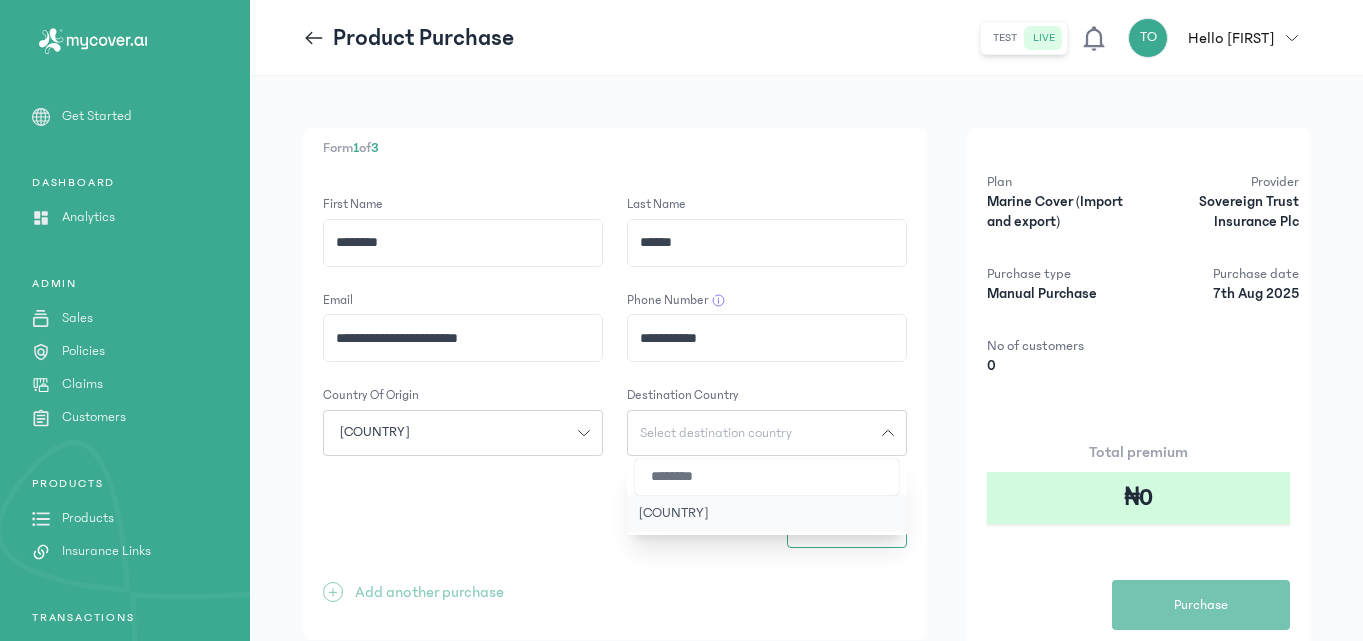 click on "[COUNTRY]" 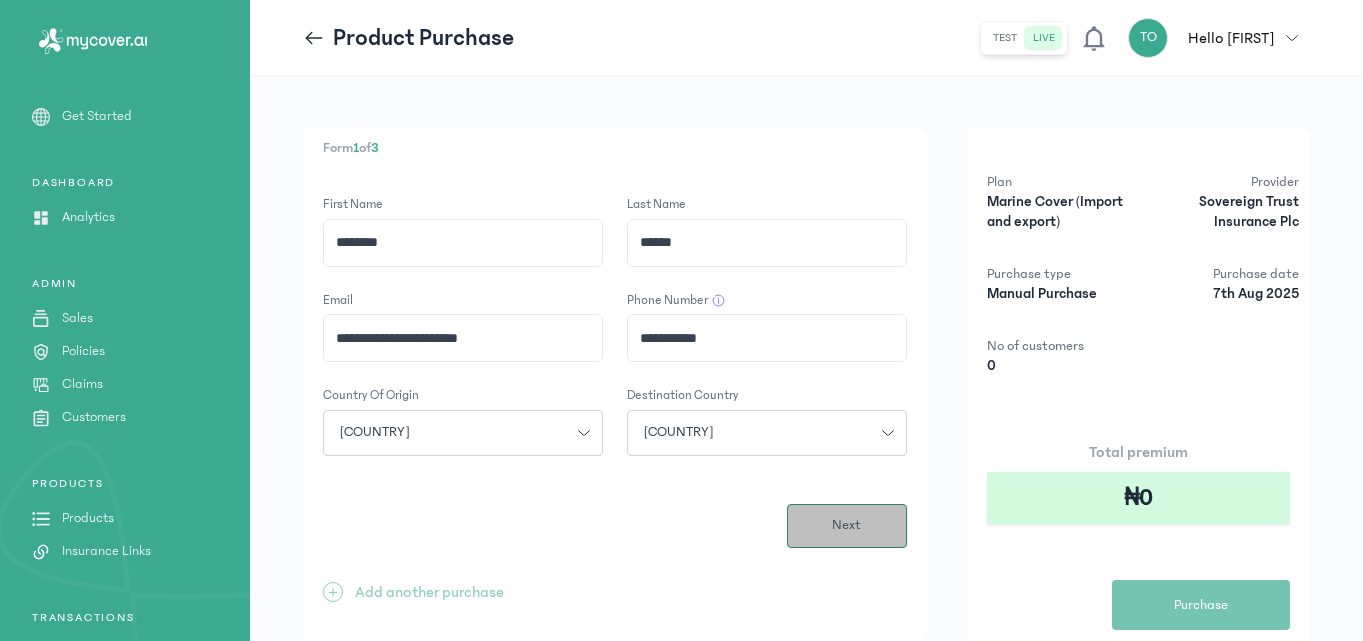 drag, startPoint x: 722, startPoint y: 499, endPoint x: 815, endPoint y: 518, distance: 94.92102 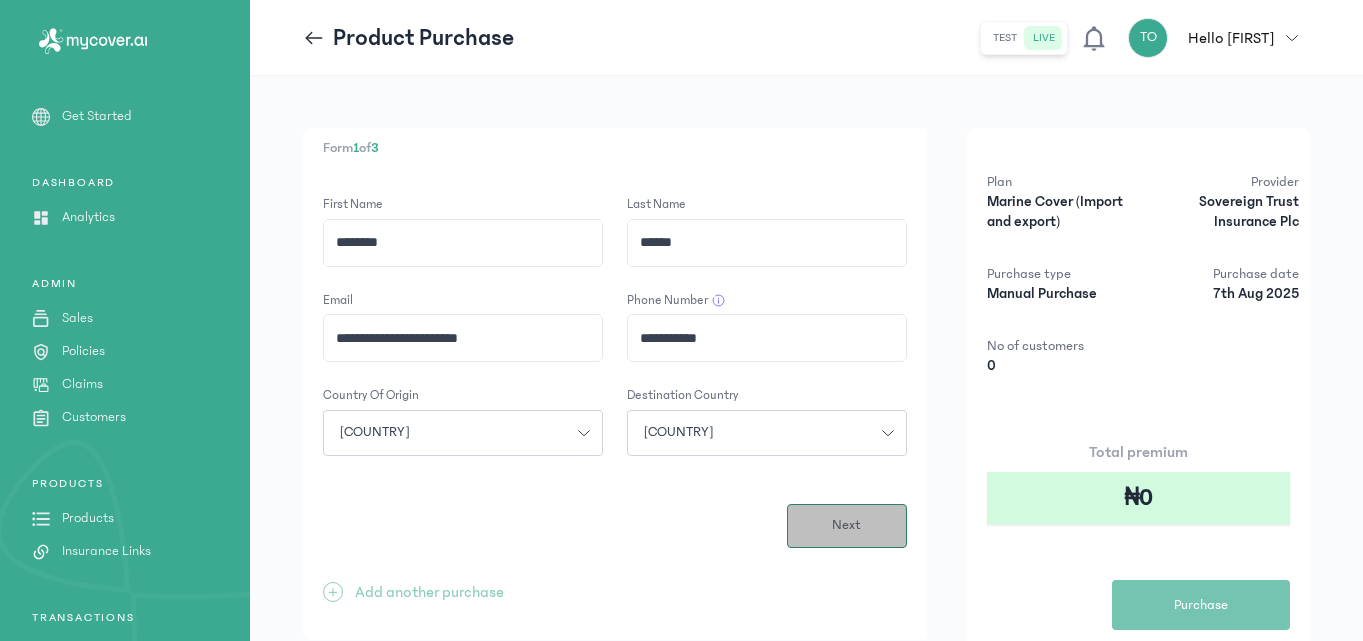 click on "Next" at bounding box center (847, 526) 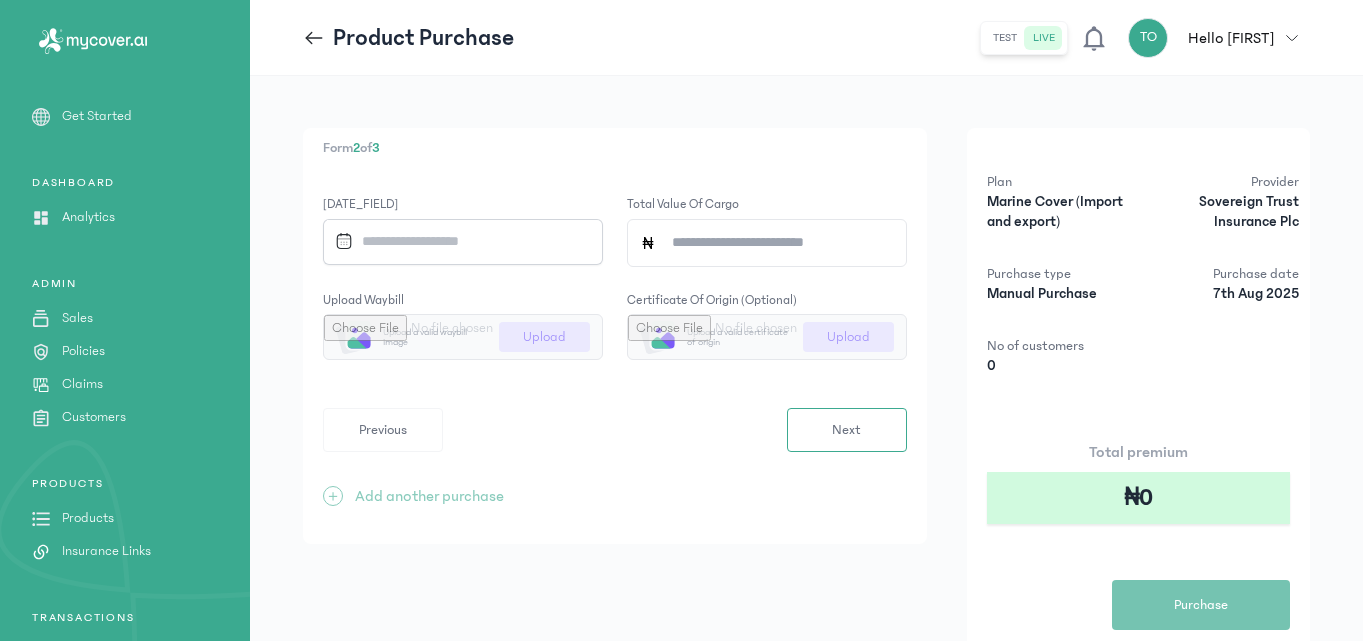 click on "Form  2  of  3 Shipping Date
Upload a valid waybill image Upload Certificate of origin (optional)
Upload a valid certificate of origin Upload  Previous  Next  +  Add another purchase" at bounding box center (615, 336) 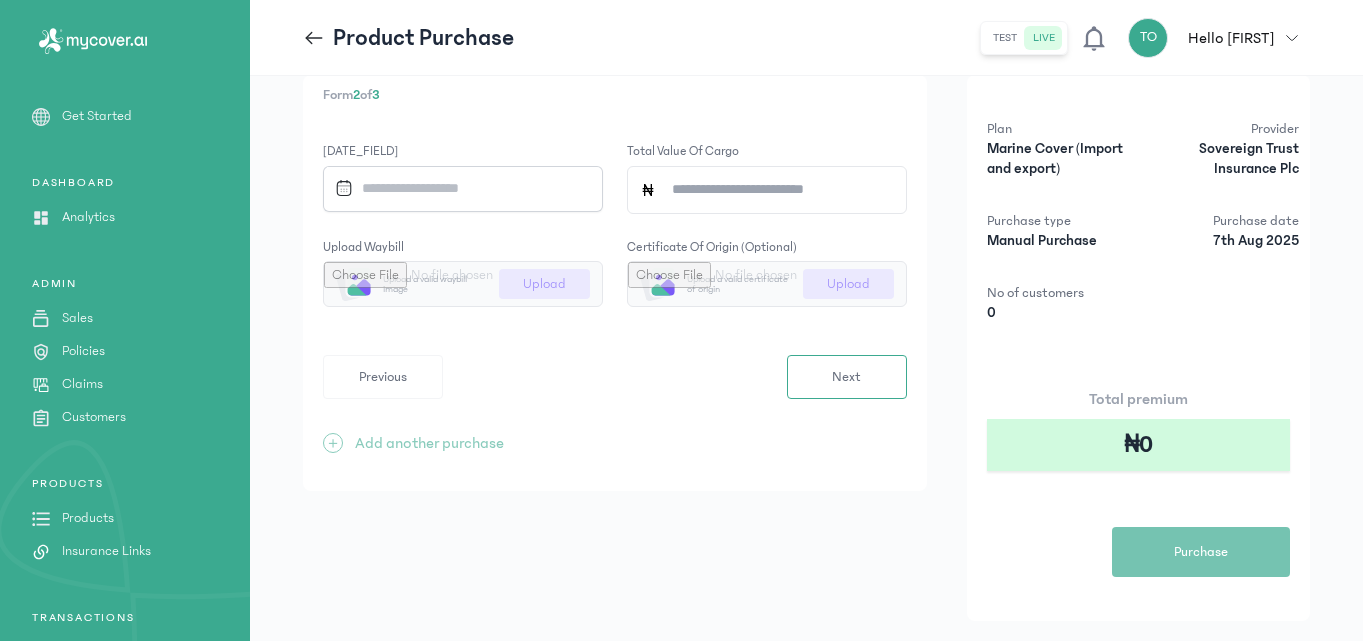 scroll, scrollTop: 97, scrollLeft: 0, axis: vertical 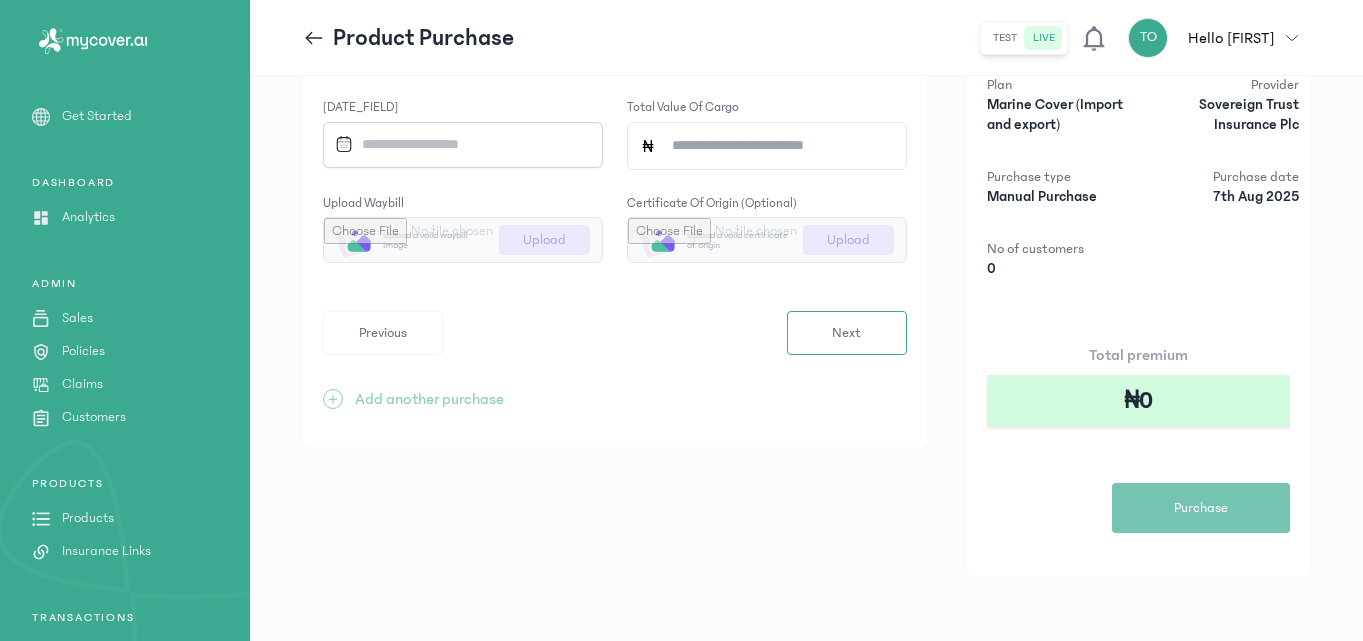 click at bounding box center [456, 144] 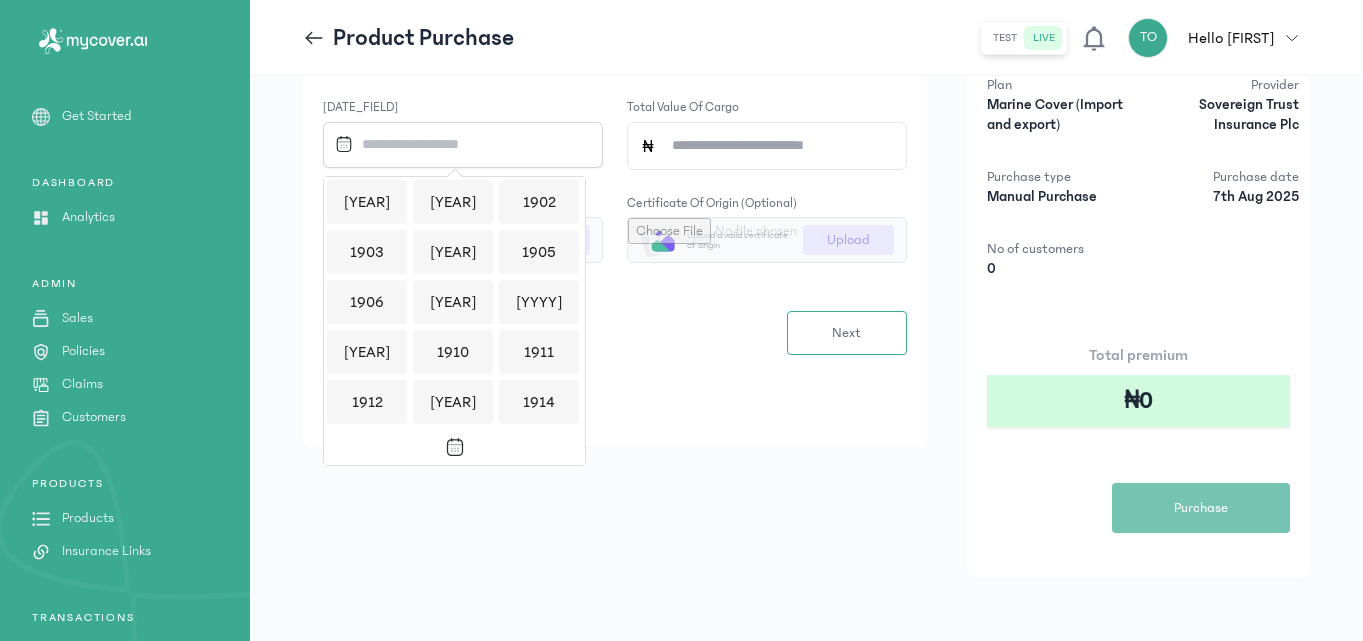 scroll, scrollTop: 1939, scrollLeft: 0, axis: vertical 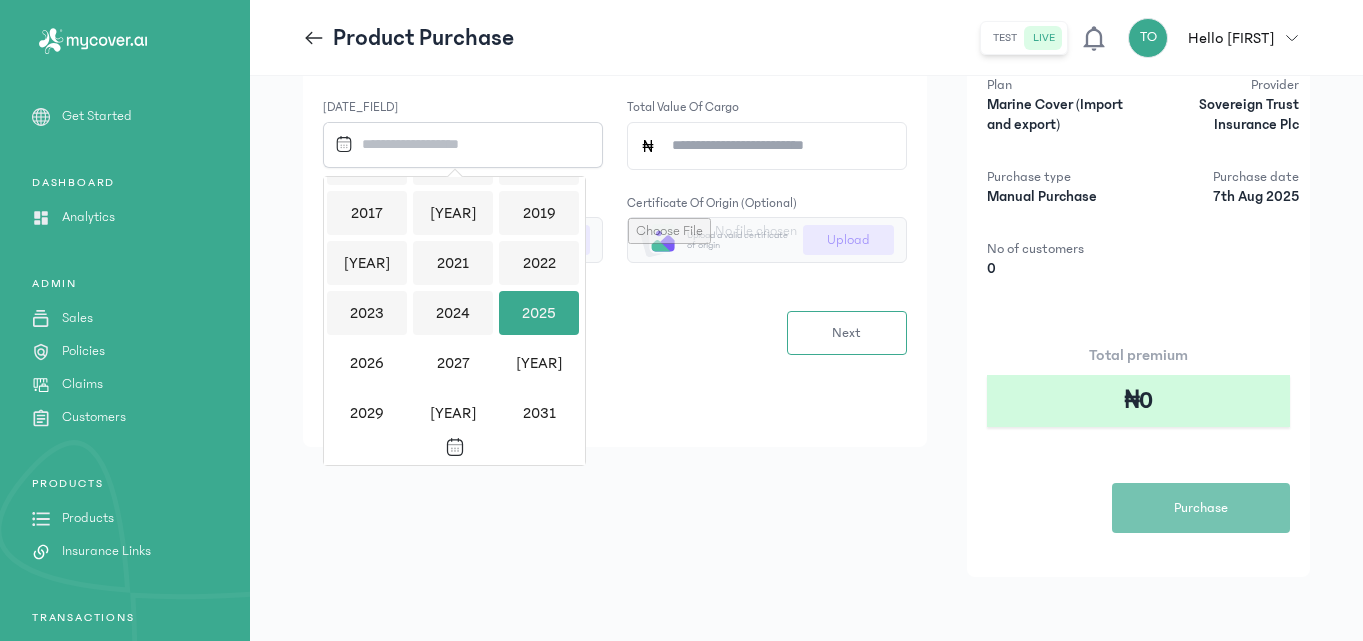 click on "2025" at bounding box center (539, 313) 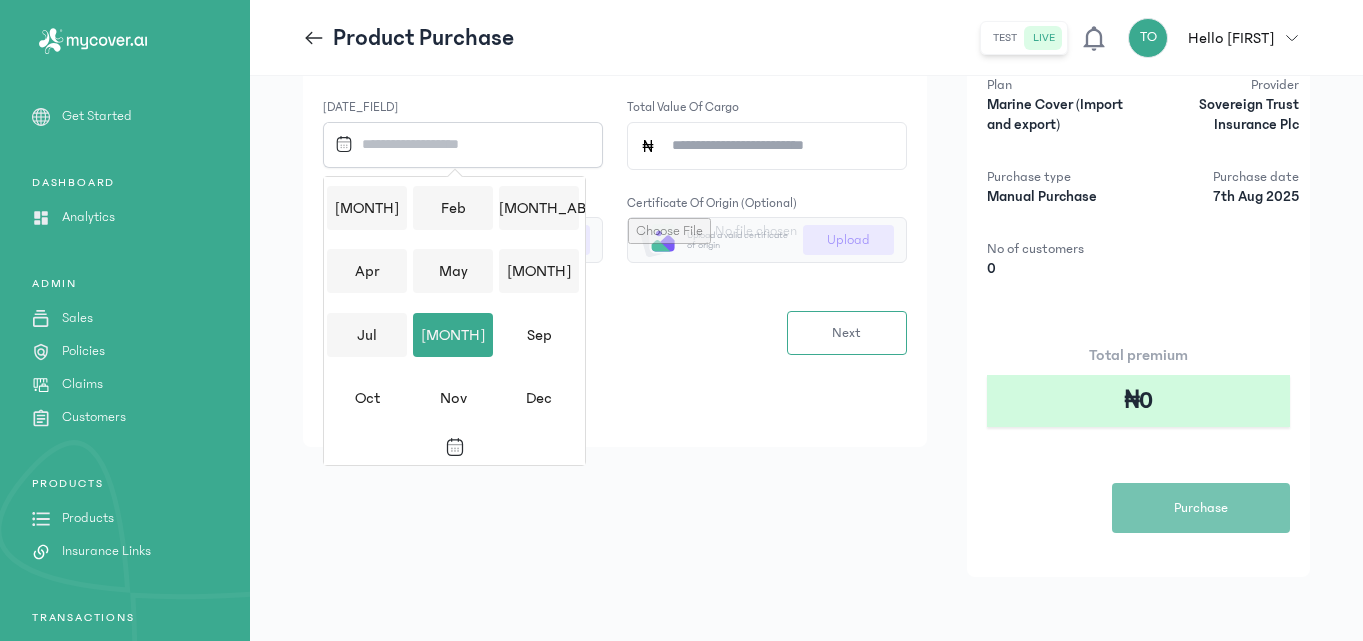 click on "[MONTH]" at bounding box center [453, 335] 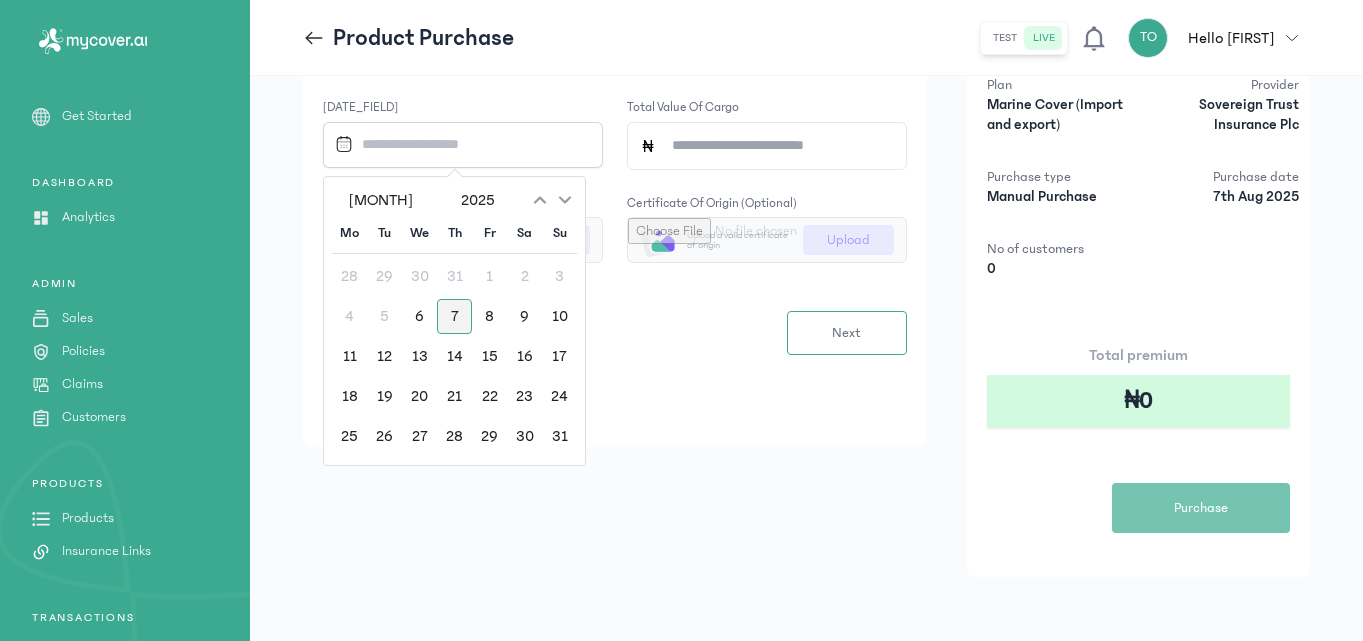 click on "7" at bounding box center (454, 316) 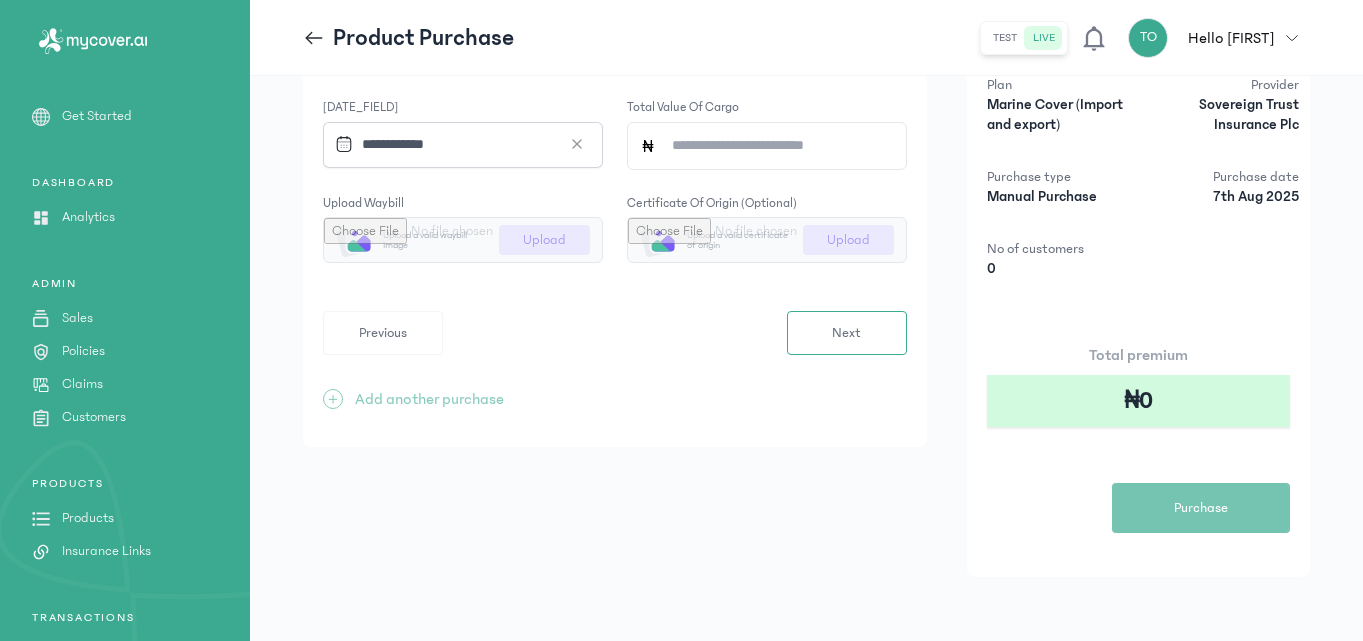 click on "Total value of cargo" 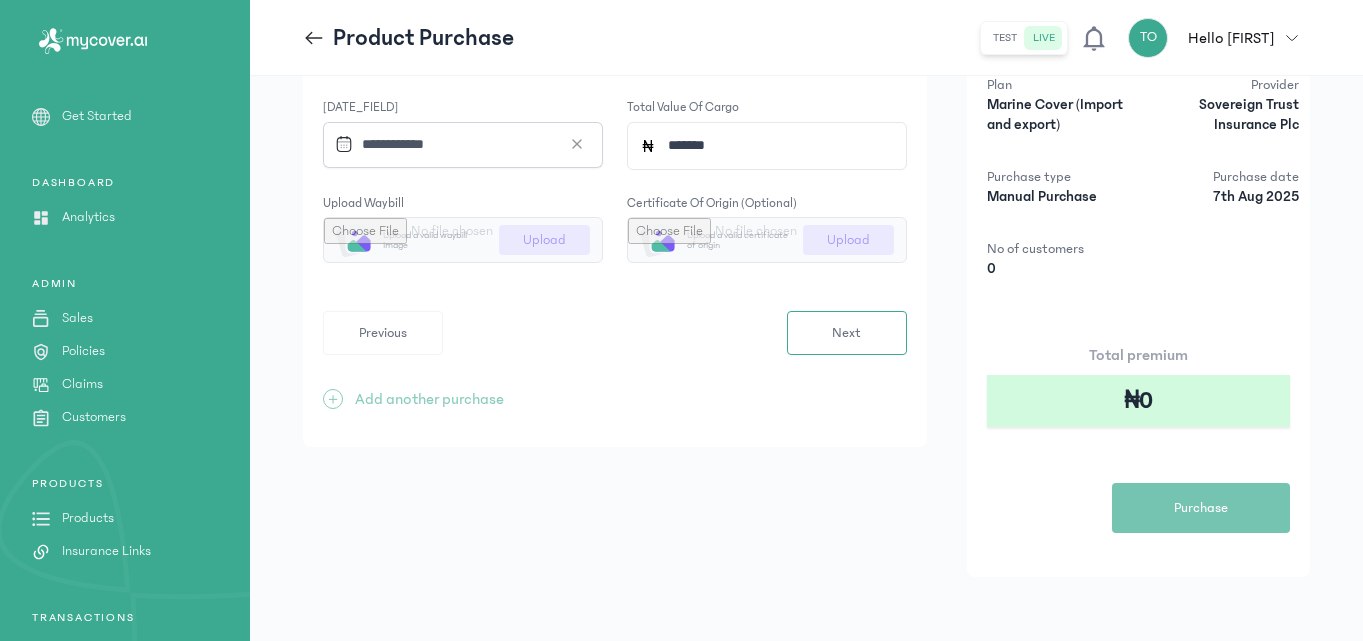 type on "*******" 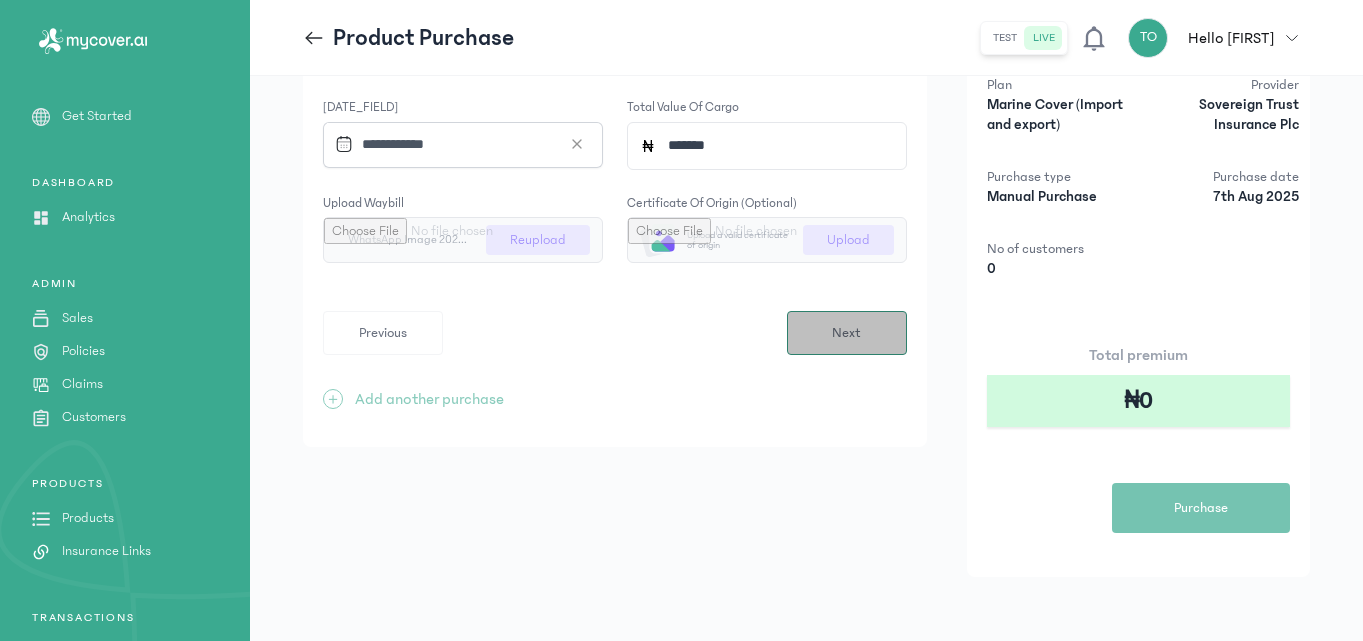 click on "Next" at bounding box center (847, 333) 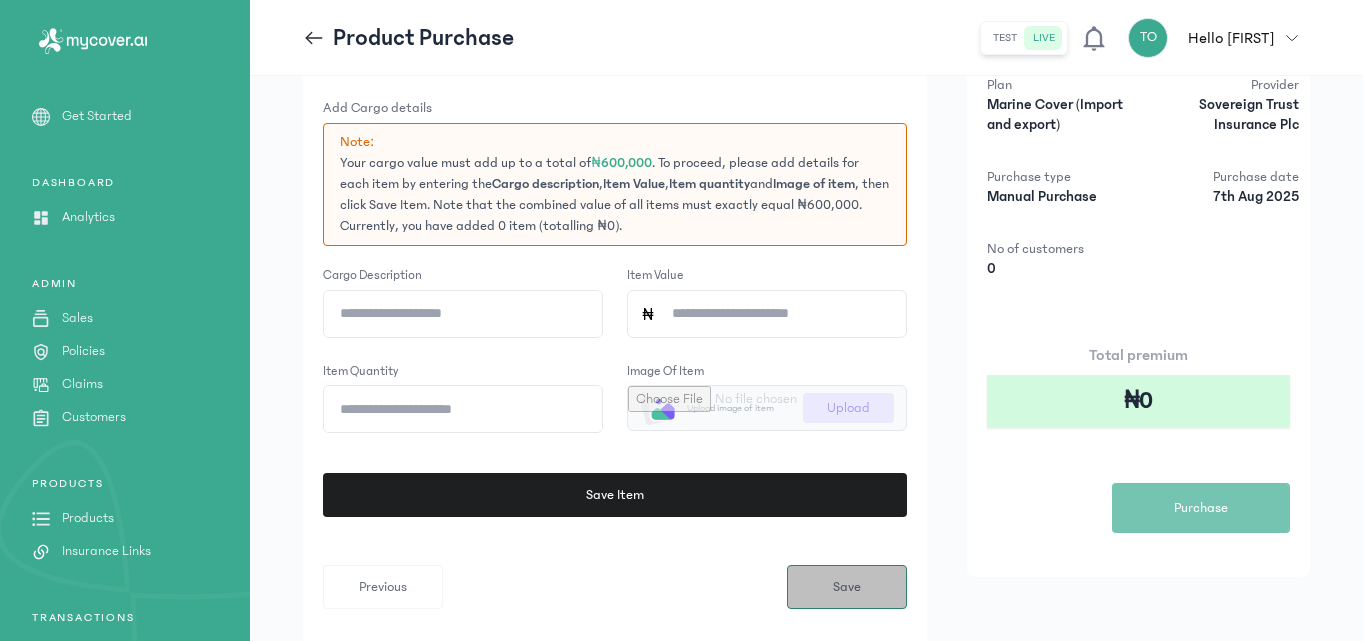 scroll, scrollTop: 0, scrollLeft: 0, axis: both 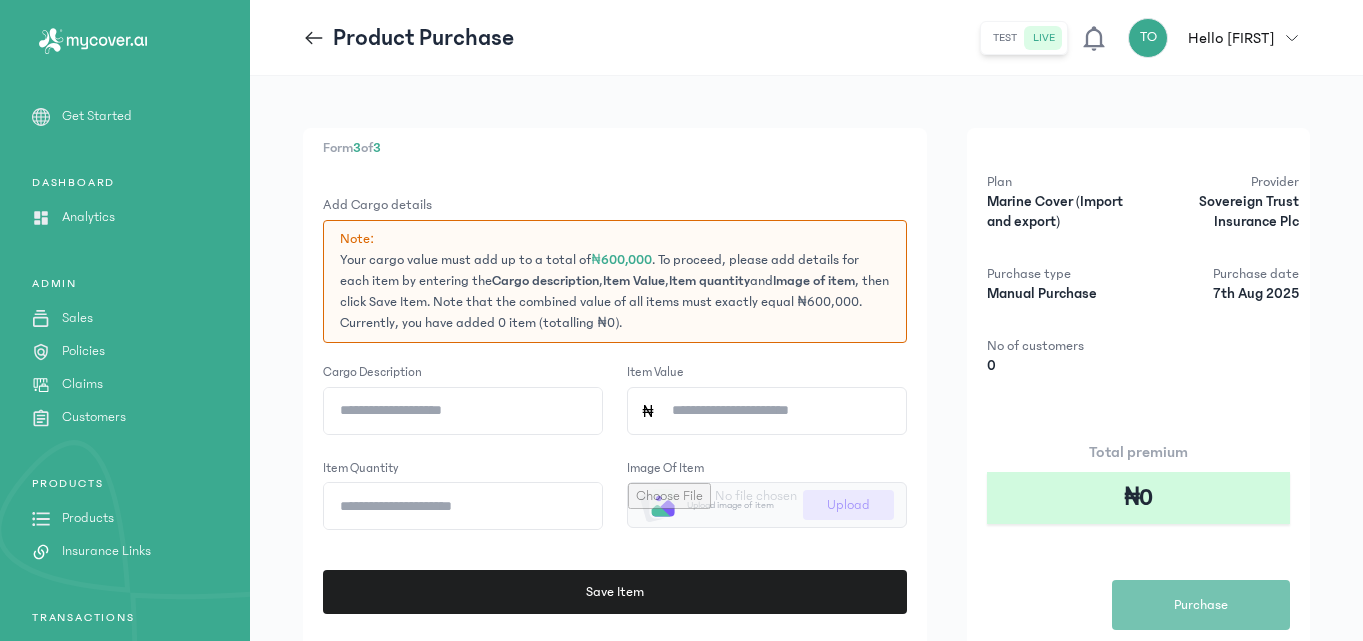 click on "Form  3  of  3 Add Cargo details Note:  Your cargo value must add up to a total of  ₦600,000 . To proceed, please add details for each item by entering the  Cargo description ,  Item Value ,  Item quantity  and  Image of item , then click Save Item. Note that the combined value of all items must exactly equal ₦600,000. Currently, you have added 0 item (totalling ₦0).  Cargo description Item Value Item quantity Image of item
Upload image of item Upload  Save Item   Previous  Save  +  Add another purchase Plan Marine Cover (Import and export) Provider Sovereign Trust Insurance Plc Purchase type Manual Purchase Purchase date 7th Aug 2025 No of customers 0 Total premium ₦0  Purchase" at bounding box center (806, 469) 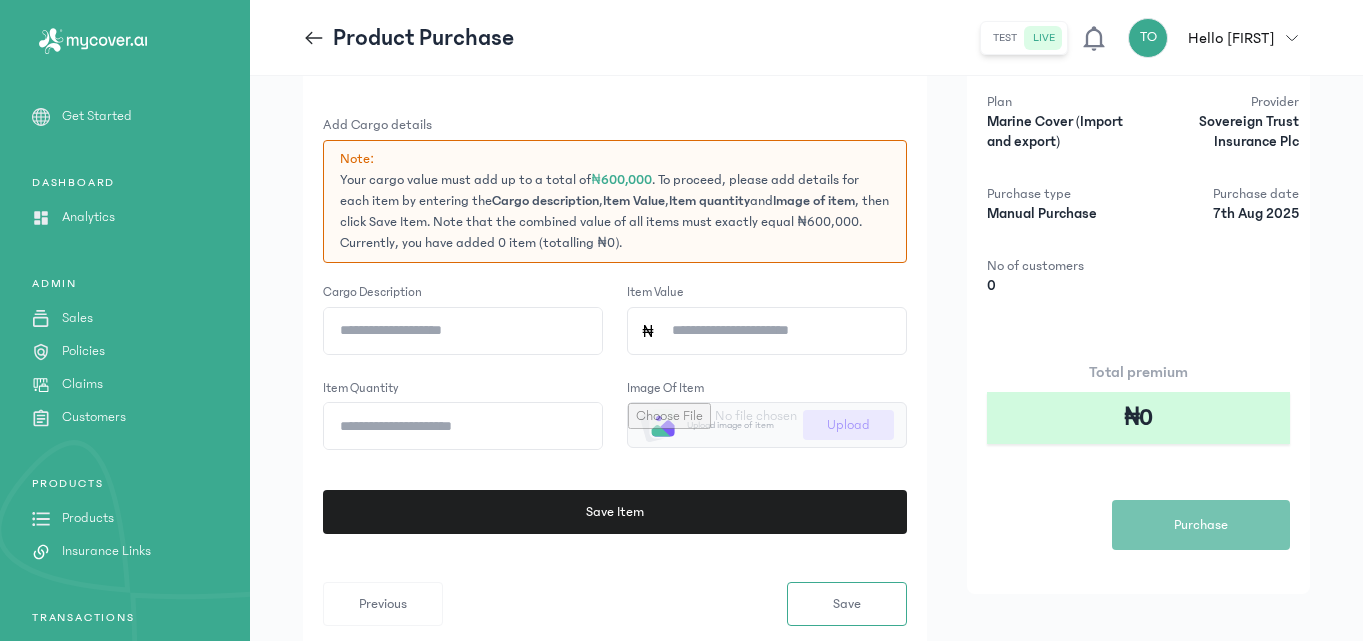 scroll, scrollTop: 120, scrollLeft: 0, axis: vertical 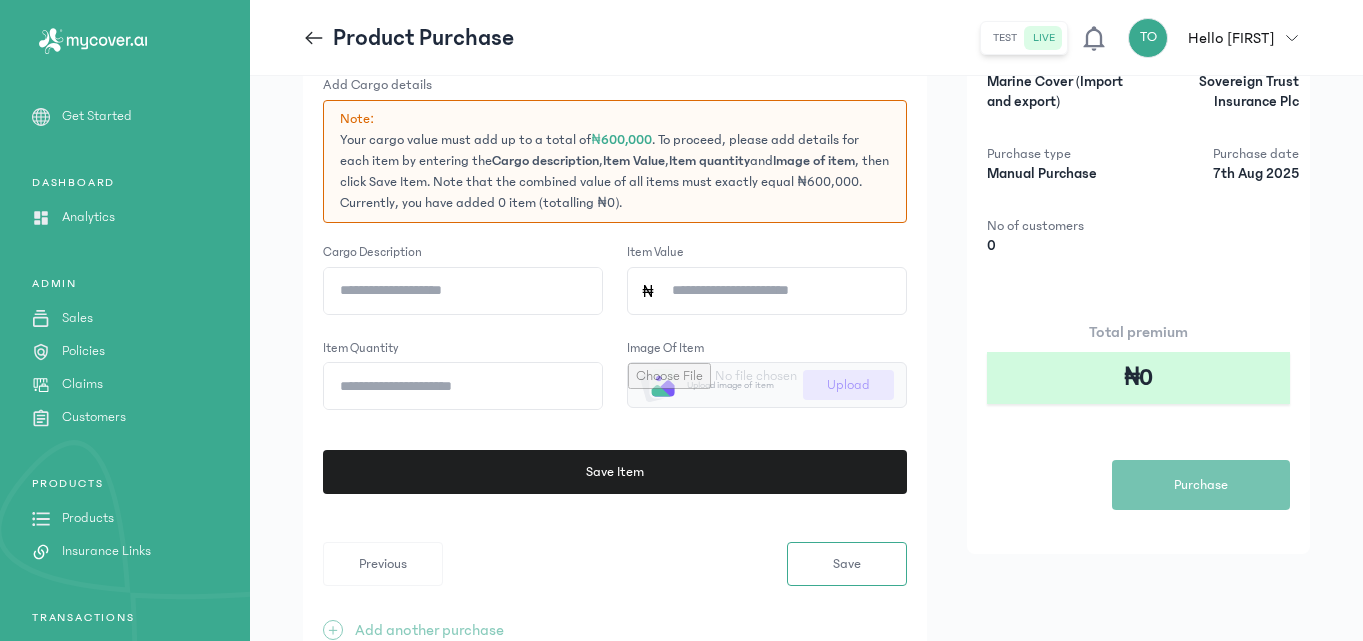 click on "Cargo description" 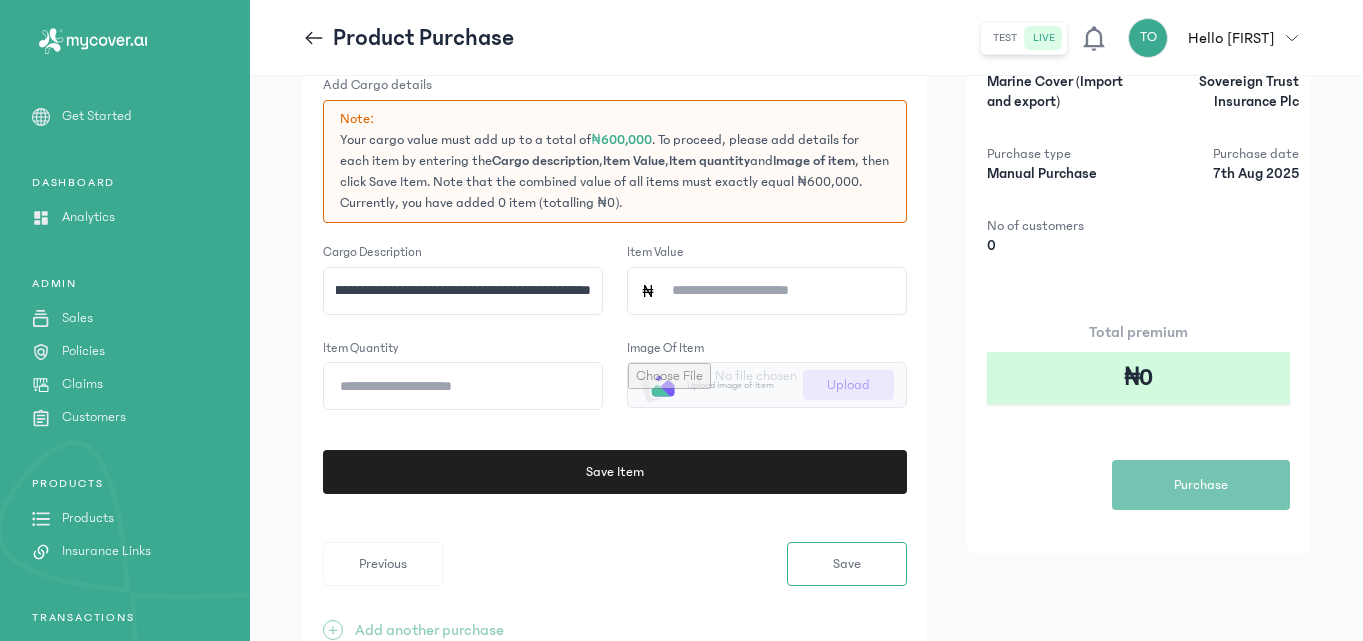 scroll, scrollTop: 0, scrollLeft: 359, axis: horizontal 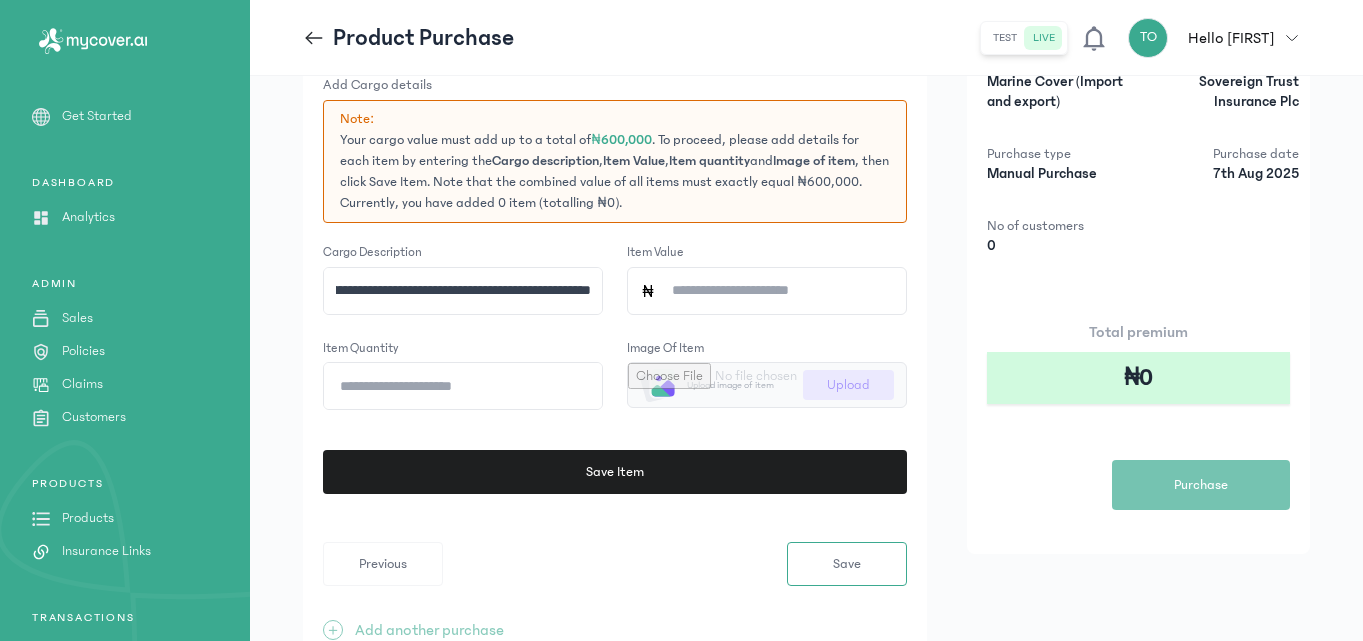 type on "**********" 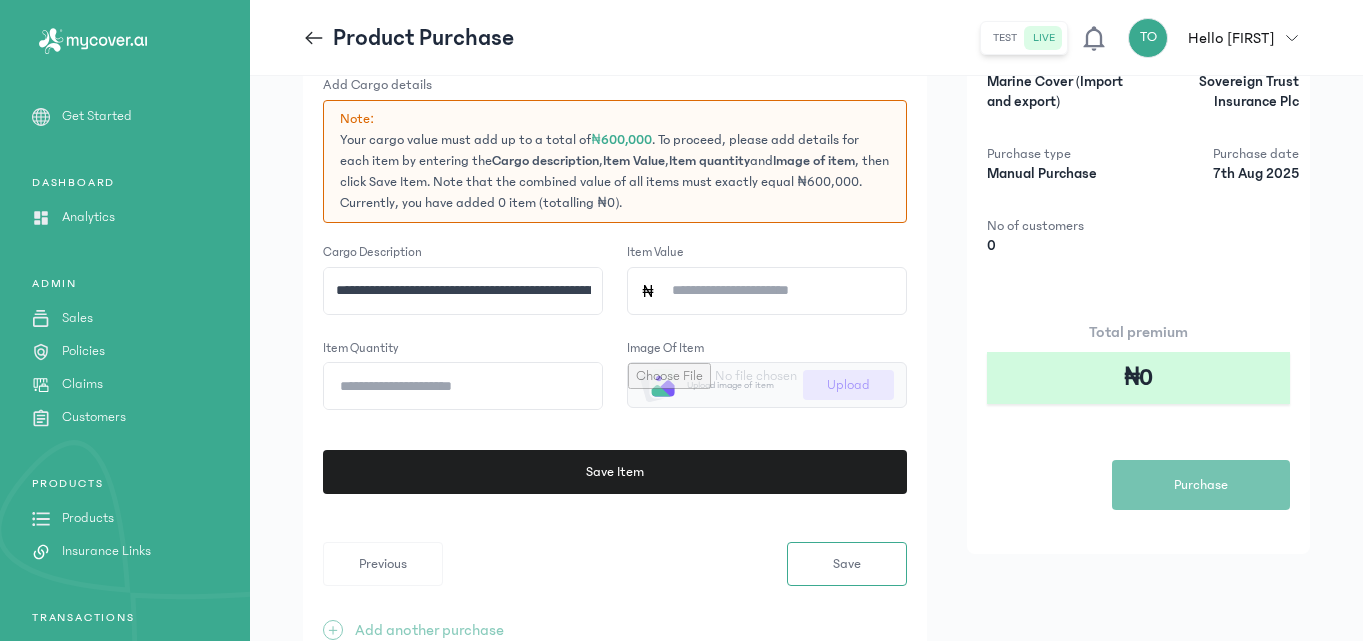 click on "Item Value" 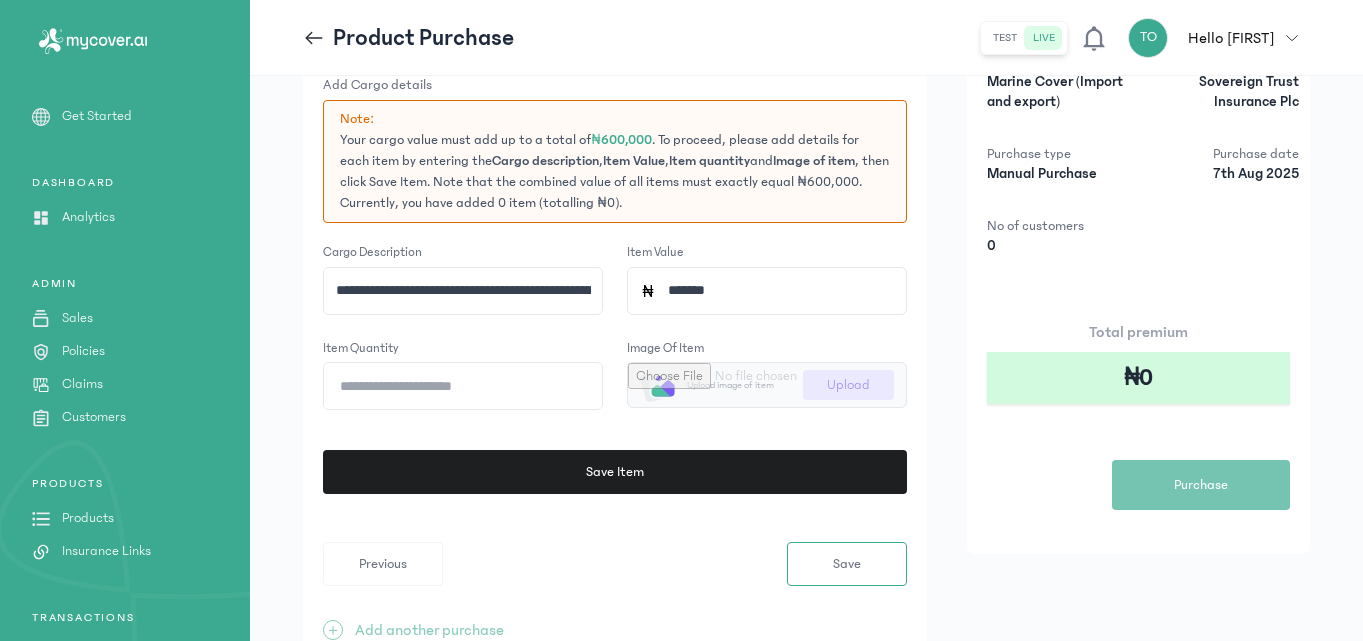 type on "*******" 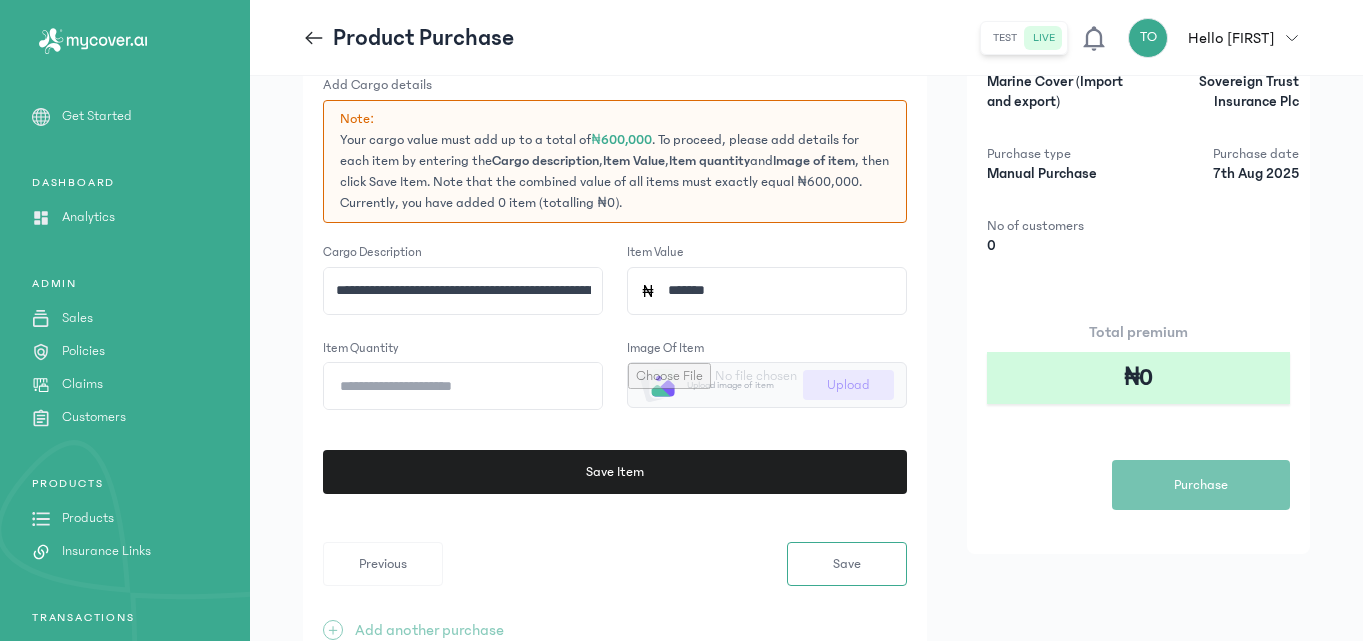 type on "*" 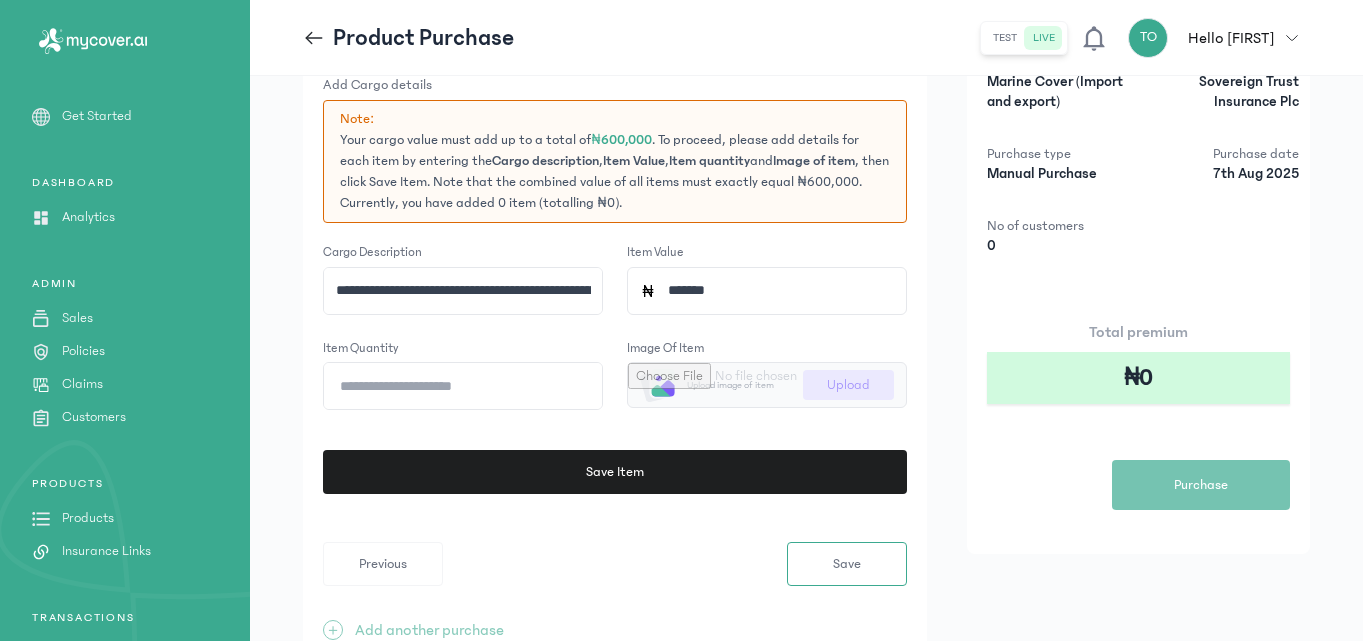 click at bounding box center (767, 385) 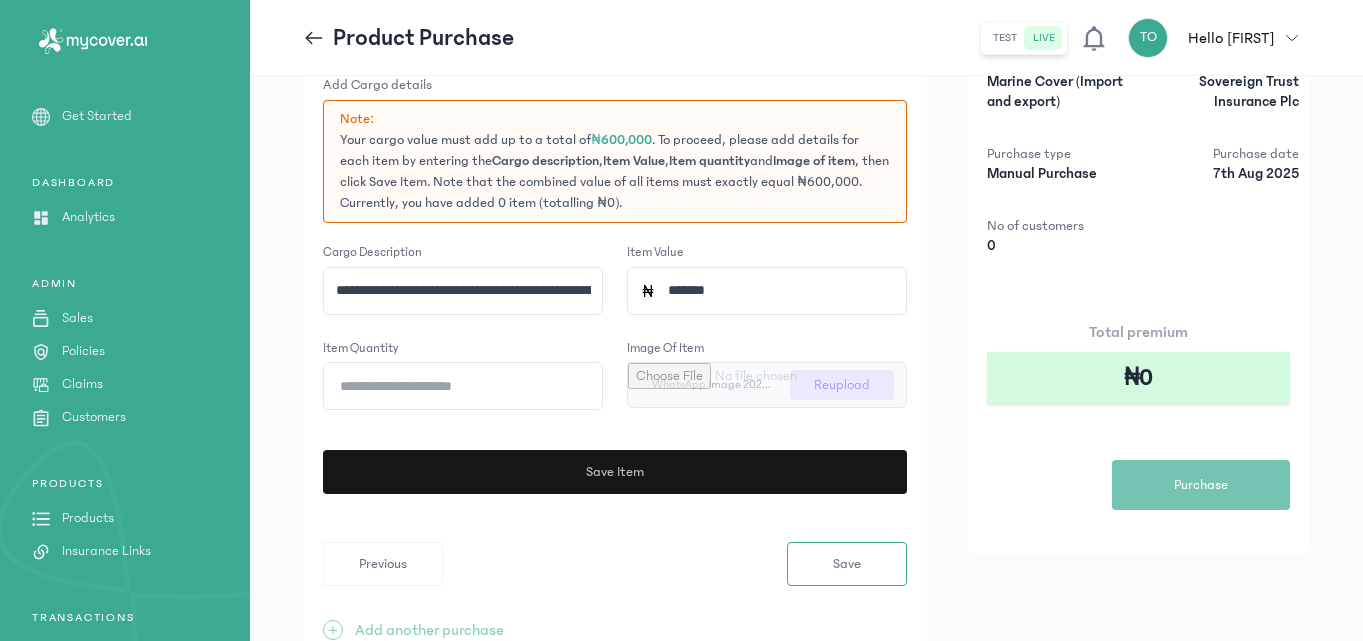 click on "Save Item" at bounding box center [611, 472] 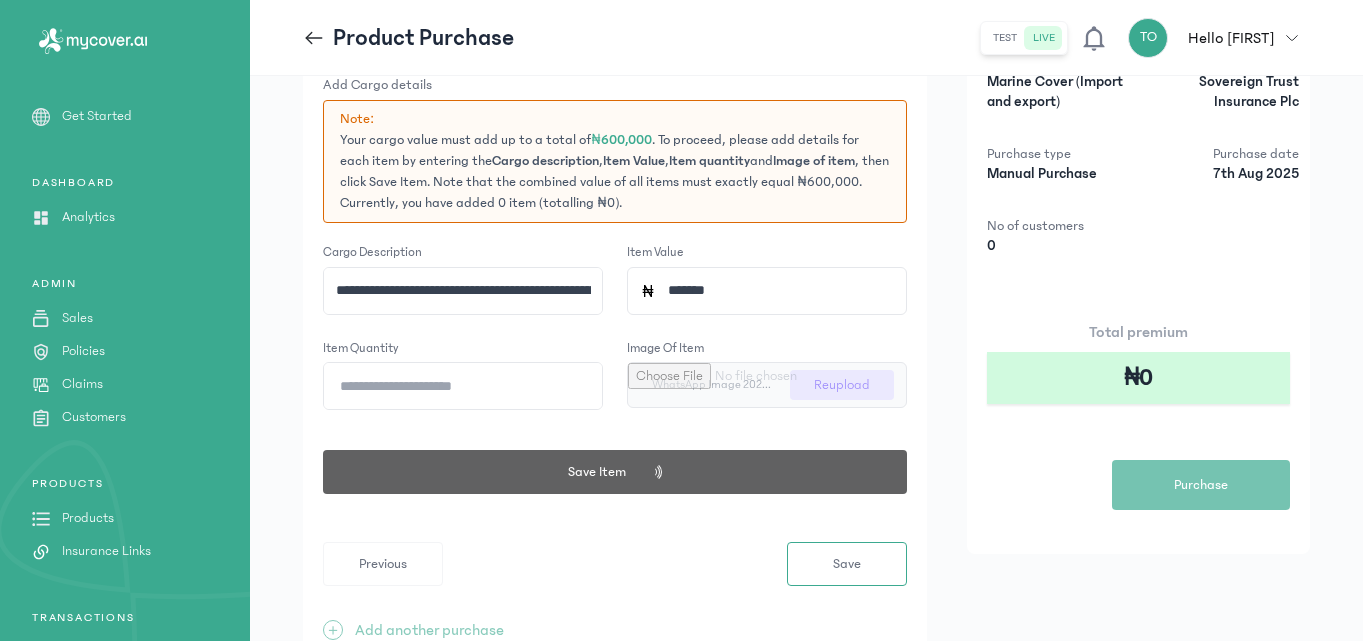 type 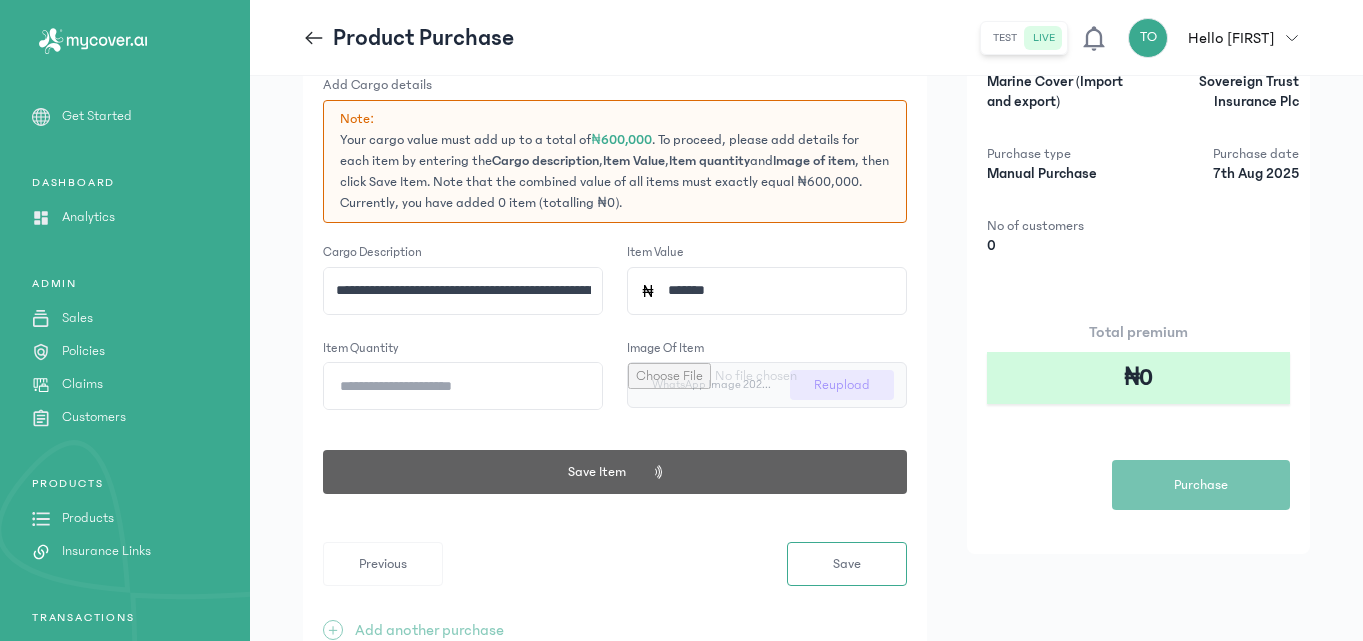 type 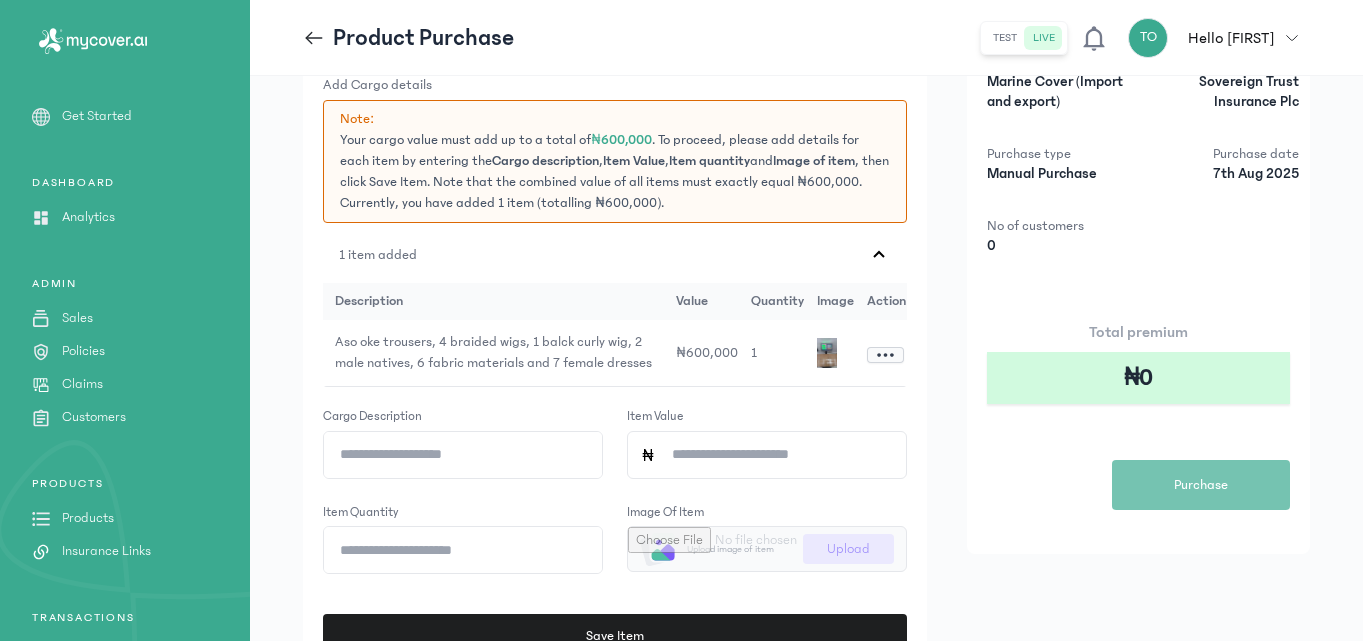 click on "Plan Marine Cover (Import and export) Provider Sovereign Trust Insurance Plc Purchase type Manual Purchase Purchase date 7th Aug 2025 No of customers 0 Total premium ₦0  Purchase" 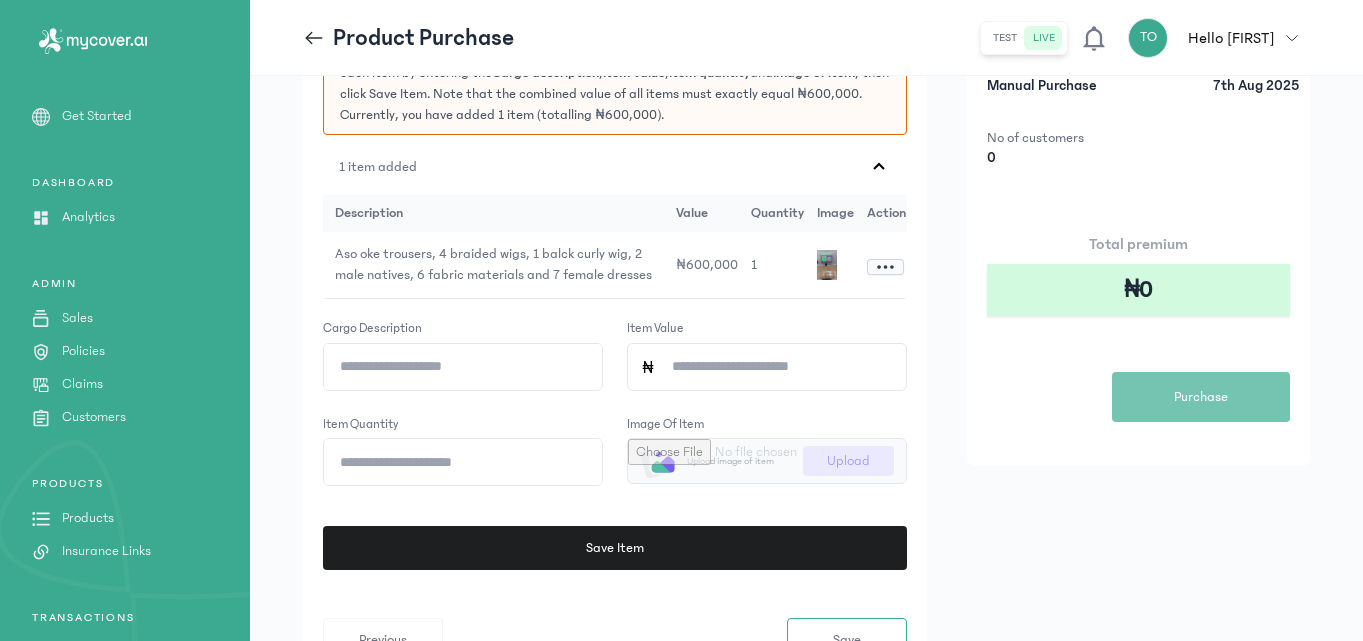 scroll, scrollTop: 240, scrollLeft: 0, axis: vertical 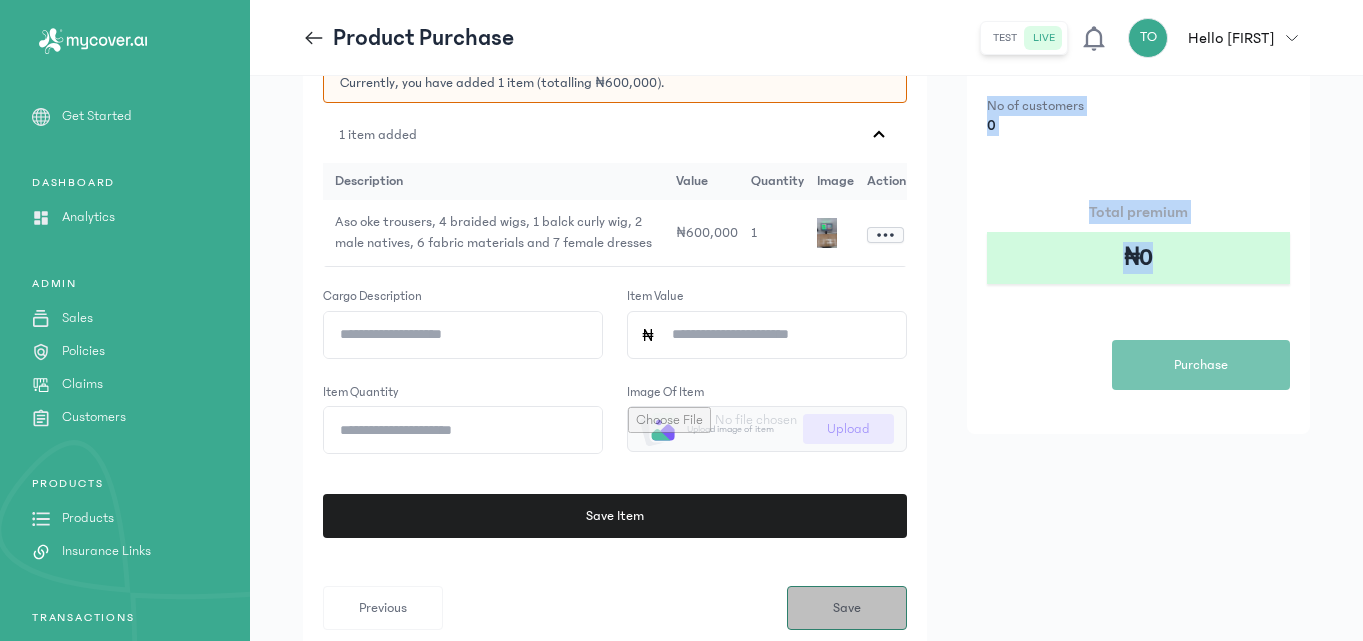 drag, startPoint x: 1053, startPoint y: 473, endPoint x: 894, endPoint y: 604, distance: 206.01456 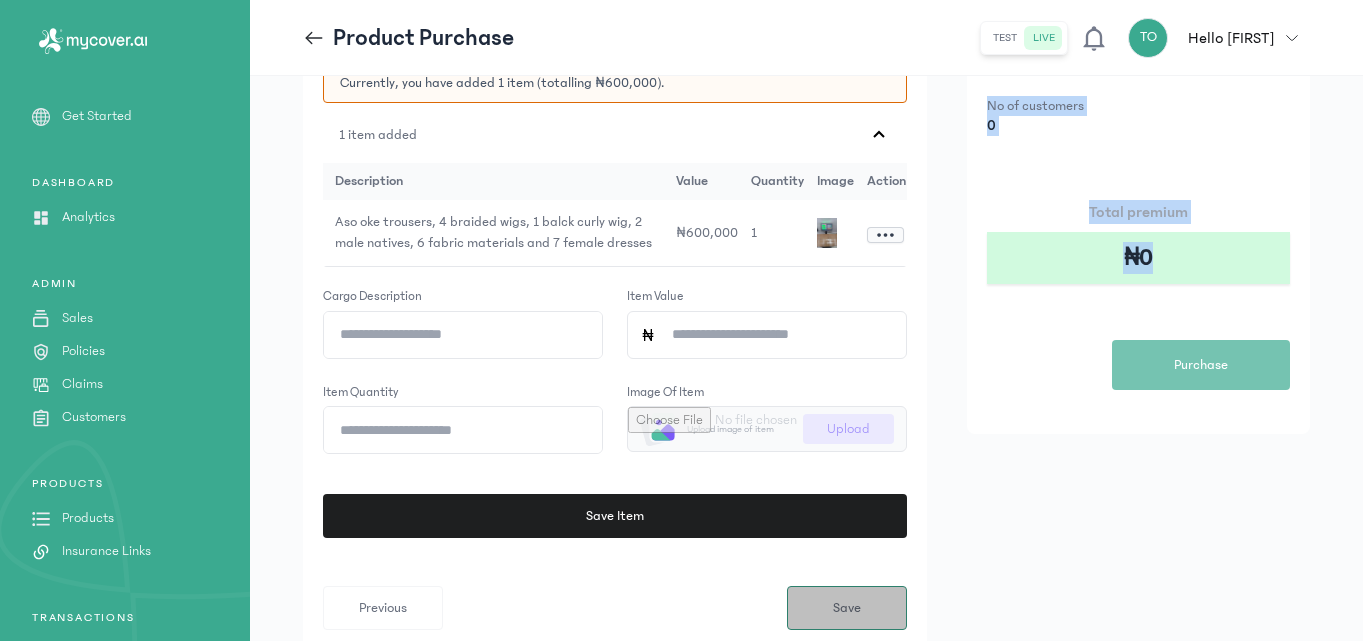 click on "Form  3  of  3 Add Cargo details Note:  Your cargo value must add up to a total of  ₦600,000 . To proceed, please add details for each item by entering the  Cargo description ,  Item Value ,  Item quantity  and  Image of item , then click Save Item. Note that the combined value of all items must exactly equal ₦600,000. Currently, you have added 1 item (totalling ₦600,000).  1 item added
description value quantity image Action Aso oke trousers, 4 braided wigs, 1 balck curly wig, 2 male natives, 6 fabric materials and 7 female dresses ₦600,000 1
Cargo description Item Value Item quantity Image of item
Upload image of item Upload  Save Item   Previous  Save  +  Add another purchase Plan Marine Cover (Import and export) Provider Sovereign Trust Insurance Plc Purchase type Manual Purchase Purchase date 7th Aug 2025 No of customers 0 Total premium ₦0  Purchase" 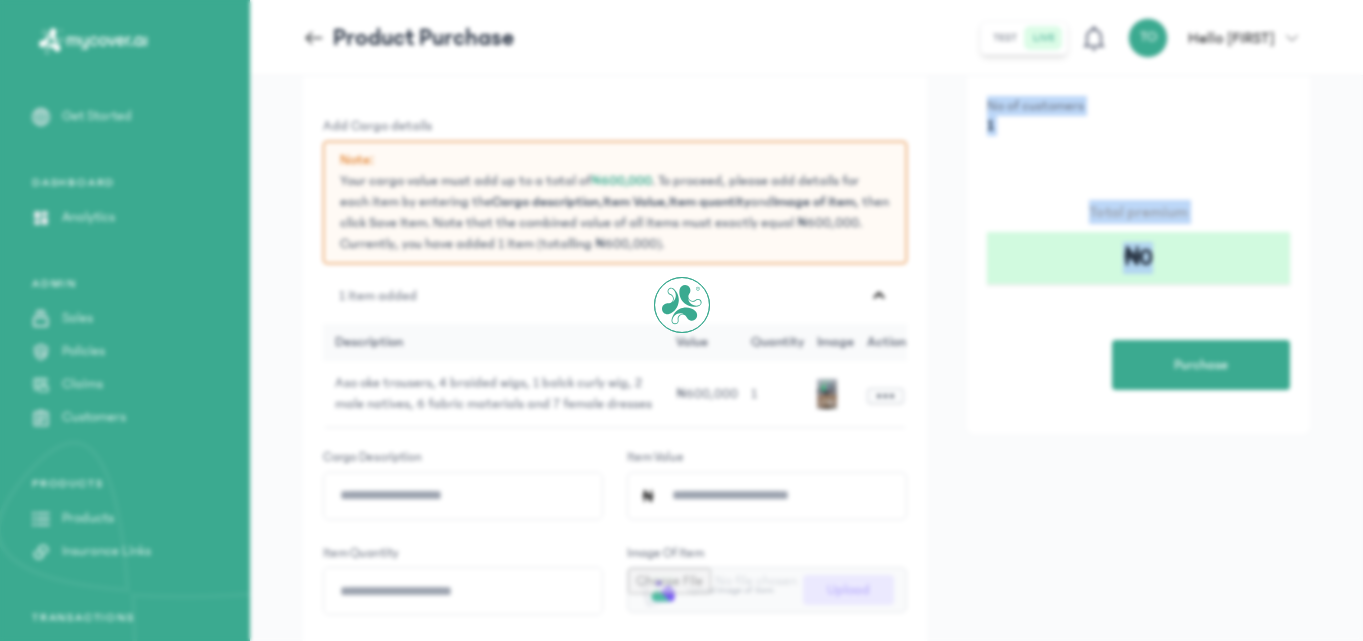 scroll, scrollTop: 0, scrollLeft: 0, axis: both 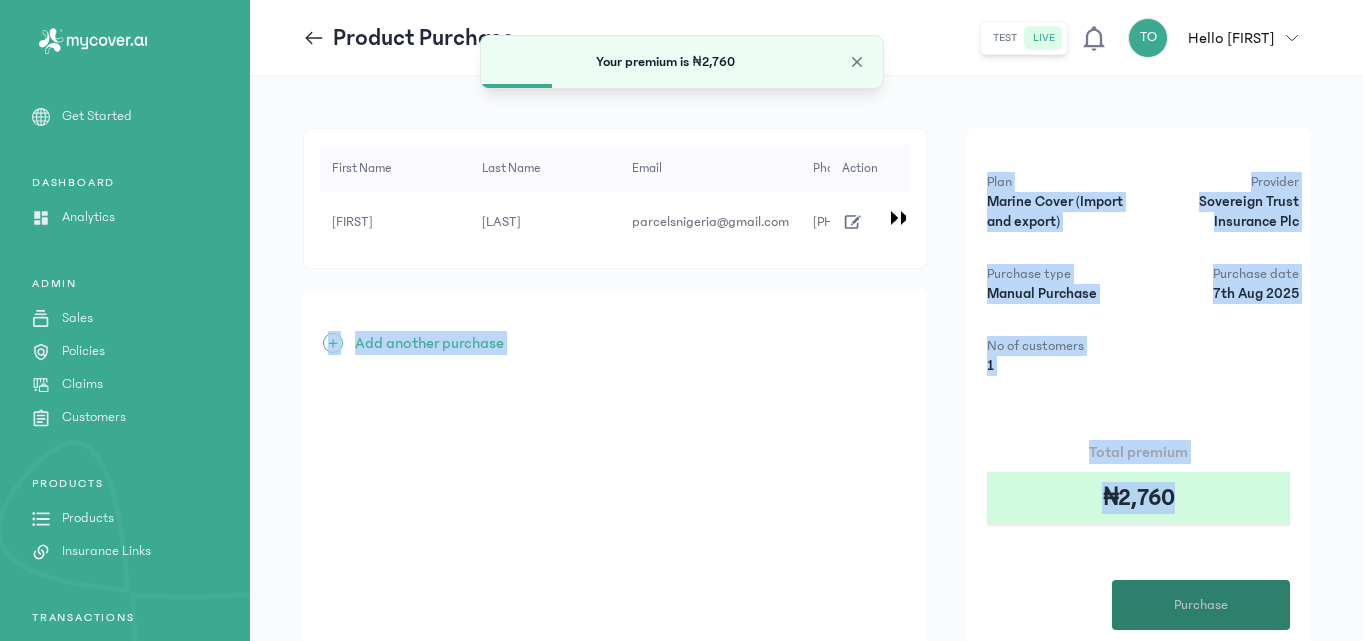 click on "Purchase" at bounding box center (1201, 605) 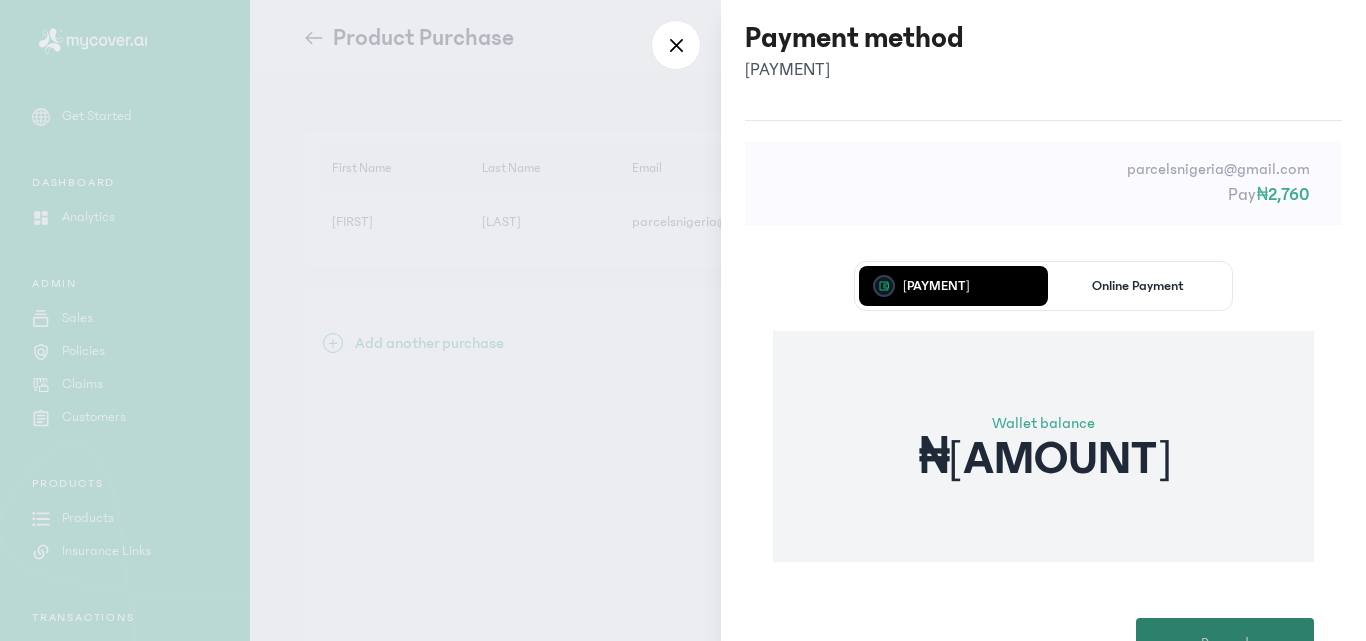 click on "Proceed" at bounding box center [1225, 643] 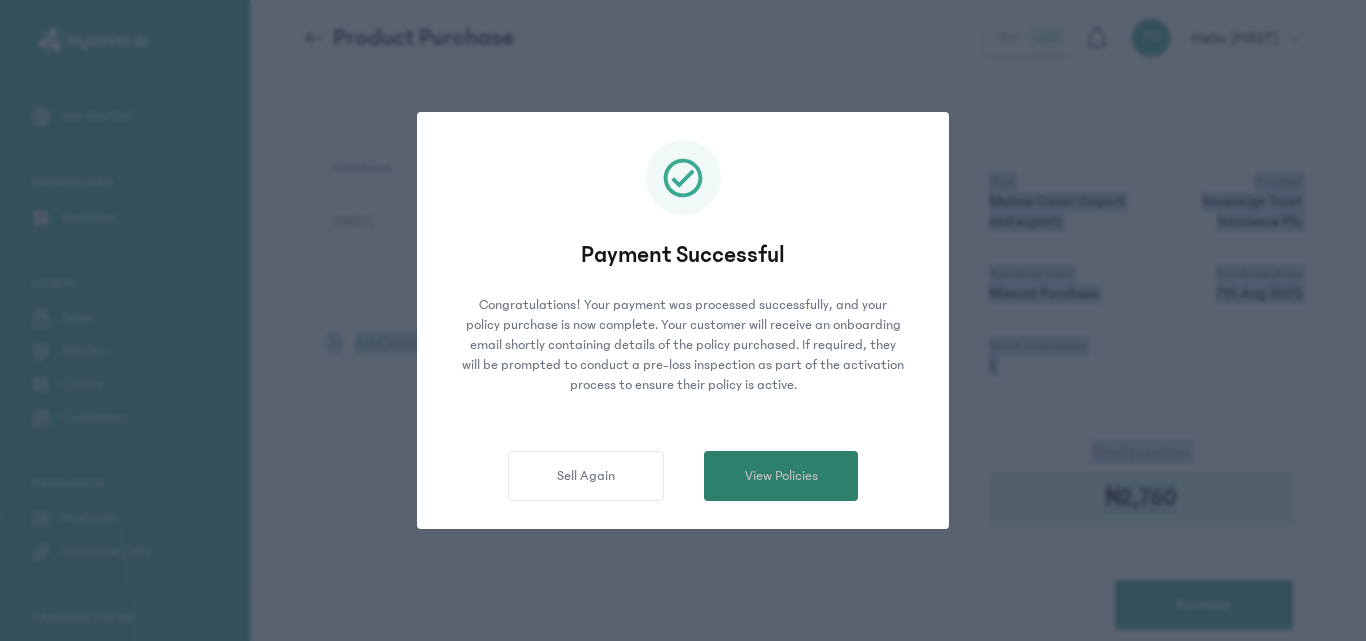 click on "View Policies" at bounding box center (781, 476) 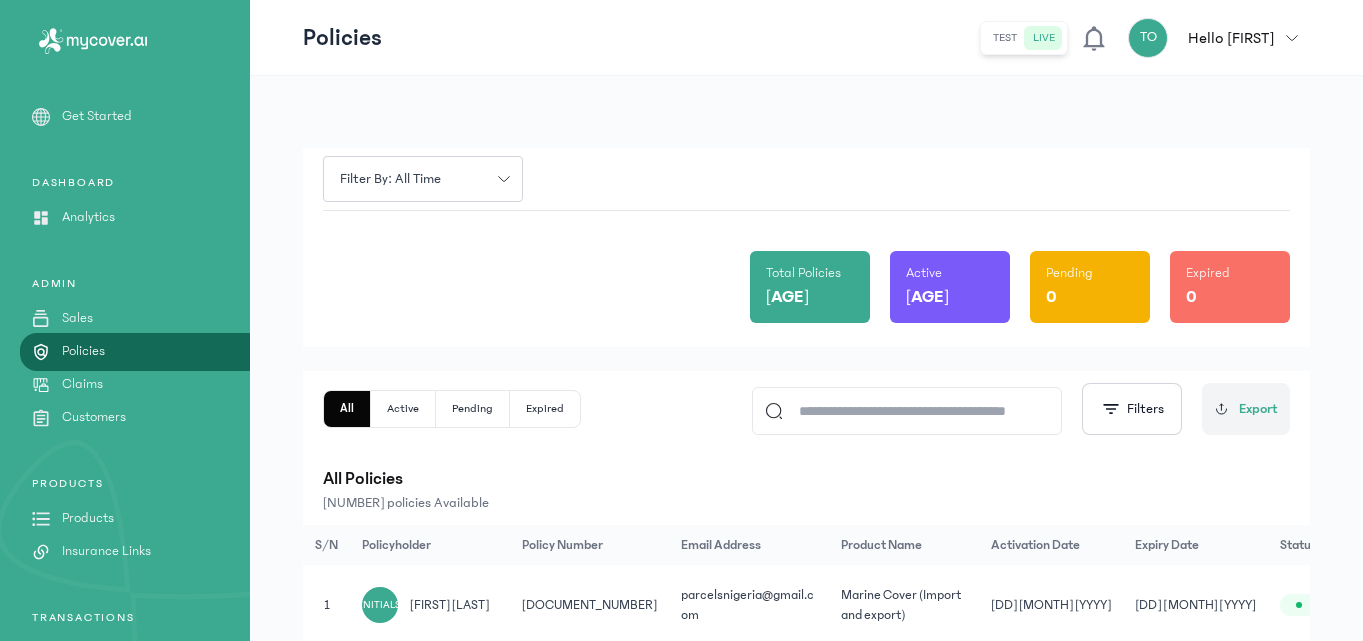 click on "Total Policies 95 Active 95 Pending 0 Expired 0" 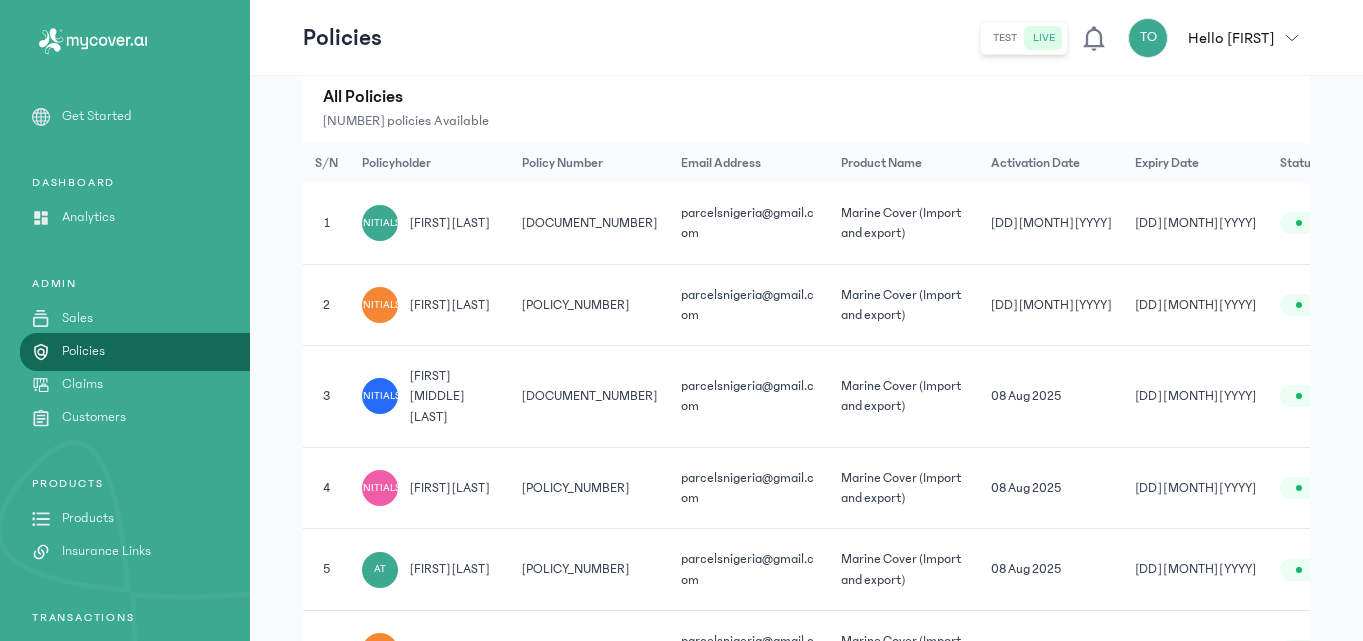 scroll, scrollTop: 400, scrollLeft: 0, axis: vertical 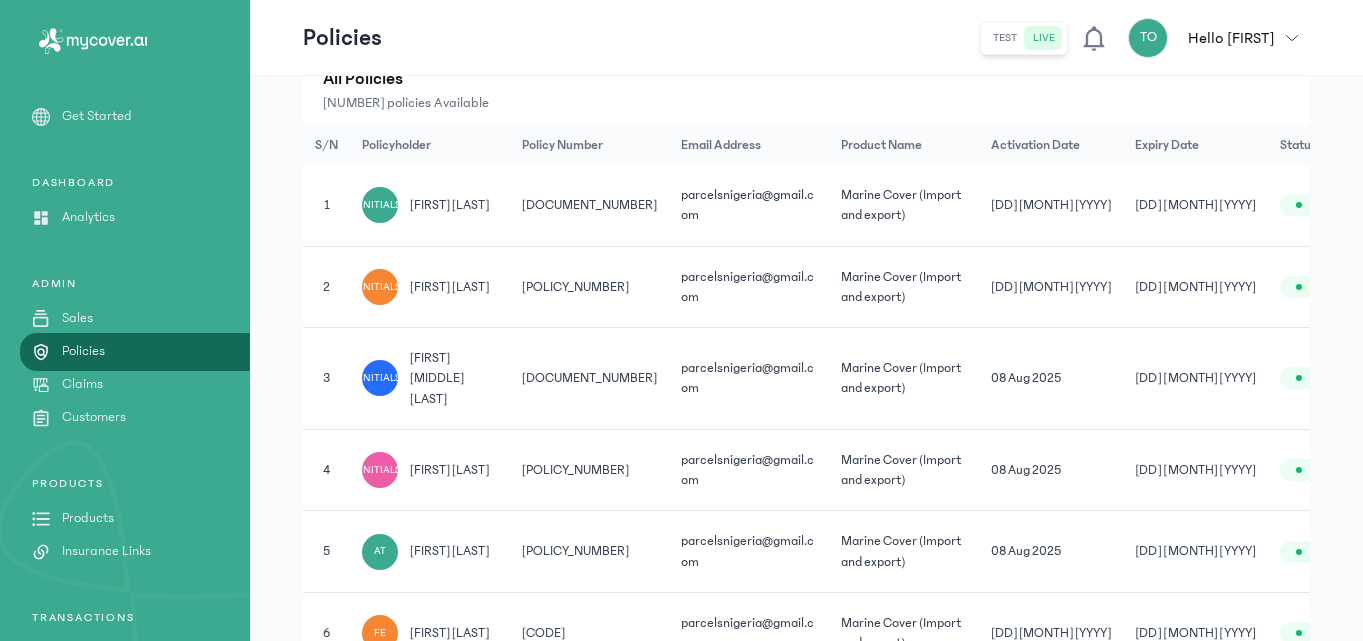 click on "Products" at bounding box center [88, 518] 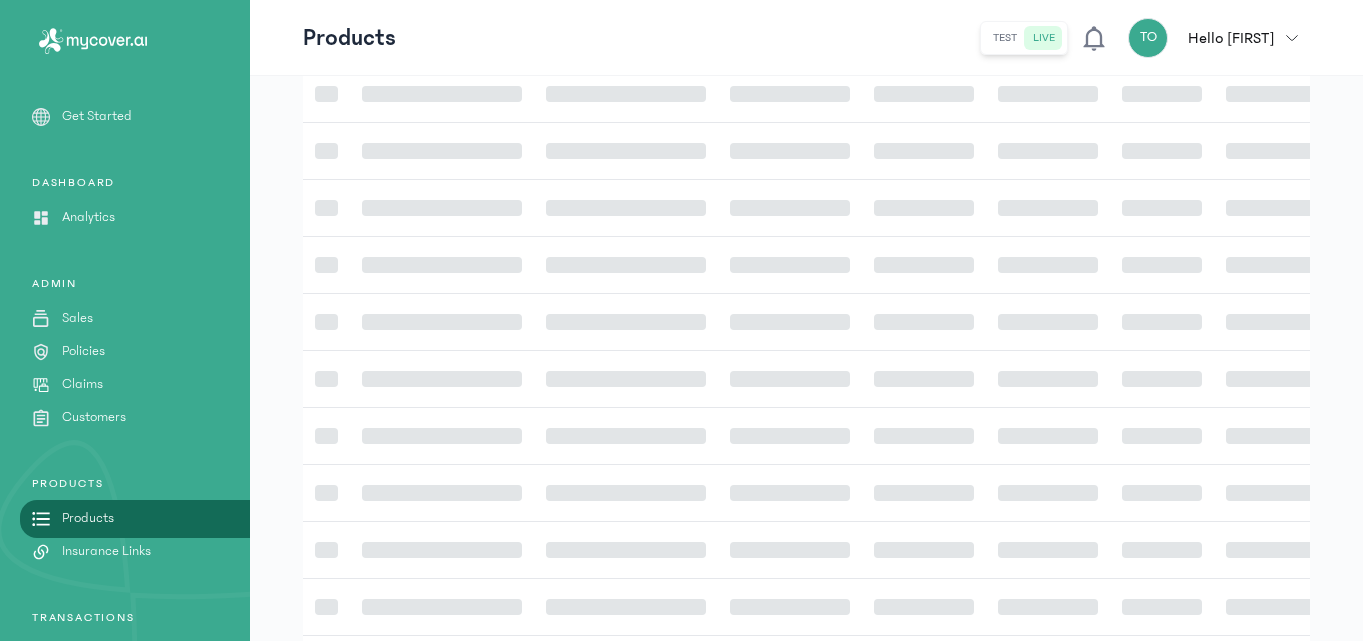 scroll, scrollTop: 0, scrollLeft: 0, axis: both 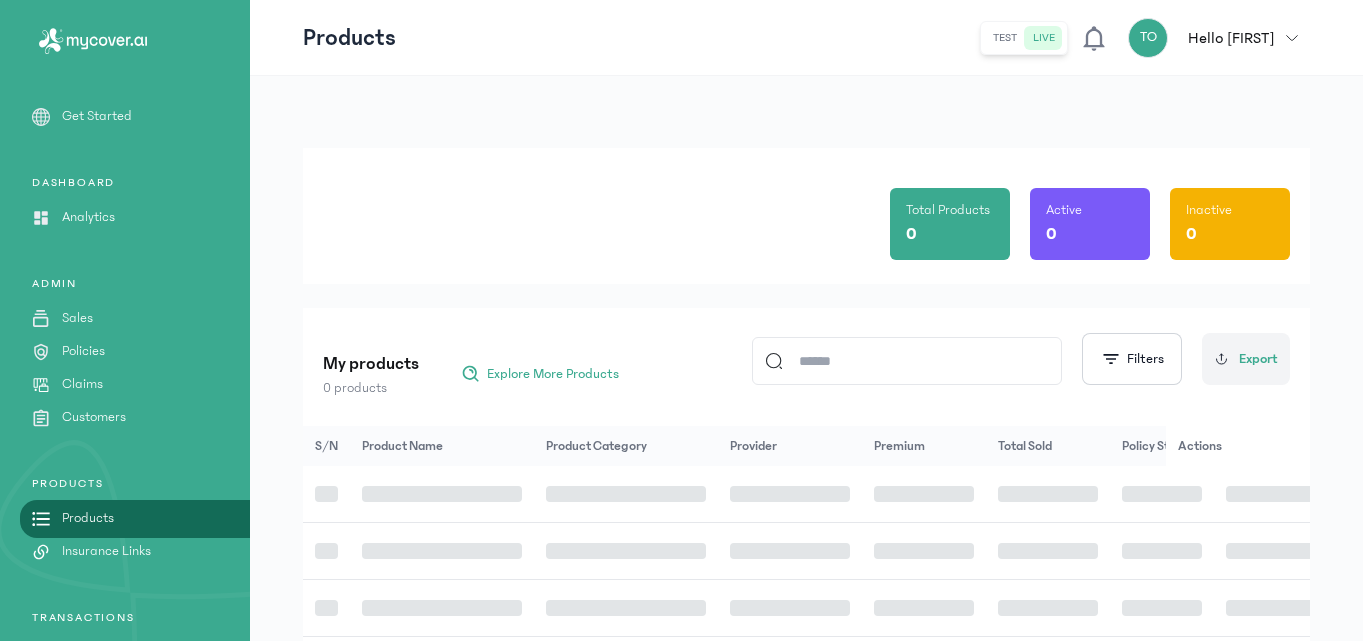 click on "Products" at bounding box center (88, 518) 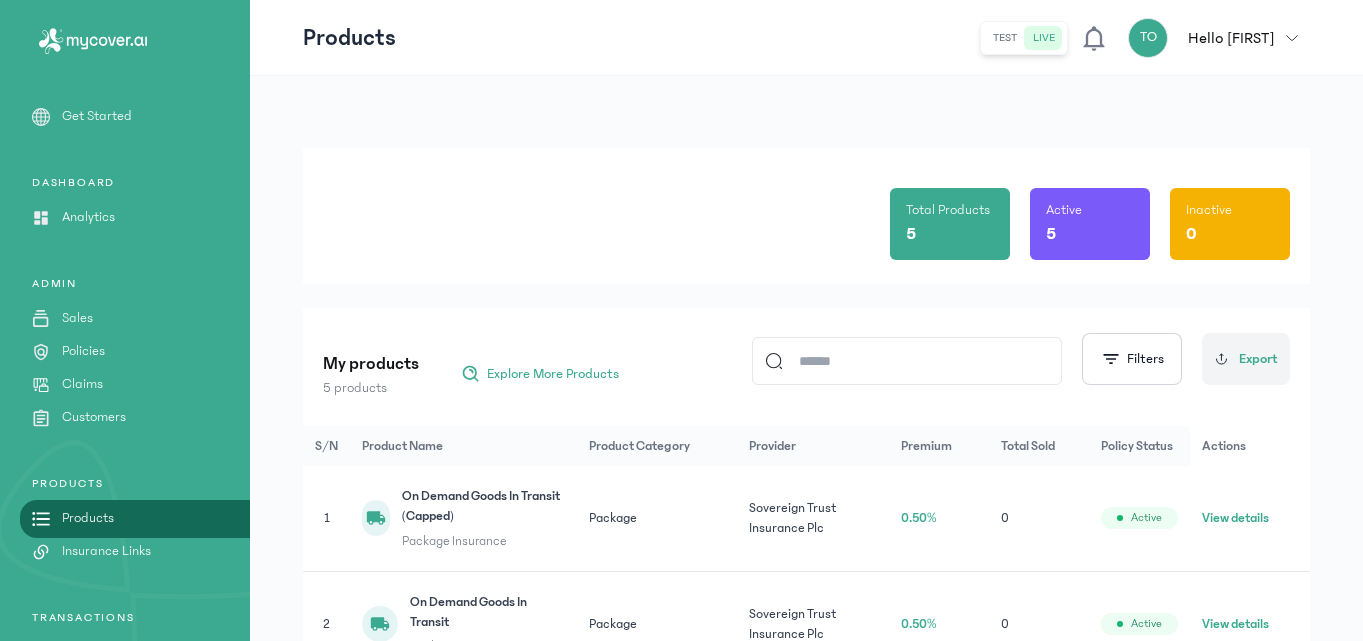 click on "Total Products [NUMBER] Active [NUMBER] Inactive [NUMBER] My products [NUMBER] products  Explore More Products
Filters
Export S/N Product Name Product Category Provider Premium Total Sold Policy Status Actions 1 On Demand Goods In Transit (Capped) Package Insurance Package Sovereign Trust Insurance Plc 0.50% 0  Active  View details  2 On Demand Goods In Transit Package Insurance Package Sovereign Trust Insurance Plc 0.50% 0  Active  View details  3 Marine Cover (Import and export) Package Insurance Package Sovereign Trust Insurance Plc 0.46% [NUMBER]  Active  View details  4 Marine Cover Capped (Import and export) Package Insurance Package Sovereign Trust Insurance Plc 1.00% [NUMBER]  Active  View details  5 Cash In Transit Cover Package Insurance Package Sovereign Trust Insurance Plc 0.75% 0  Active  View details" 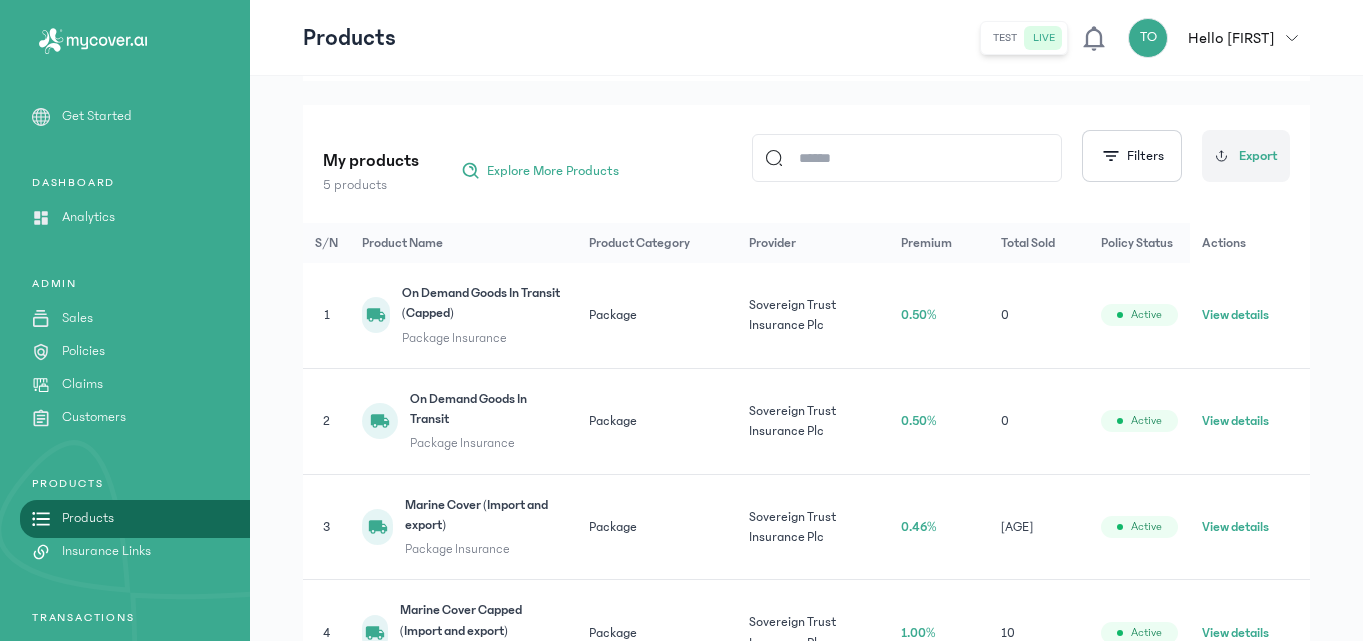 scroll, scrollTop: 240, scrollLeft: 0, axis: vertical 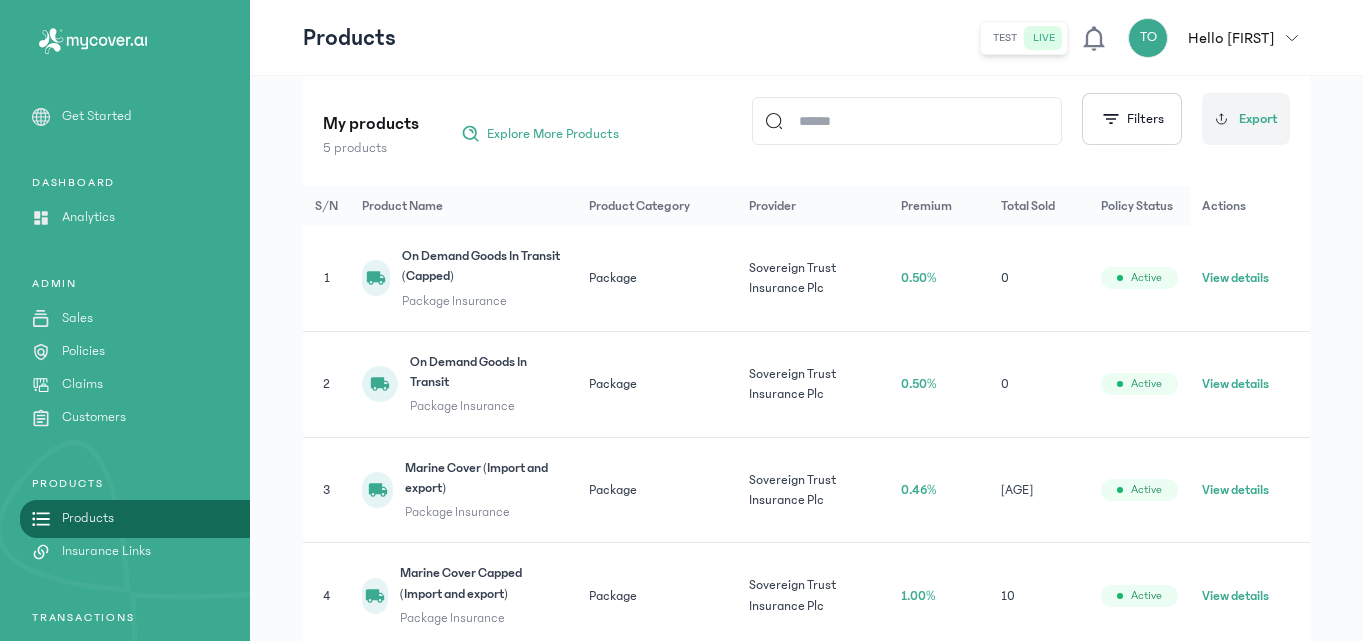 click on "View details" 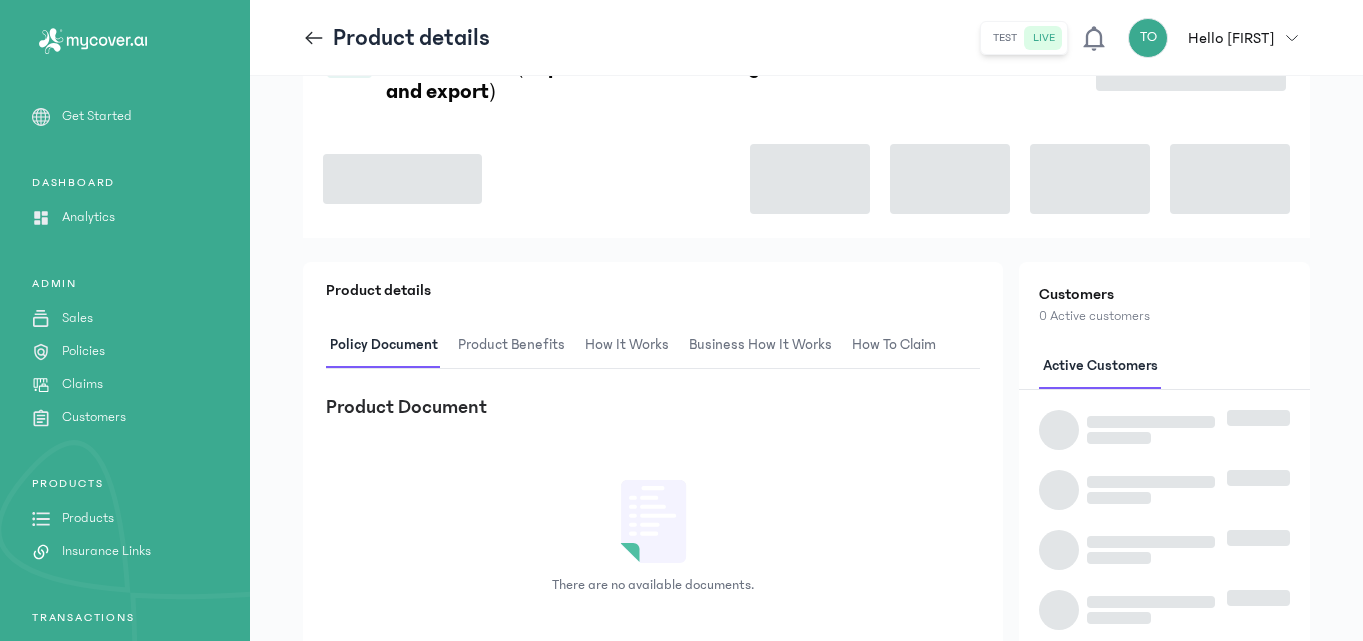 scroll, scrollTop: 0, scrollLeft: 0, axis: both 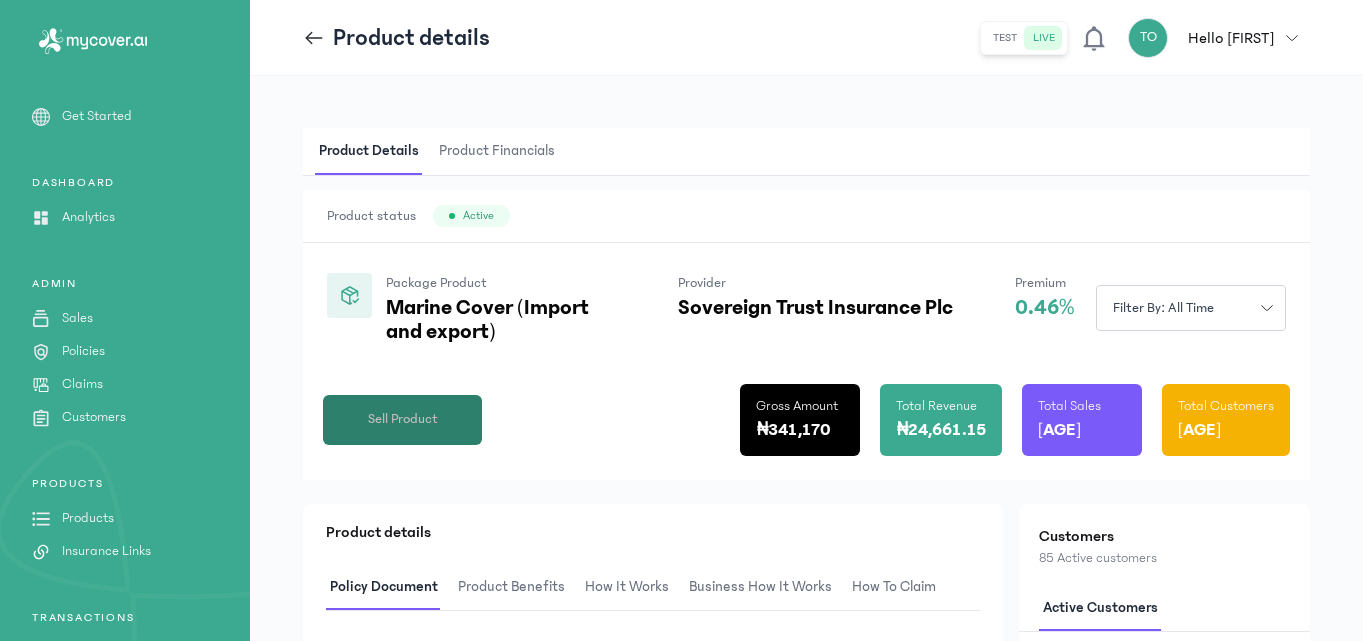 click on "Sell Product" 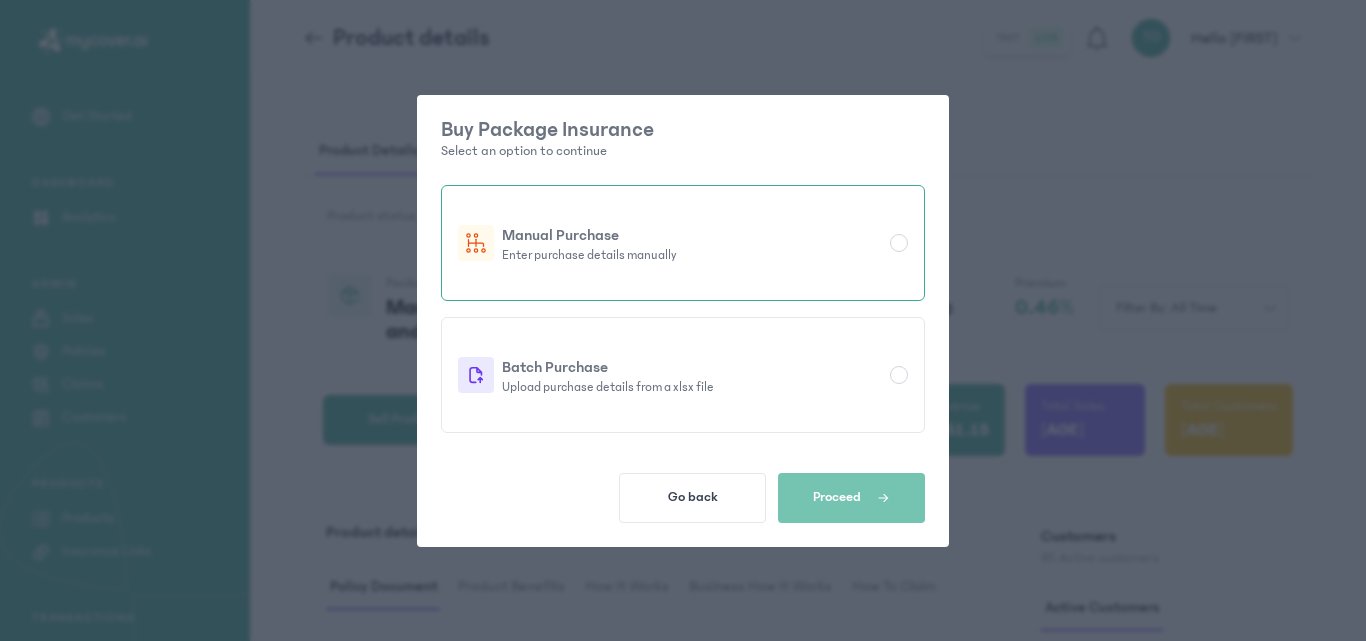 click at bounding box center [899, 243] 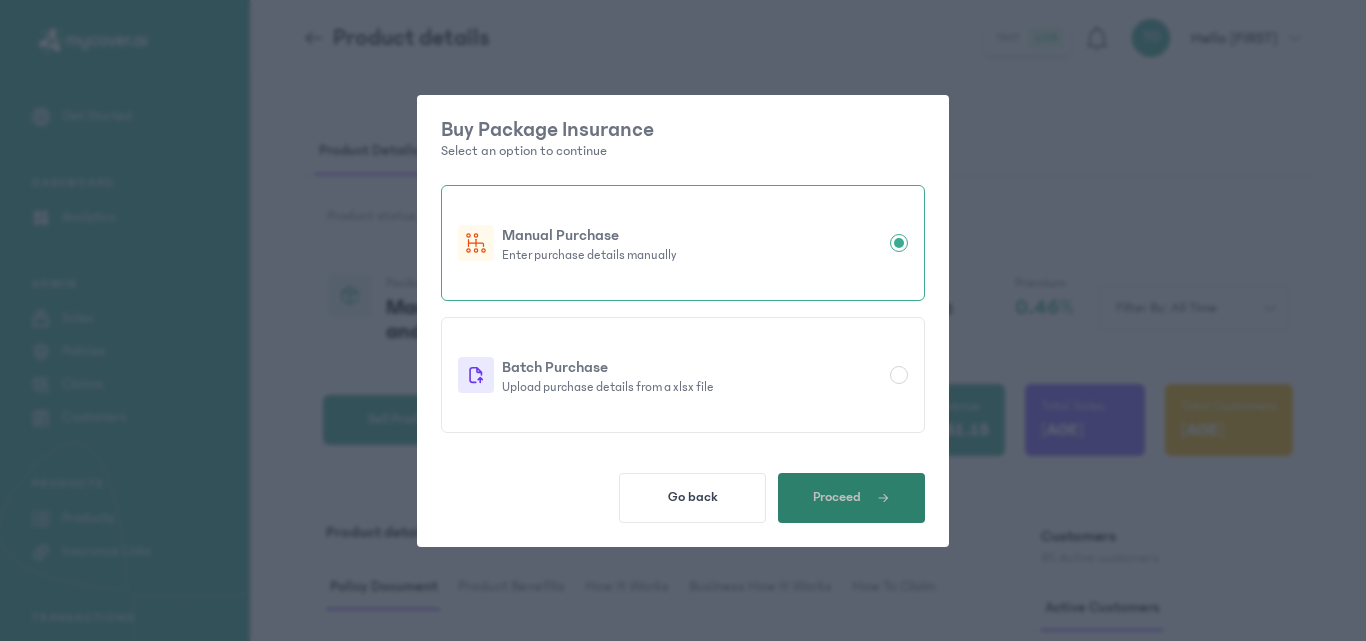 click on "Proceed" at bounding box center (851, 498) 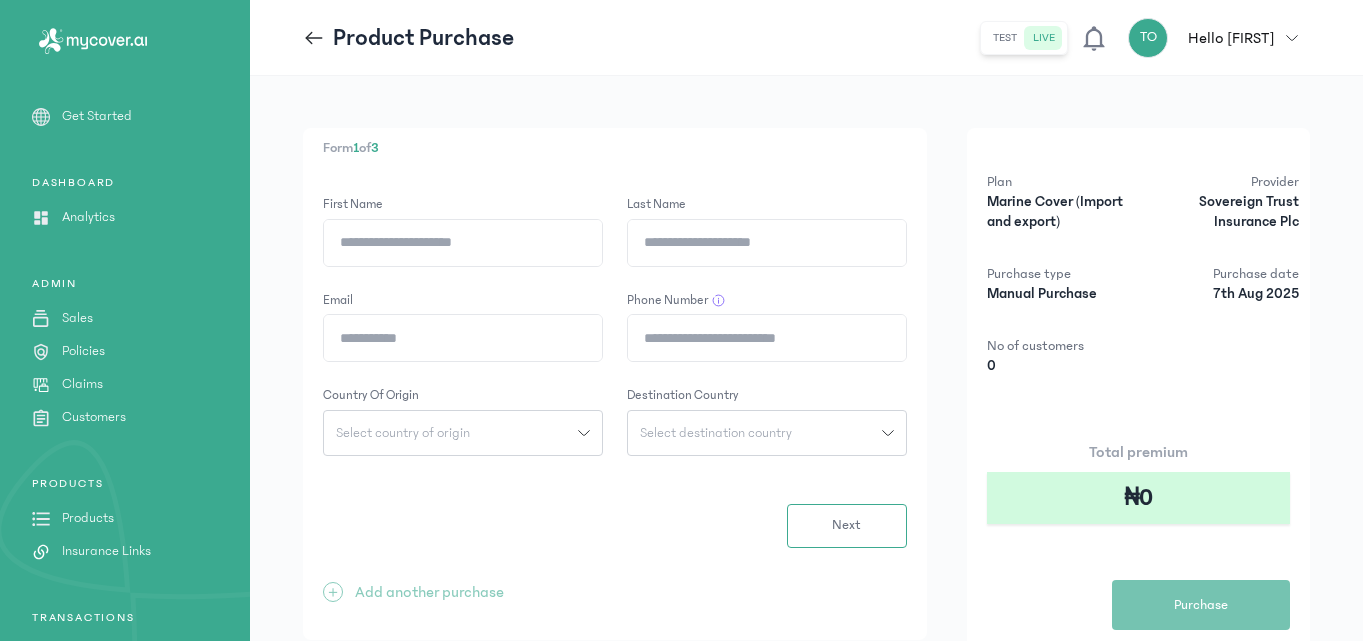 click on "First Name" 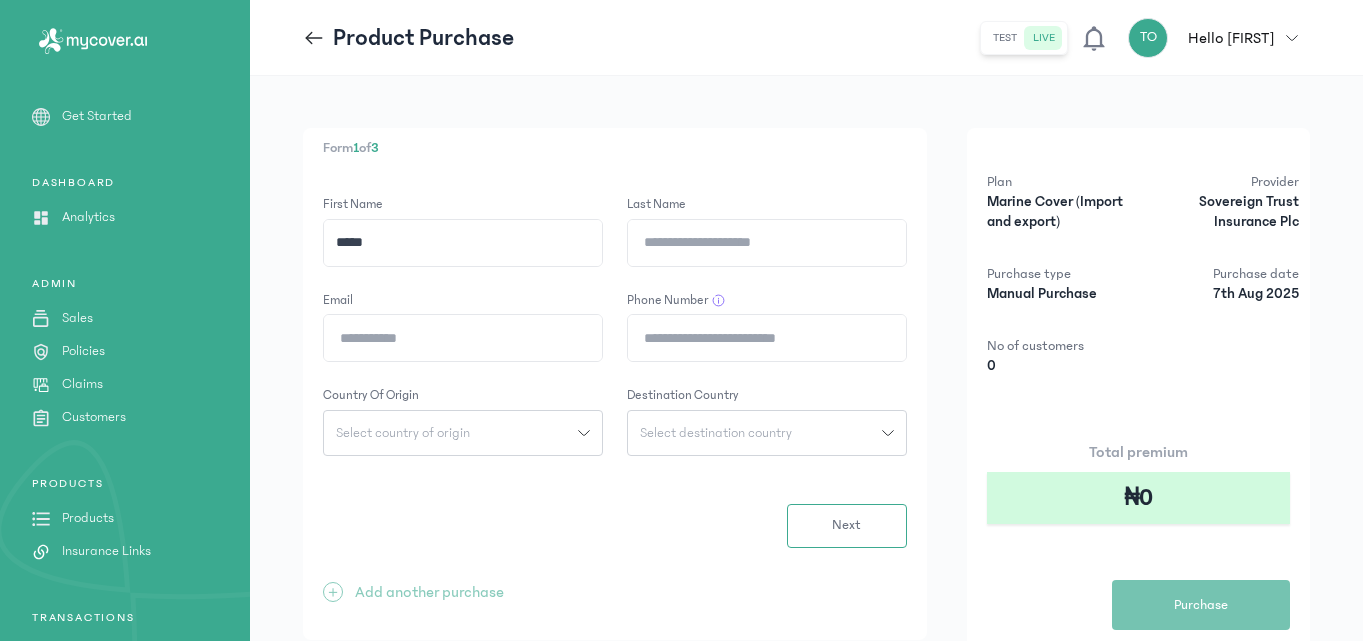 type on "[MASKED]" 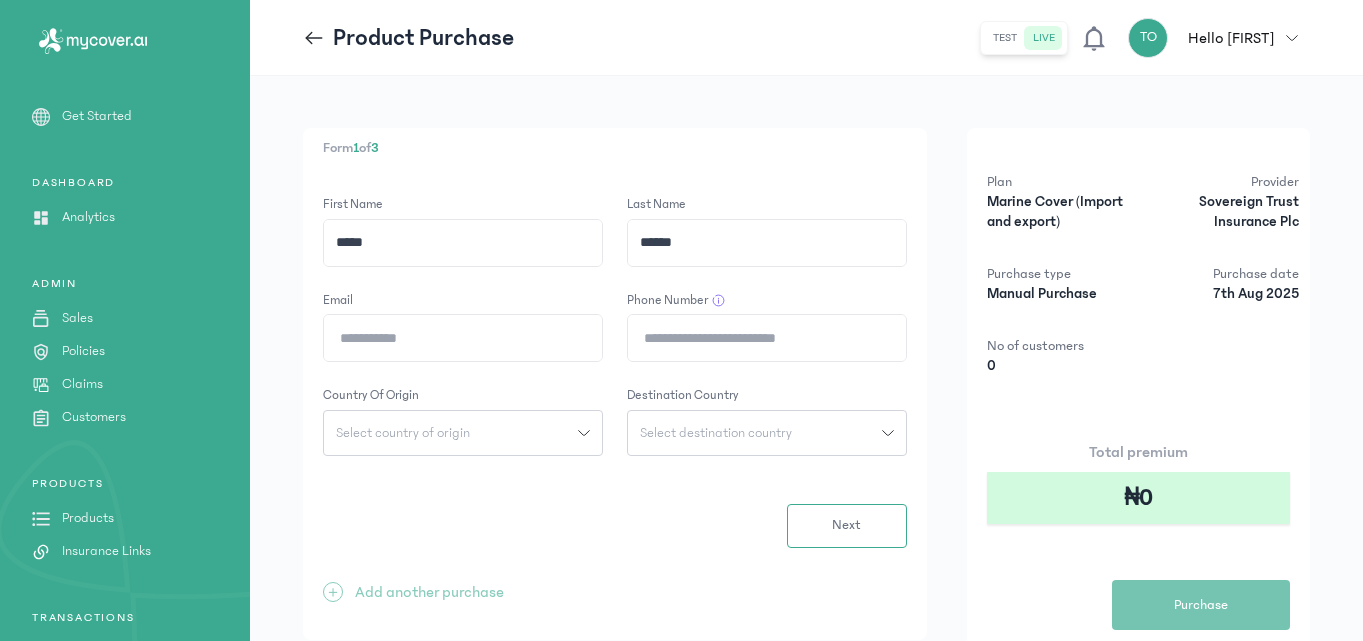 type on "******" 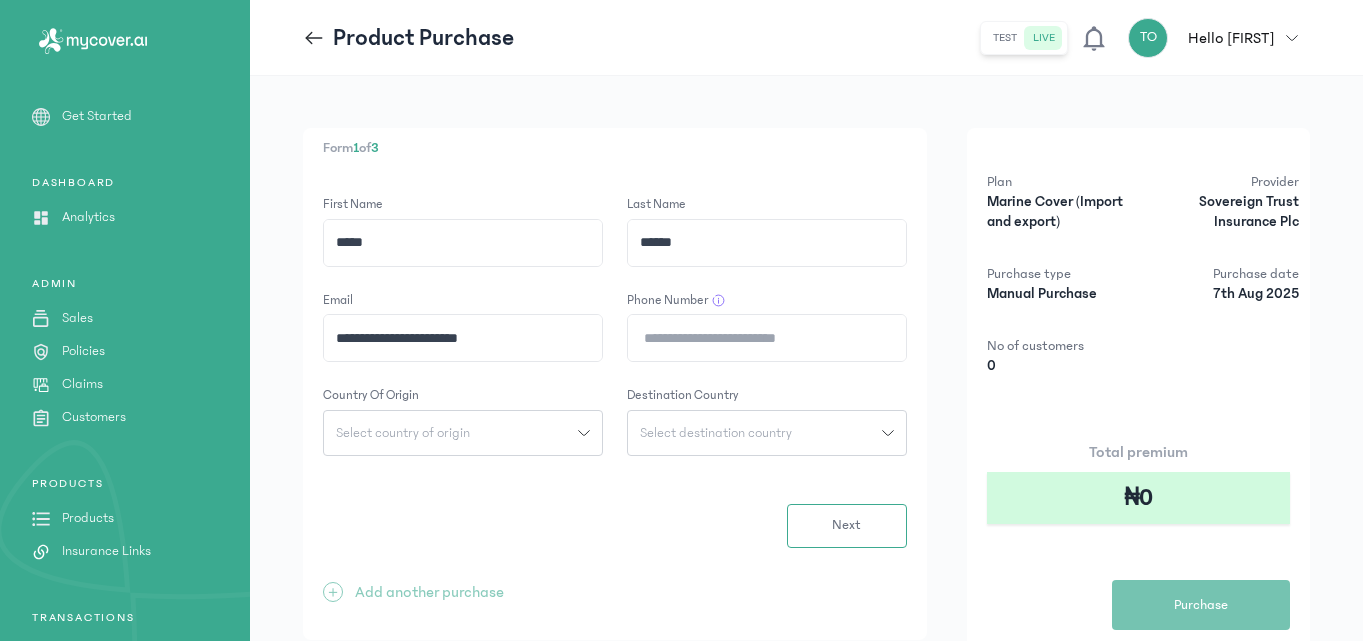 click on "Phone Number" 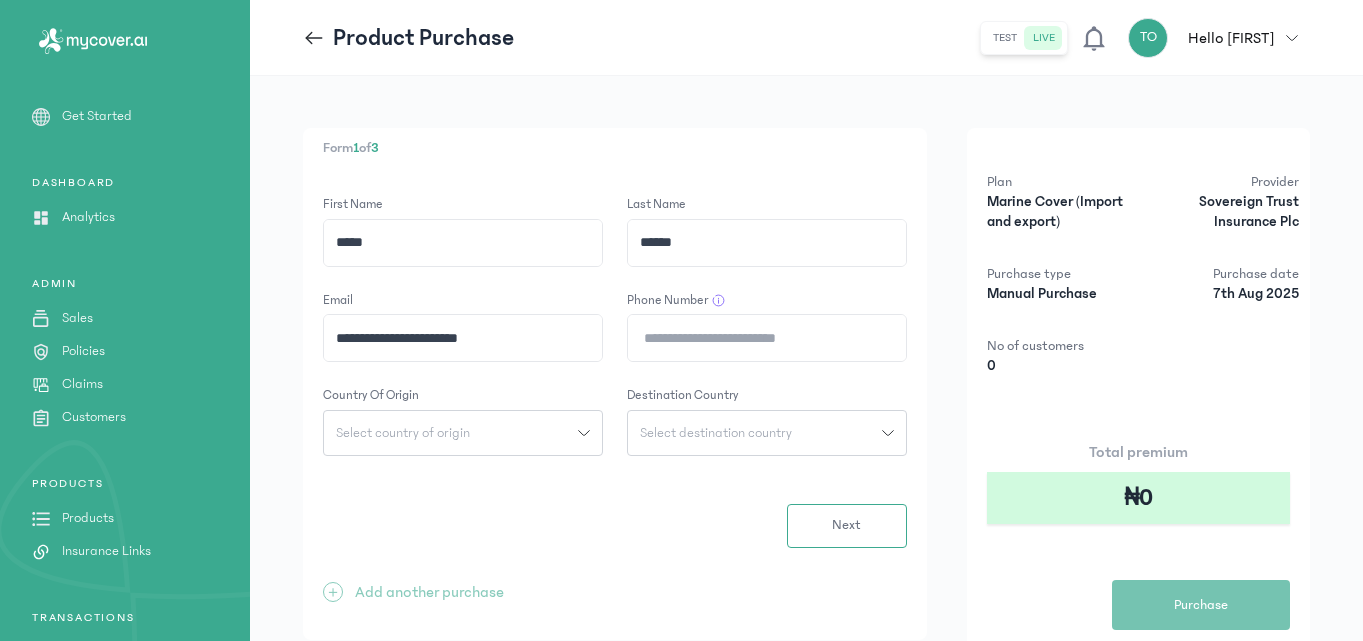 type on "[MASKED]" 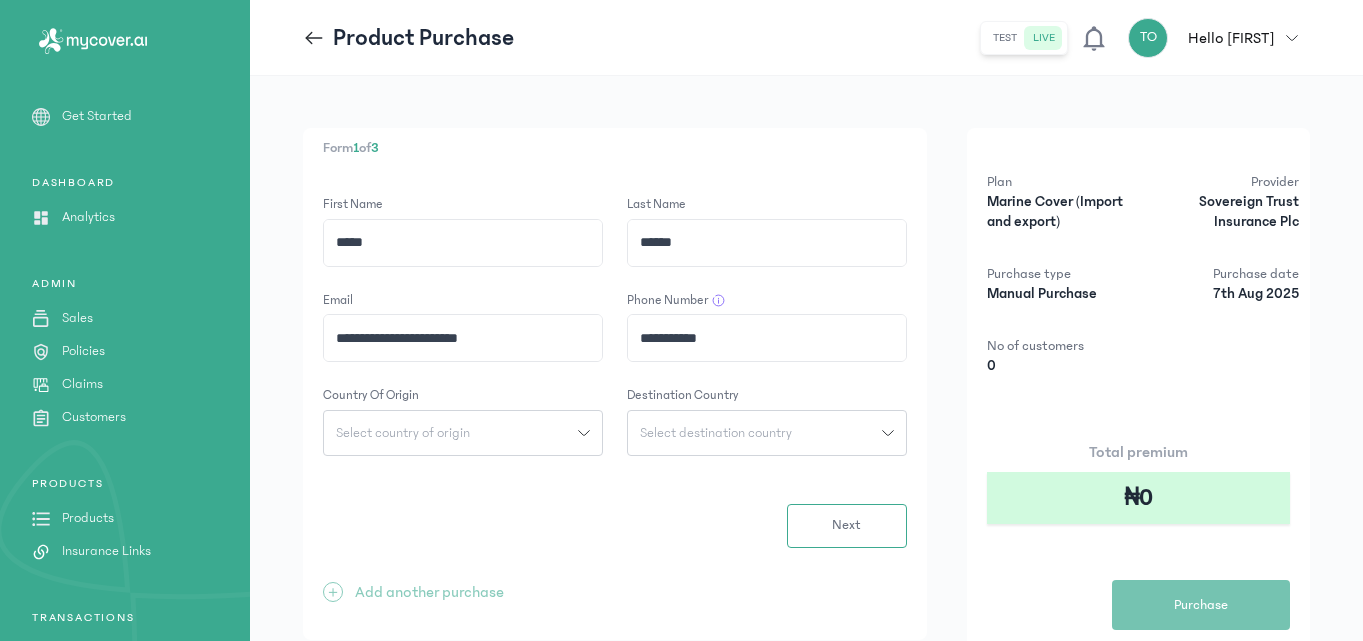 click on "Select country of origin" 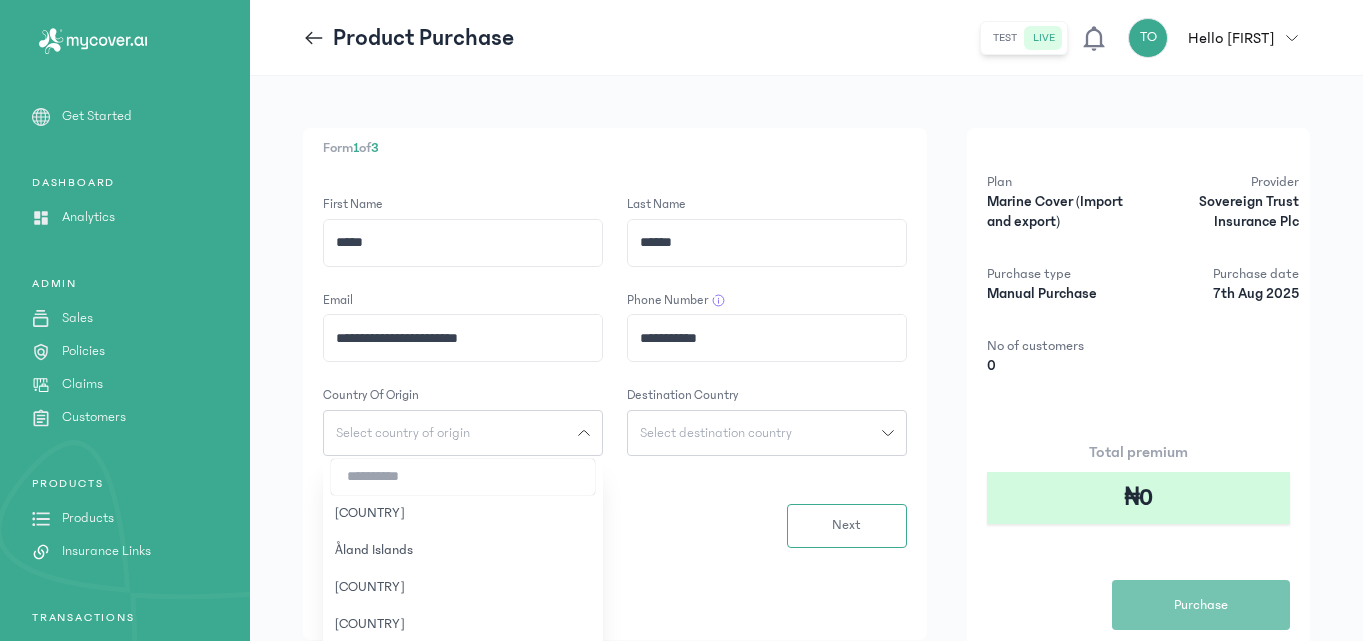 type 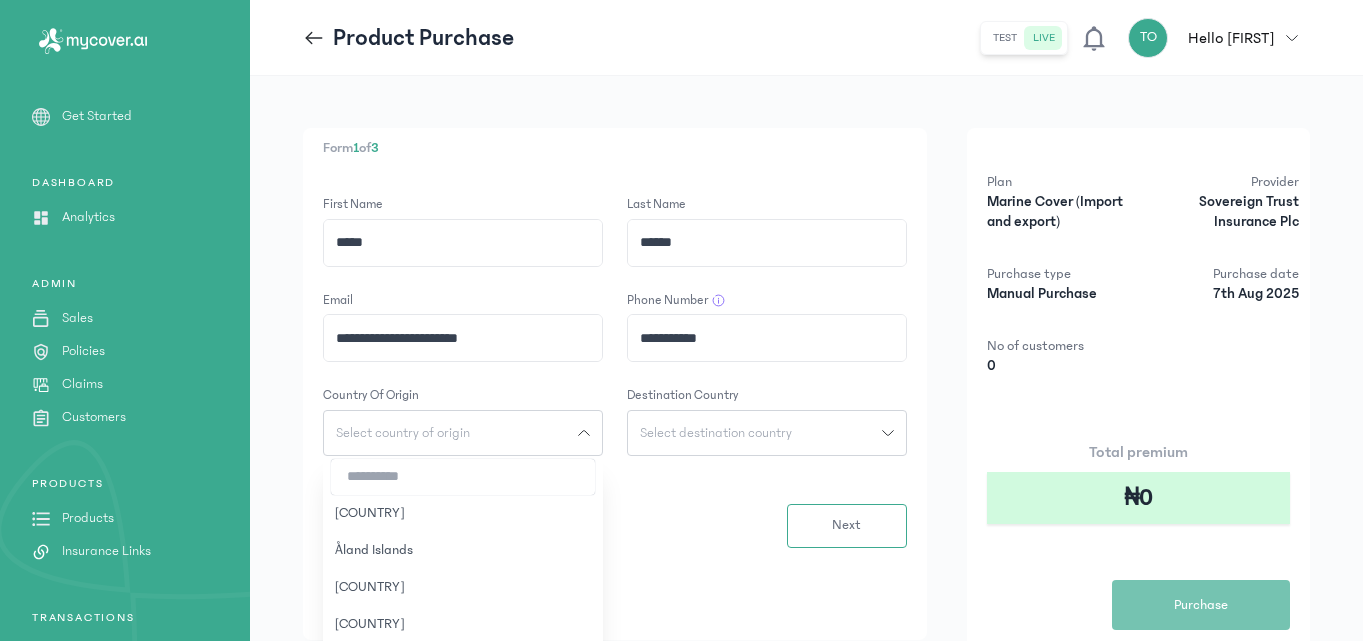click at bounding box center (463, 477) 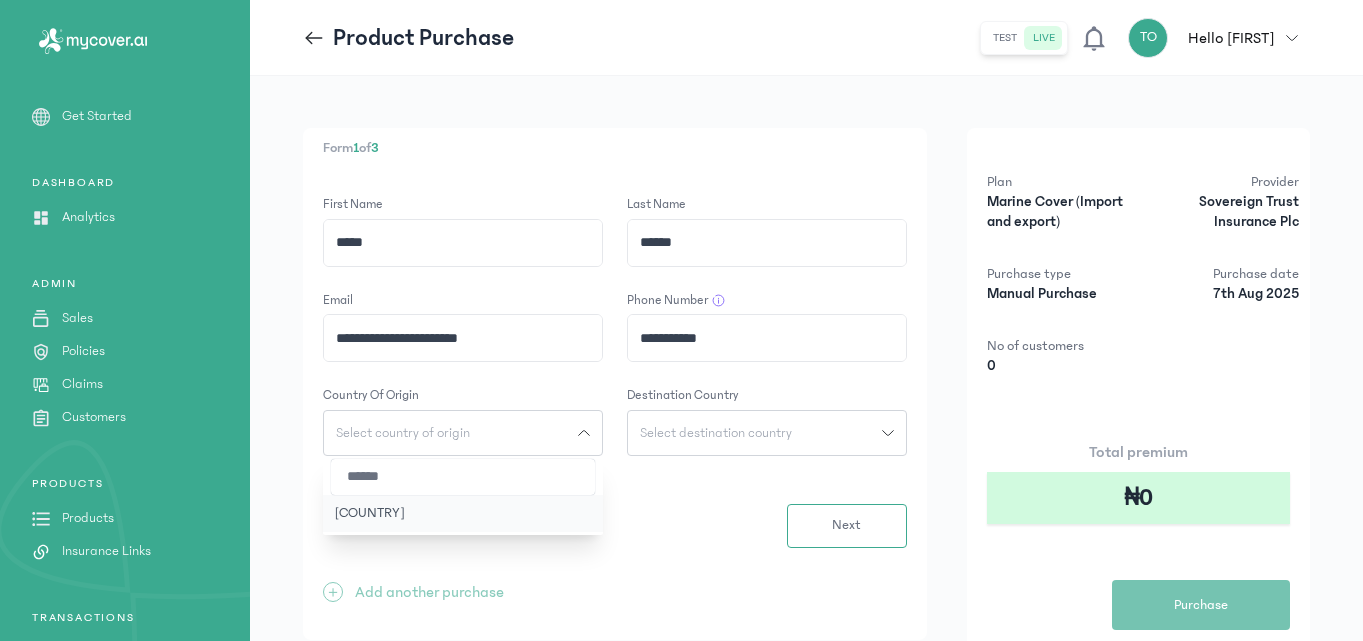 type on "******" 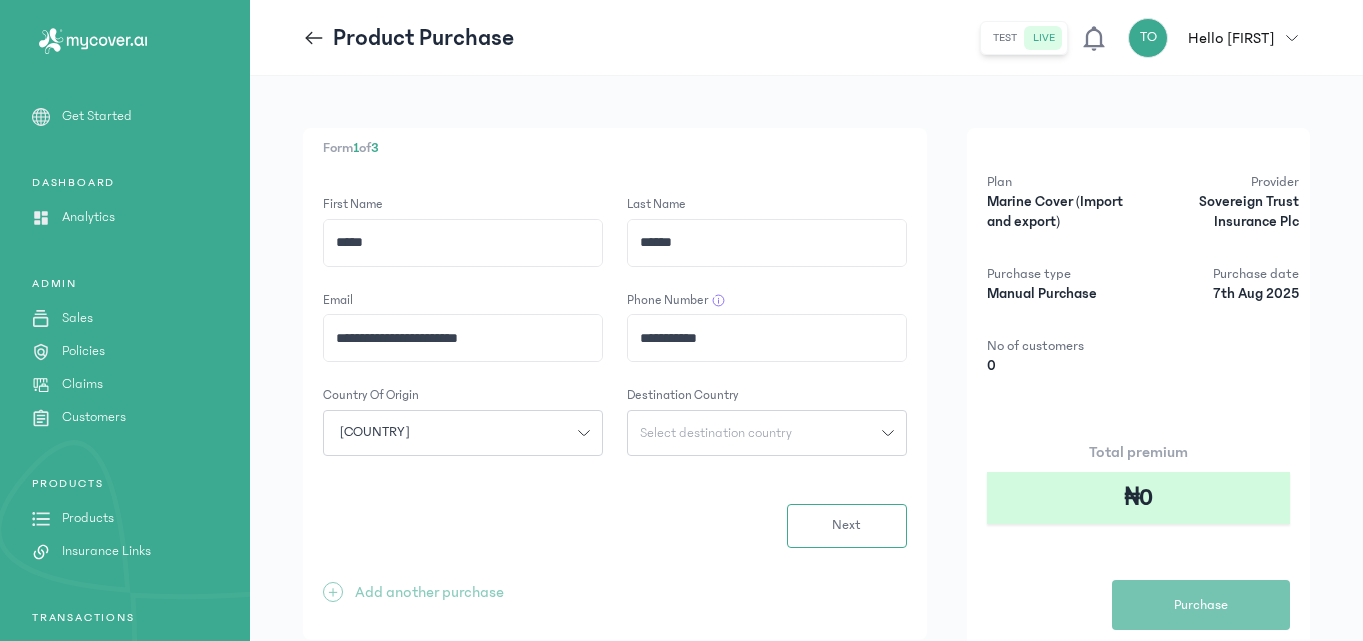 click on "Select destination country" 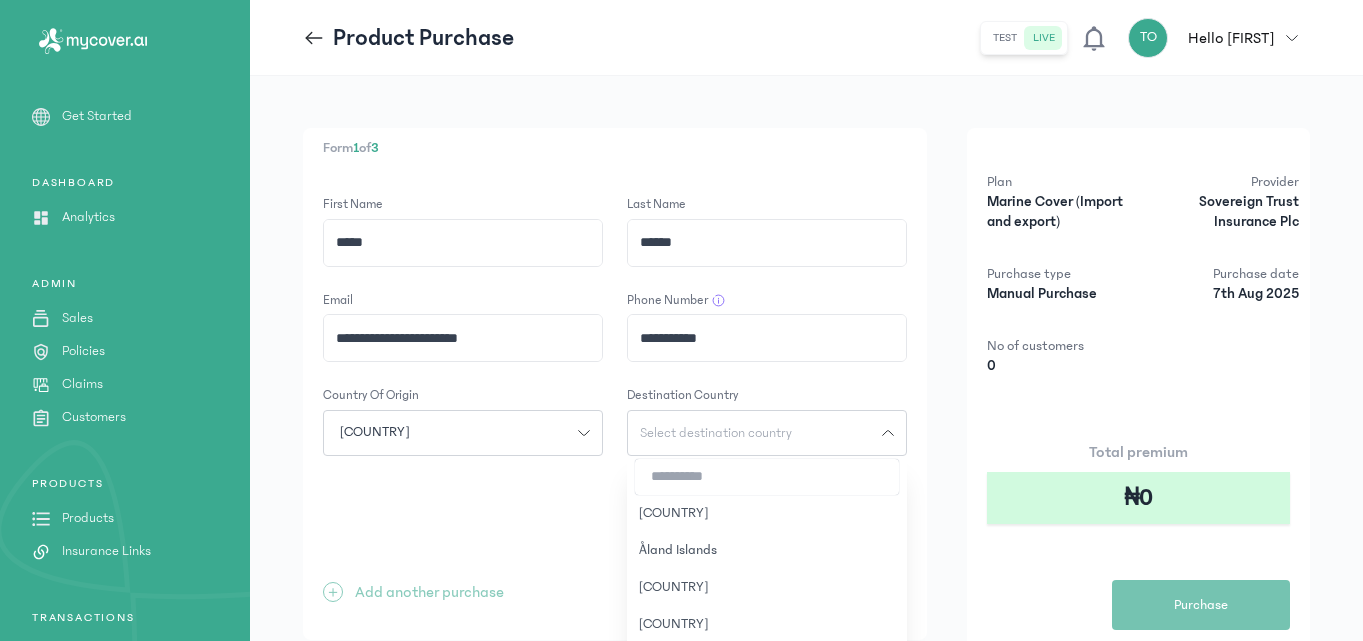 click at bounding box center (767, 477) 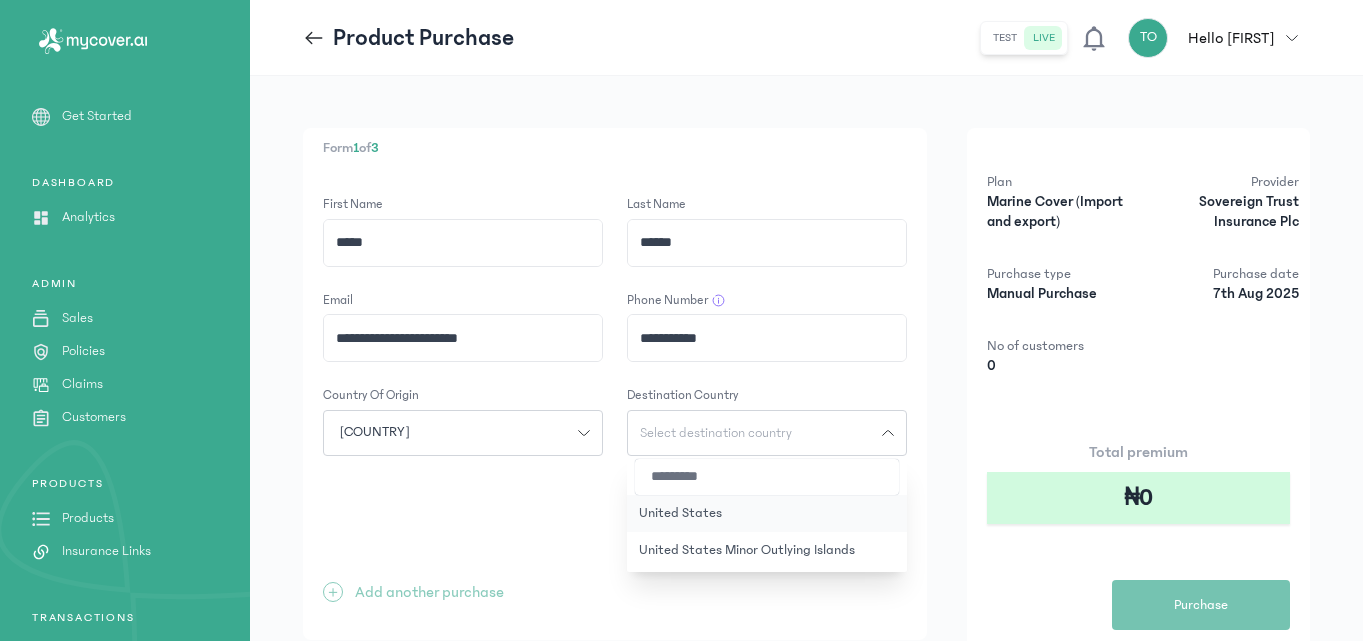 type on "*********" 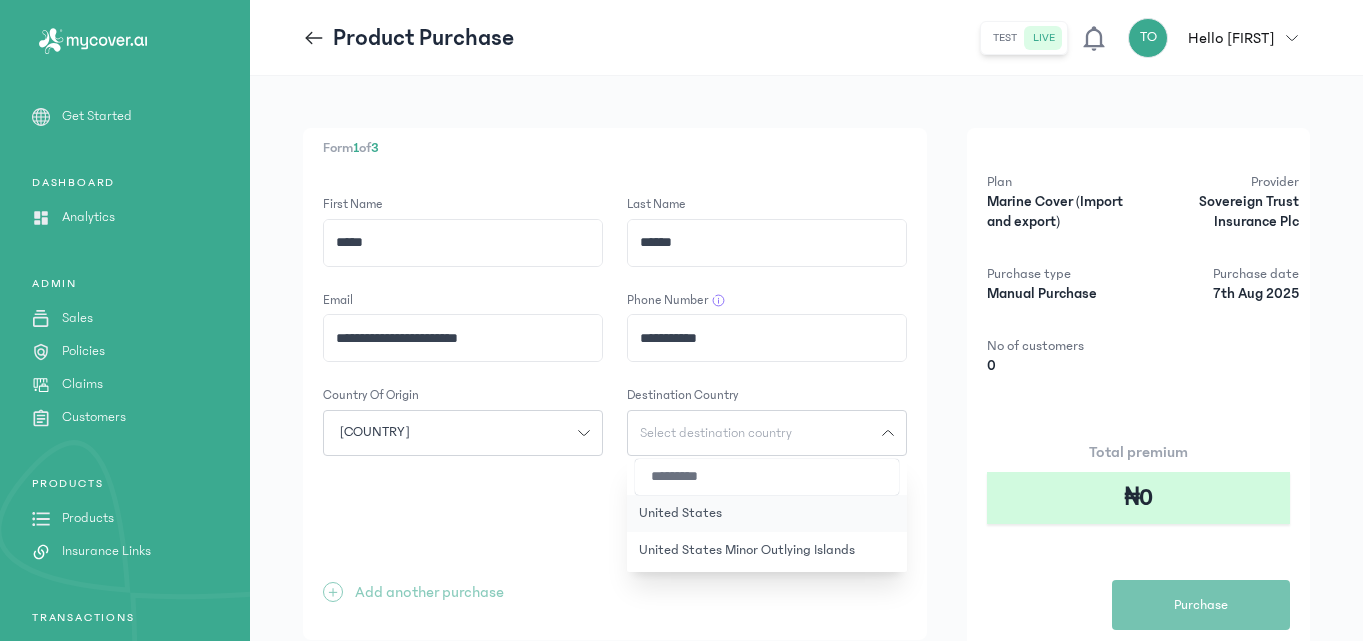 click on "United States" 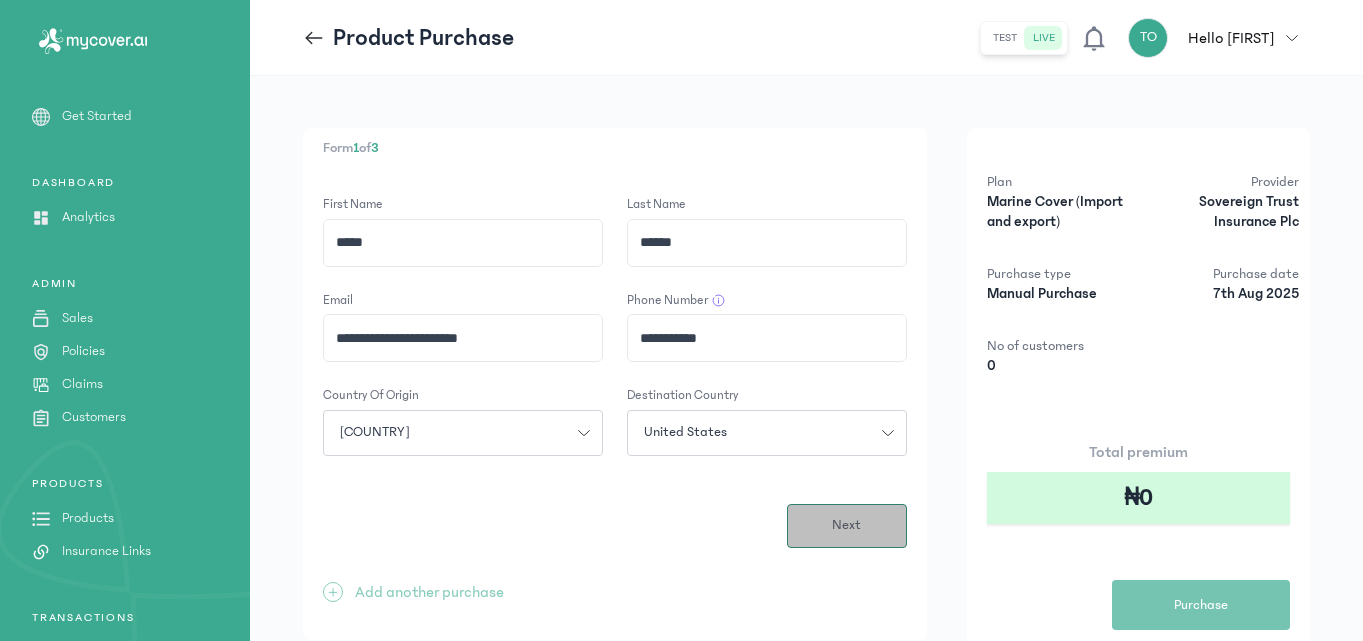 click on "Next" at bounding box center (846, 525) 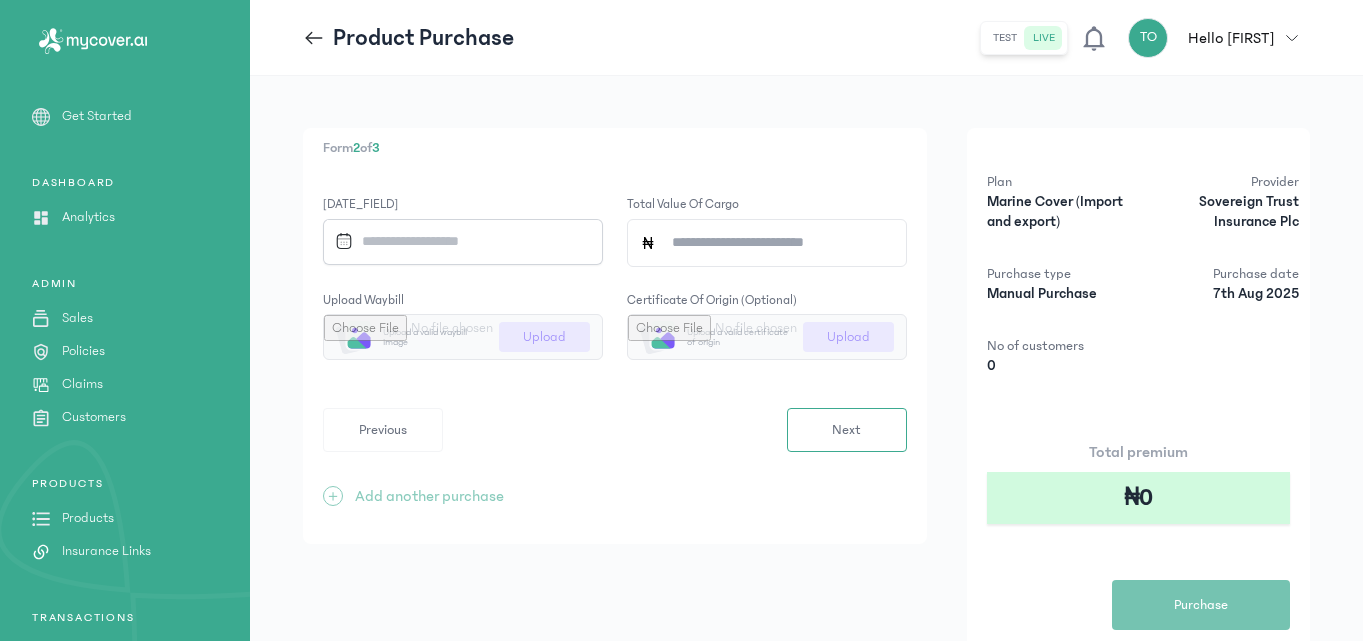 click at bounding box center [456, 241] 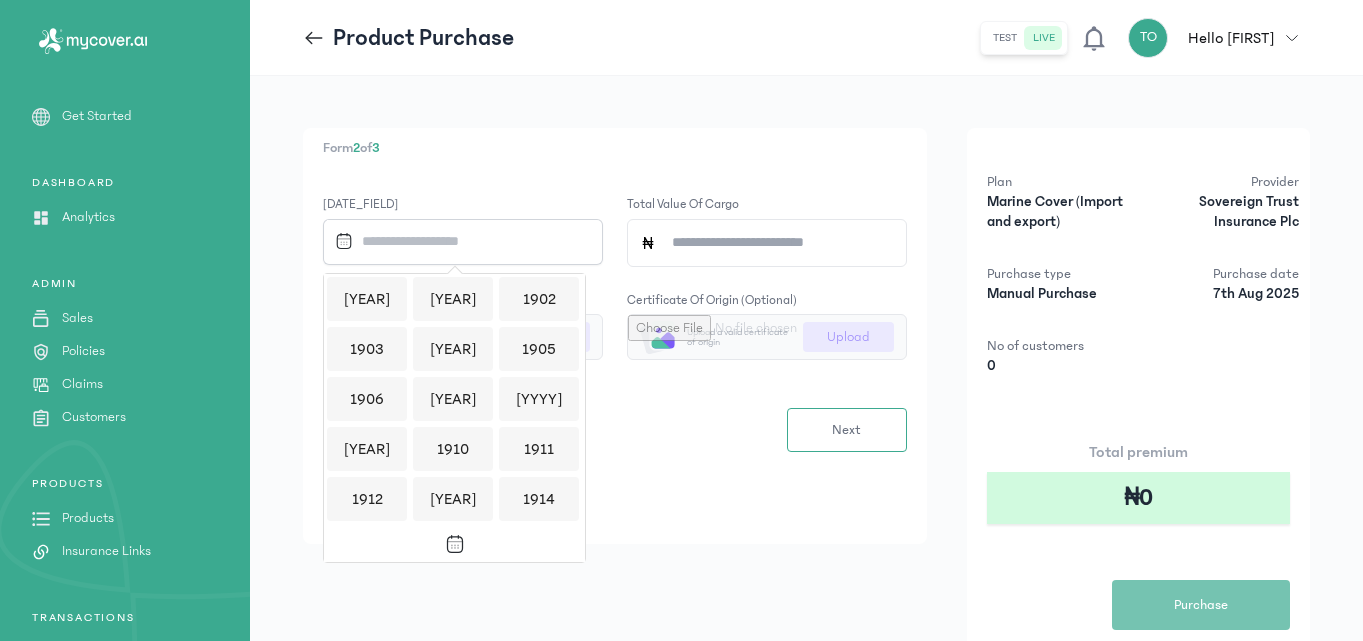 scroll, scrollTop: 1939, scrollLeft: 0, axis: vertical 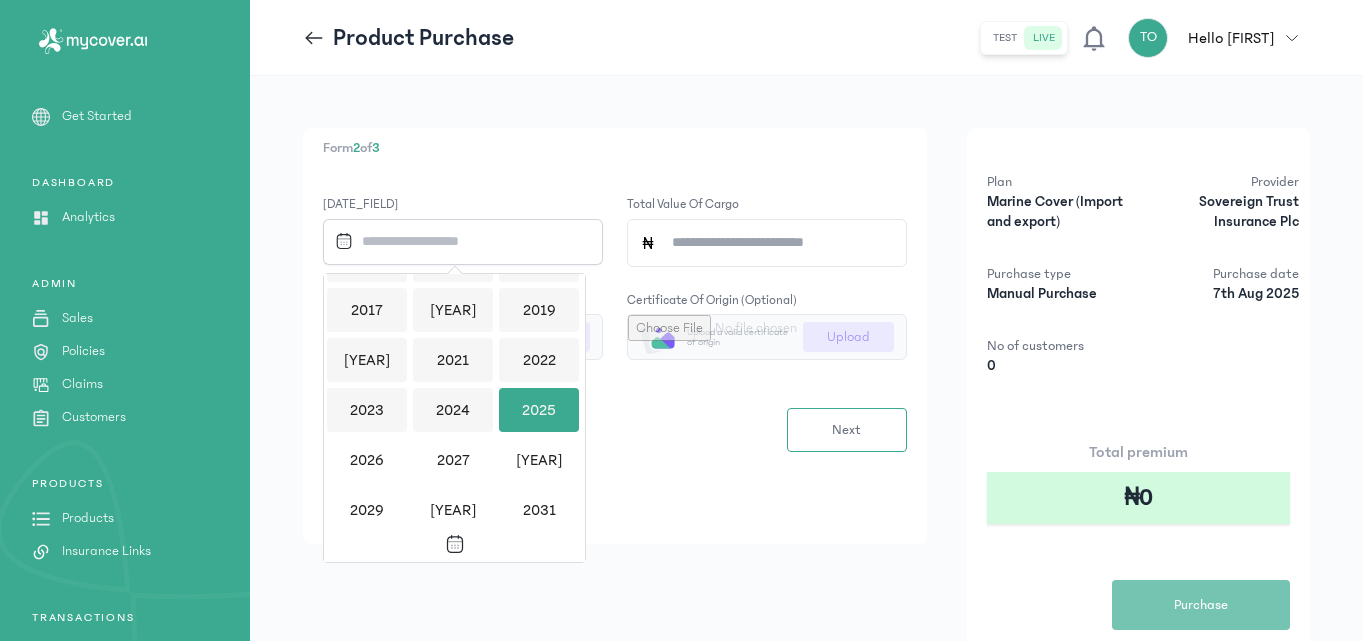 click on "2025" at bounding box center [539, 410] 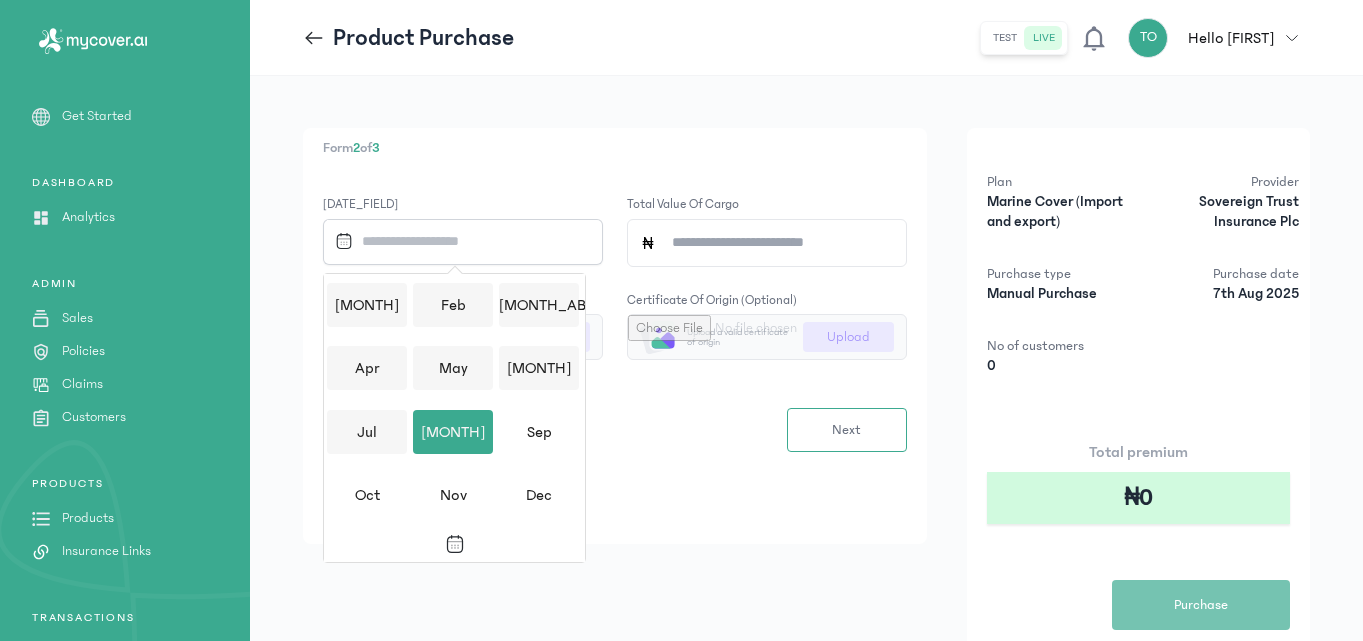 click on "[MONTH]" at bounding box center [453, 432] 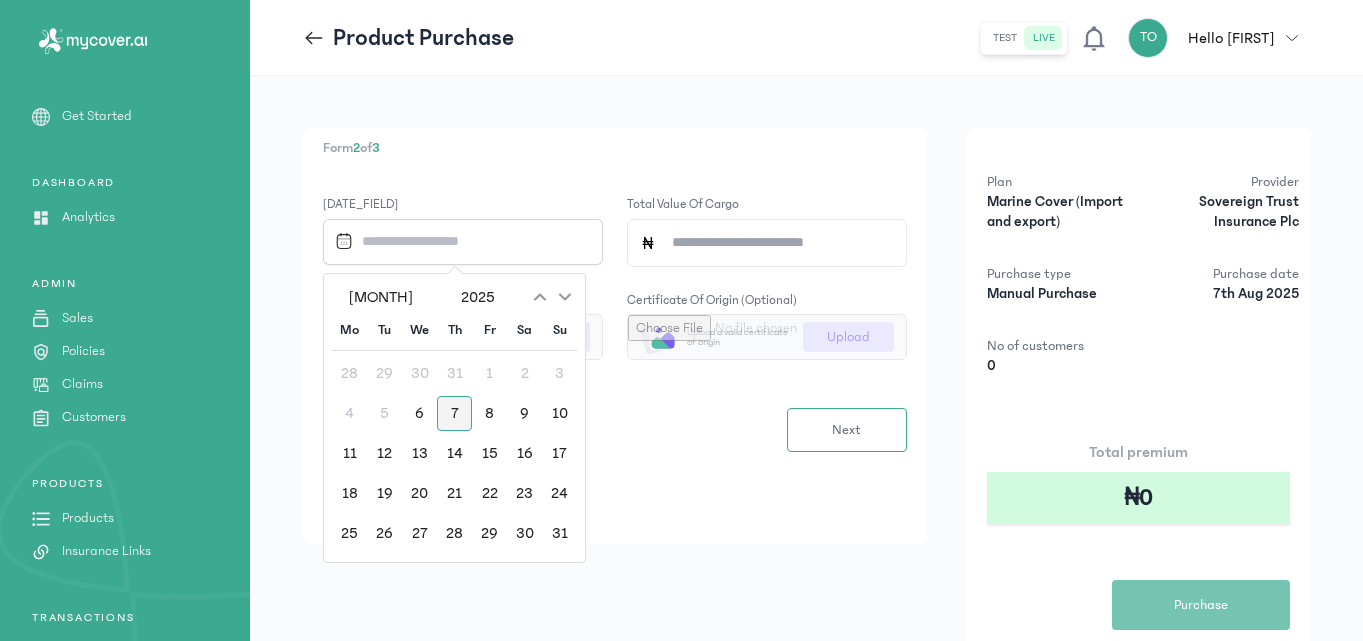 click on "7" at bounding box center (454, 413) 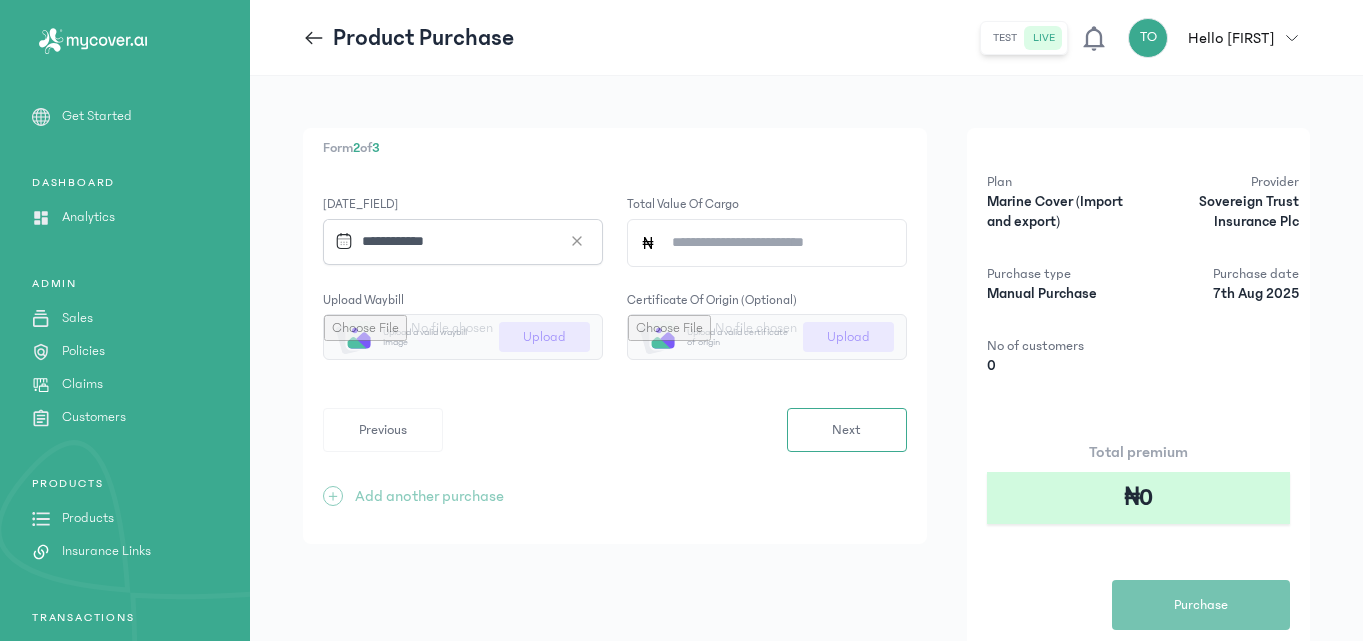 click at bounding box center [463, 337] 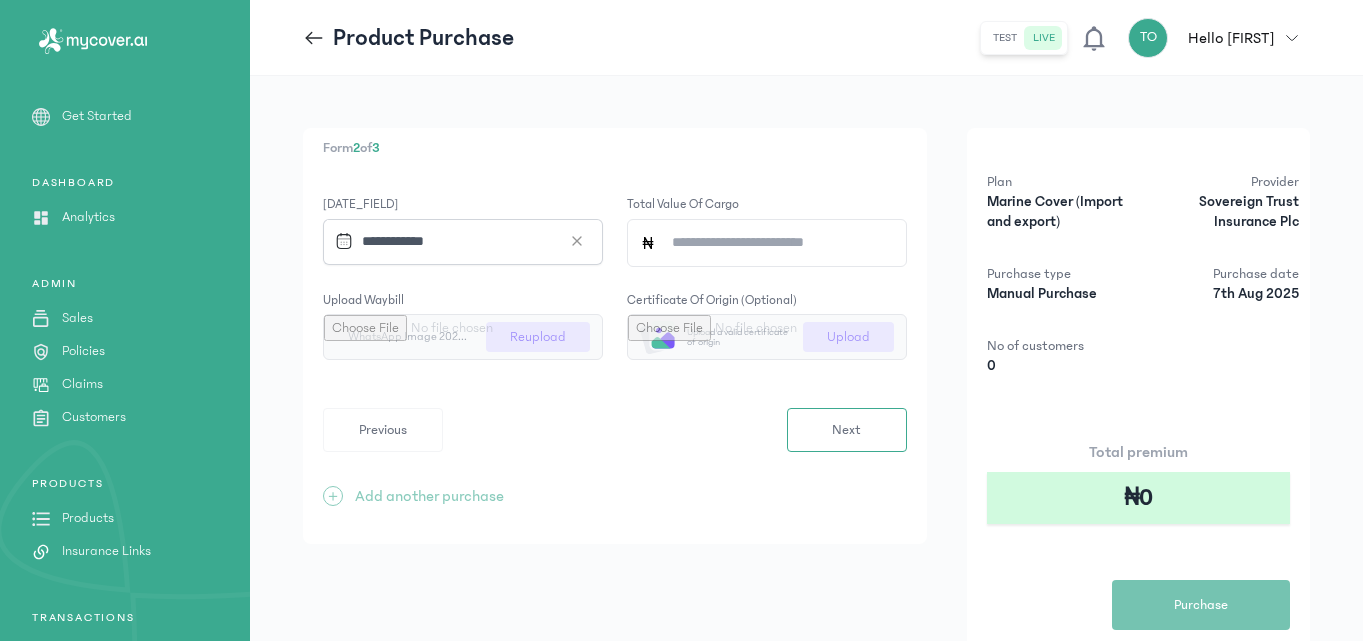 click on "Total value of cargo" 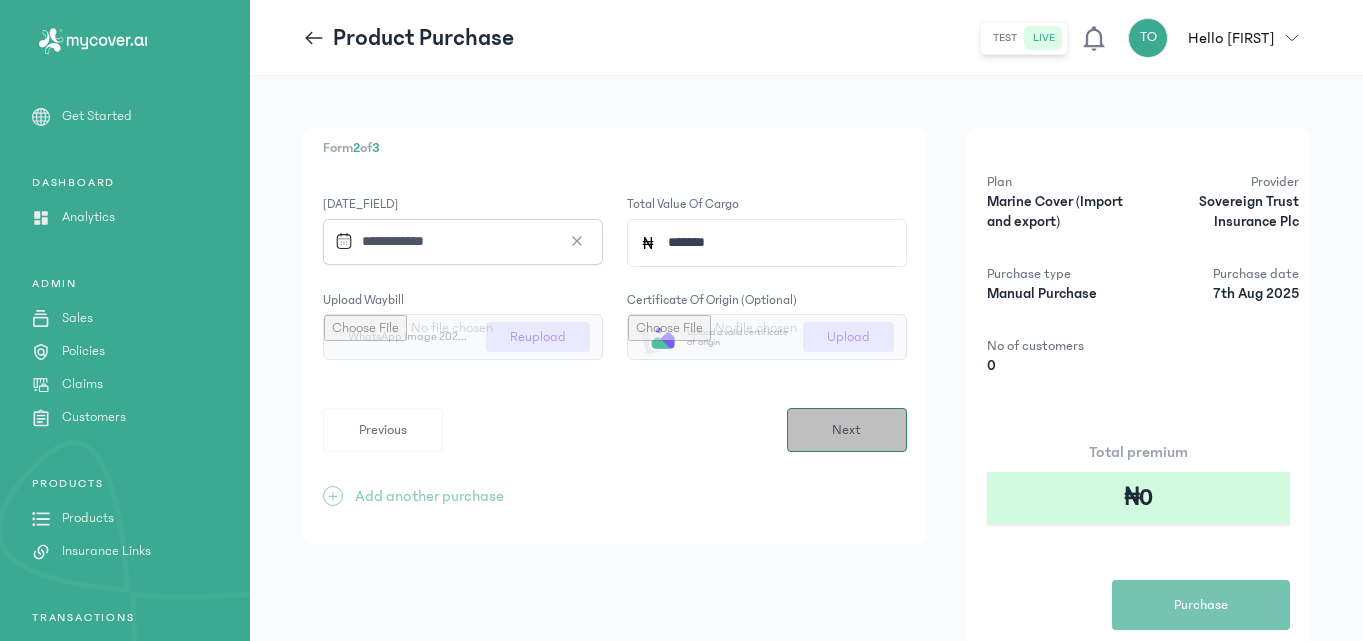 type on "*******" 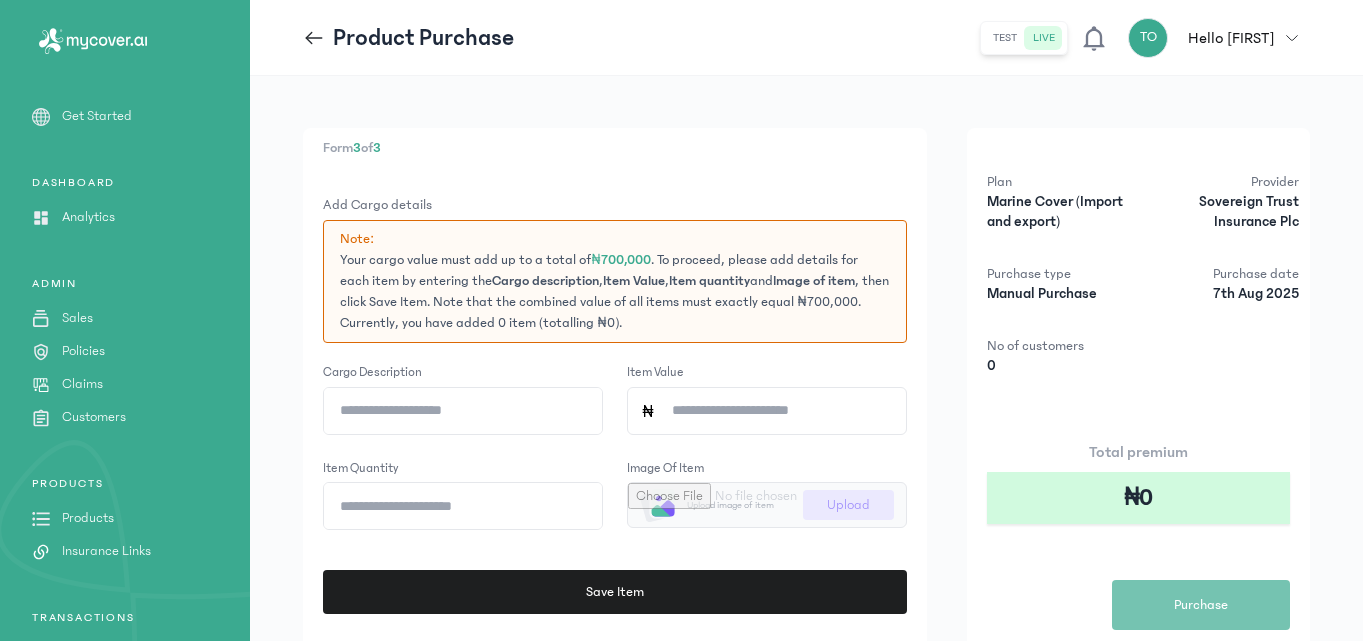 click on "Cargo description" 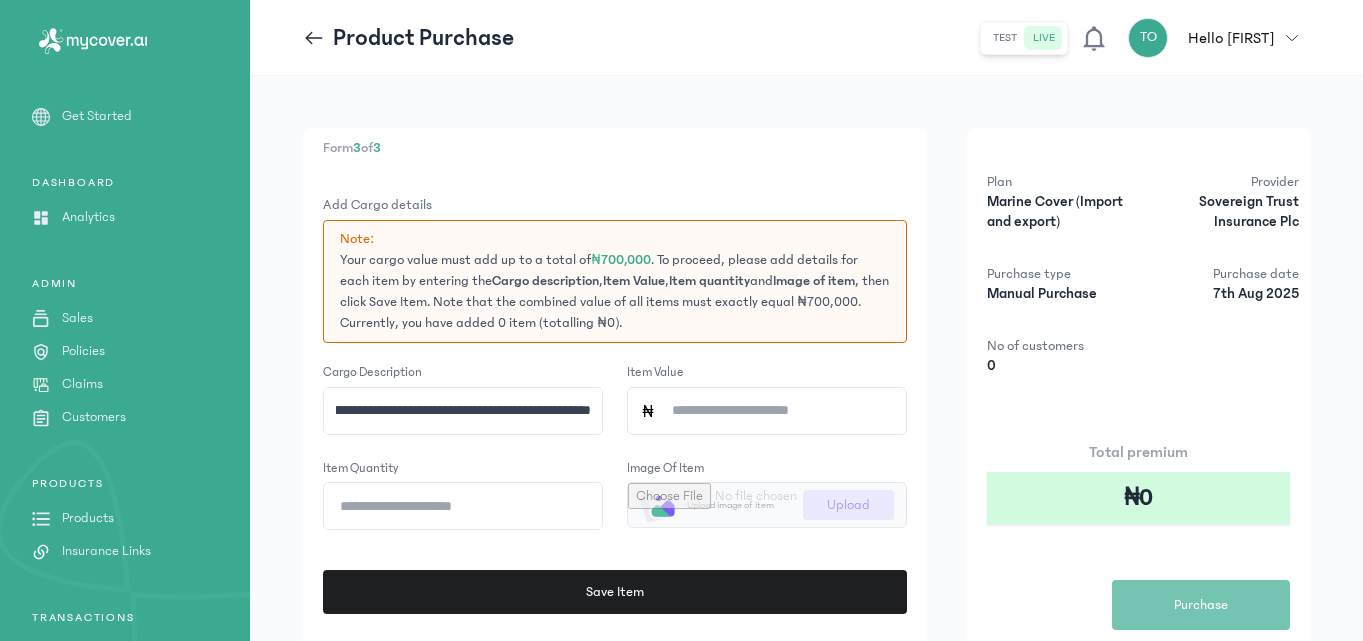 scroll, scrollTop: 0, scrollLeft: 204, axis: horizontal 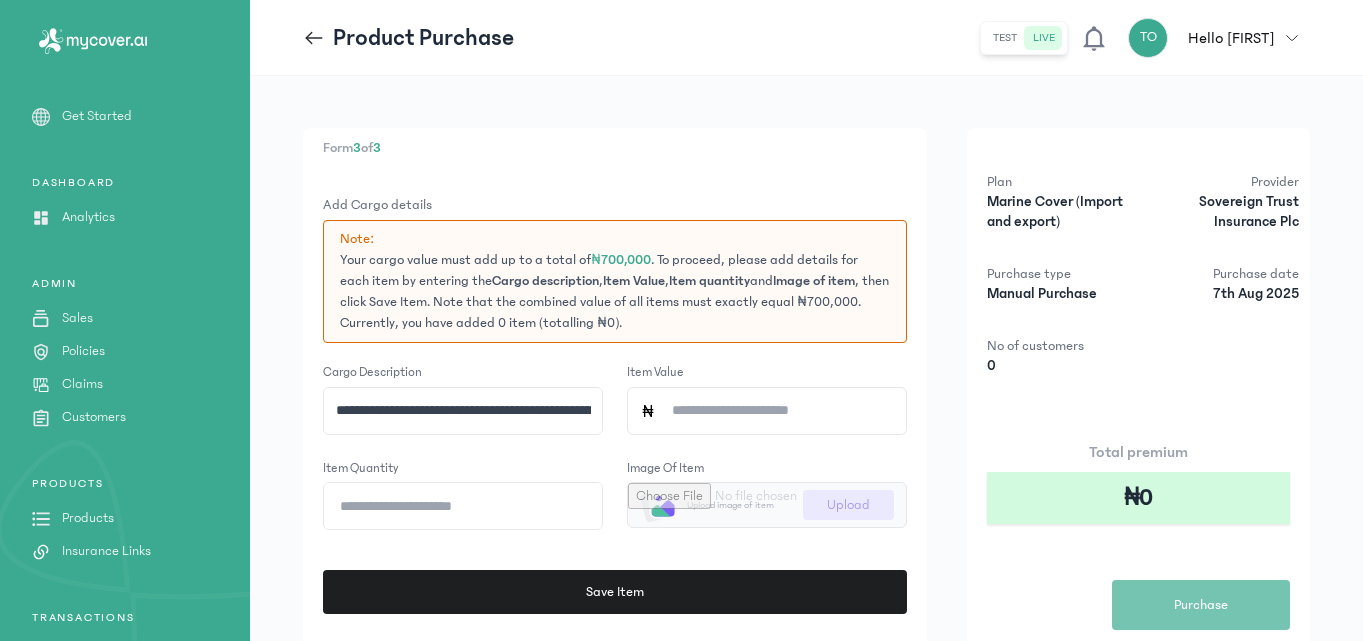 click on "**********" 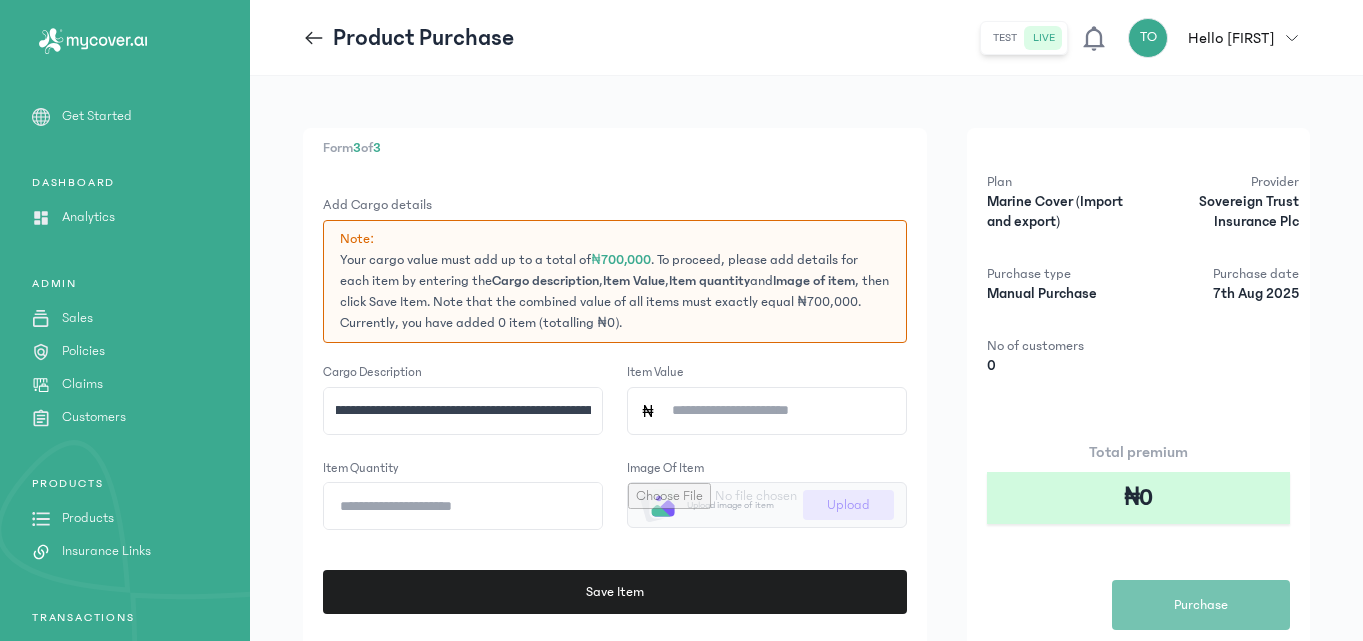 scroll, scrollTop: 0, scrollLeft: 195, axis: horizontal 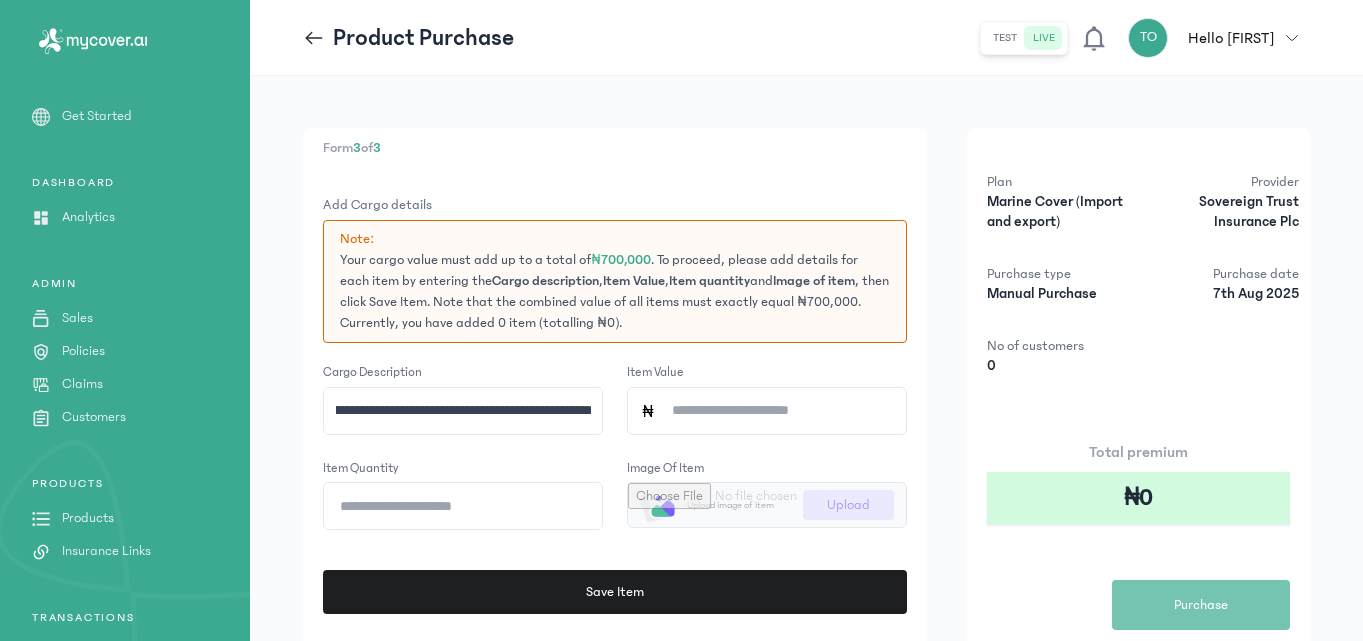 type on "[MASKED]" 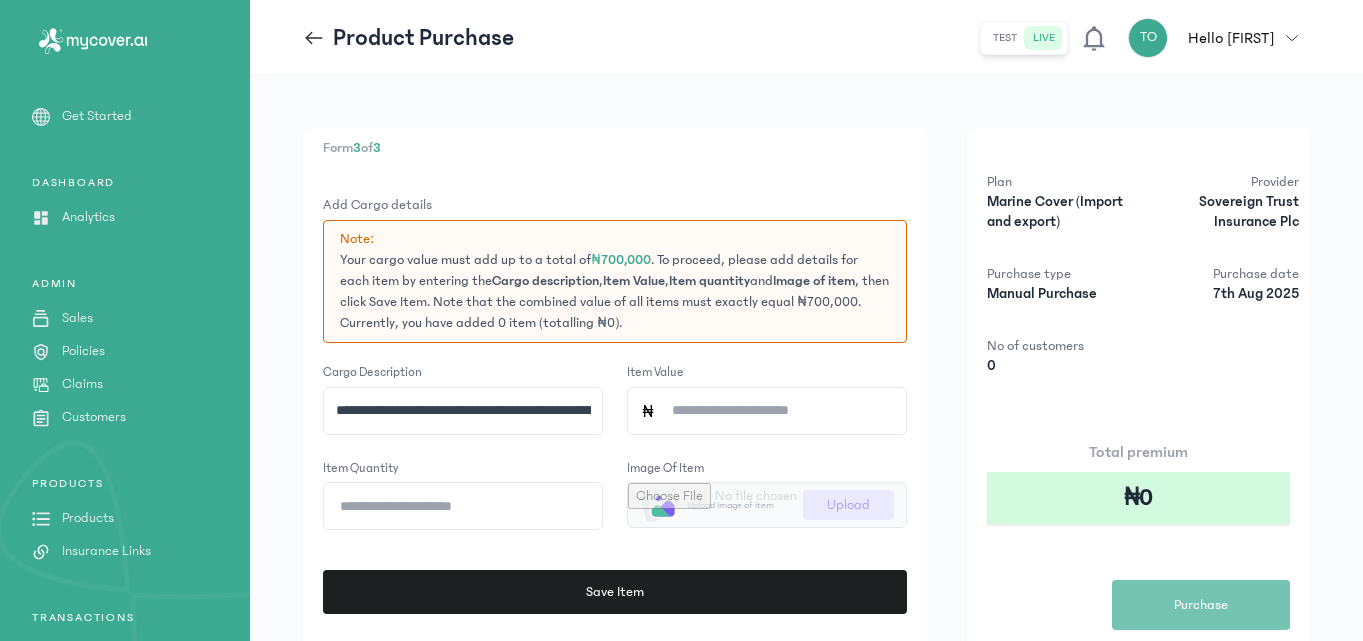 click on "Item Value" 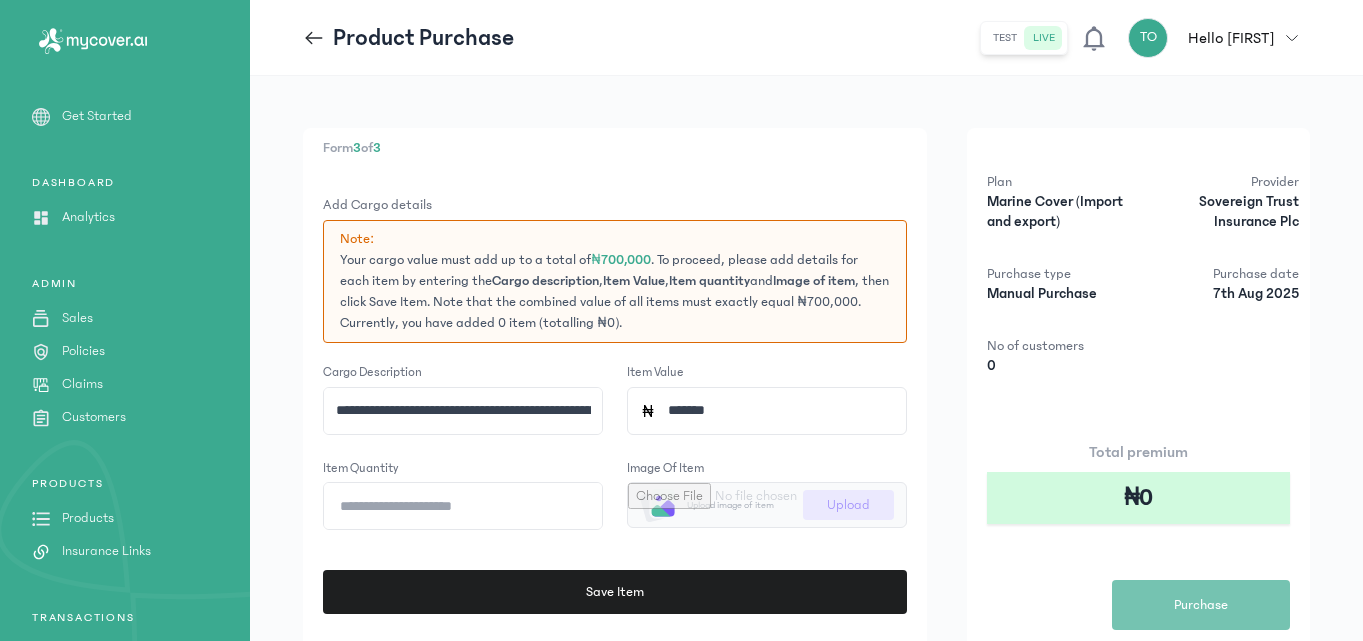 type on "*******" 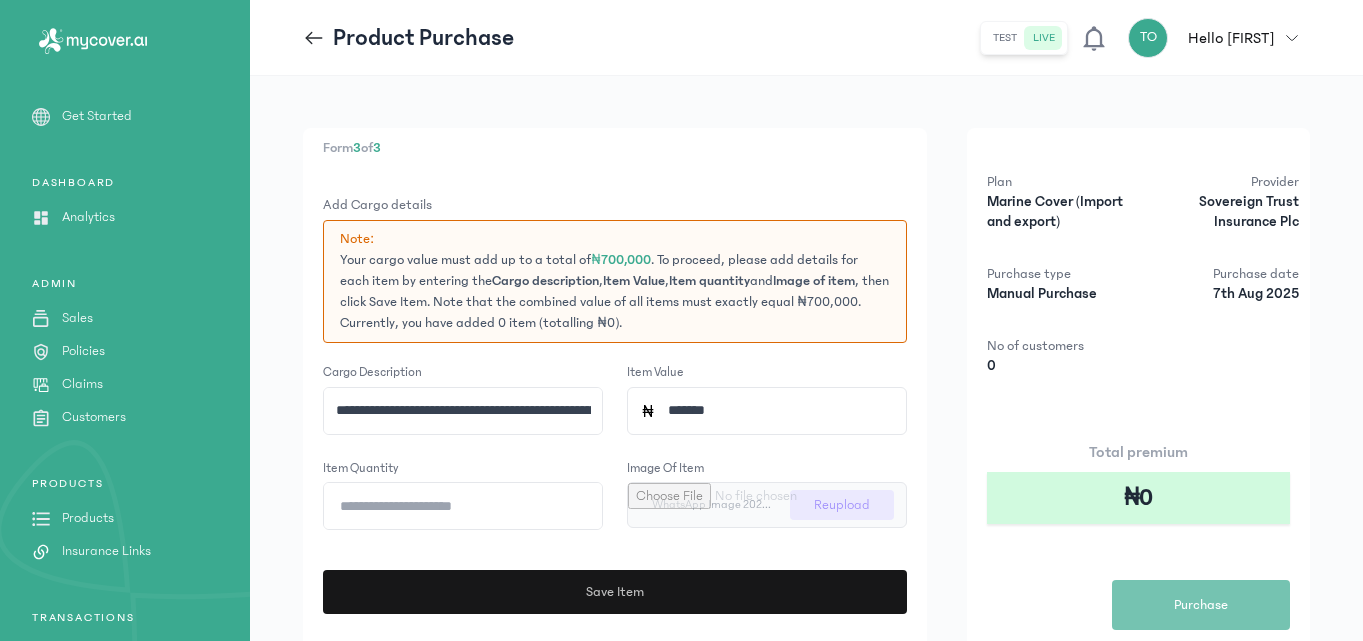 click on "Save Item" at bounding box center [610, 592] 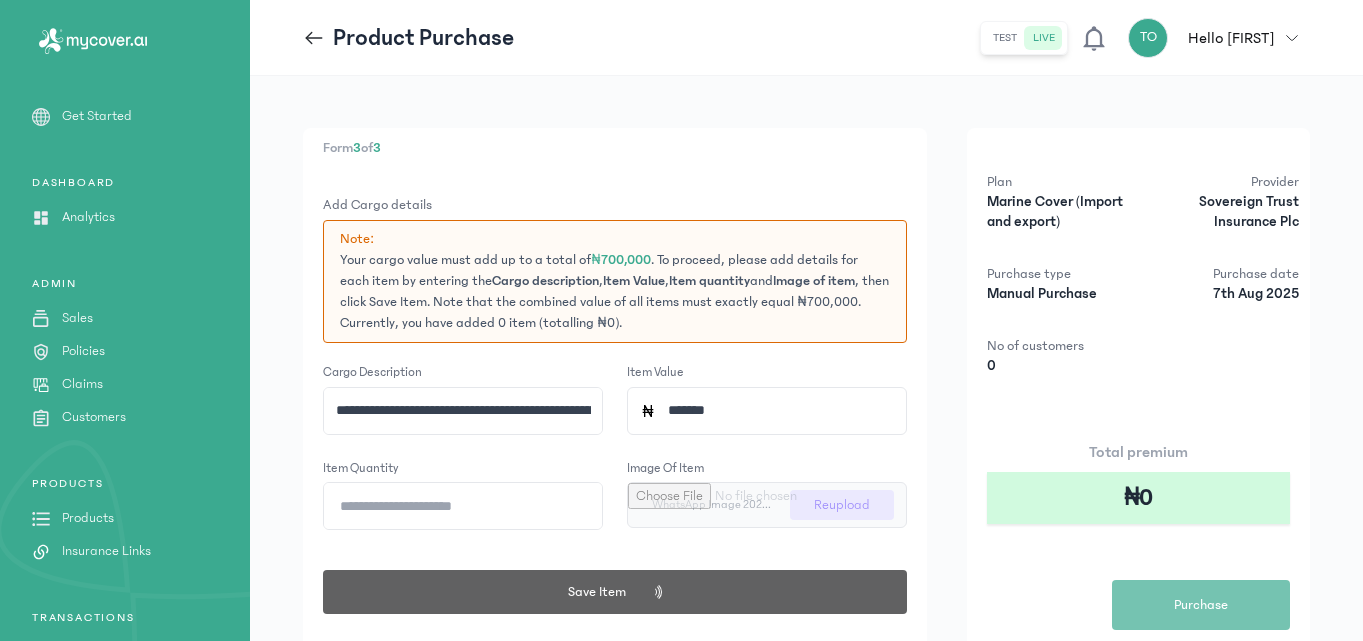 type 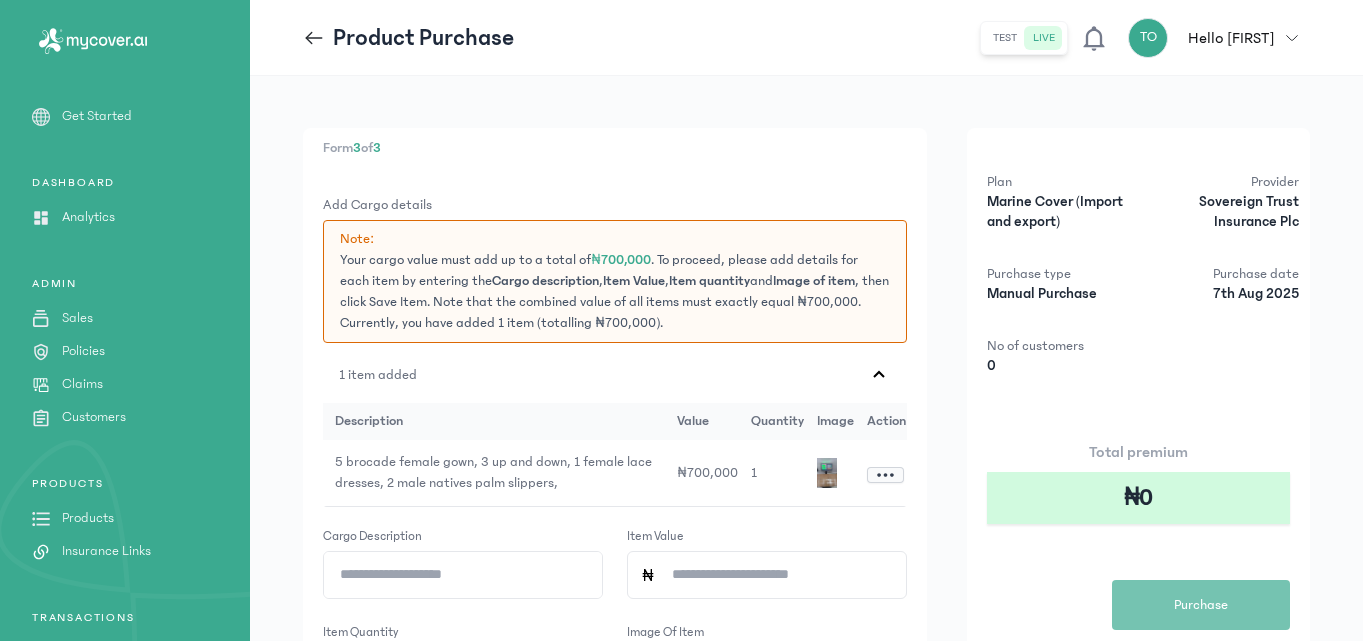 click on "Plan Marine Cover (Import and export) Provider Sovereign Trust Insurance Plc Purchase type Manual Purchase Purchase date 7th Aug 2025 No of customers 0 Total premium ₦0  Purchase" 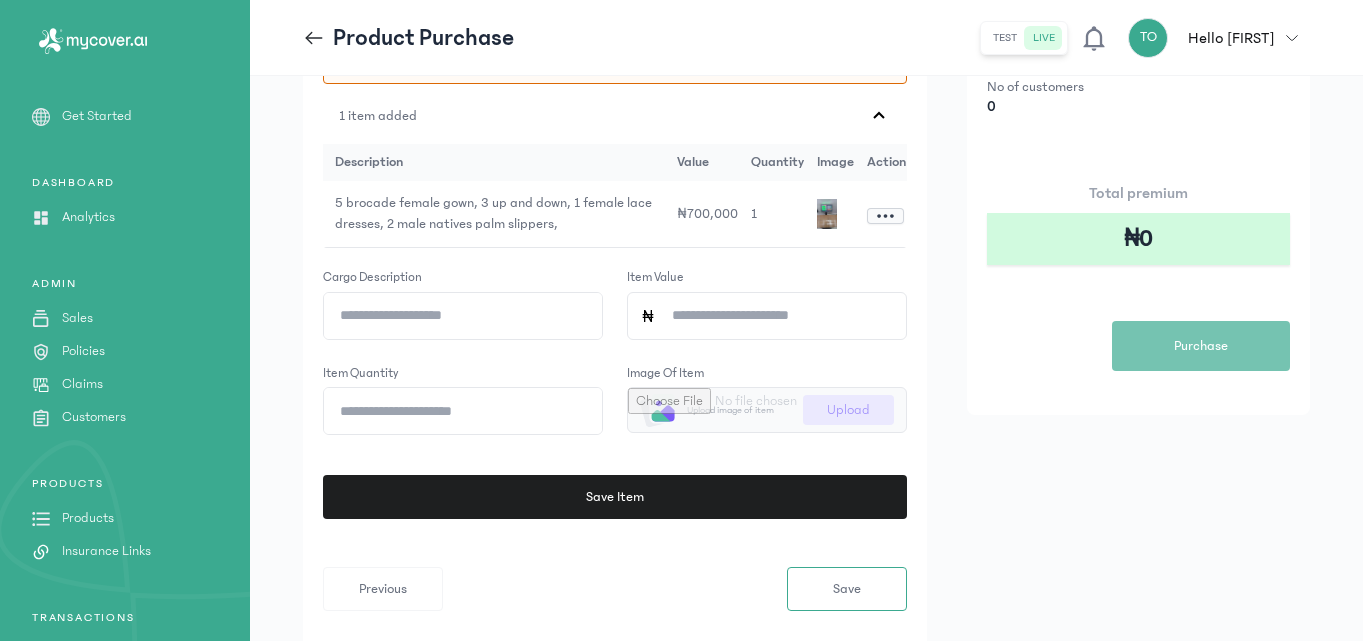 scroll, scrollTop: 280, scrollLeft: 0, axis: vertical 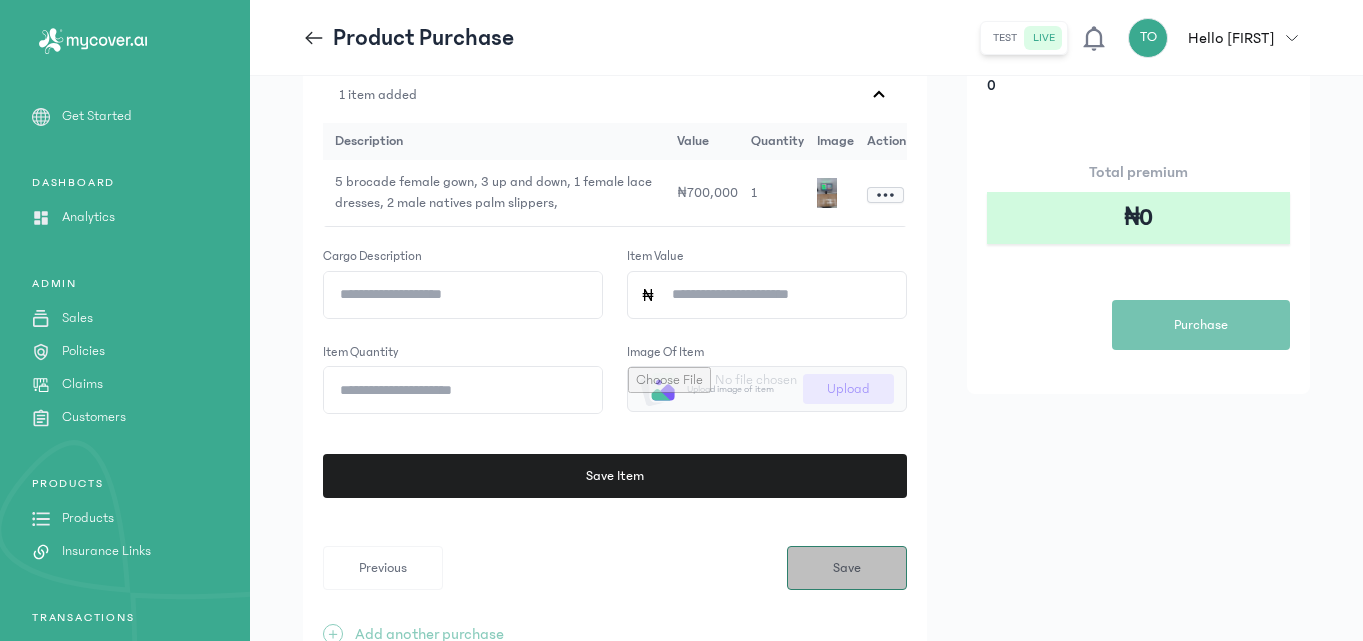 click on "Save" at bounding box center [847, 568] 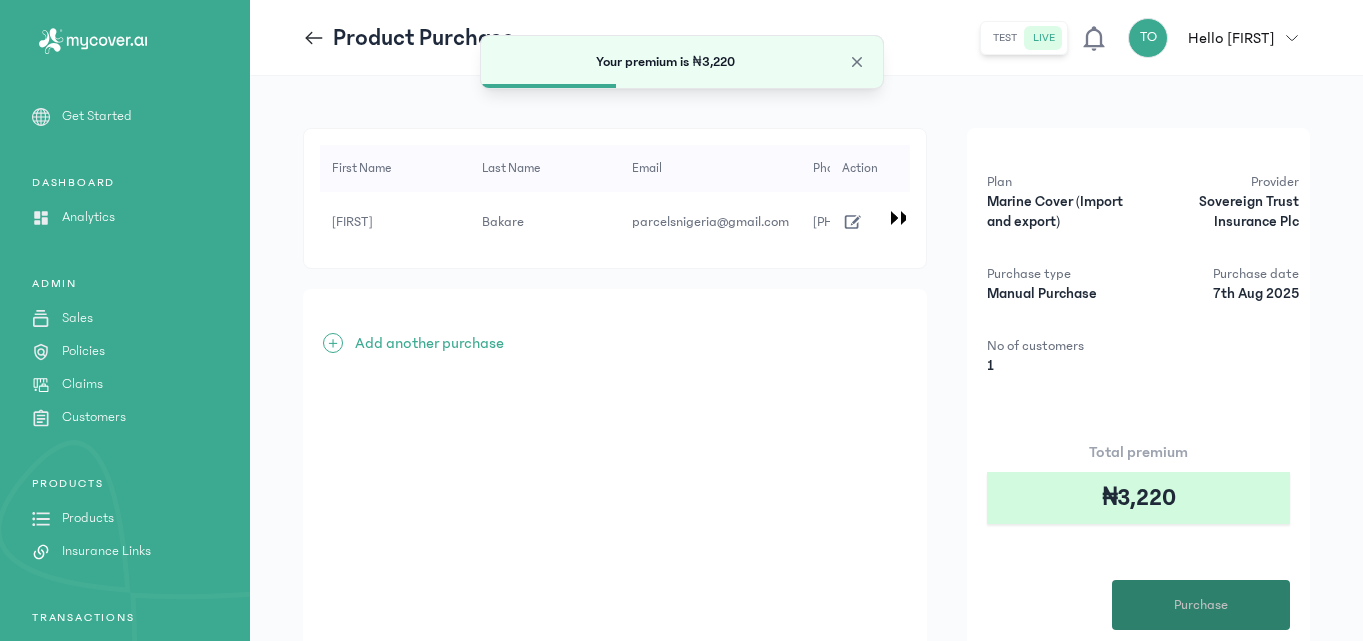click on "Purchase" at bounding box center [1201, 605] 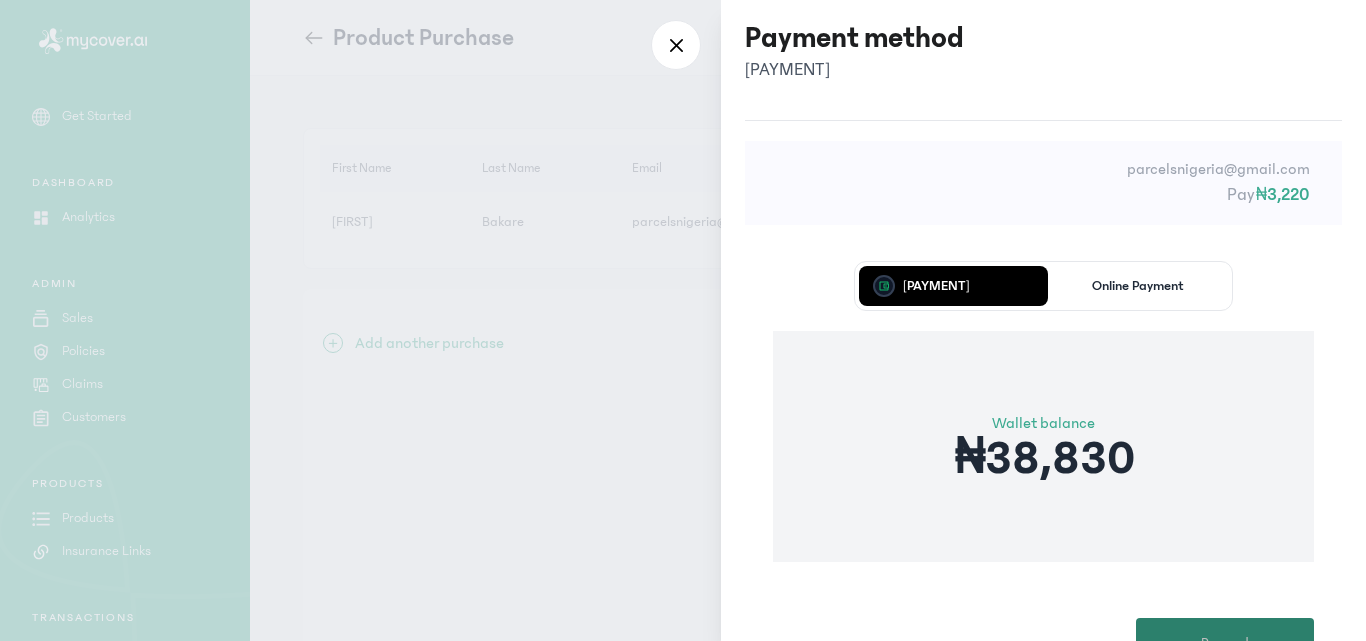click on "Proceed" at bounding box center (1225, 643) 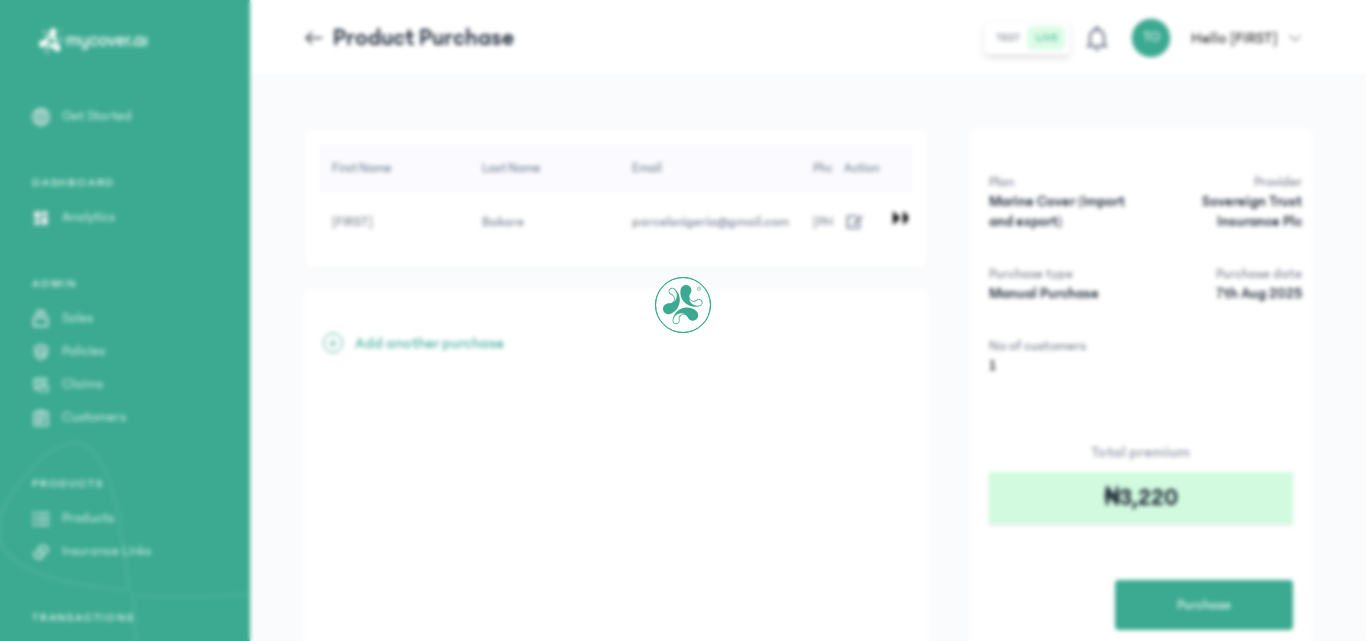 click 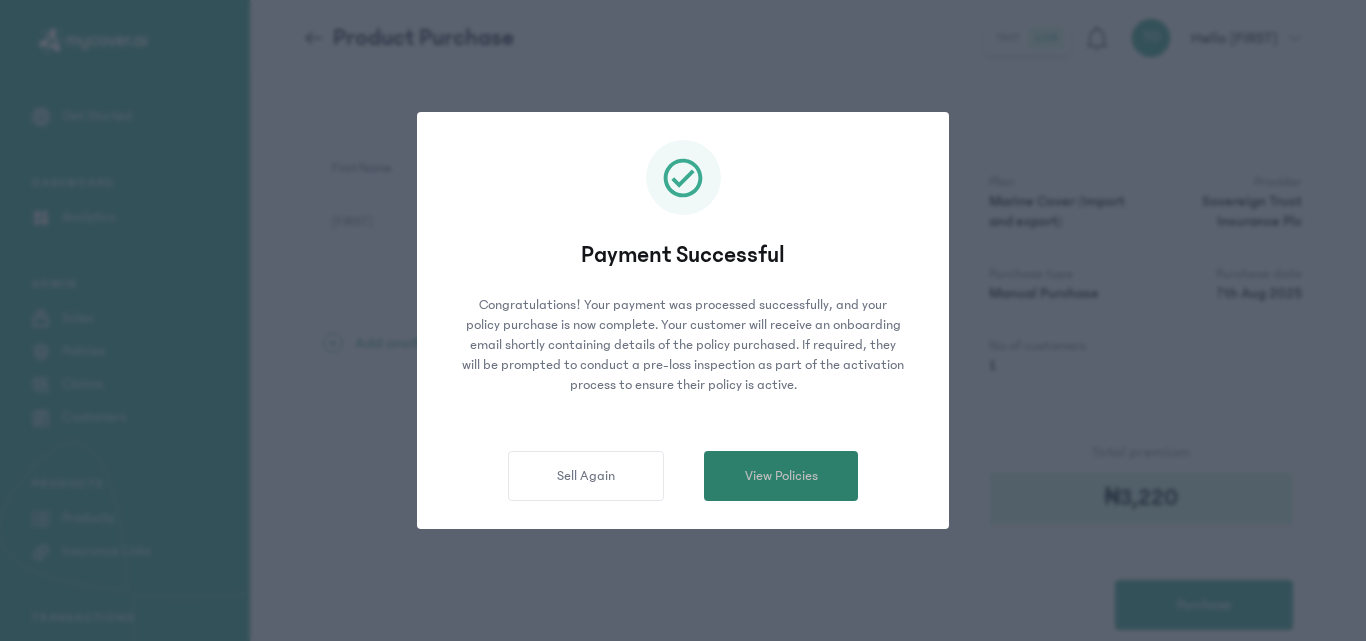 click on "View Policies" at bounding box center (781, 476) 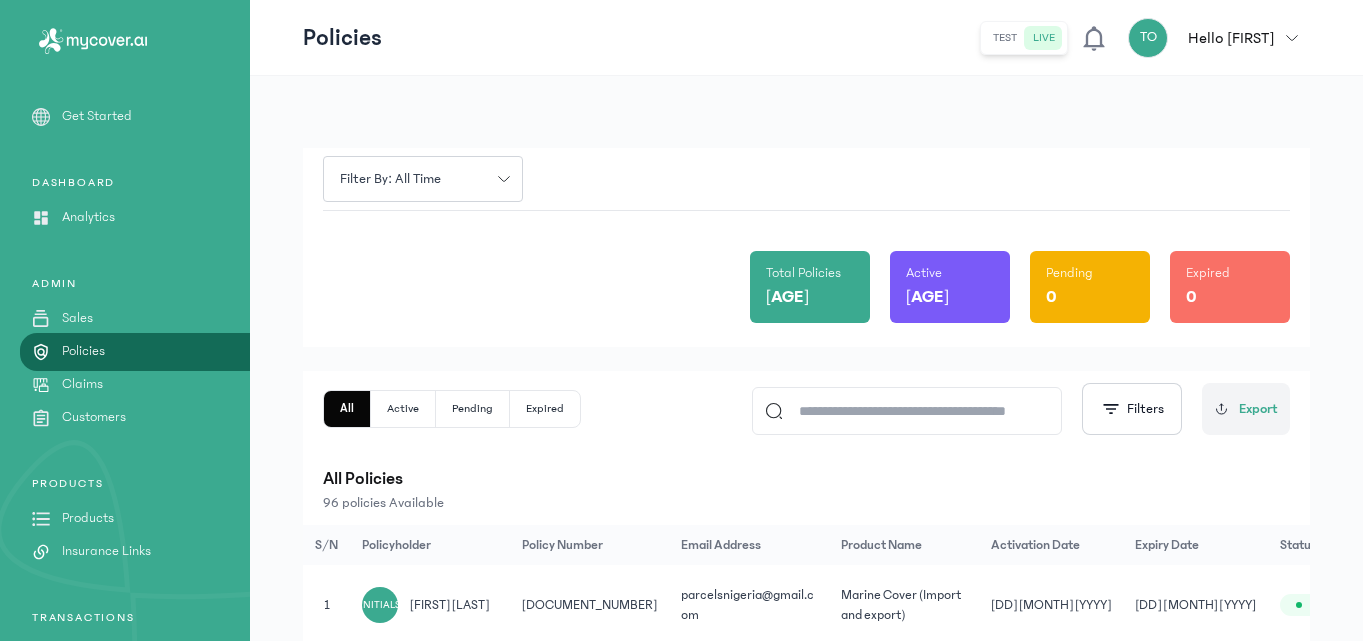 click on "Total Policies 96 Active 96 Pending 0 Expired 0" 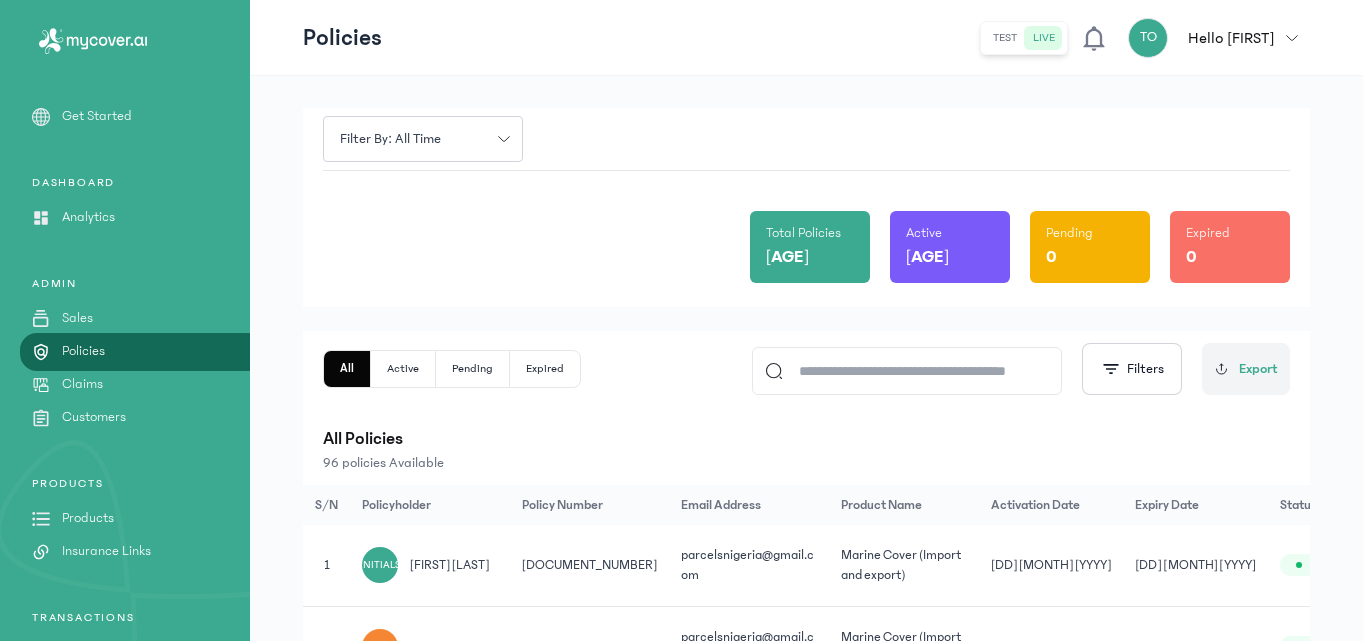 click on "Total Policies 96 Active 96 Pending 0 Expired 0" 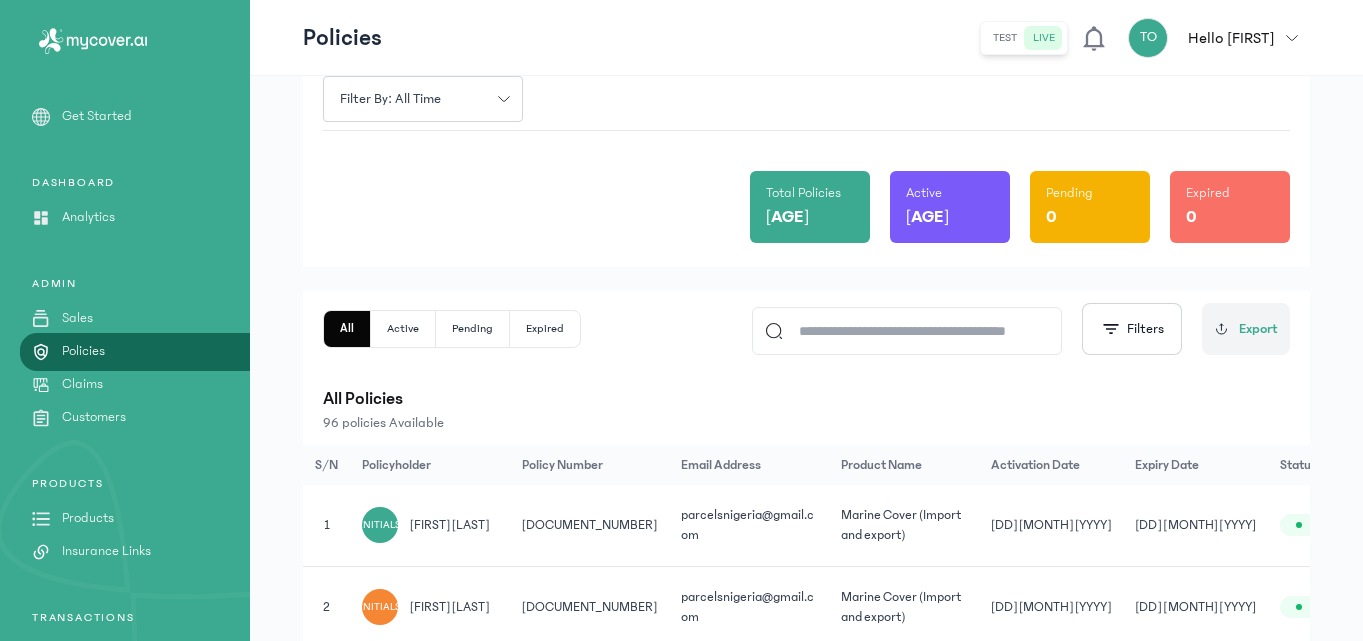 scroll, scrollTop: 120, scrollLeft: 0, axis: vertical 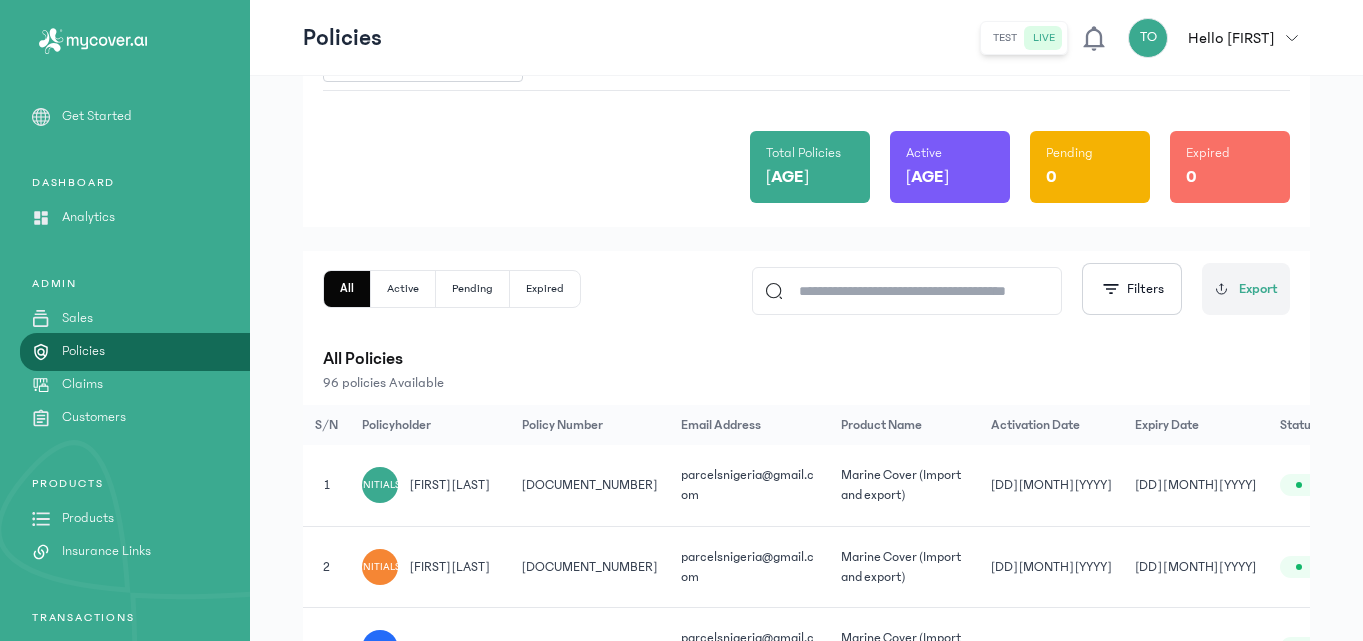 click on "PRODUCTS
Products
Insurance Links" 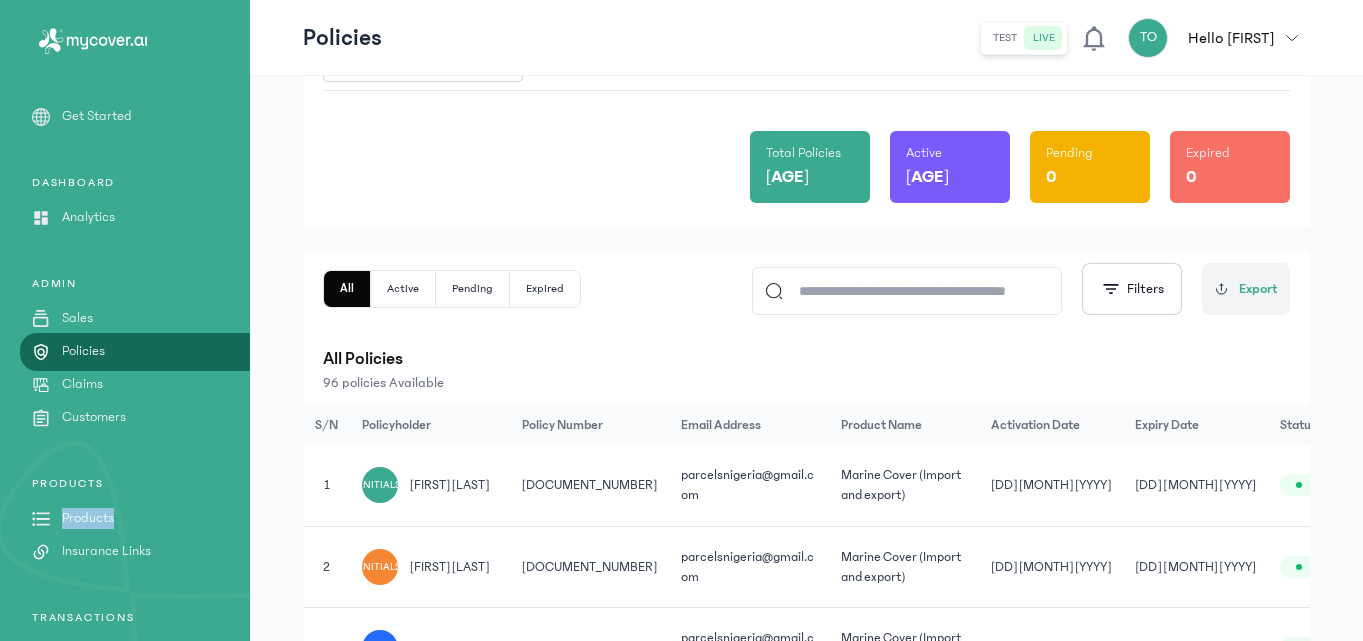 click on "PRODUCTS
Products
Insurance Links" 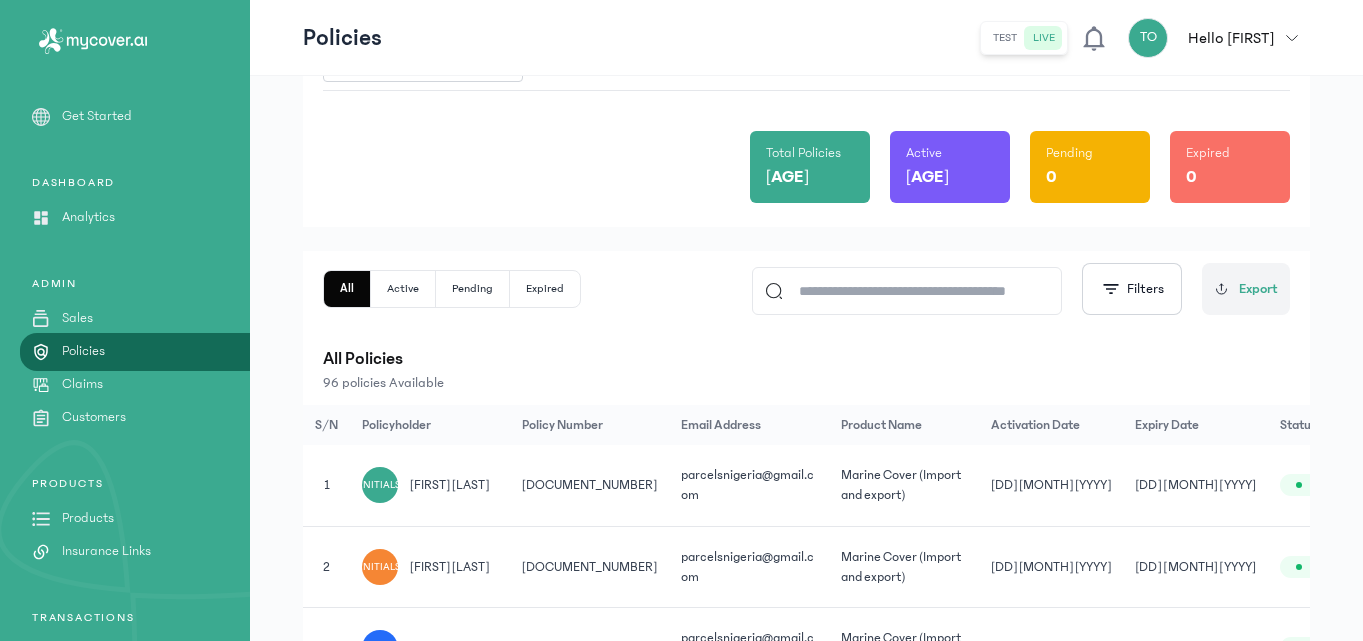 click on "All Active Pending Expired
Filters
Export All Policies 96 policies Available S/N Policyholder Policy Number Email Address Product Name Activation Date Expiry Date Status Actions 1 [INITIALS] [LAST] [POLICY_NUMBER] parcelsnigeria@example.com  Marine Cover (Import and export) 07 Aug 2025 07 Nov 2025 Active  Details  2 [INITIALS] [LAST] [POLICY_NUMBER] parcelsnigeria@example.com  Marine Cover (Import and export) 07 Aug 2025 07 Nov 2025 Active  Details  3 [INITIALS] [LAST] [POLICY_NUMBER] parcelsnigeria@example.com  Marine Cover (Import and export) 07 Aug 2025 07 Nov 2025 Active  Details  4 [INITIALS] [FIRST] [MIDDLE] [LAST] [POLICY_NUMBER] parcelsnigeria@example.com  Marine Cover (Import and export) 08 Aug 2025 08 Nov 2025 Active  Details  5 [INITIALS] [FIRST] [LAST] [POLICY_NUMBER] parcelsnigeria@example.com  Marine Cover (Import and export) 08 Aug 2025 08 Nov 2025 Active  Details  6 [INITIALS] [FIRST] [LAST] [POLICY_NUMBER] parcelsnigeria@example.com  08 Aug 2025 08 Nov 2025 Active" 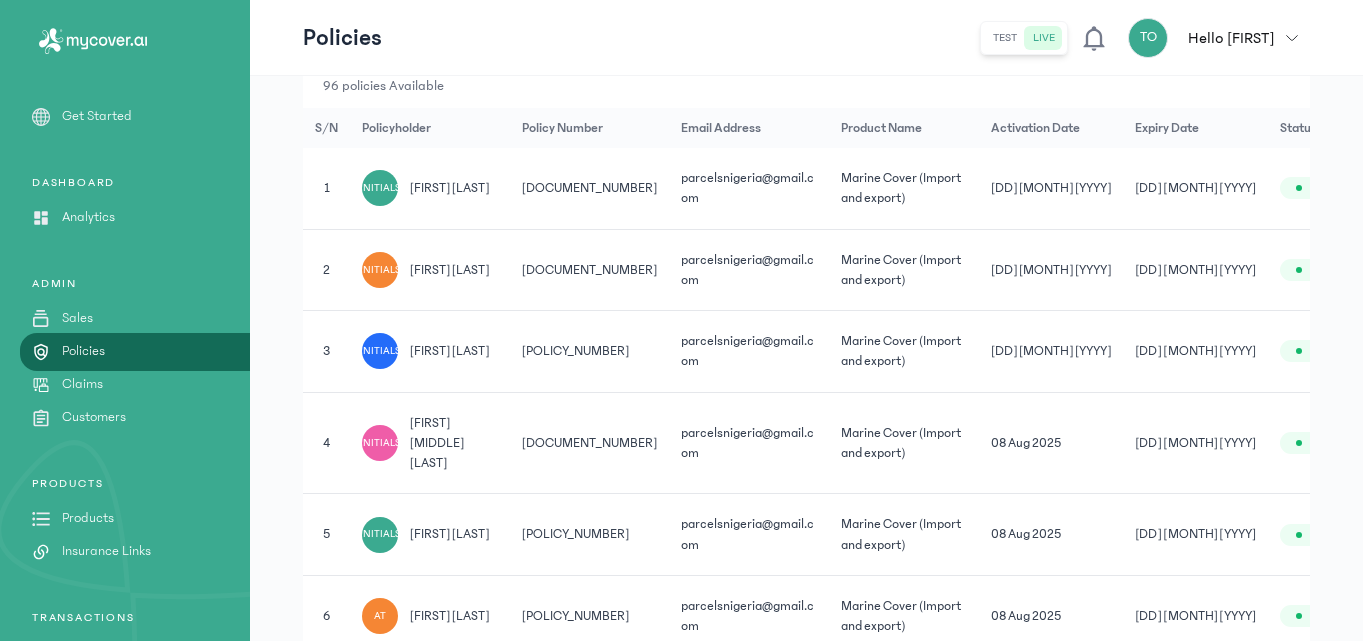 scroll, scrollTop: 440, scrollLeft: 0, axis: vertical 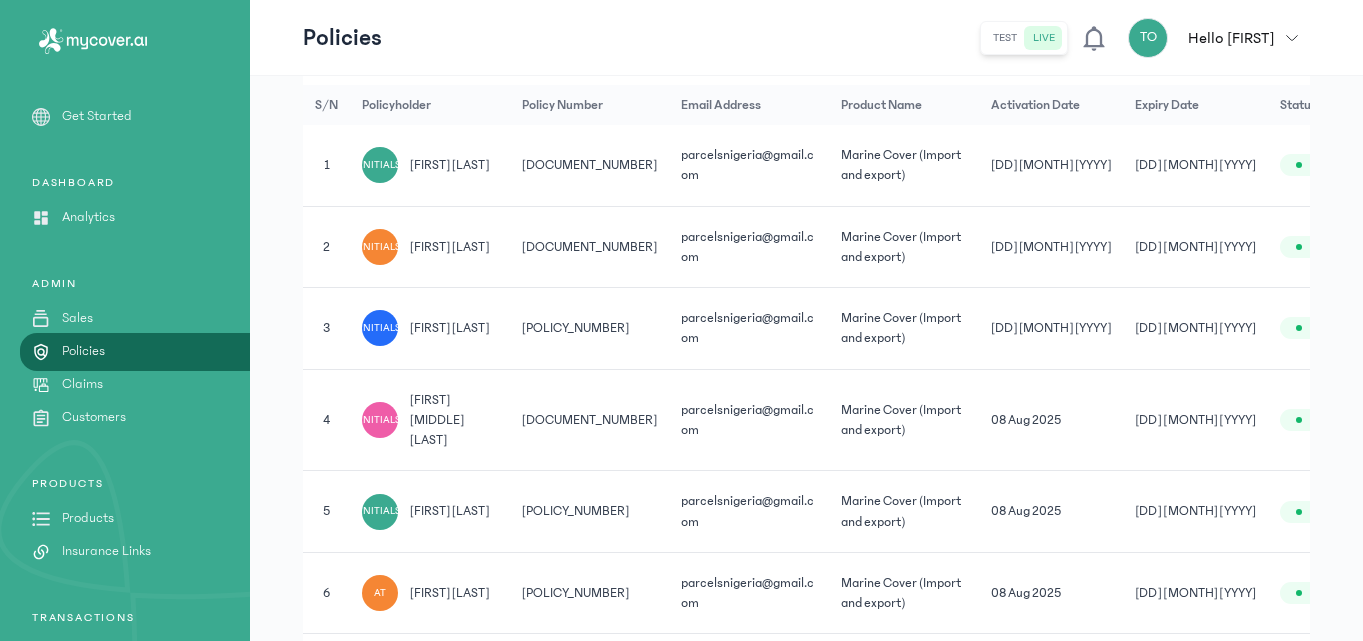click on "Products" at bounding box center (88, 518) 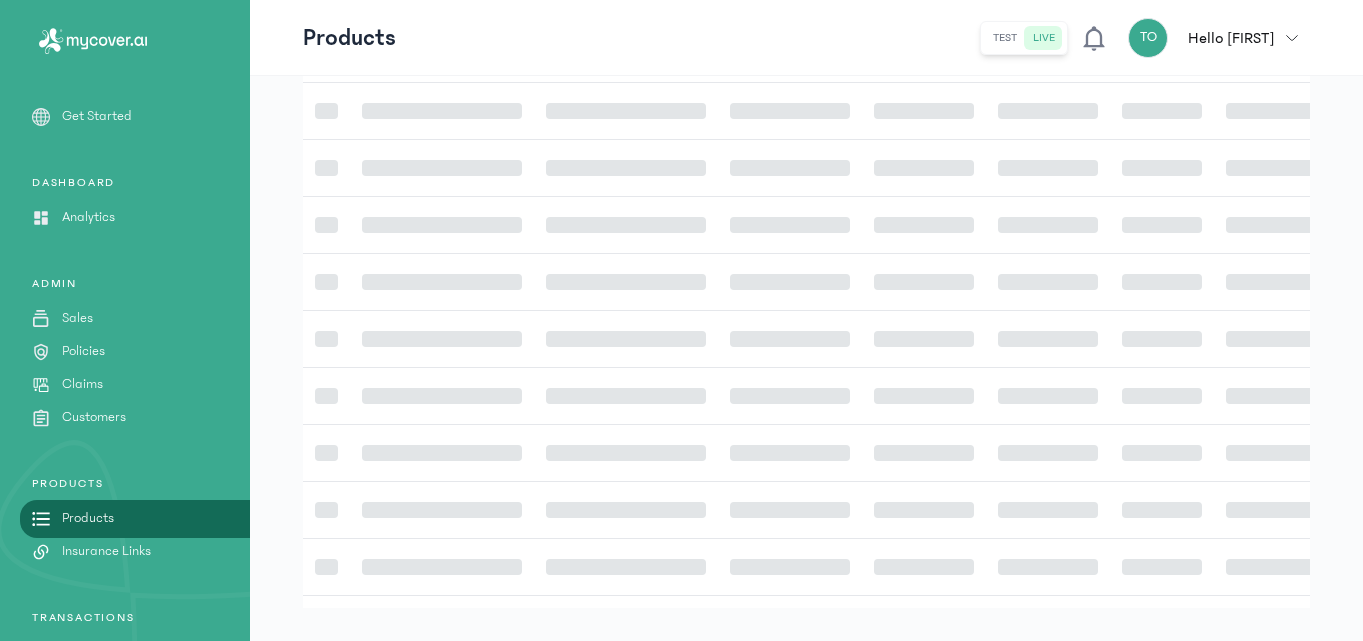 scroll, scrollTop: 0, scrollLeft: 0, axis: both 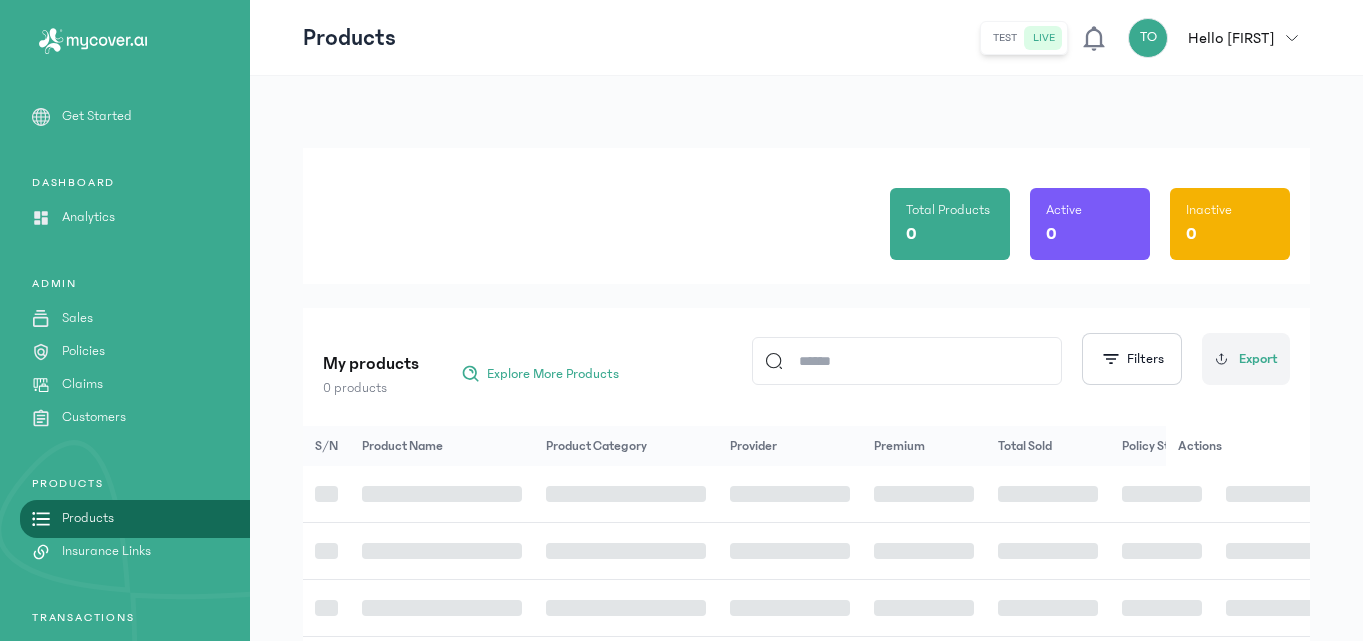 click on "Total Products 0 Active 0 Inactive 0" 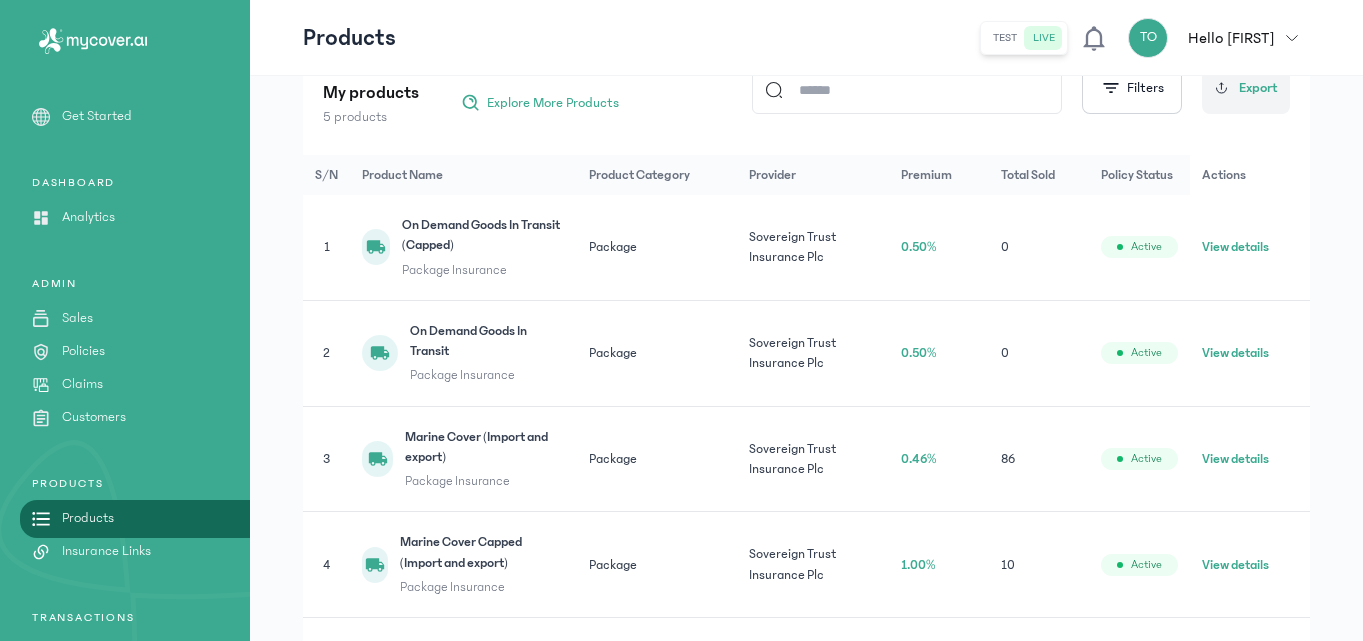 scroll, scrollTop: 280, scrollLeft: 0, axis: vertical 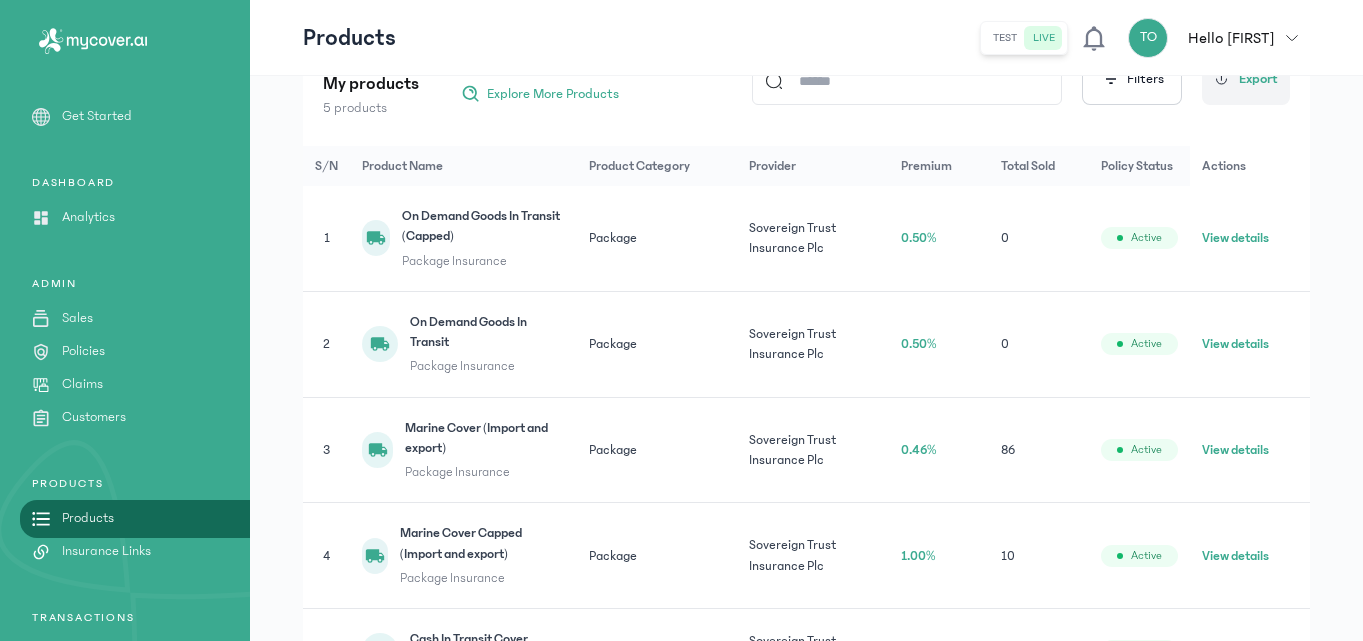 click on "View details" 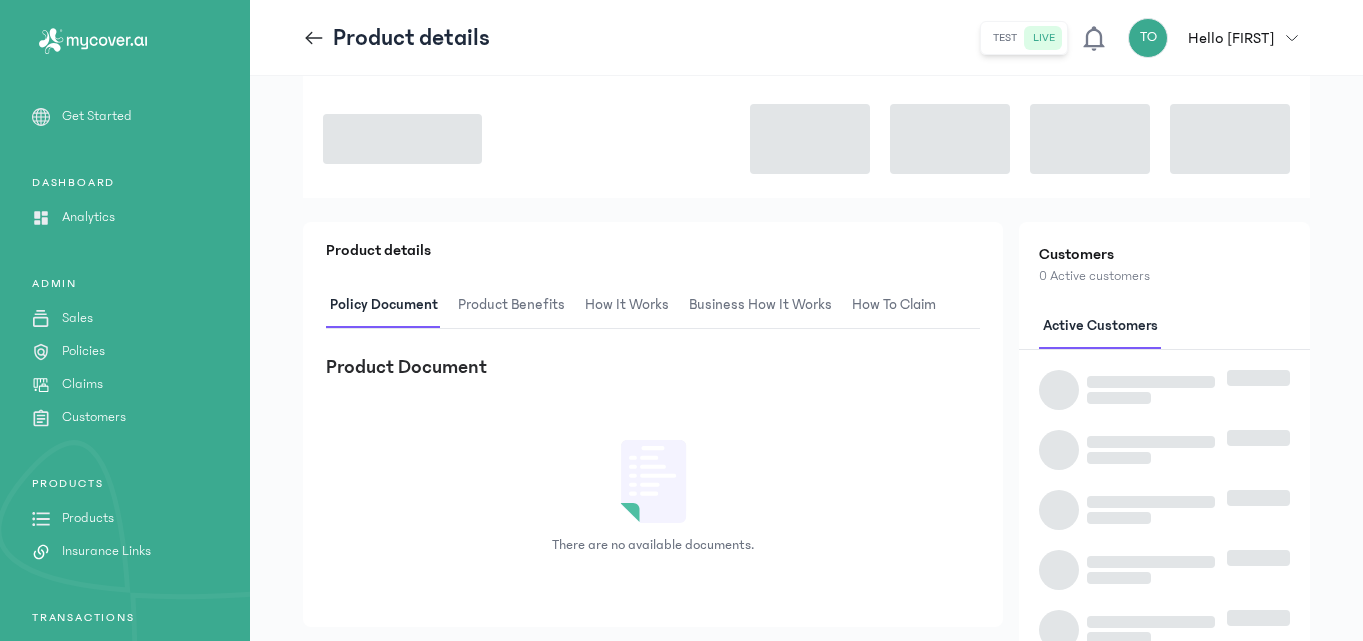 scroll, scrollTop: 0, scrollLeft: 0, axis: both 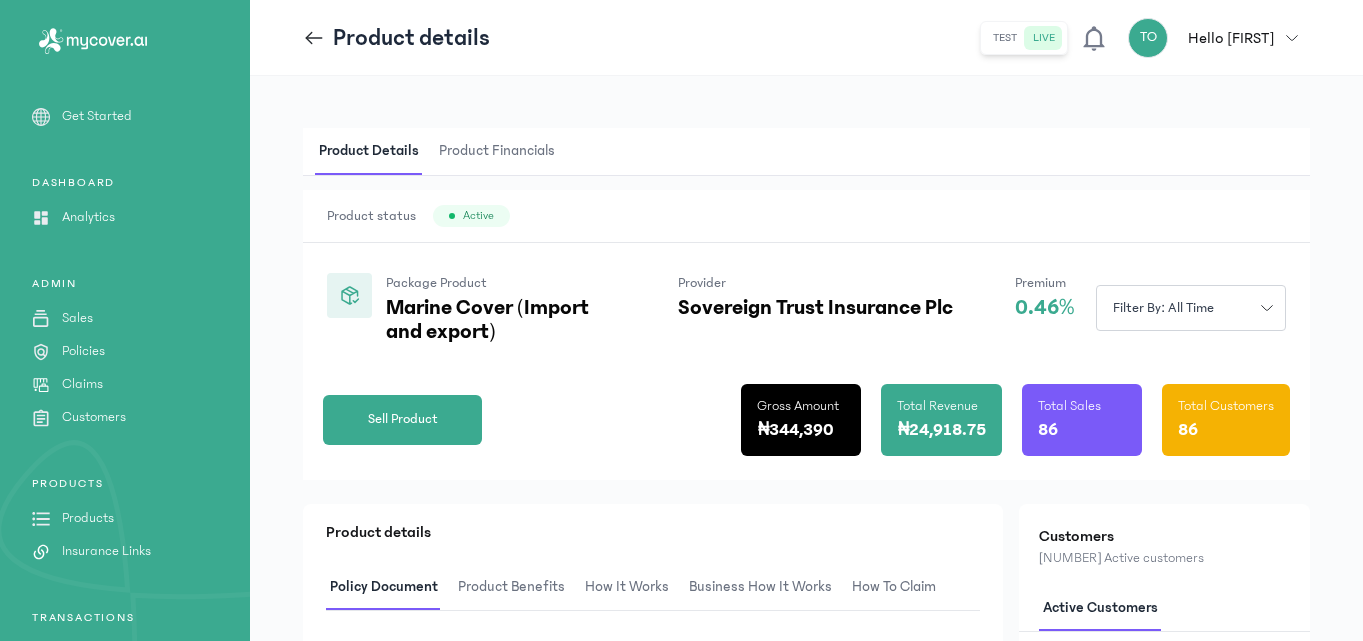 click on "Product Details Product Financials Product status Active
Package Product Marine Cover (Import and export) Provider Sovereign Trust Insurance Plc Premium 0.46% Filter by: all time
Sell Product  Gross Amount ₦344,390 Total Revenue ₦24,918.75 Total Sales 86 Total Customers 86 Product details Policy Document Product Benefits How It Works Business How It Works How to claim  Product Document
There are no available documents. Customers 86 Active customers  Active customers BT Bisola  Toluwanimi 08157569011  view profile  BT Bisola  Toluwanimi 08157569011  view profile  BT Bisola  Toluwanimi 08157569011  view profile  BT Bisola  Toluwanimi 08157569011  view profile  BT Bisola  Toluwanimi 08157569011  view profile  BT Bisola  Toluwanimi 08157569011  view profile  BT Bisola  Toluwanimi 08157569011  view profile  BT Bisola  Toluwanimi 08157569011  view profile  BT Bisola  Toluwanimi 08157569011  view profile  BT Bisola  Toluwanimi 08157569011  view profile  BT 08157569011 BT" at bounding box center (806, 596) 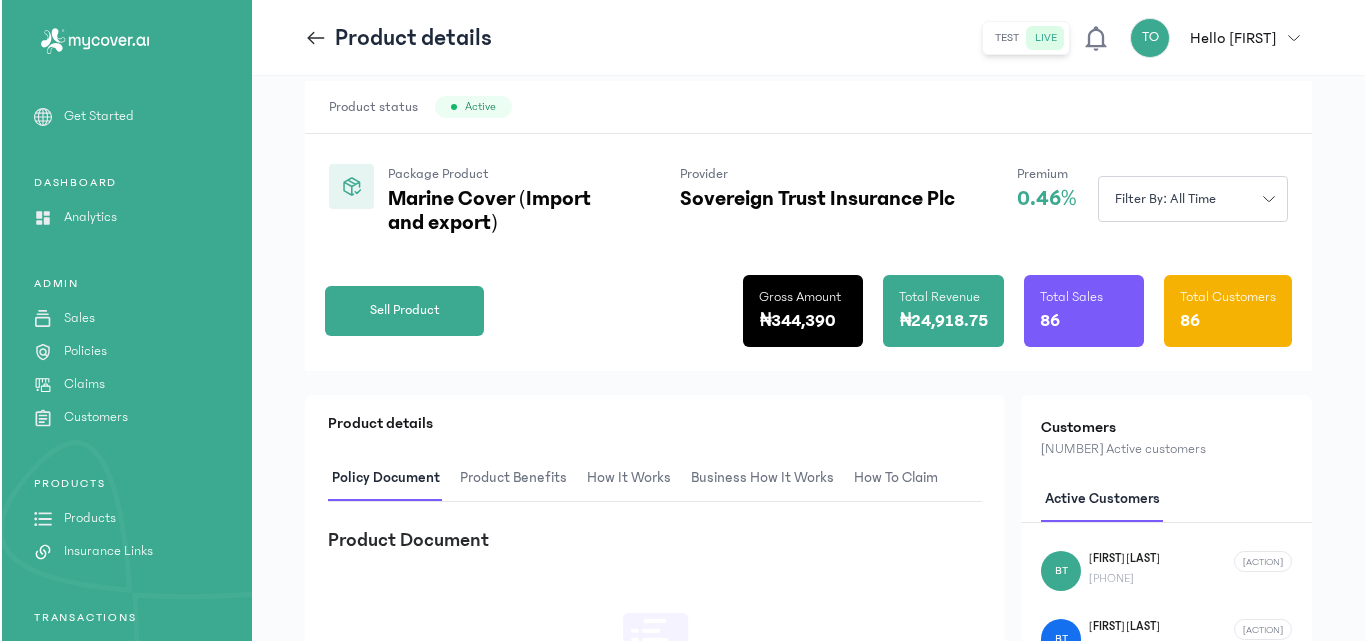 scroll, scrollTop: 160, scrollLeft: 0, axis: vertical 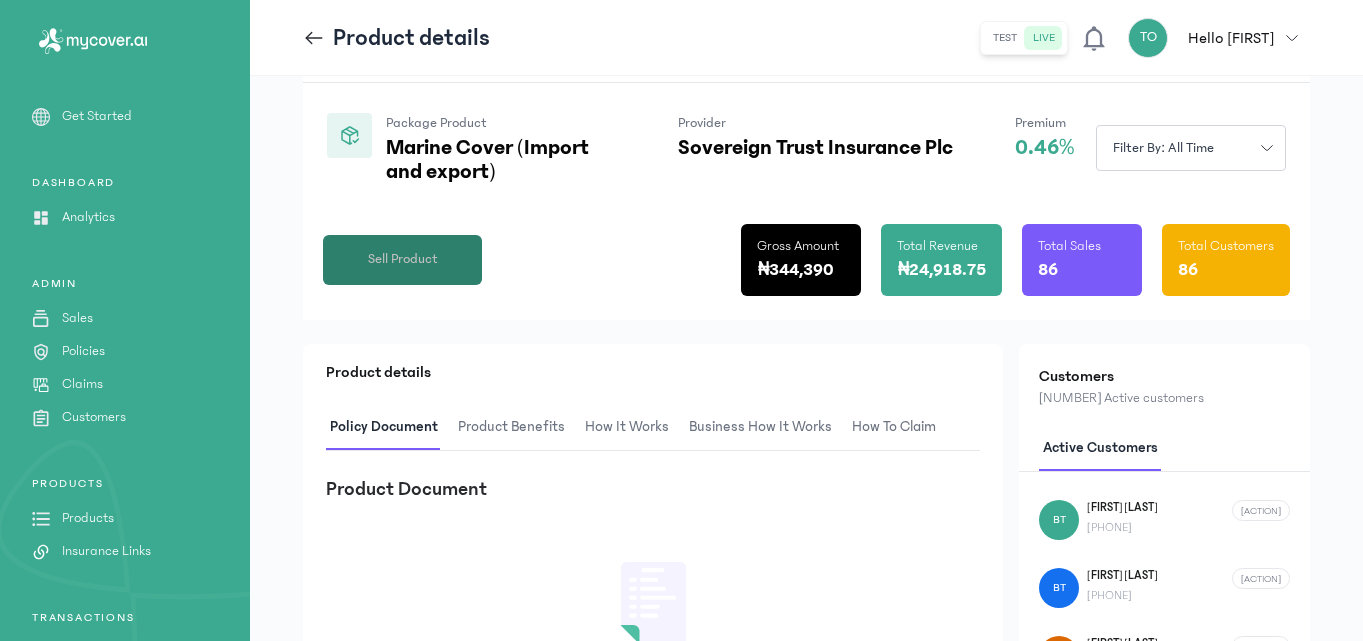 click on "Sell Product" at bounding box center (403, 259) 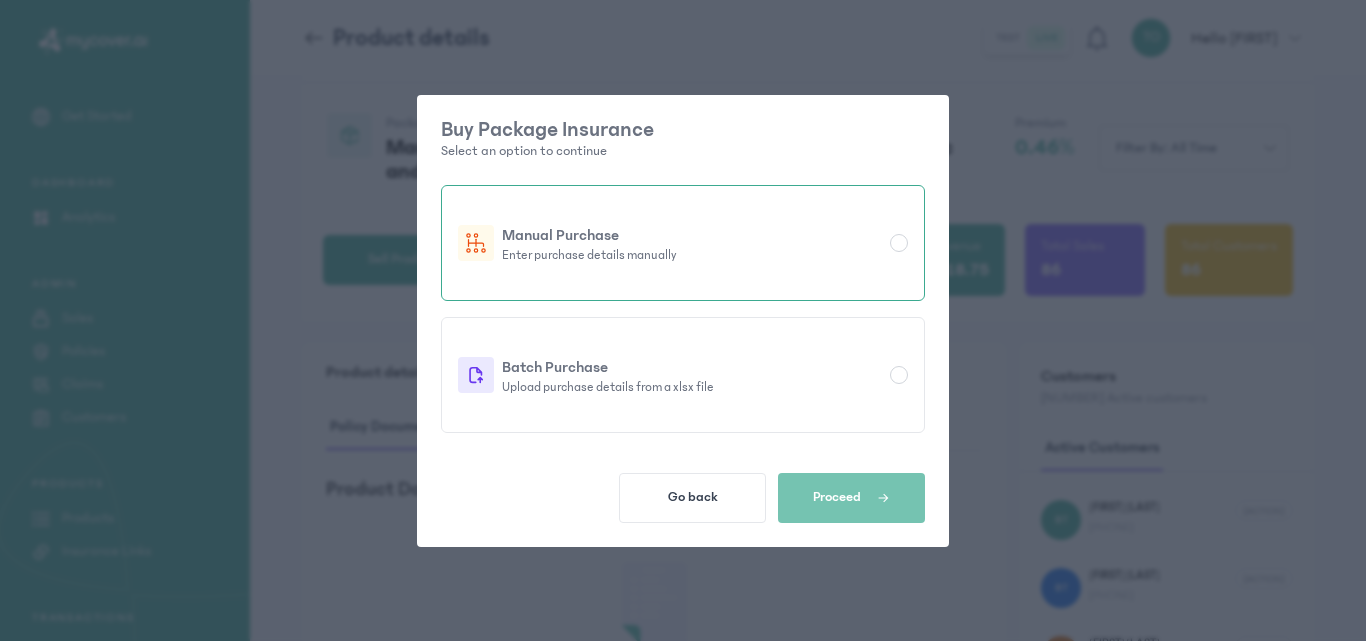 click at bounding box center [899, 243] 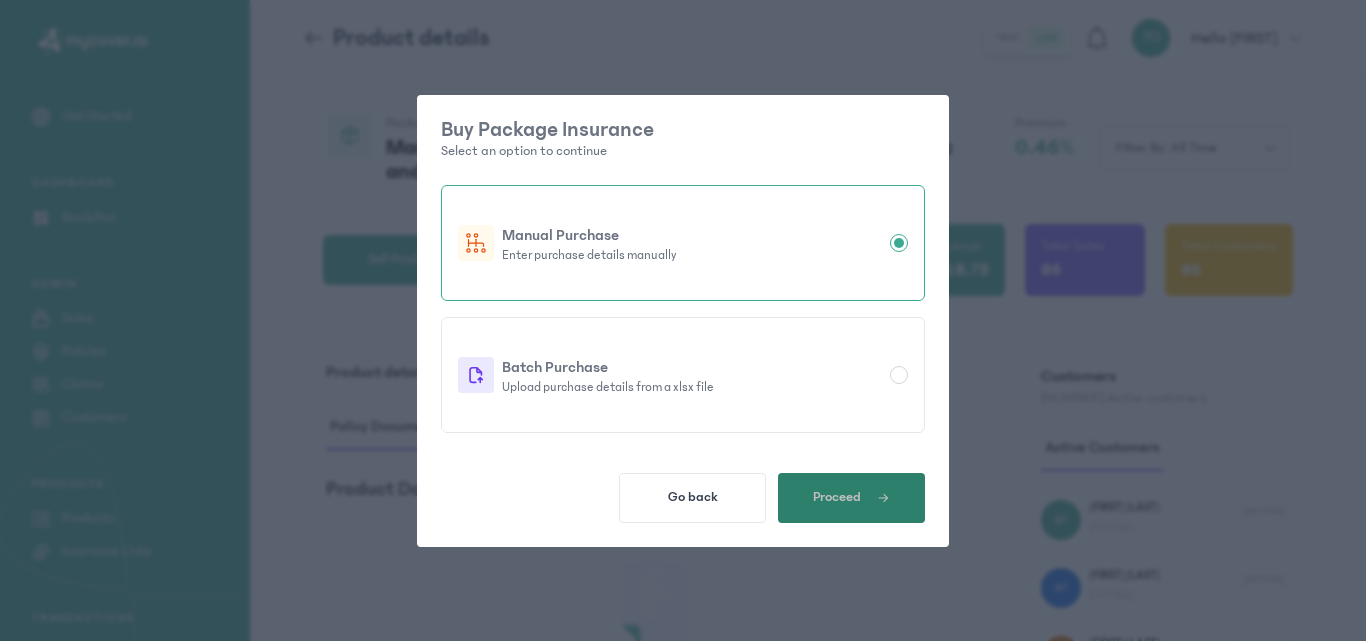 click on "Proceed" at bounding box center [837, 497] 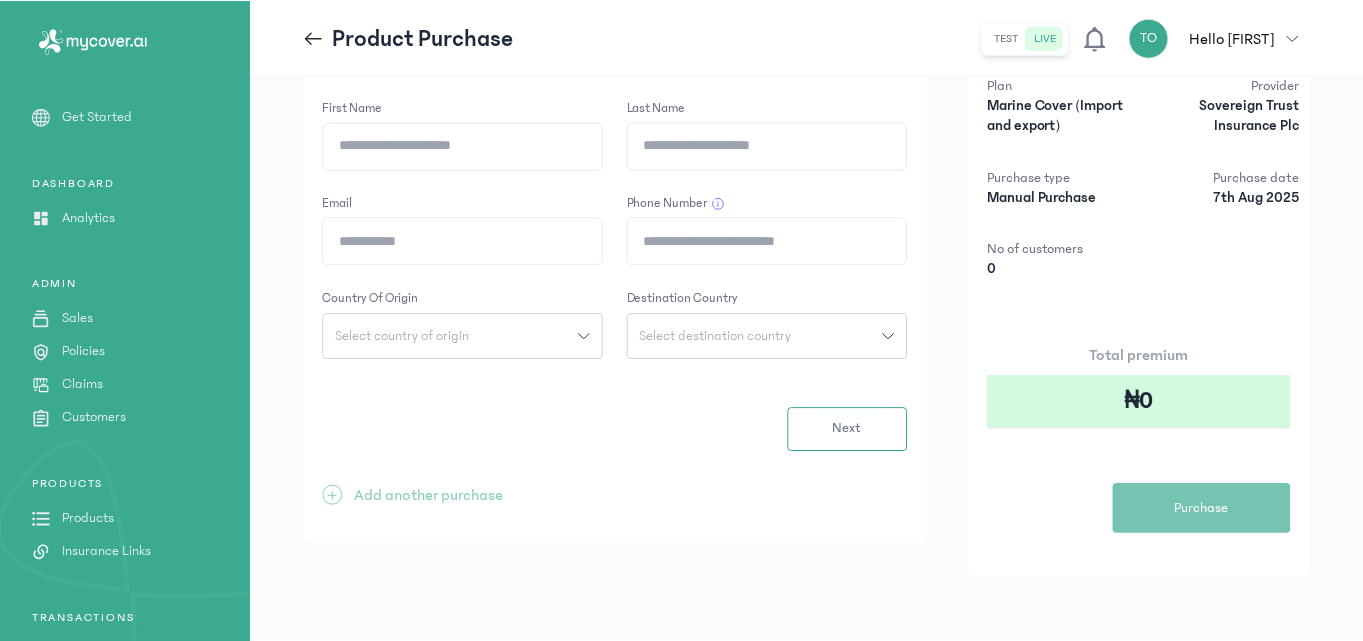 scroll, scrollTop: 0, scrollLeft: 0, axis: both 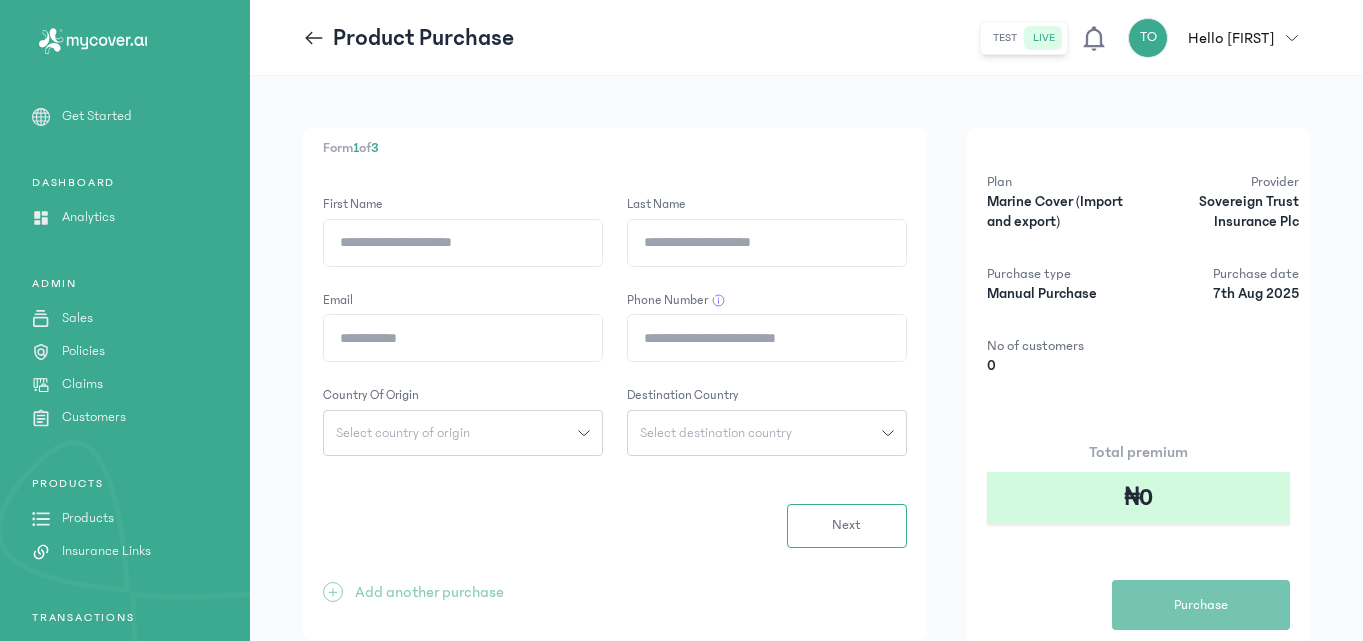 click on "First Name" 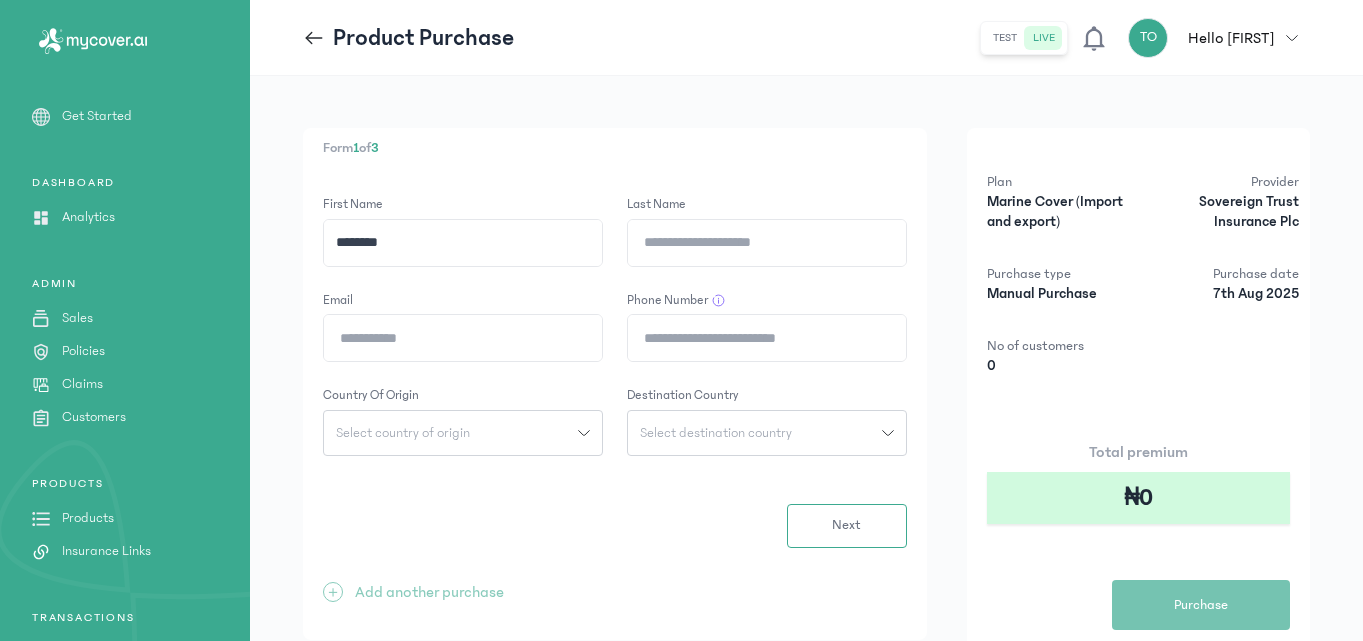 type on "********" 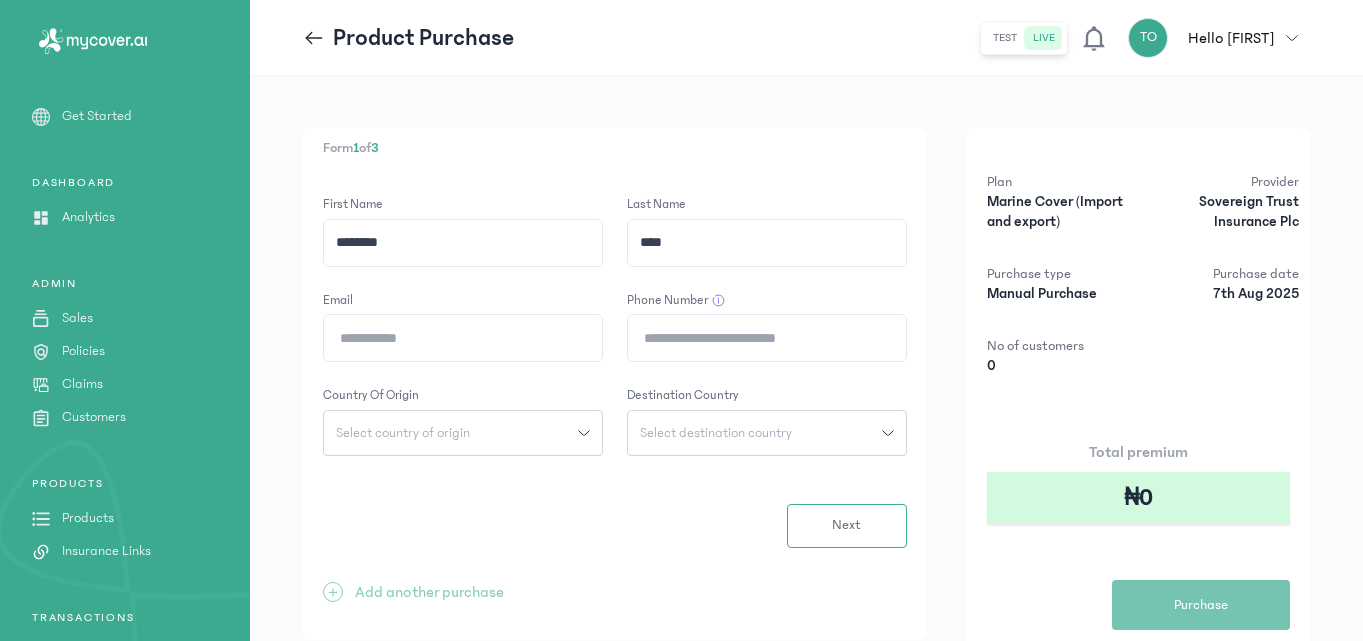 type on "[MASKED]" 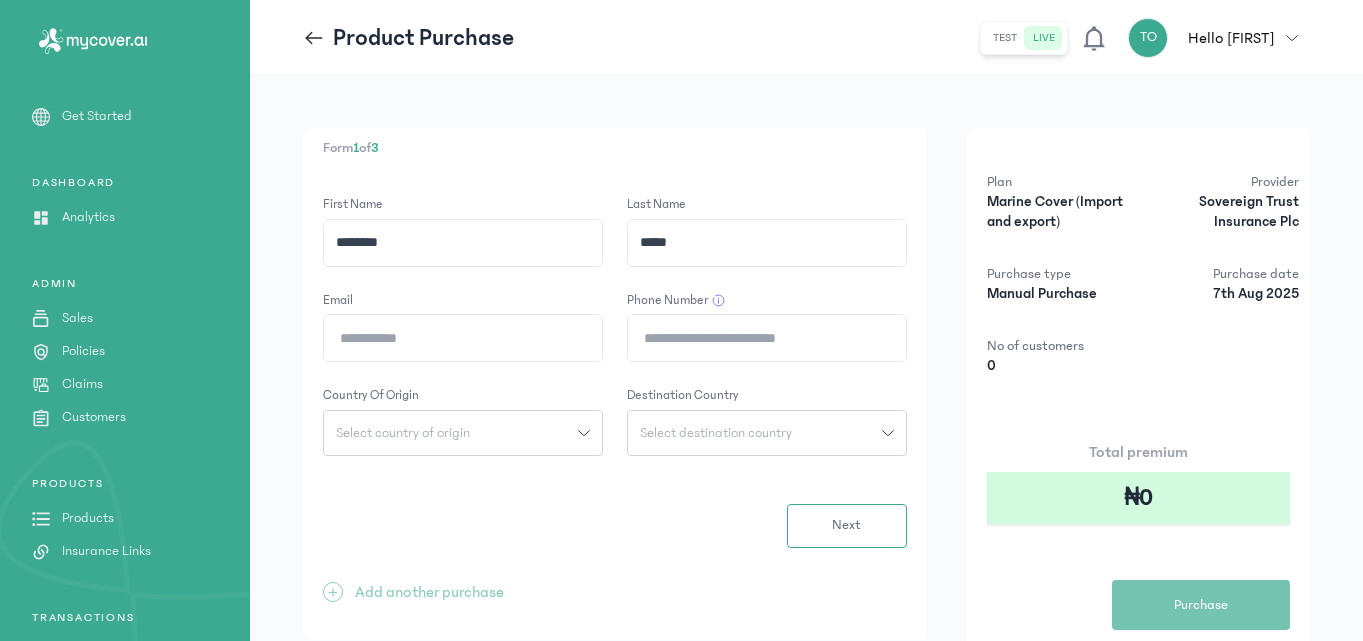 click on "Email" 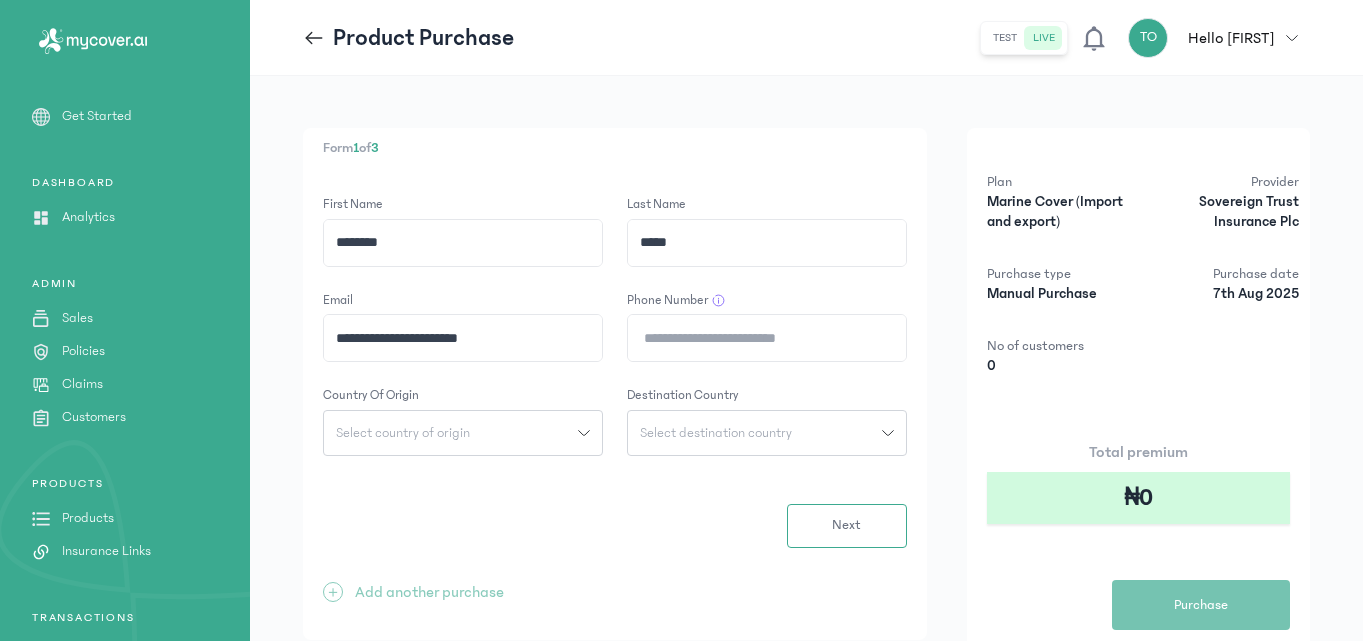 click on "Phone Number" 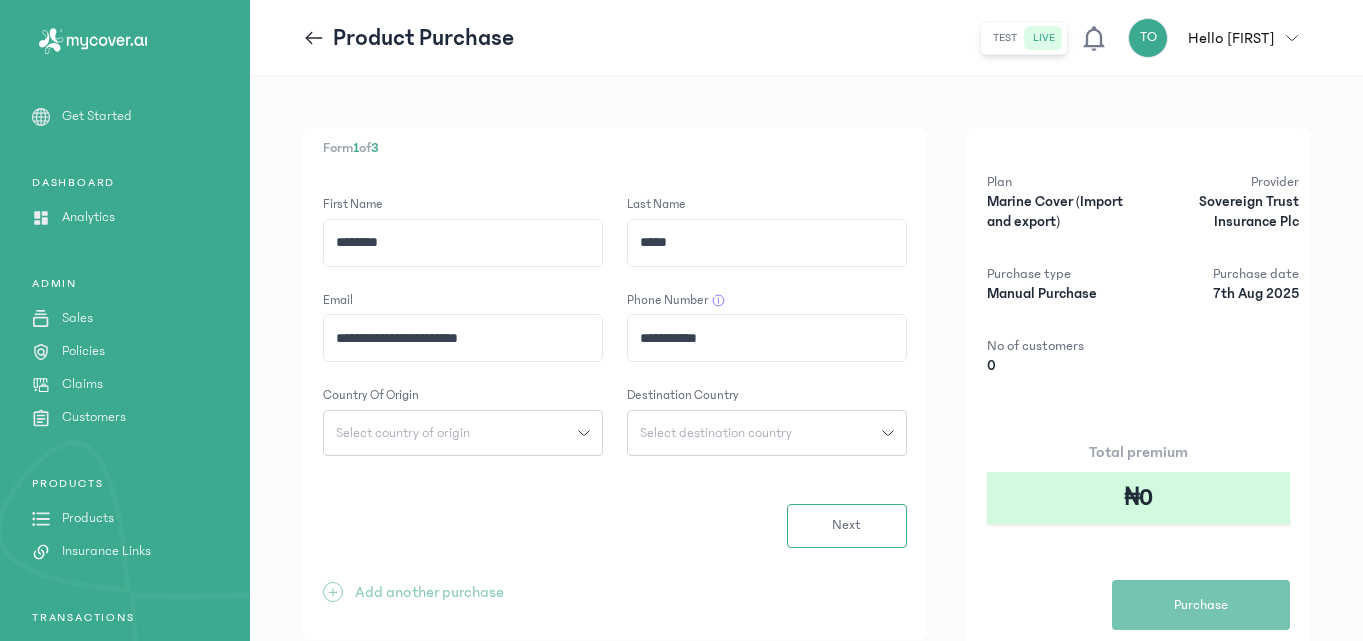 click on "Select country of origin" at bounding box center (451, 433) 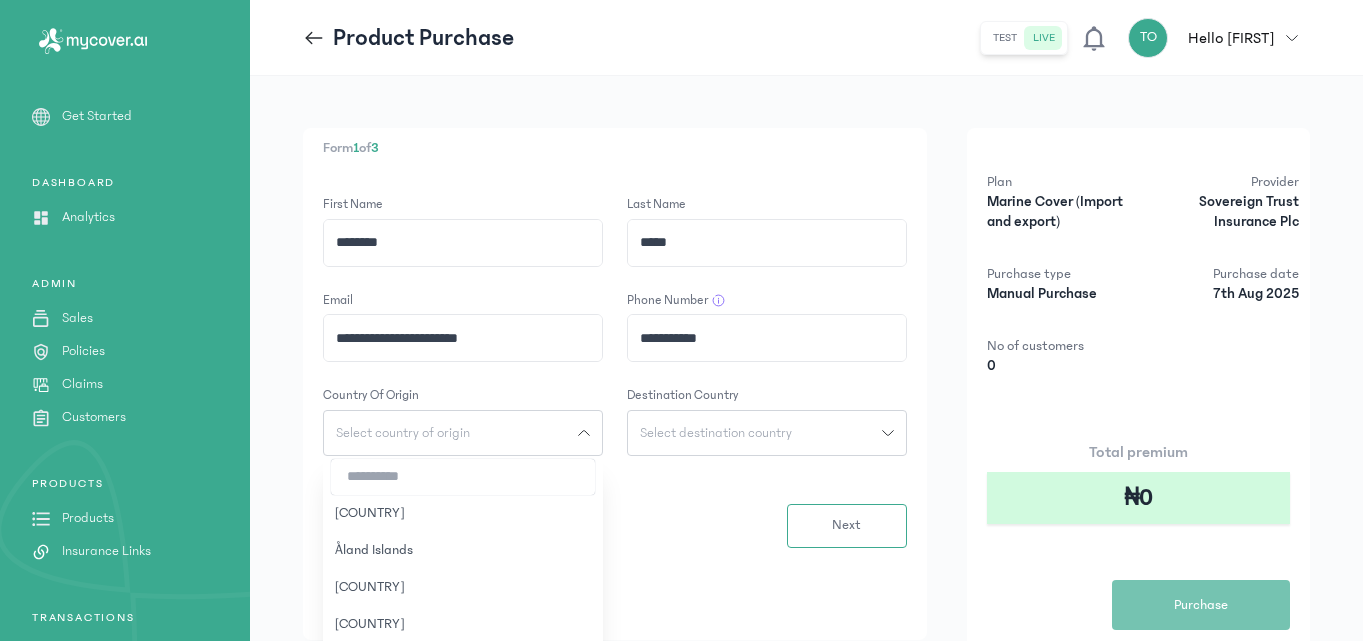 click at bounding box center [463, 477] 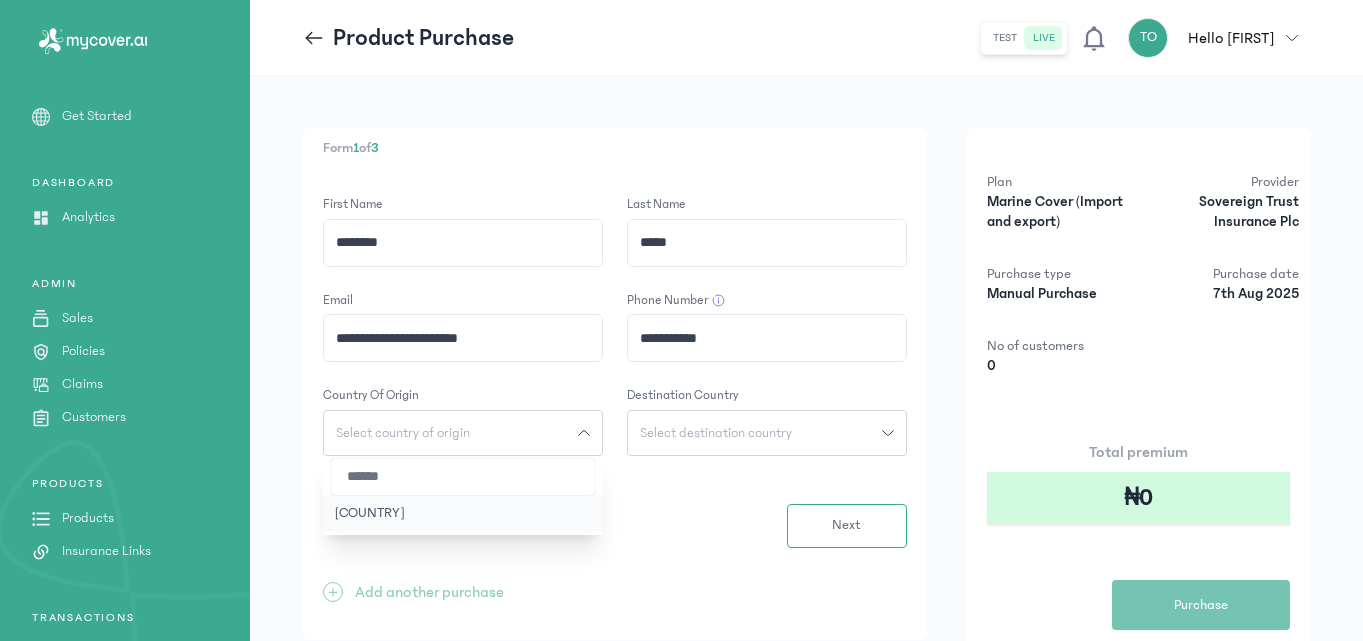 type on "******" 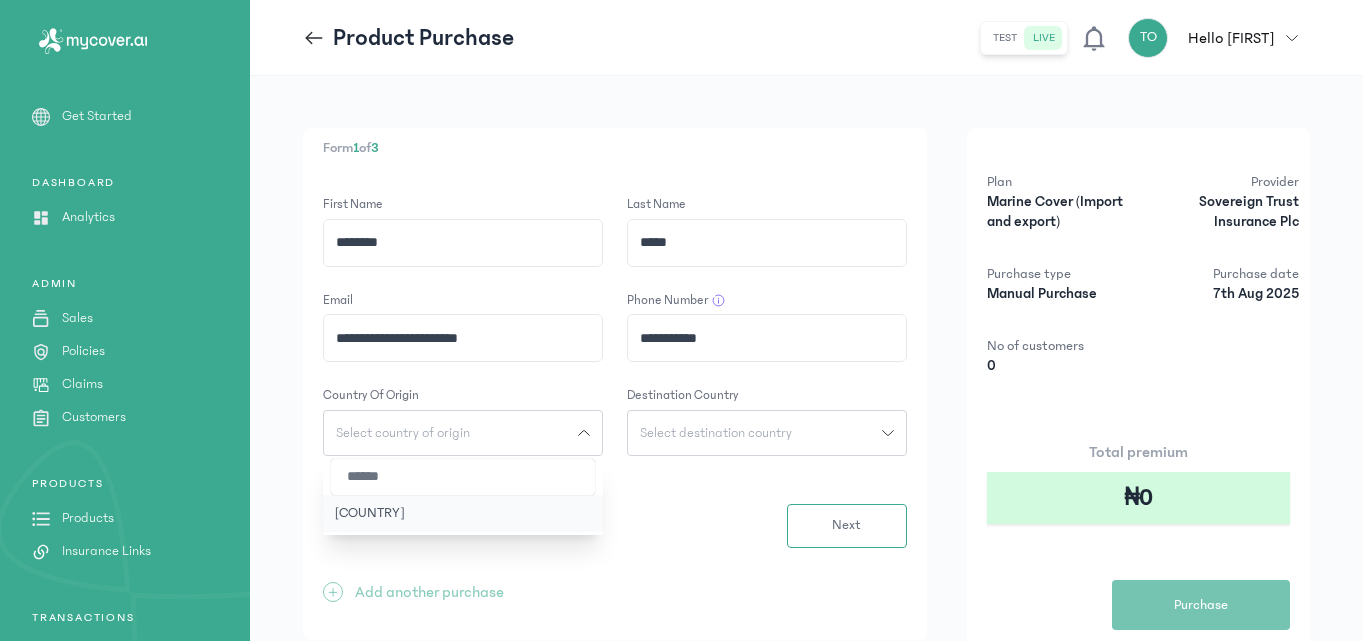 click on "[COUNTRY]" 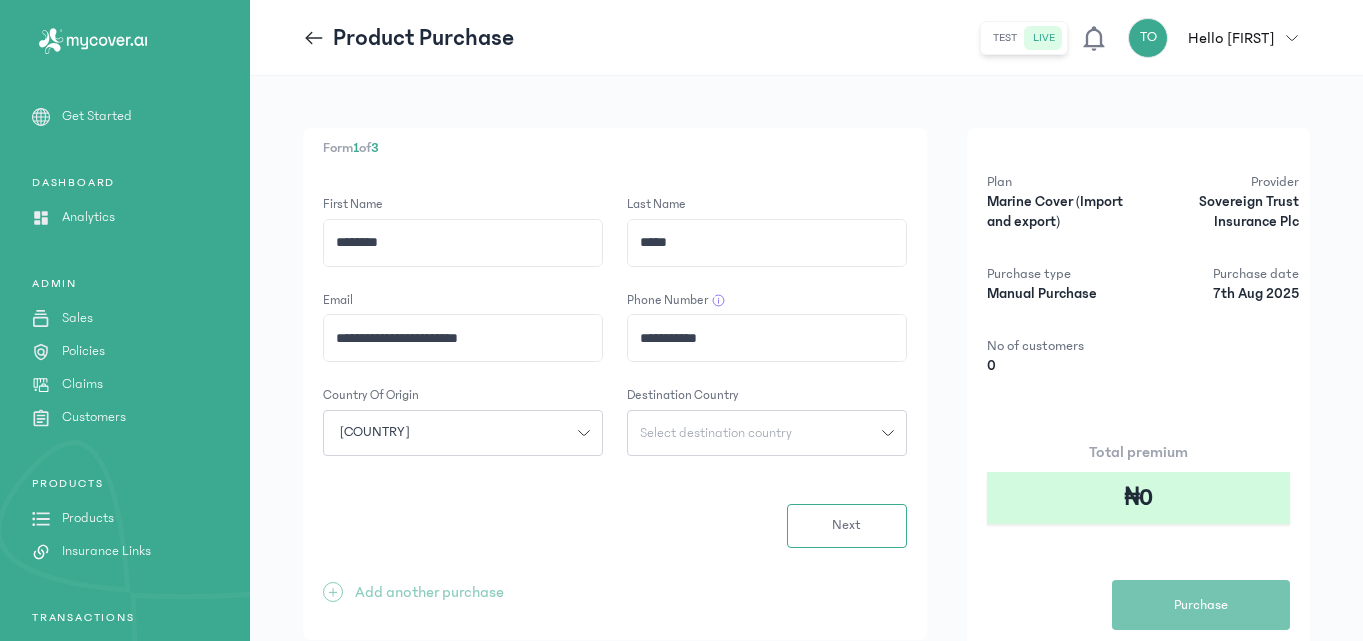 click on "Select destination country" at bounding box center (716, 433) 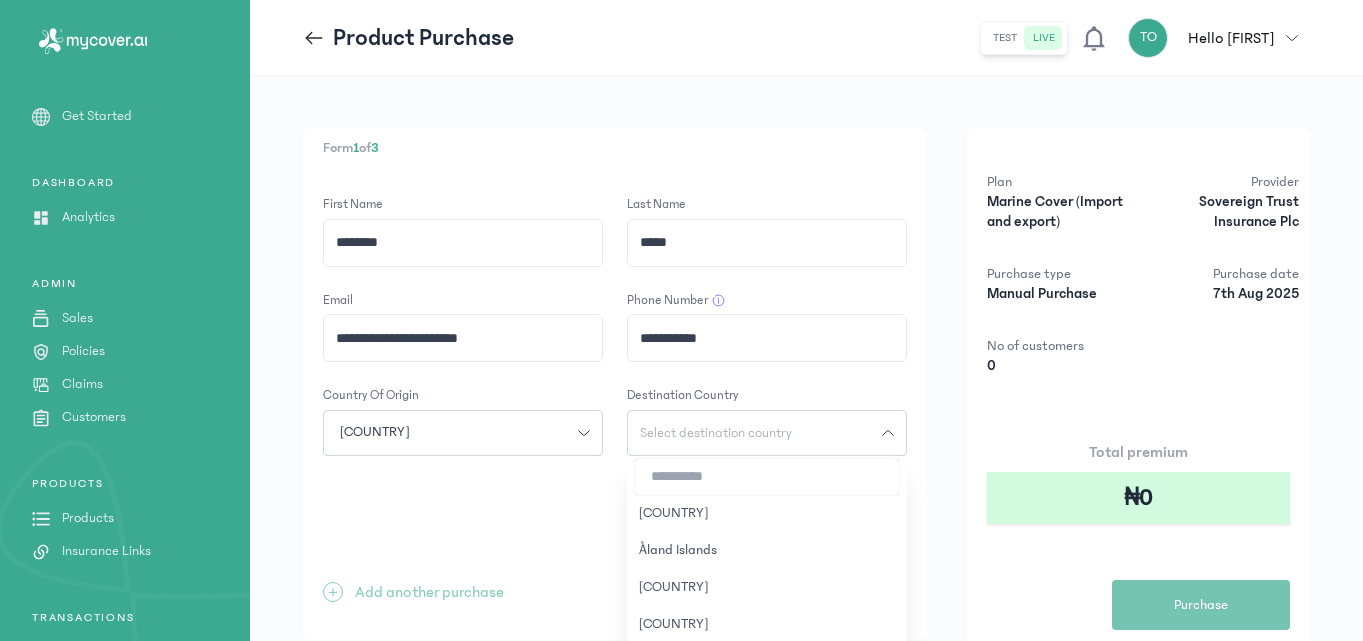 click at bounding box center (767, 477) 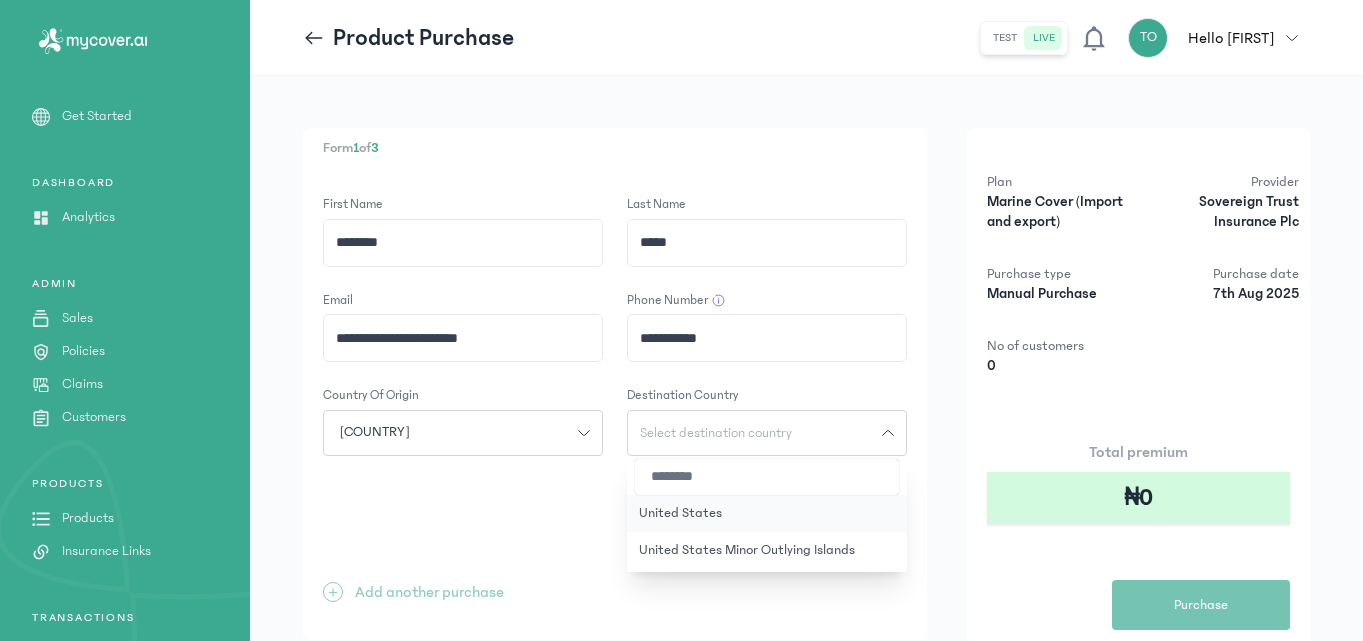 type on "********" 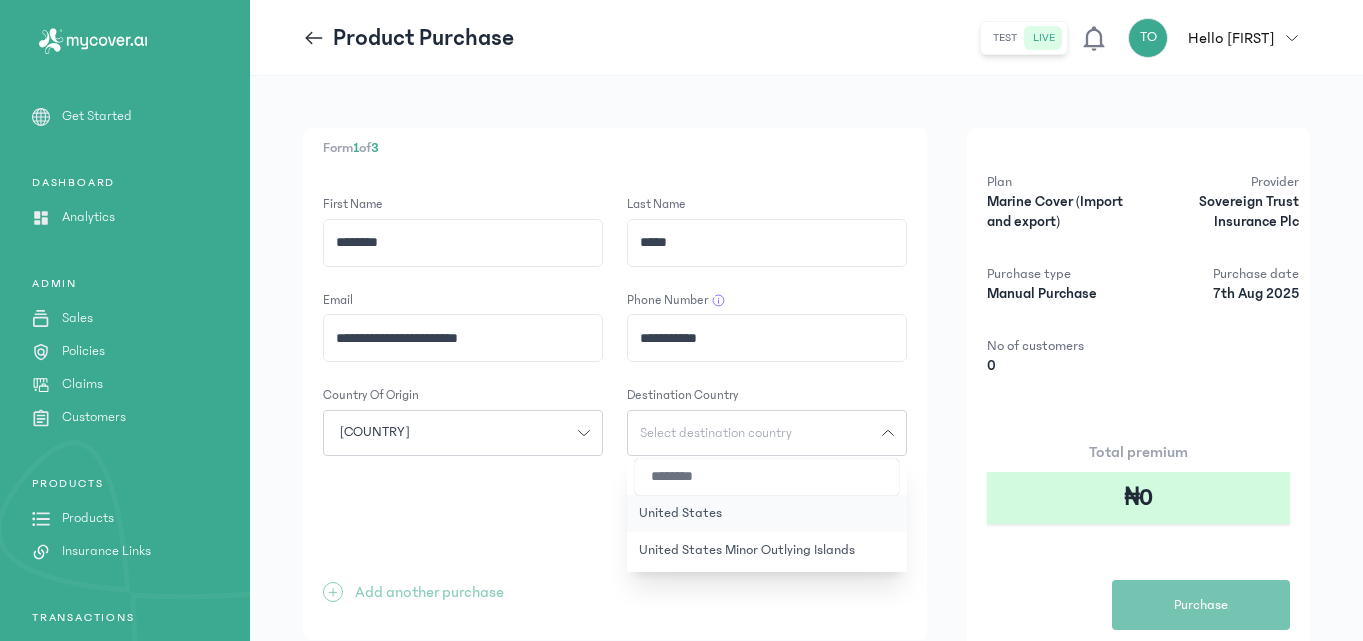 click on "United States" 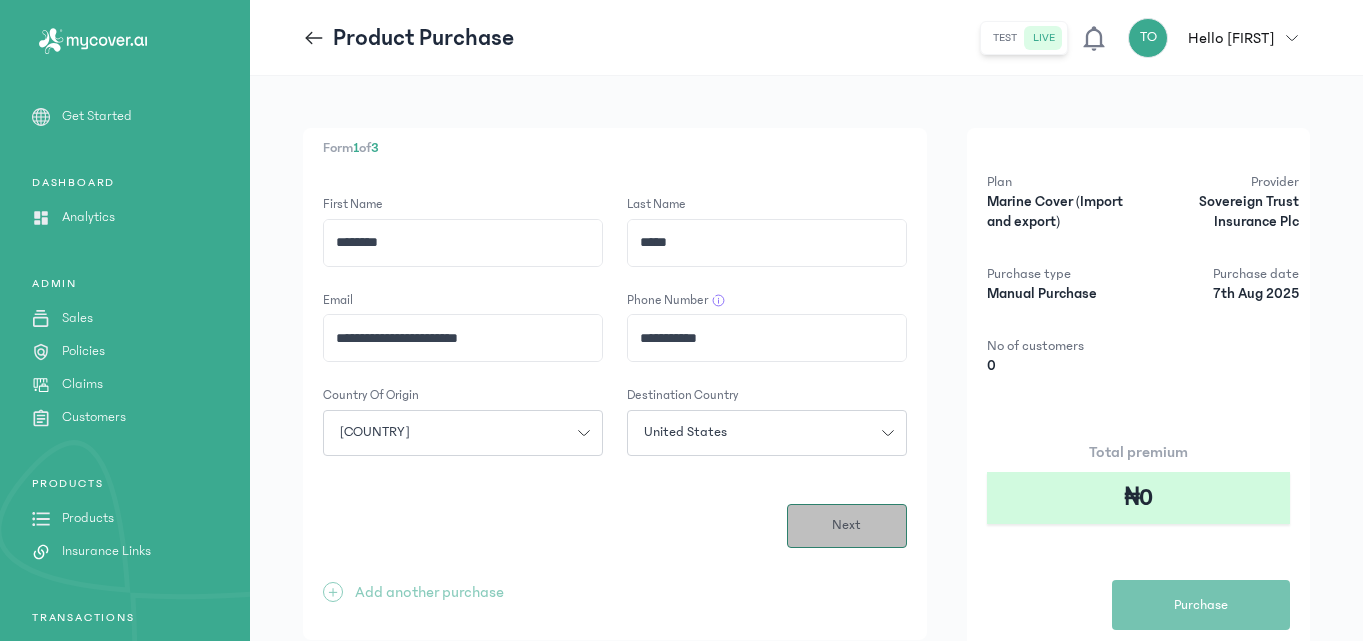 click on "Next" at bounding box center (846, 525) 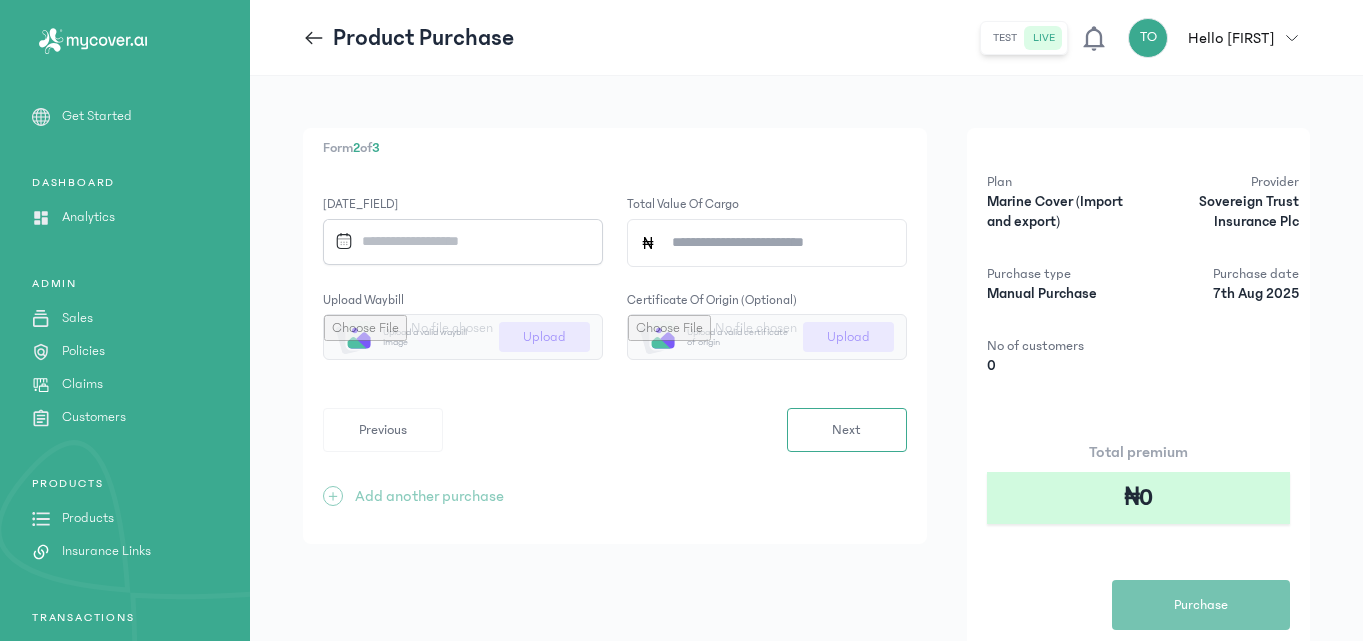 click at bounding box center (456, 241) 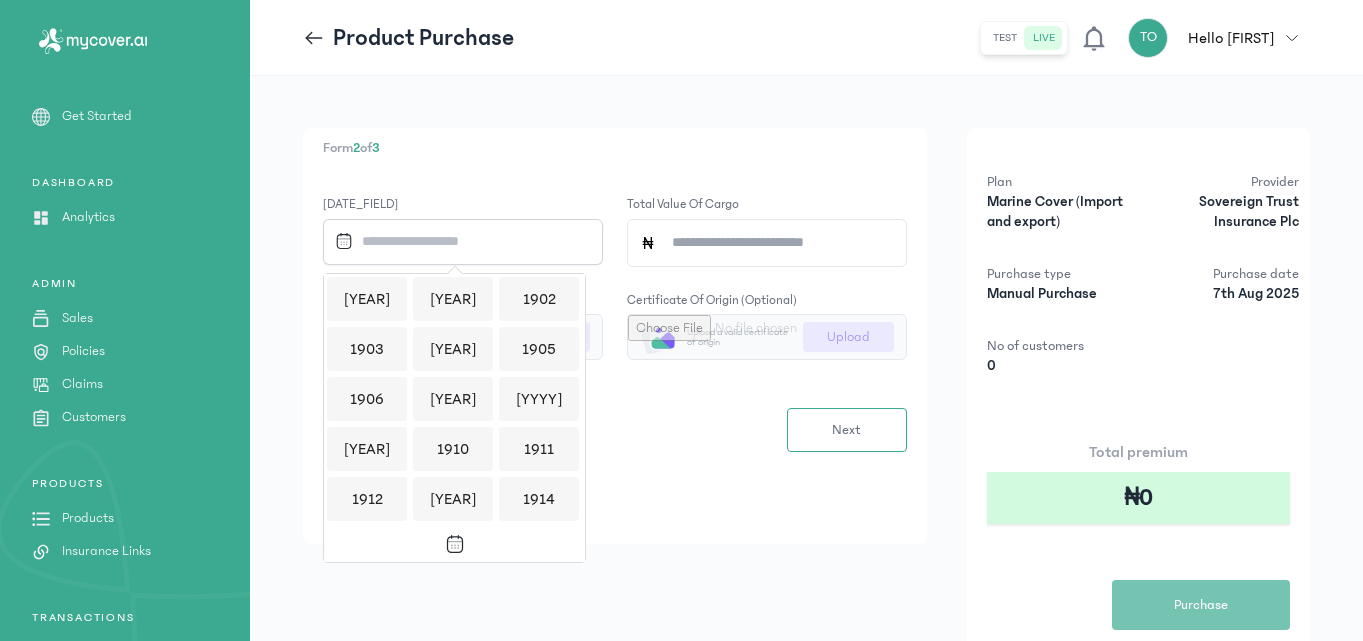 scroll, scrollTop: 1939, scrollLeft: 0, axis: vertical 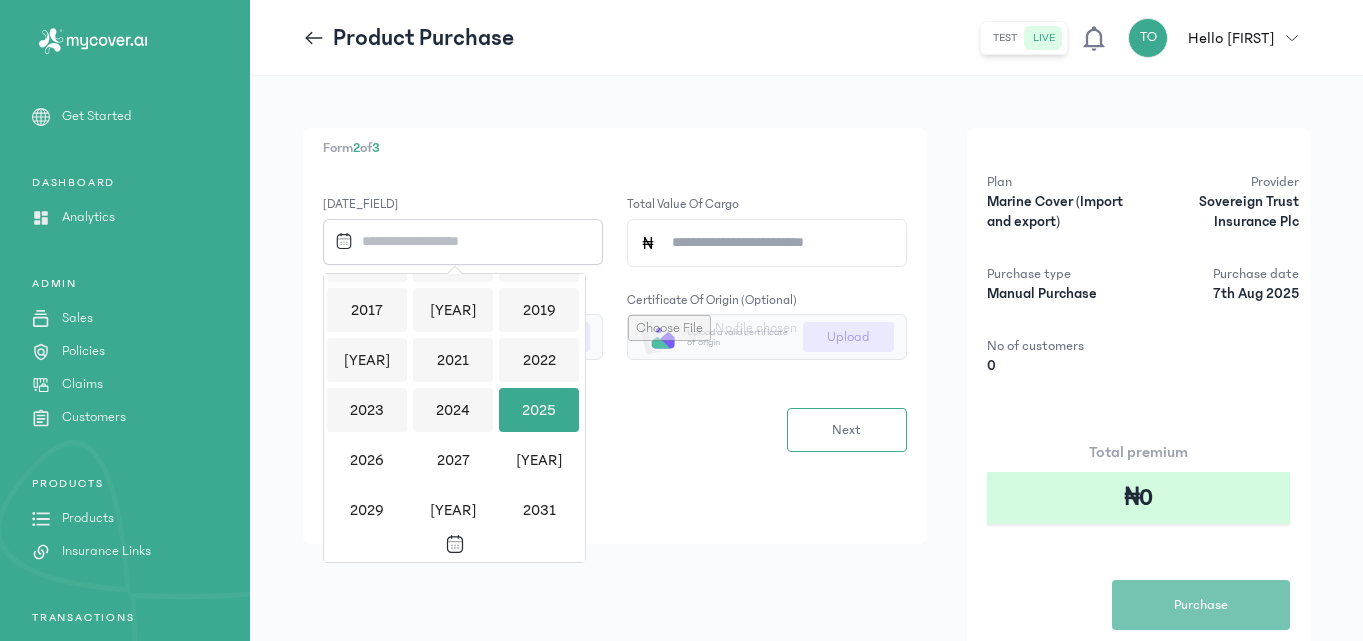 click on "2025" at bounding box center [539, 410] 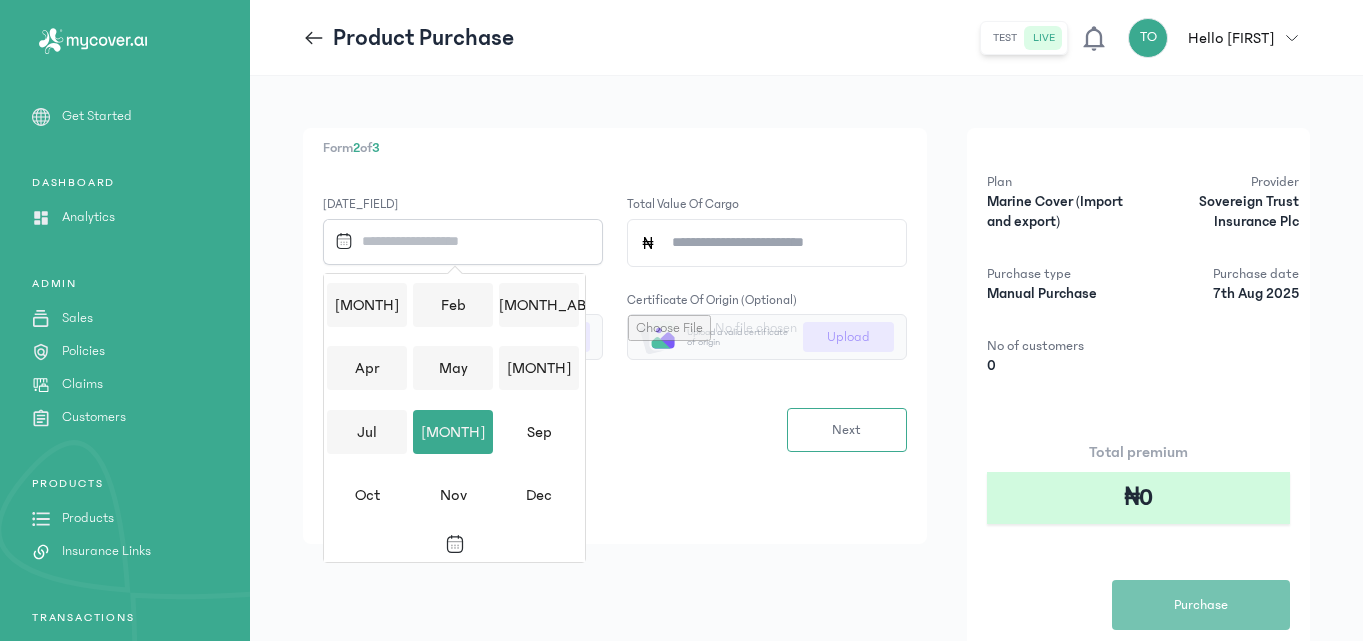 click on "[MONTH]" at bounding box center [453, 432] 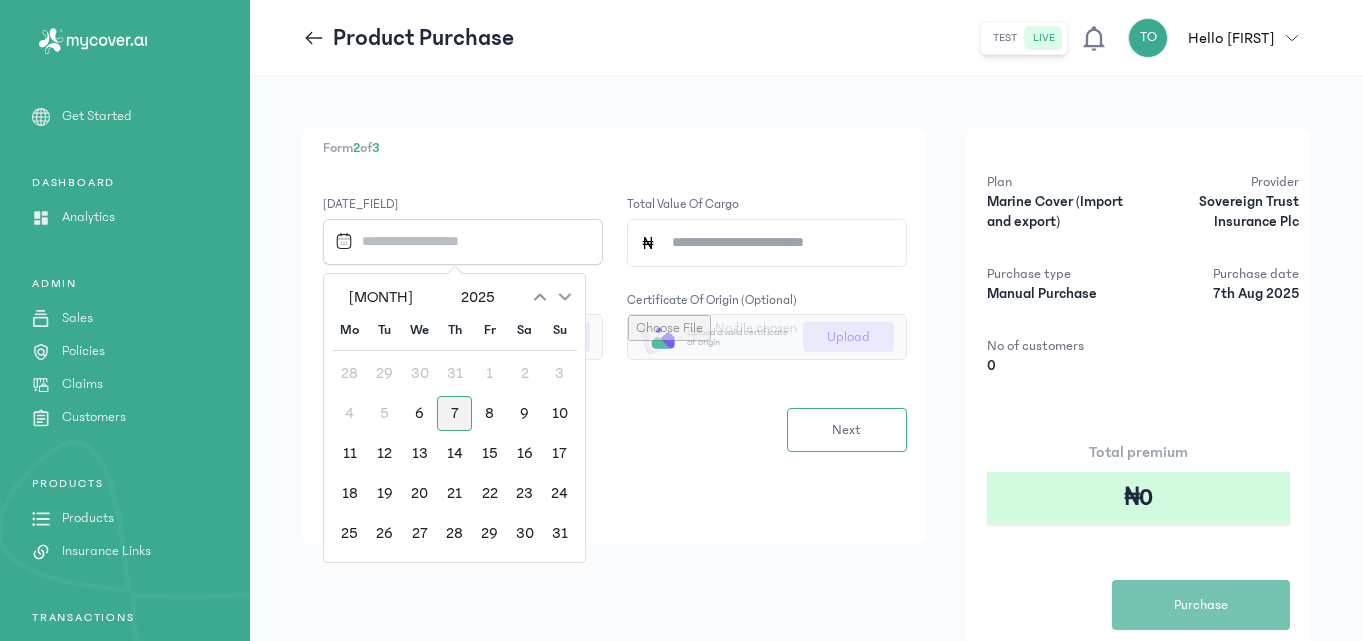 click on "7" at bounding box center [454, 413] 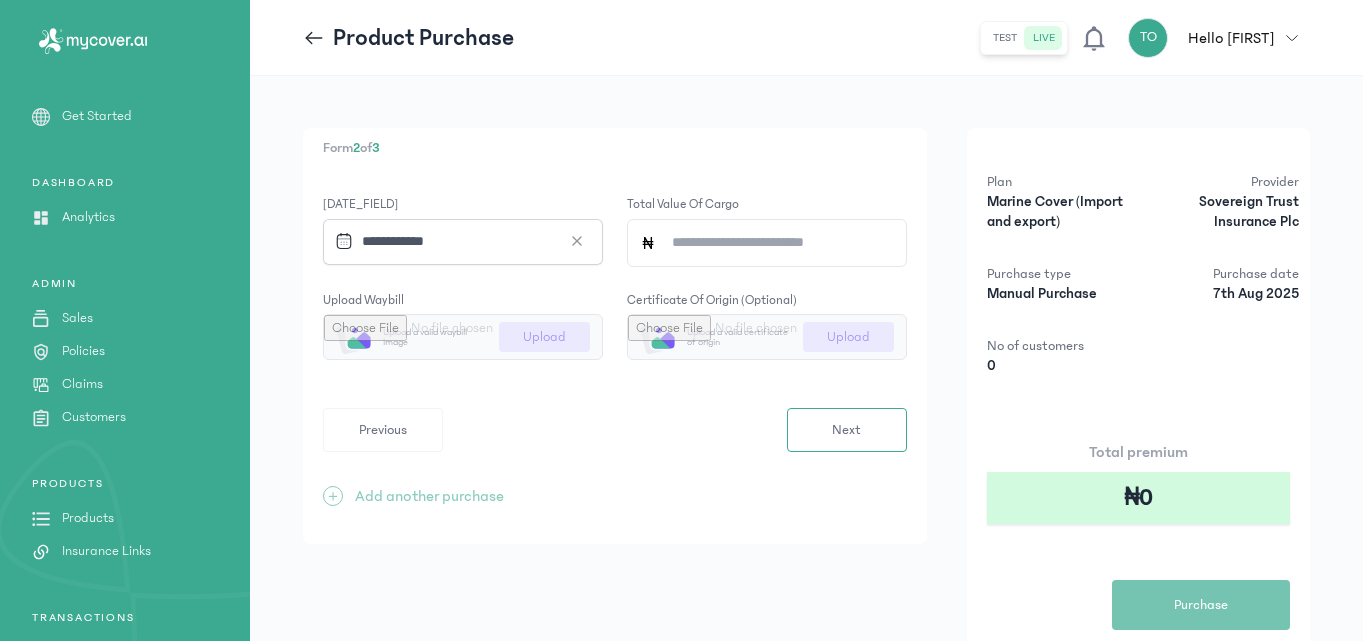 click on "Total value of cargo" 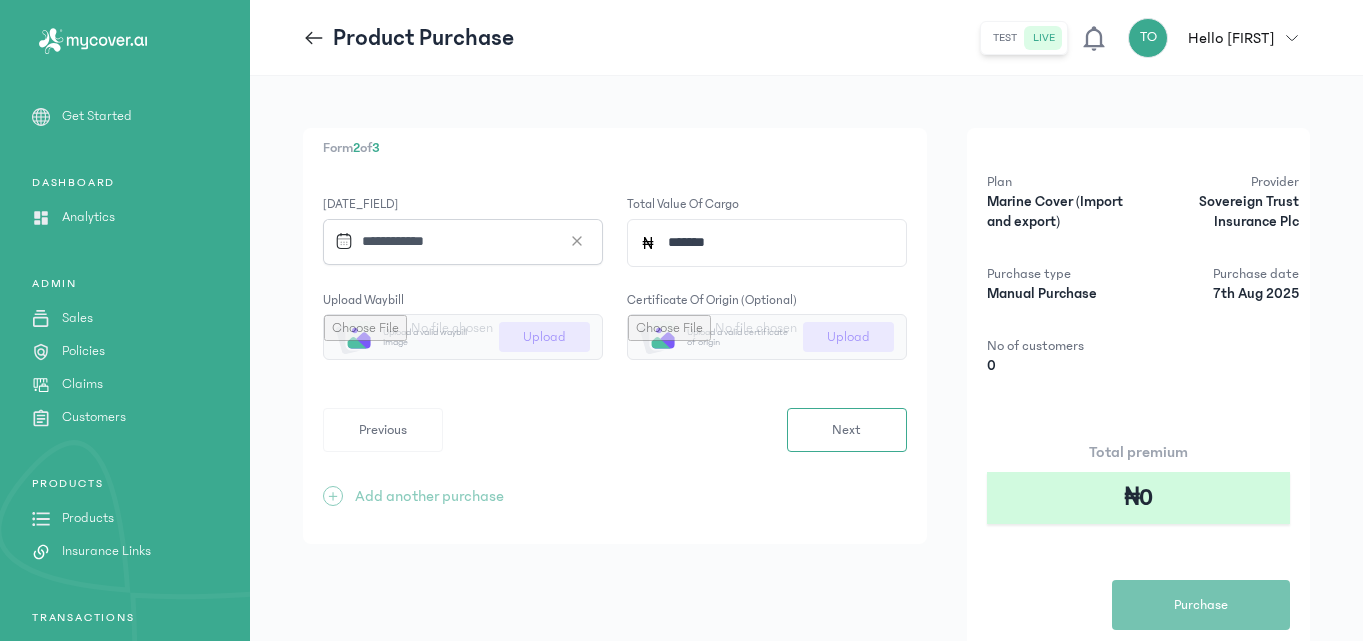 type on "*******" 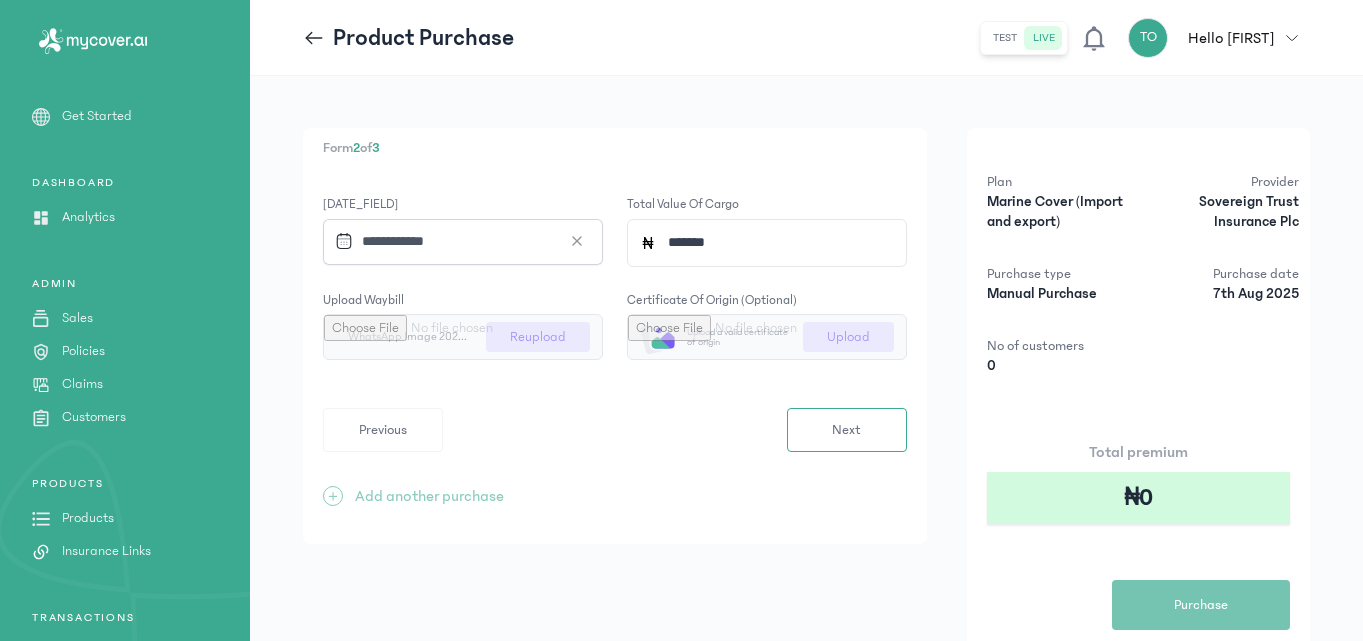 click on "*******" 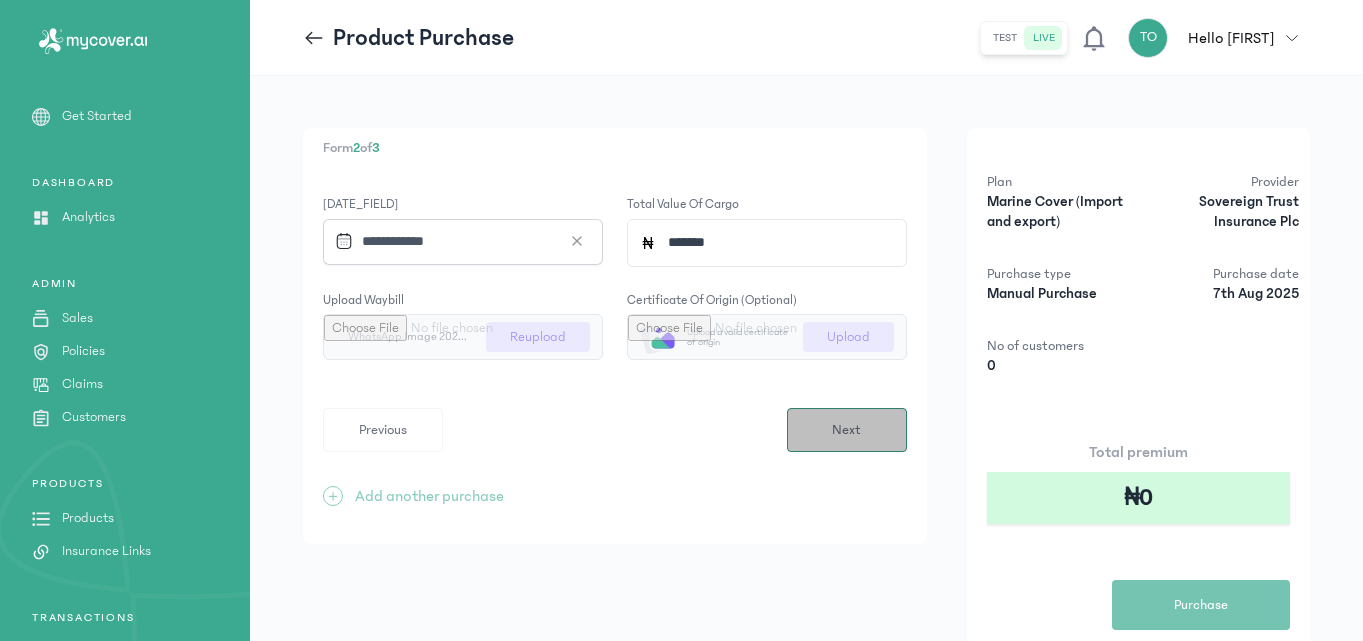 type on "*******" 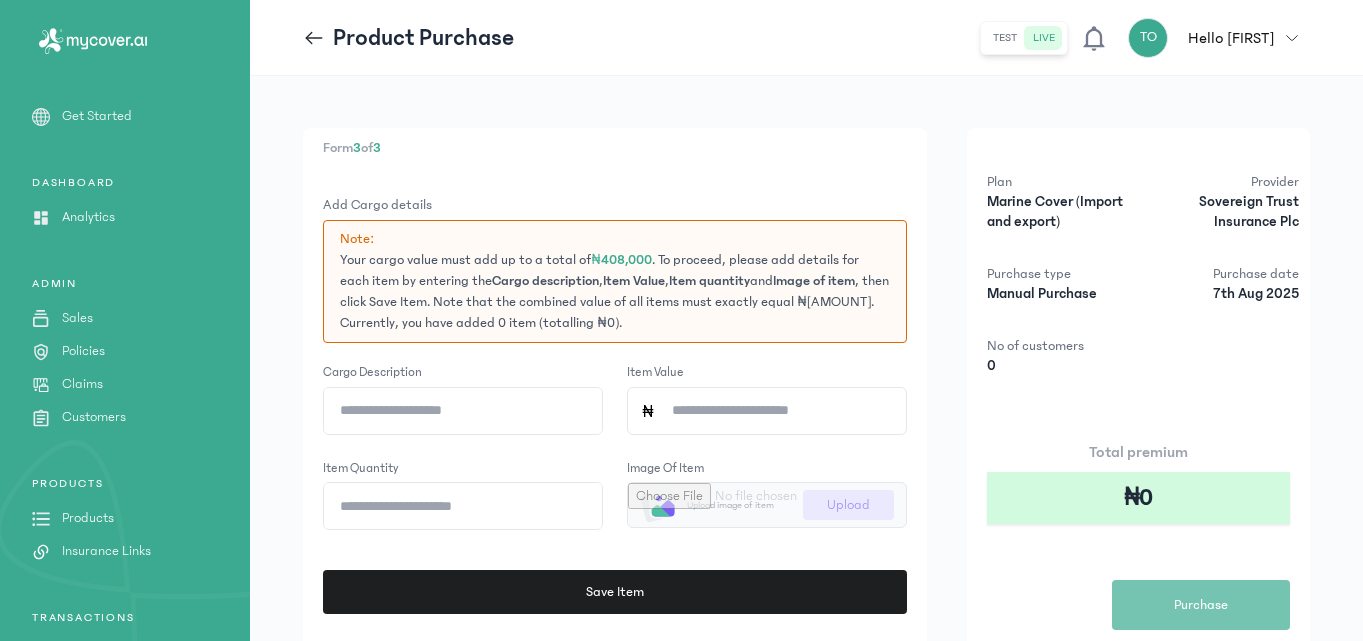 click on "Cargo description" 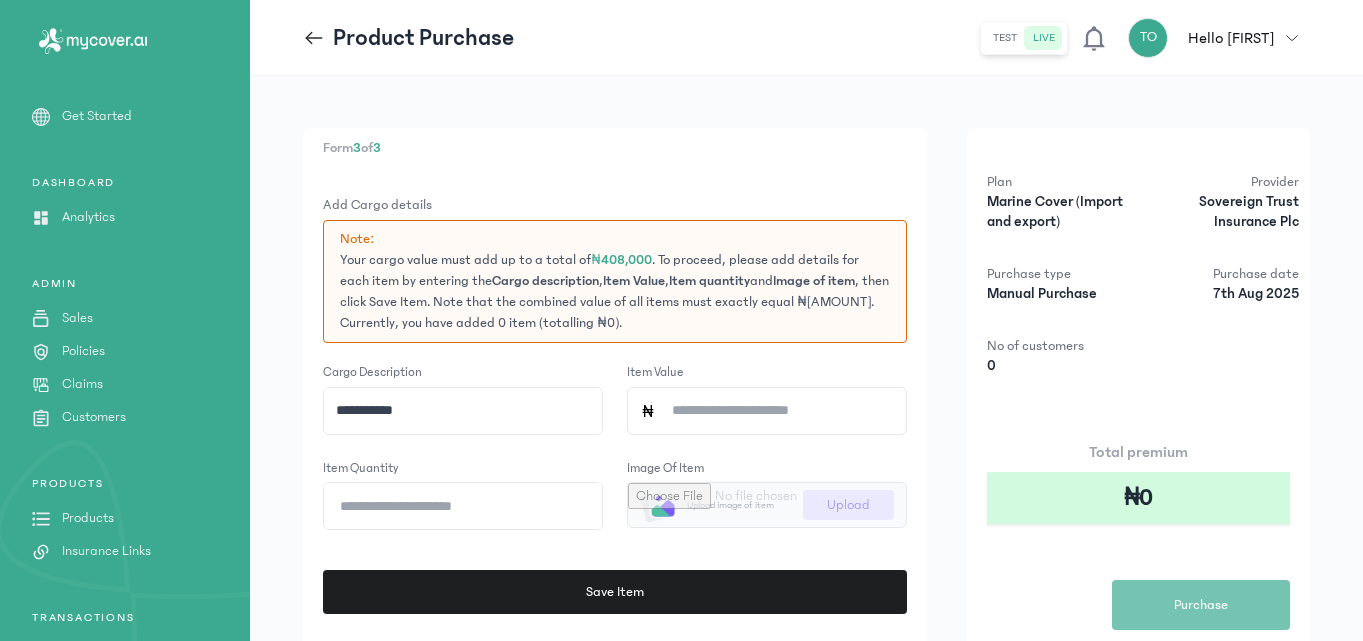 type on "[MASKED]" 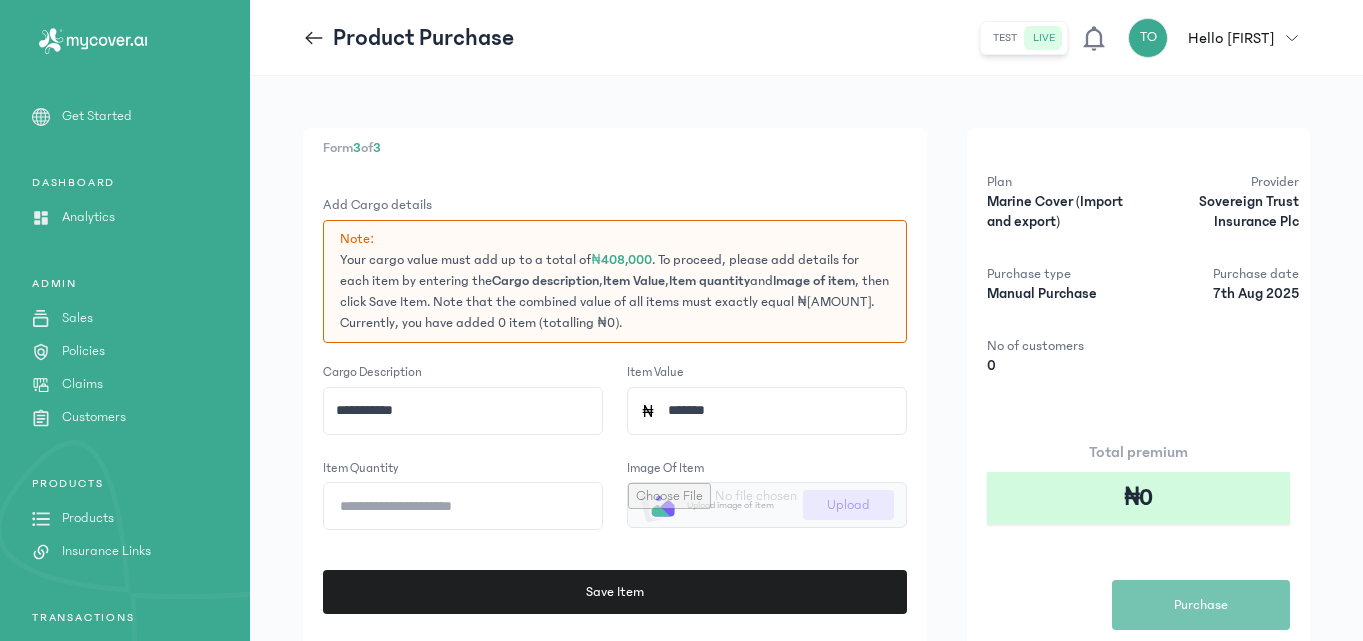 type on "*******" 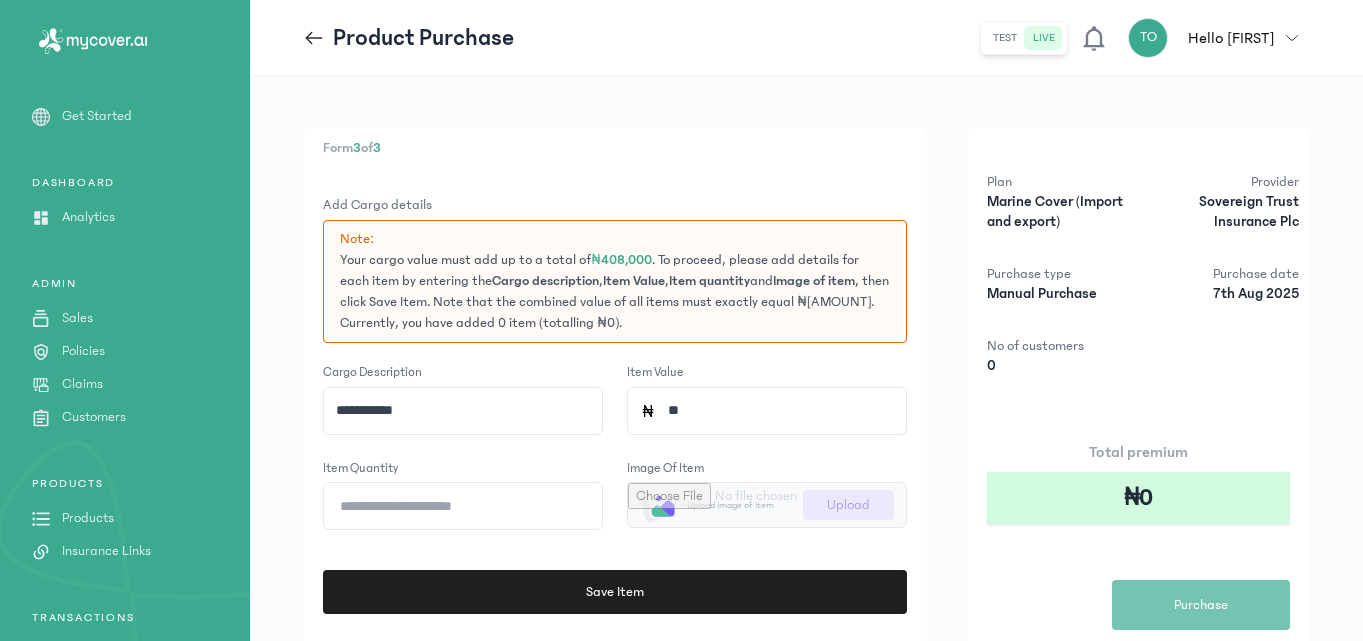 type on "*" 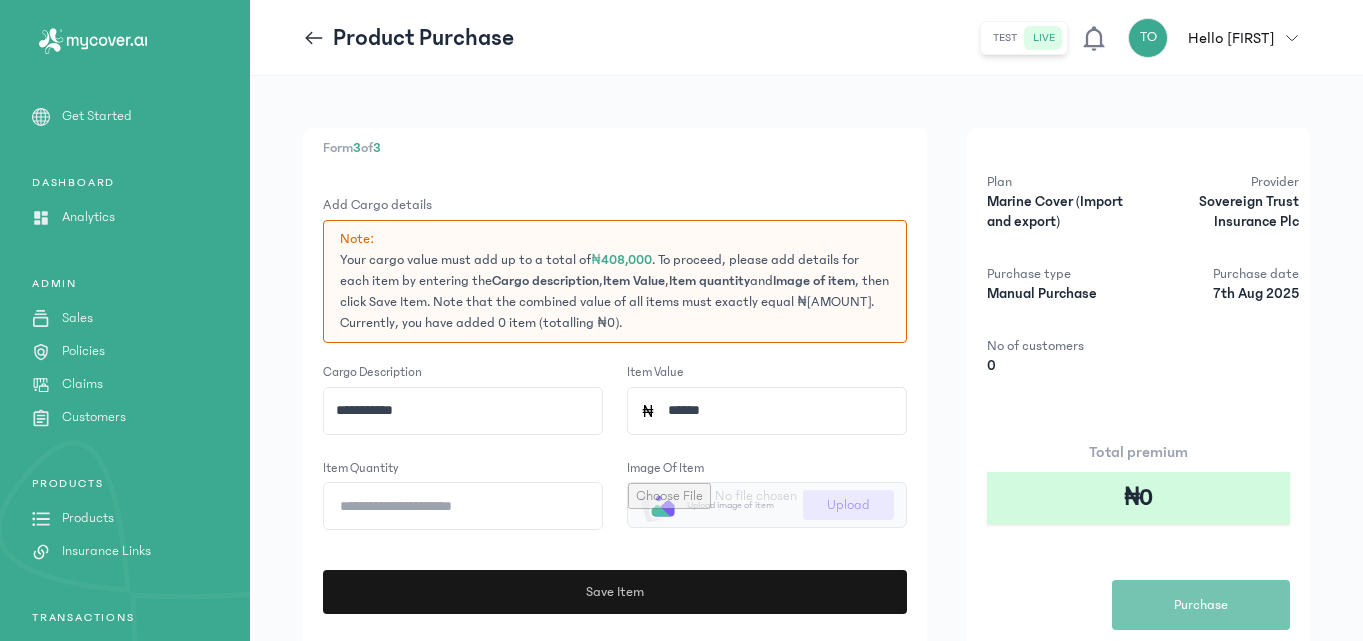 type on "******" 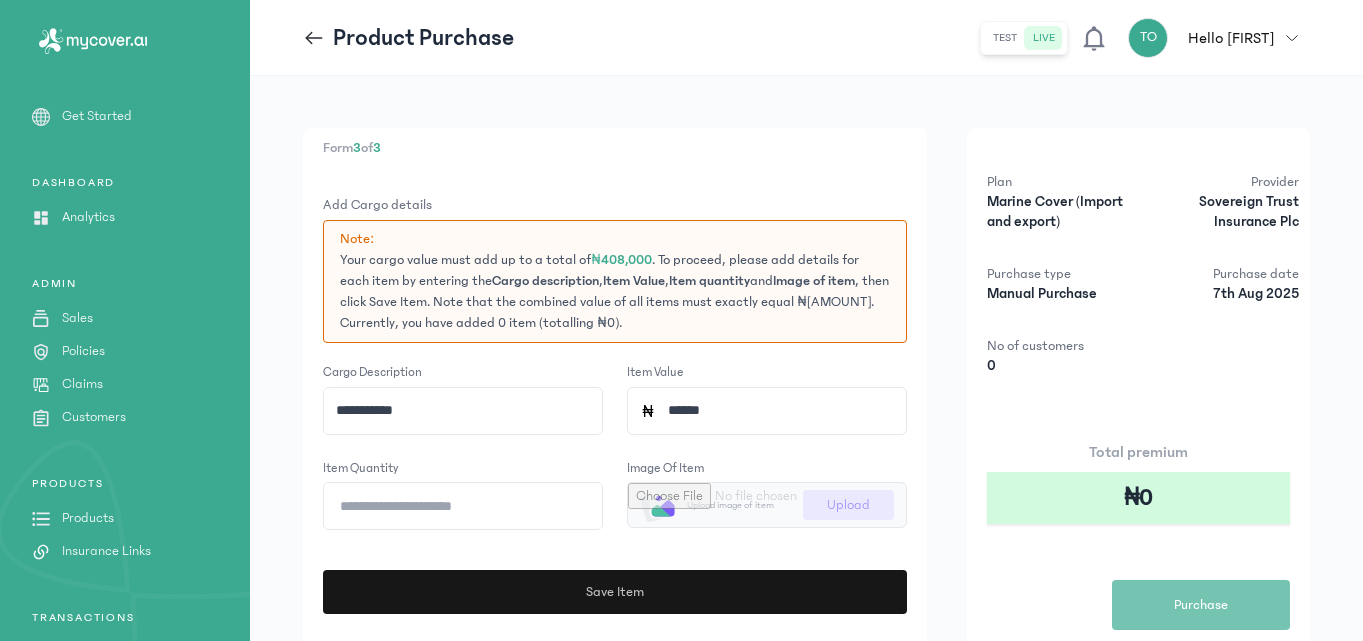 click on "Save Item" at bounding box center (615, 592) 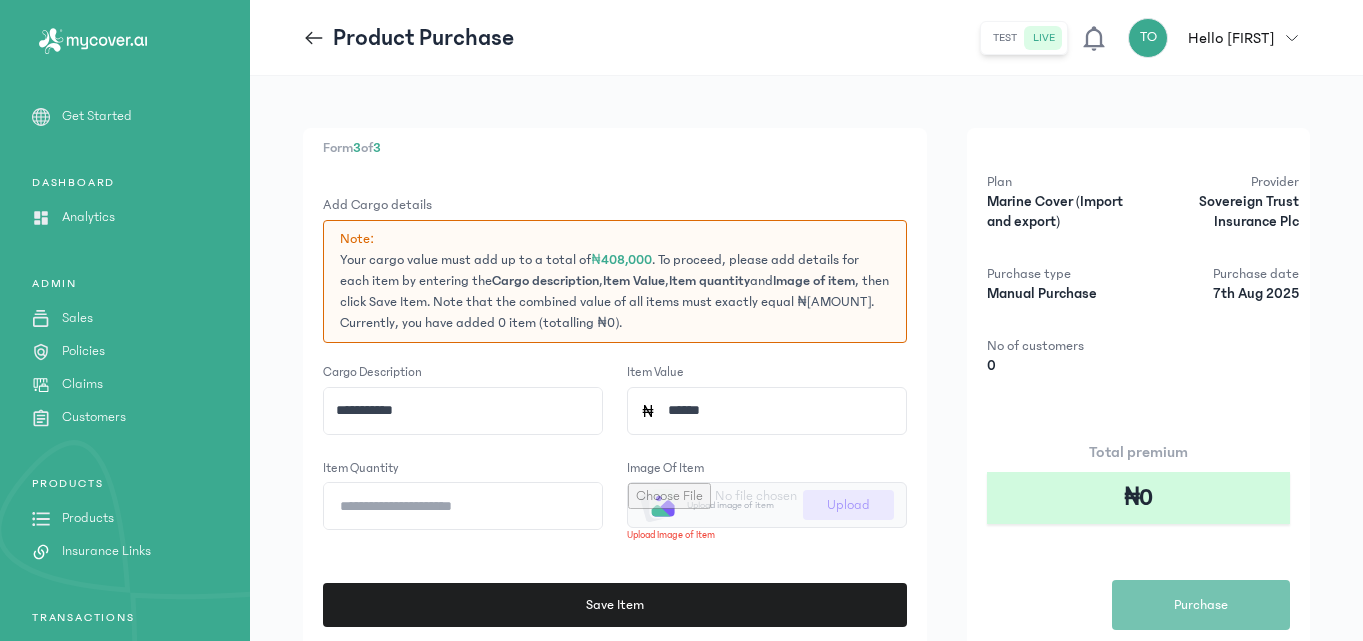 click on "Plan Marine Cover (Import and export) Provider Sovereign Trust Insurance Plc Purchase type Manual Purchase Purchase date 7th Aug 2025 No of customers 0 Total premium ₦0  Purchase" 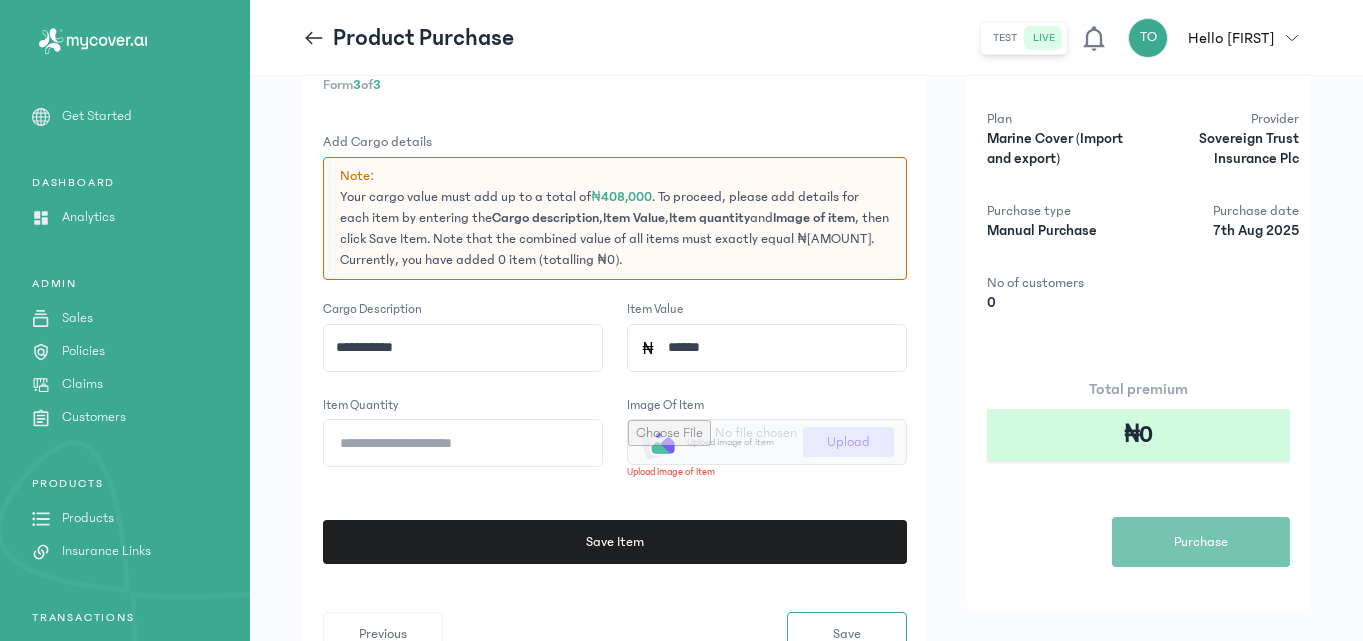 scroll, scrollTop: 80, scrollLeft: 0, axis: vertical 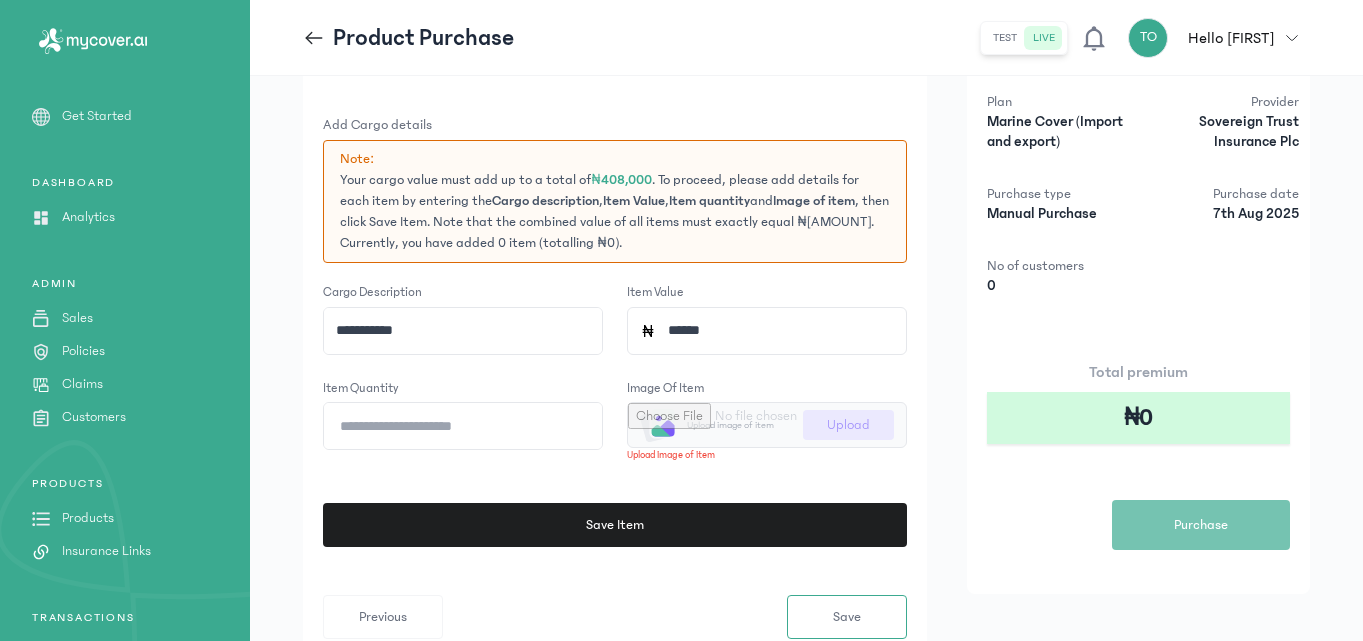 click at bounding box center (767, 425) 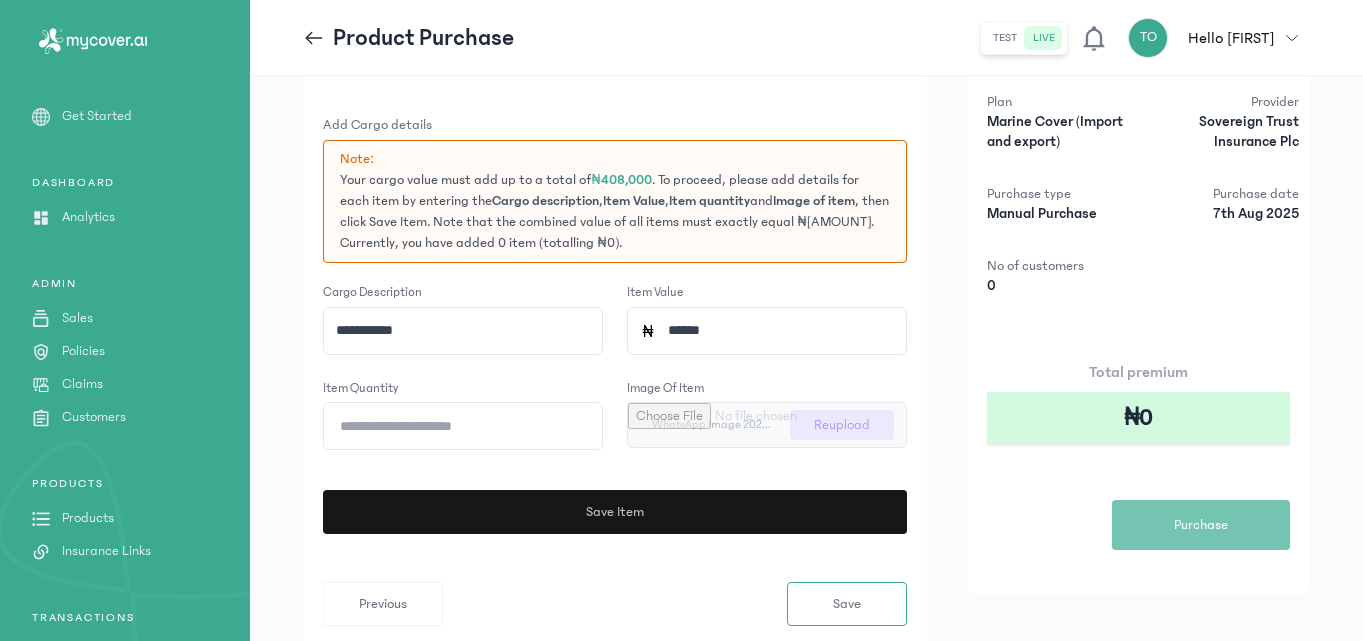 click on "Save Item" at bounding box center (615, 512) 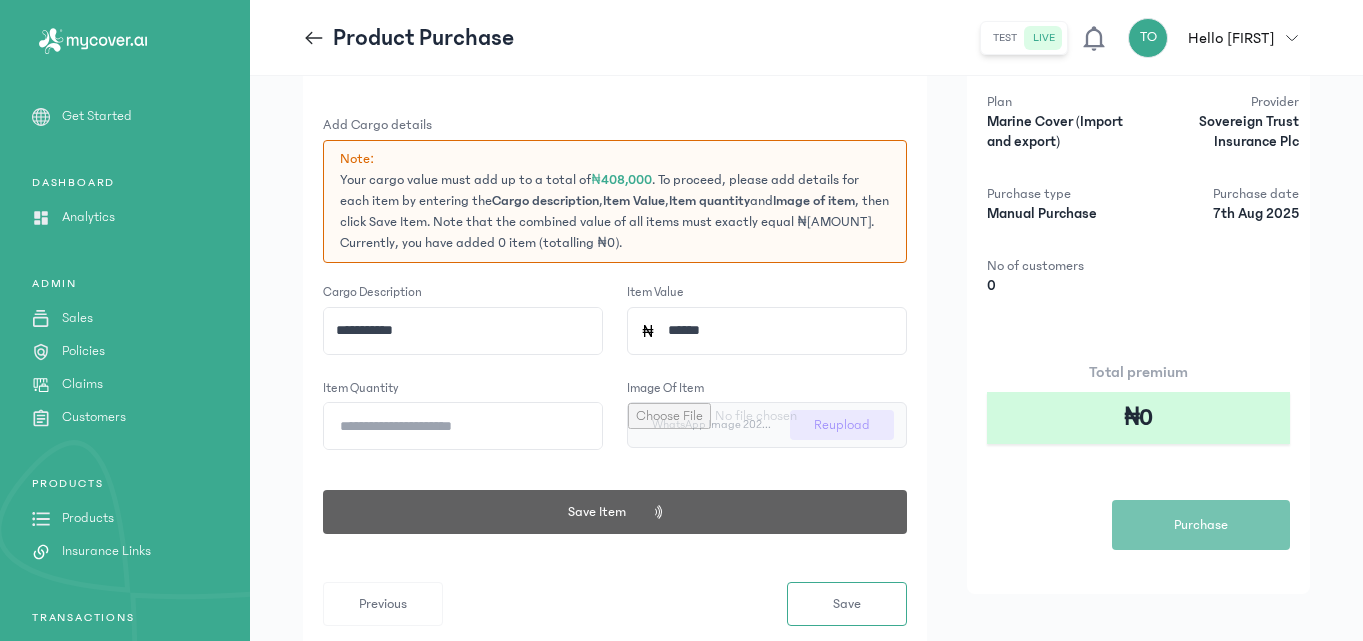 type 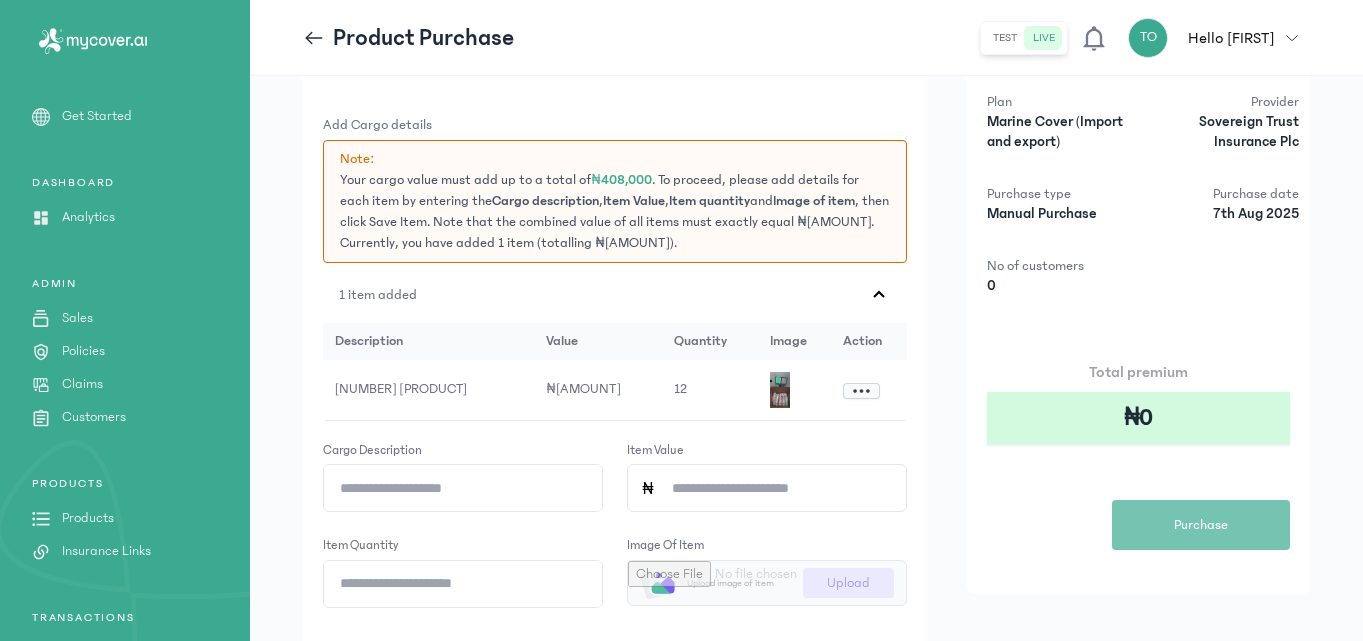 click on "Total premium ₦0  Purchase" at bounding box center [1138, 455] 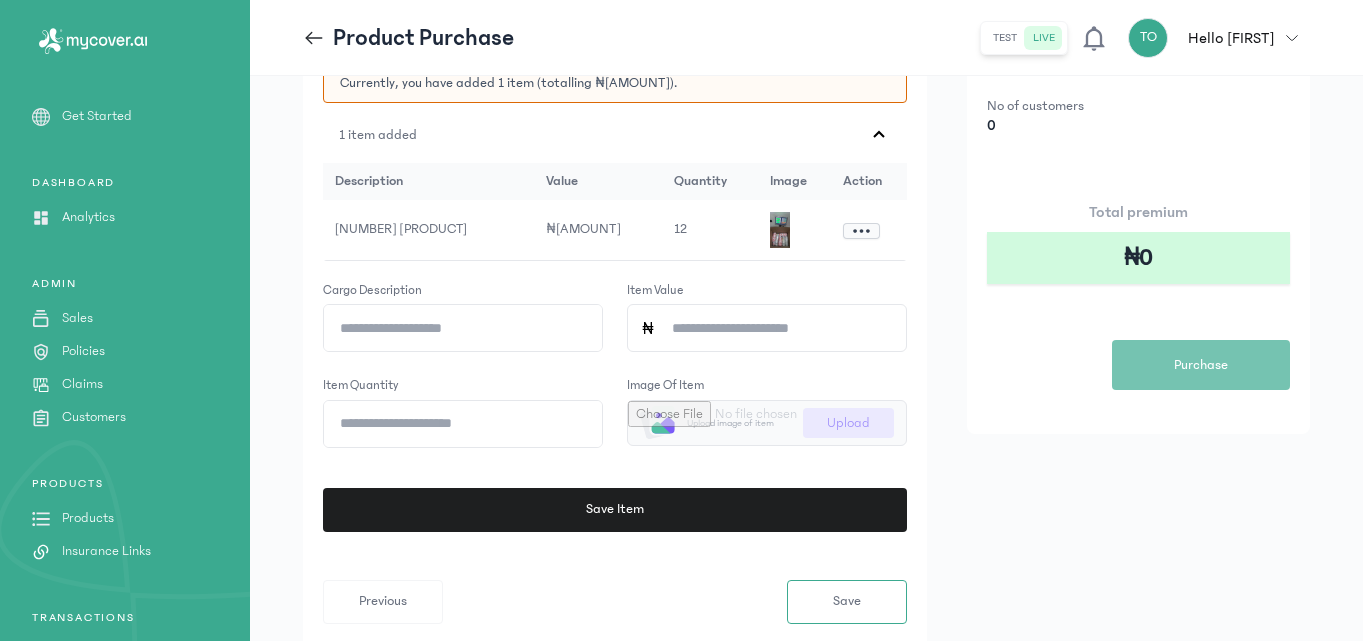 scroll, scrollTop: 280, scrollLeft: 0, axis: vertical 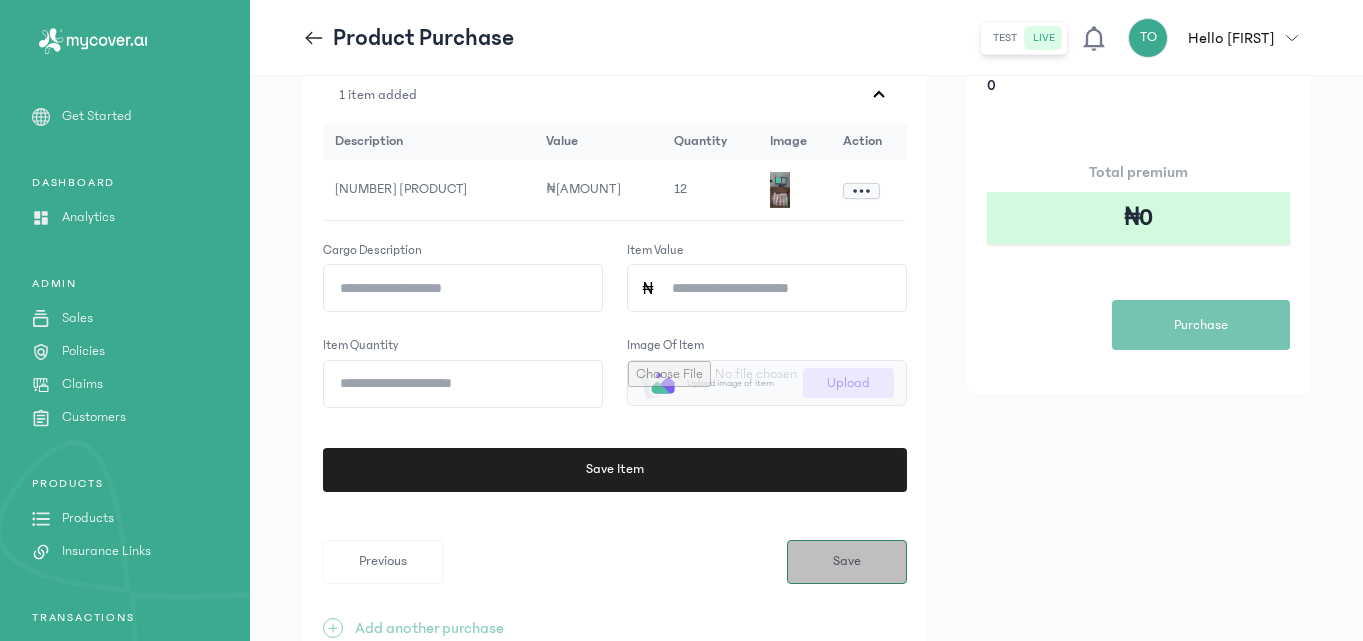click on "Save" at bounding box center [847, 562] 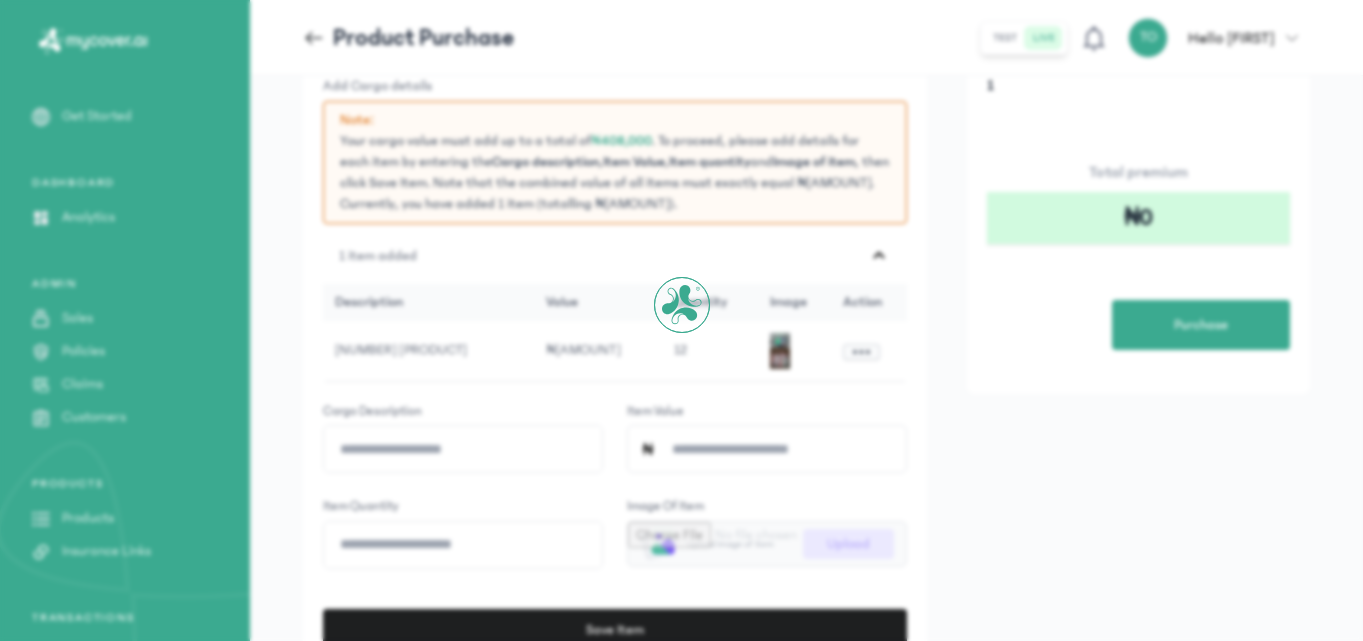 scroll, scrollTop: 0, scrollLeft: 0, axis: both 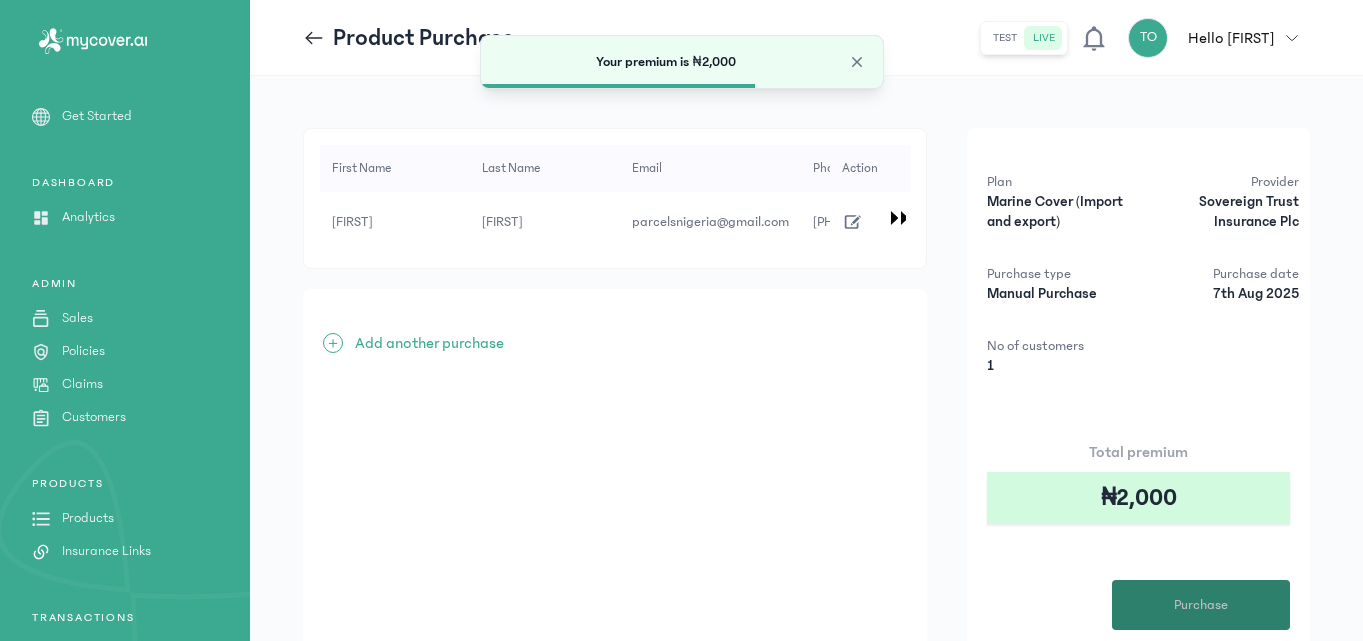 click on "Purchase" at bounding box center (1201, 605) 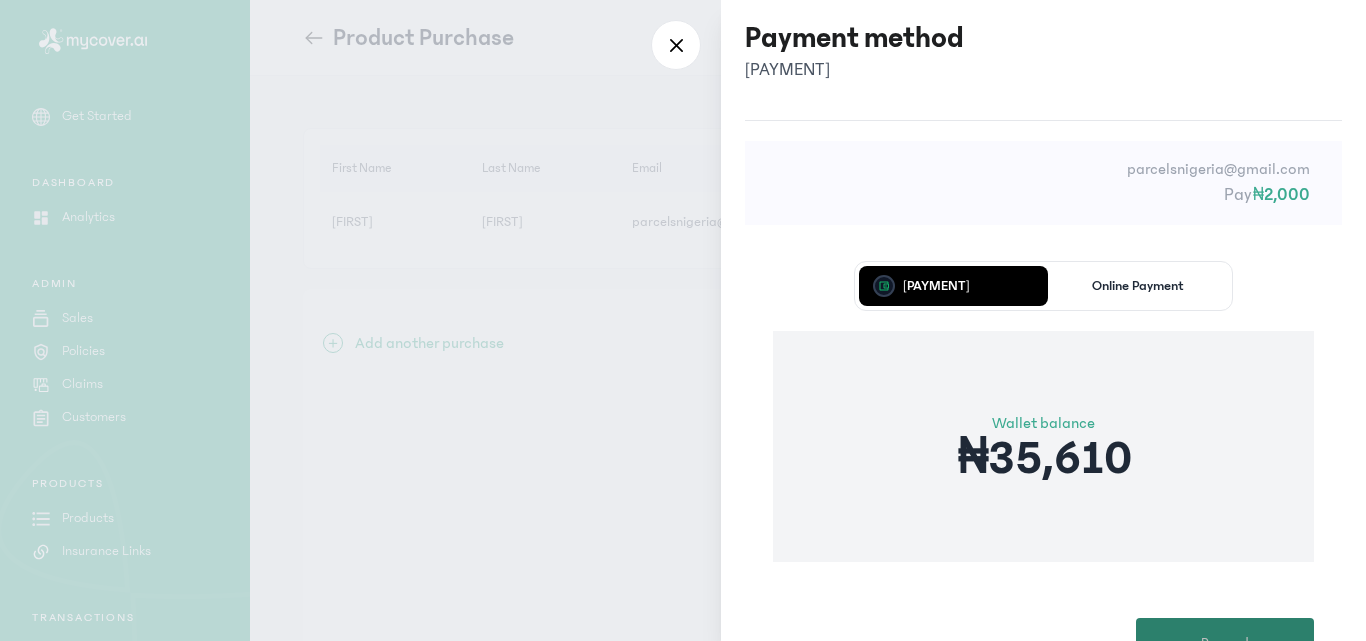 click on "Proceed" at bounding box center [1225, 643] 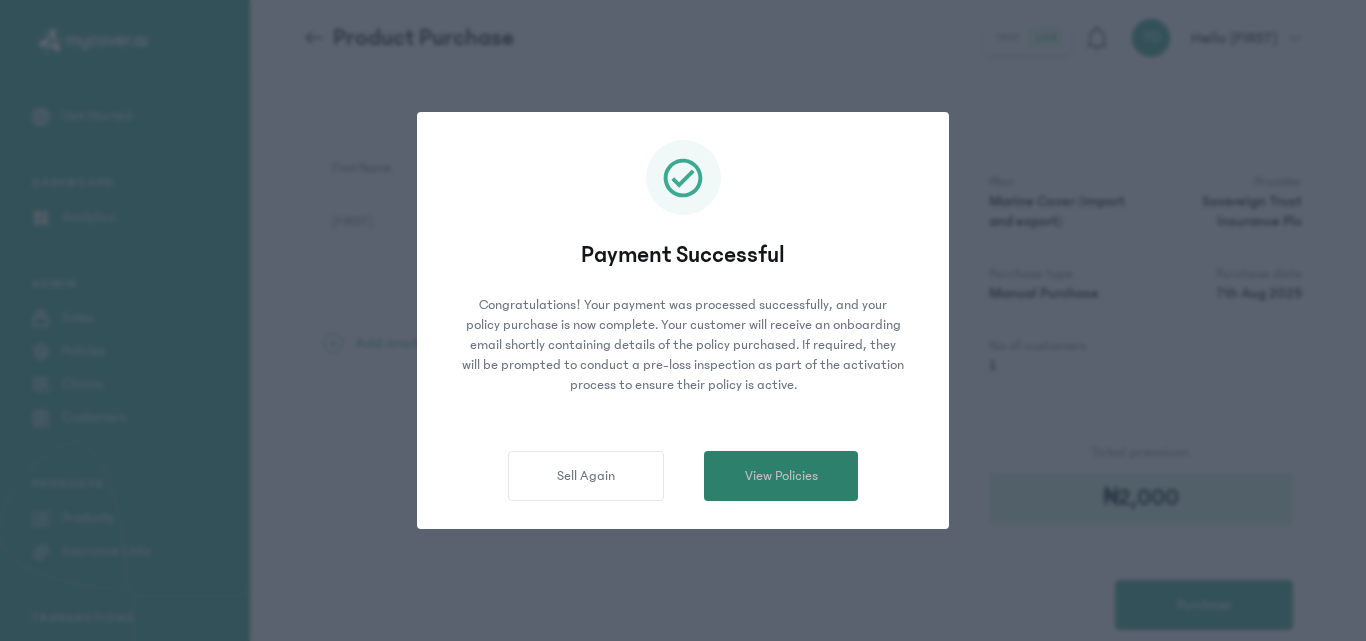 click on "View Policies" at bounding box center (781, 476) 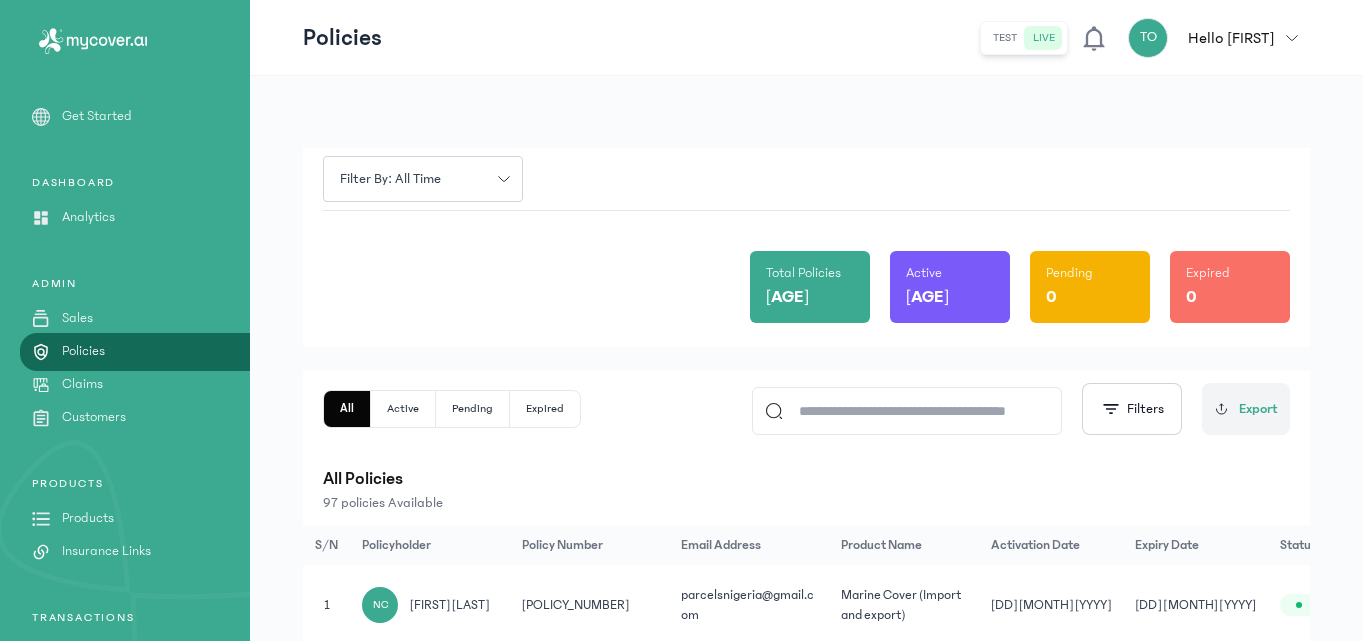 click on "Total Policies 97 Active 97 Pending 0 Expired 0" 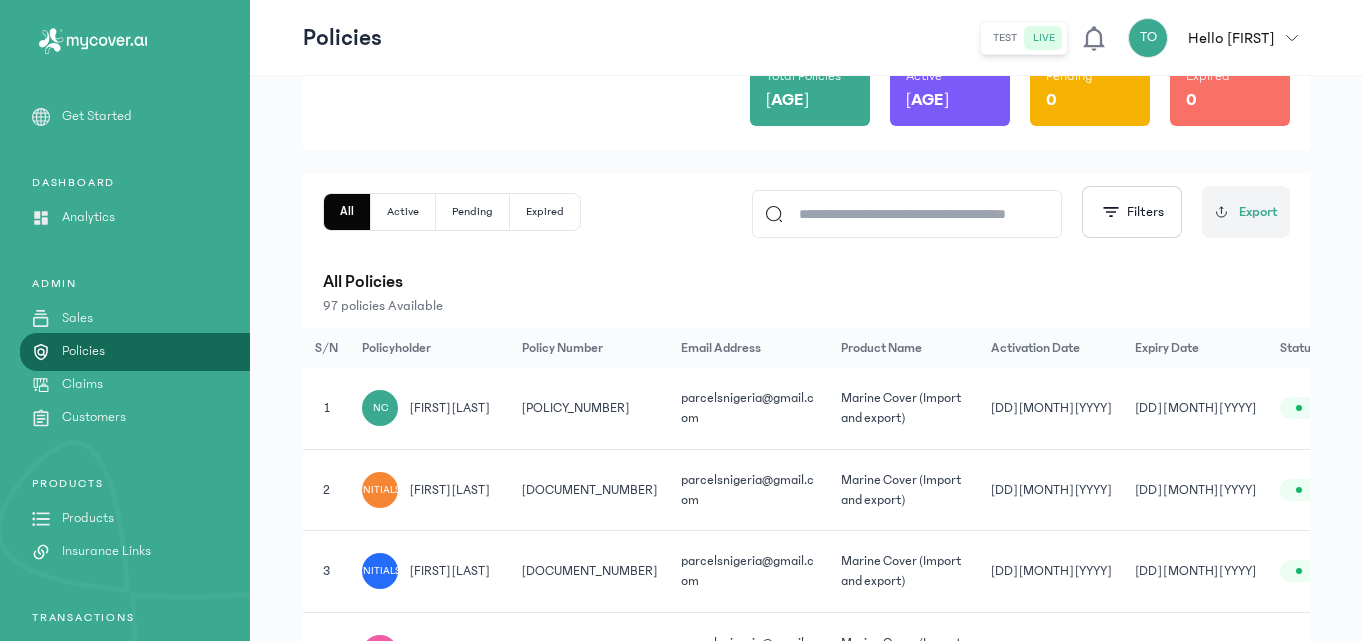 scroll, scrollTop: 200, scrollLeft: 0, axis: vertical 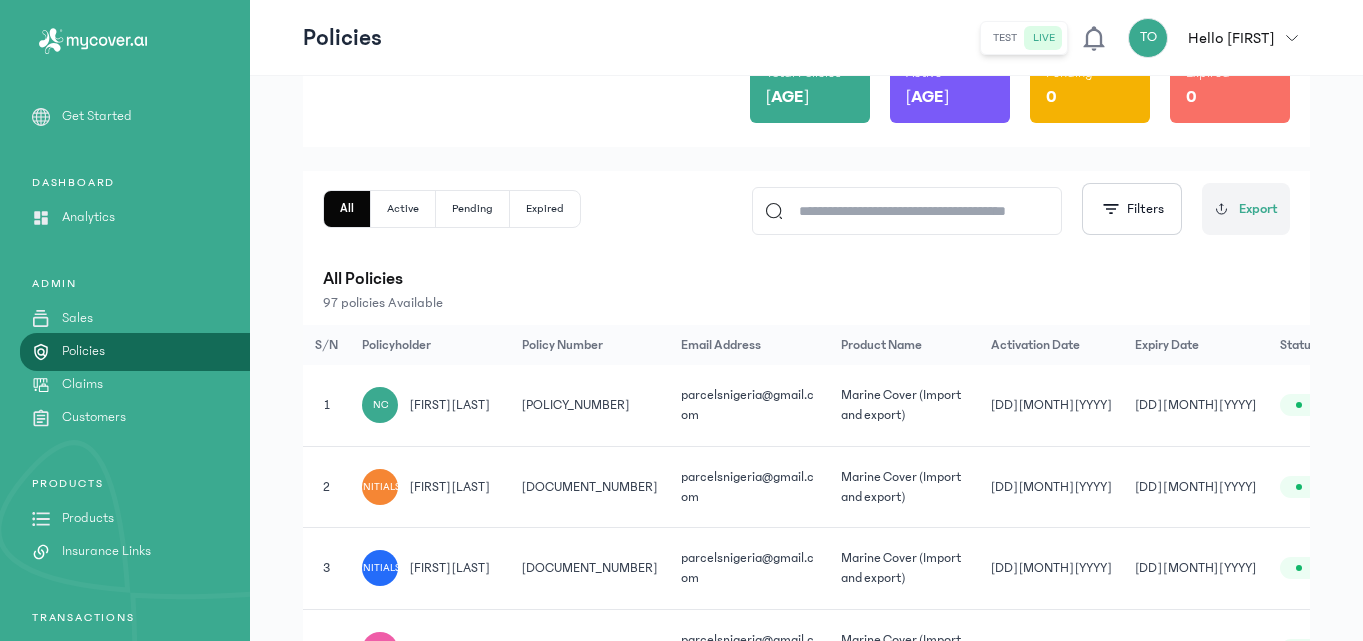 click on "Products" at bounding box center (88, 518) 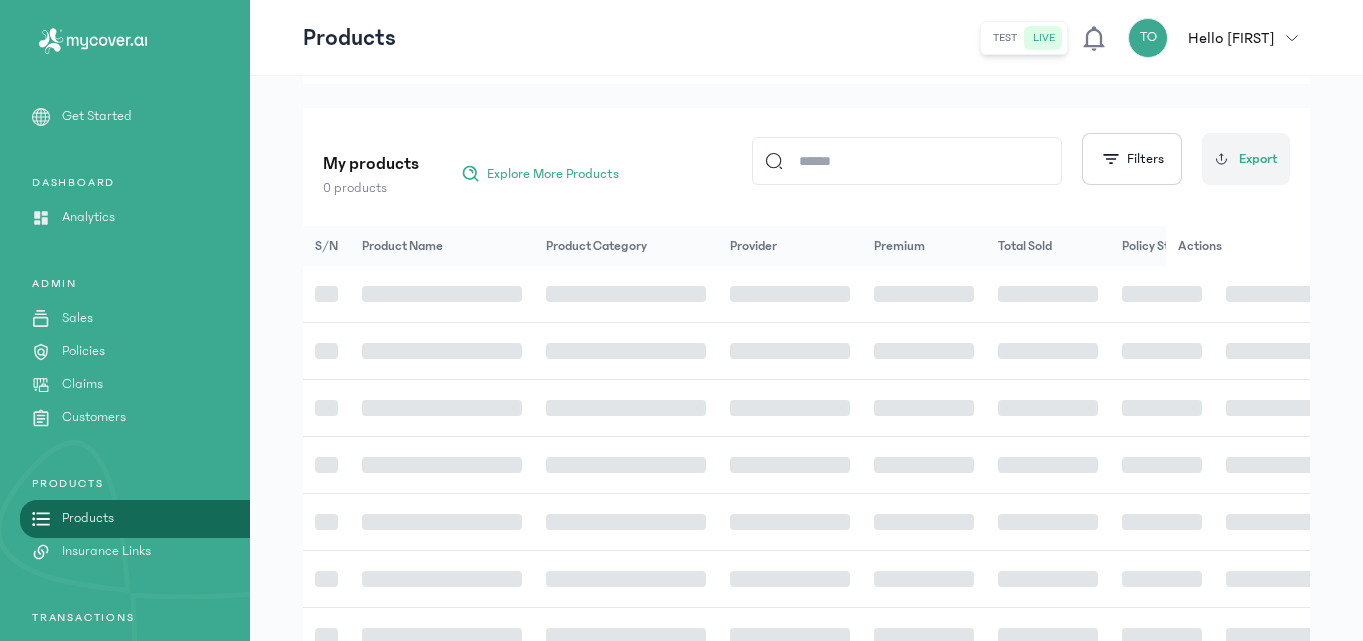 scroll, scrollTop: 0, scrollLeft: 0, axis: both 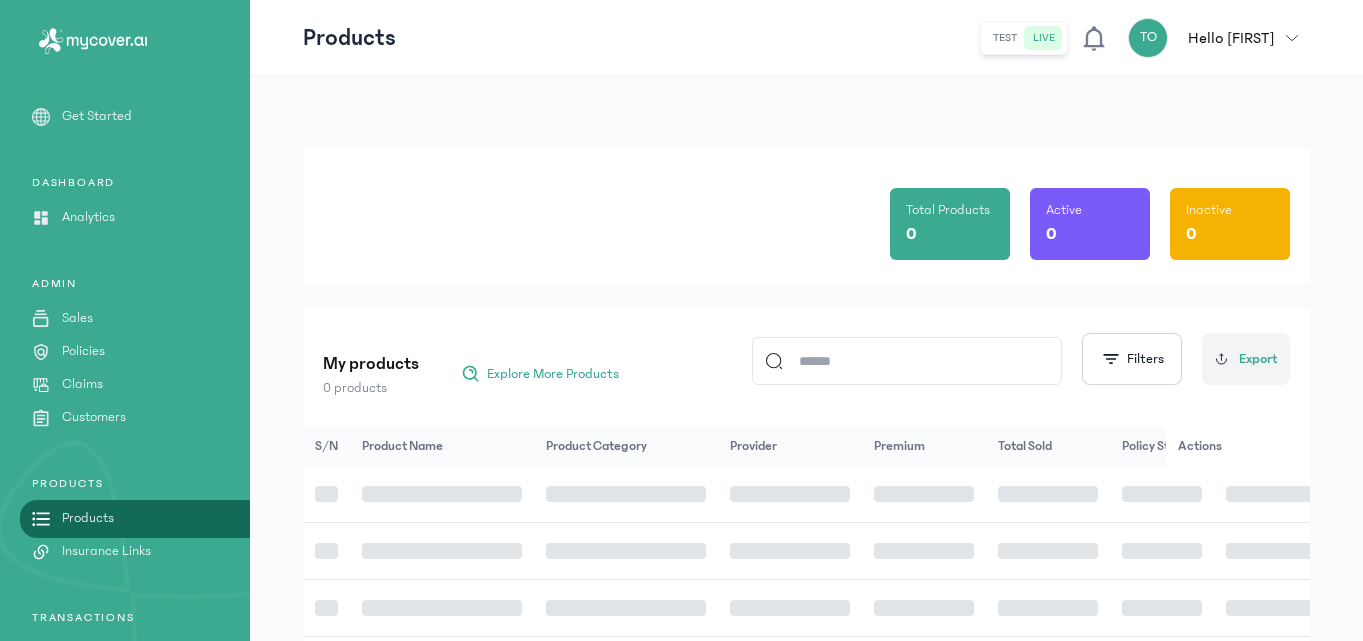 click on "Products" at bounding box center [88, 518] 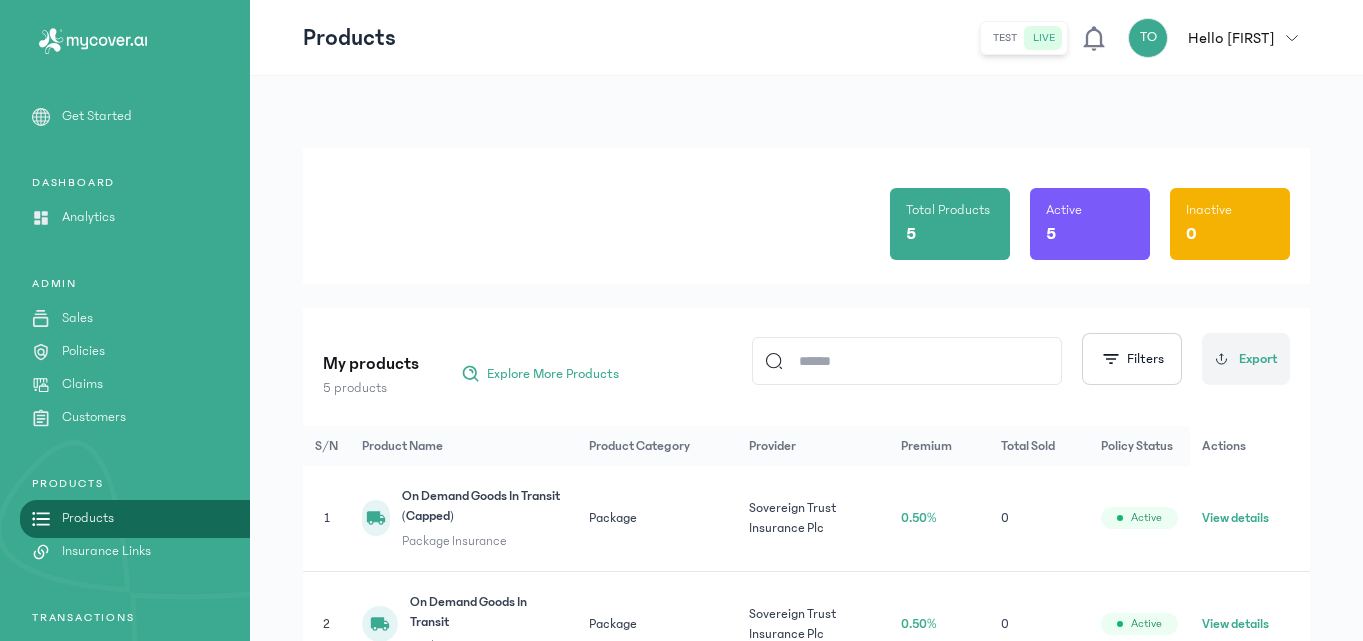 click on "Total Products 5 Active 5 Inactive 0" 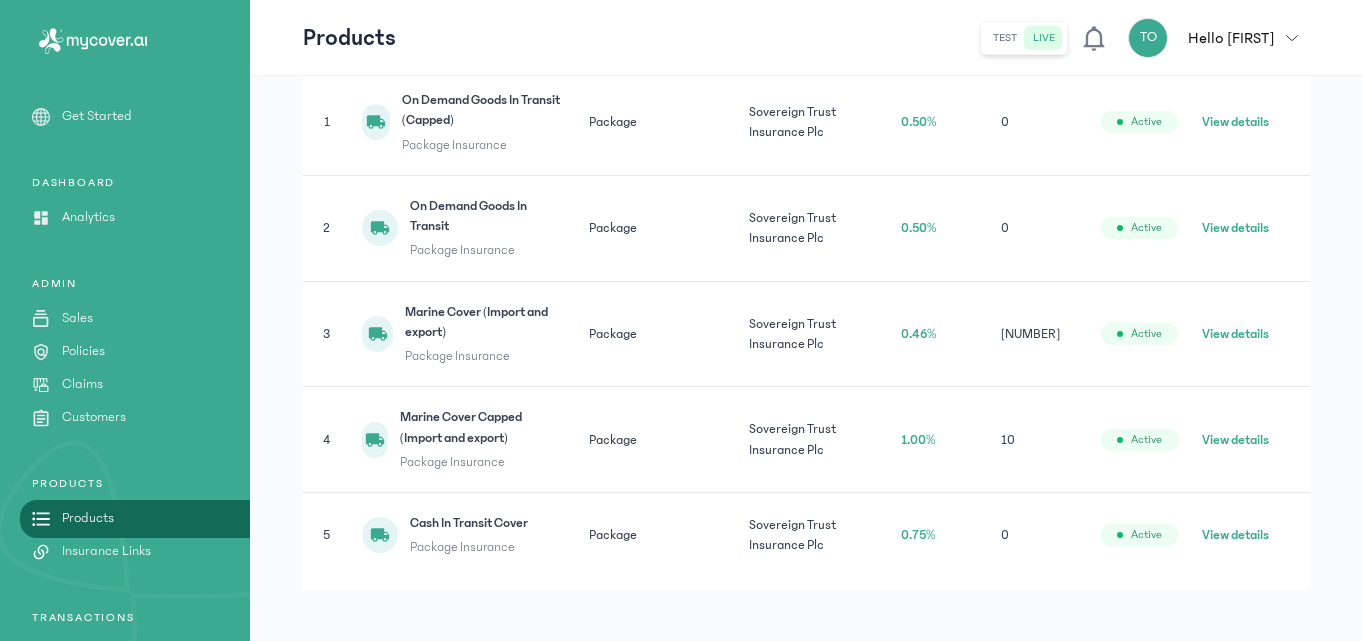 scroll, scrollTop: 400, scrollLeft: 0, axis: vertical 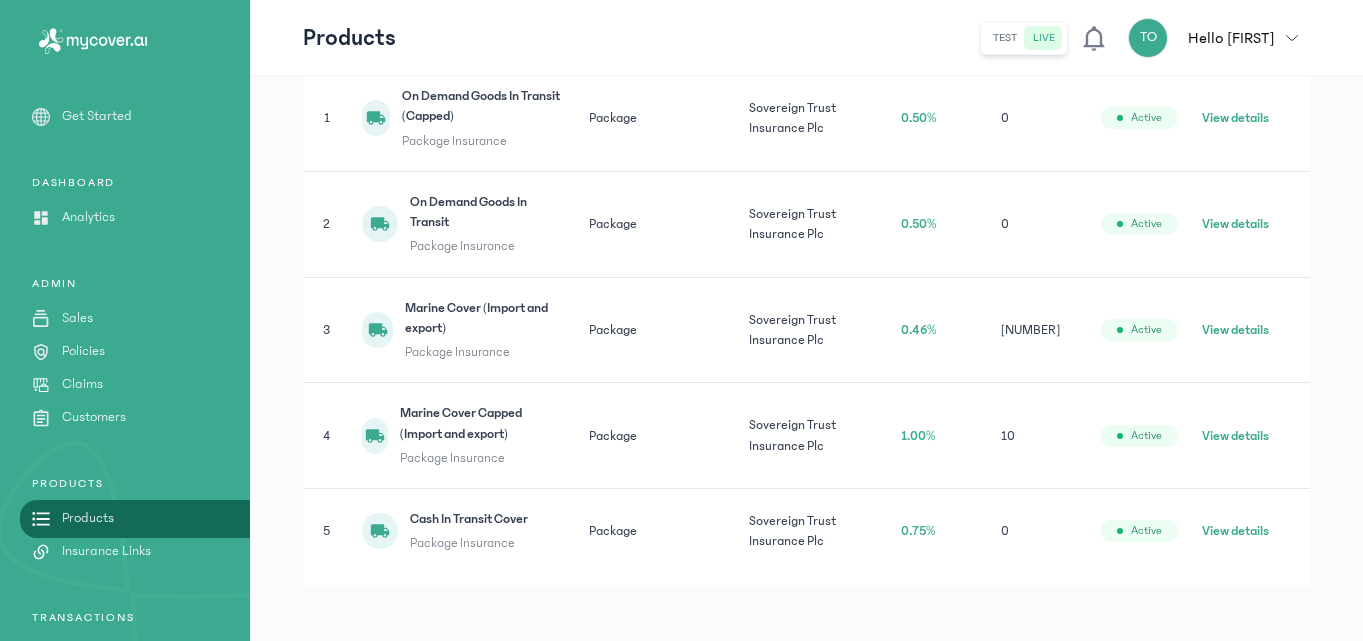 click on "View details" 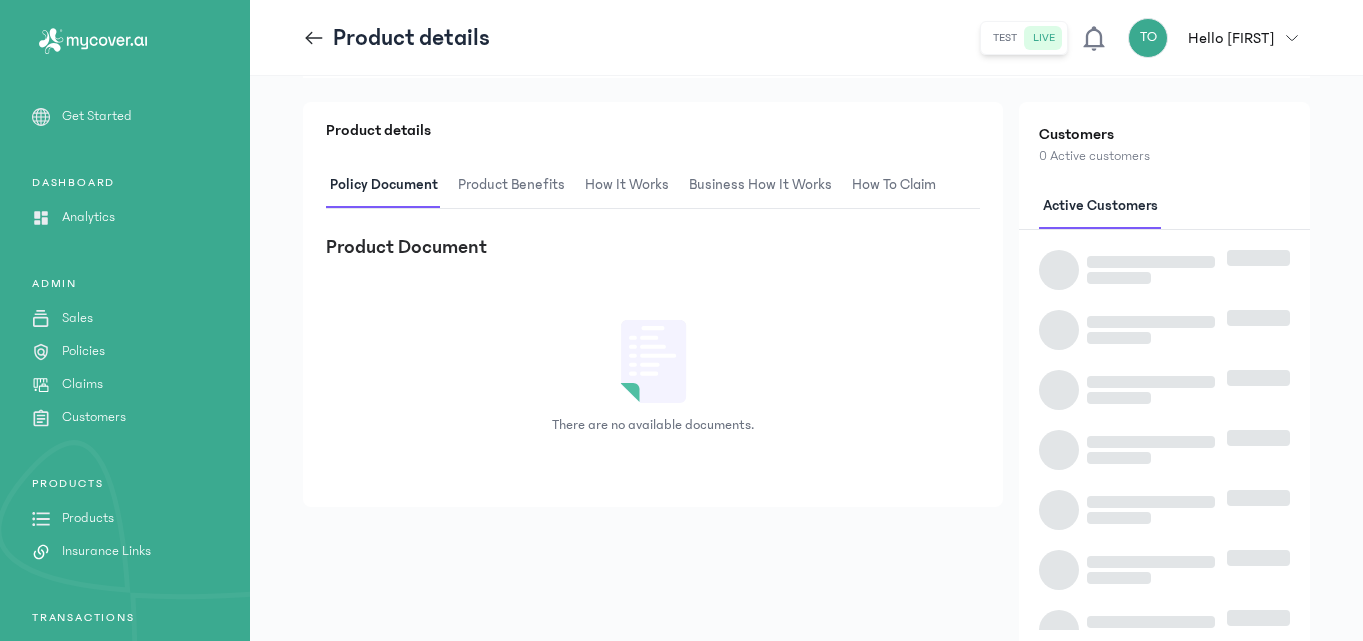 scroll, scrollTop: 0, scrollLeft: 0, axis: both 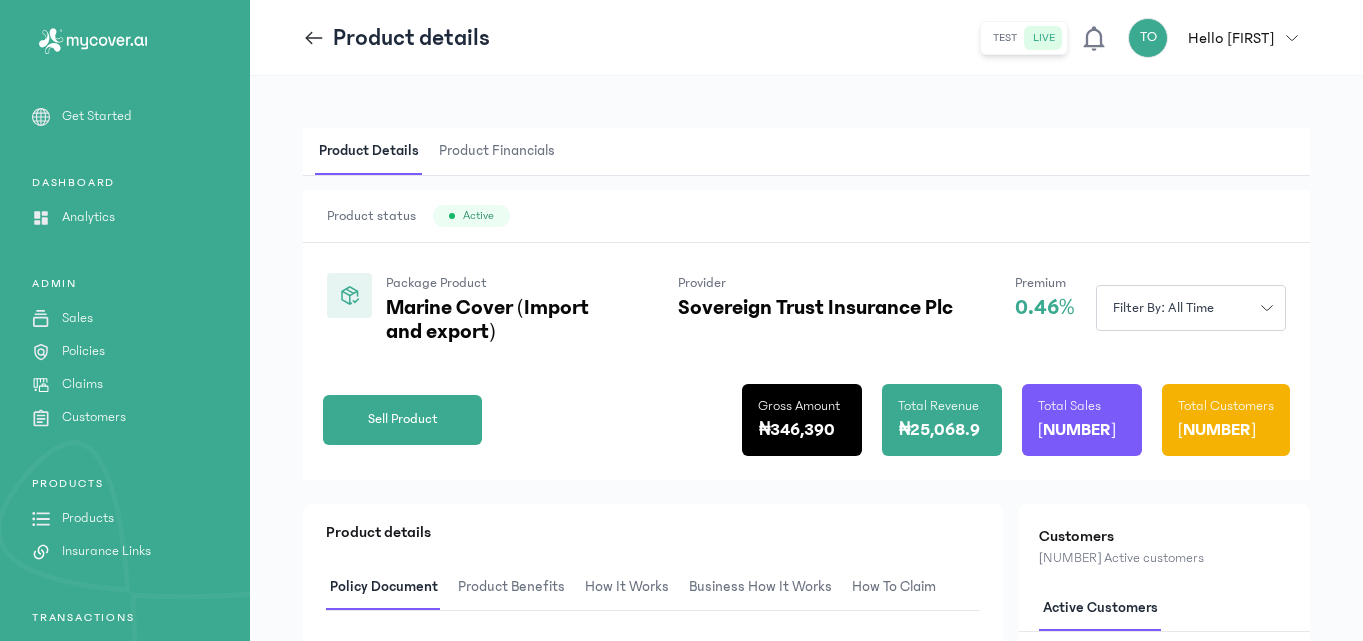 click on "Product status Active" at bounding box center [806, 216] 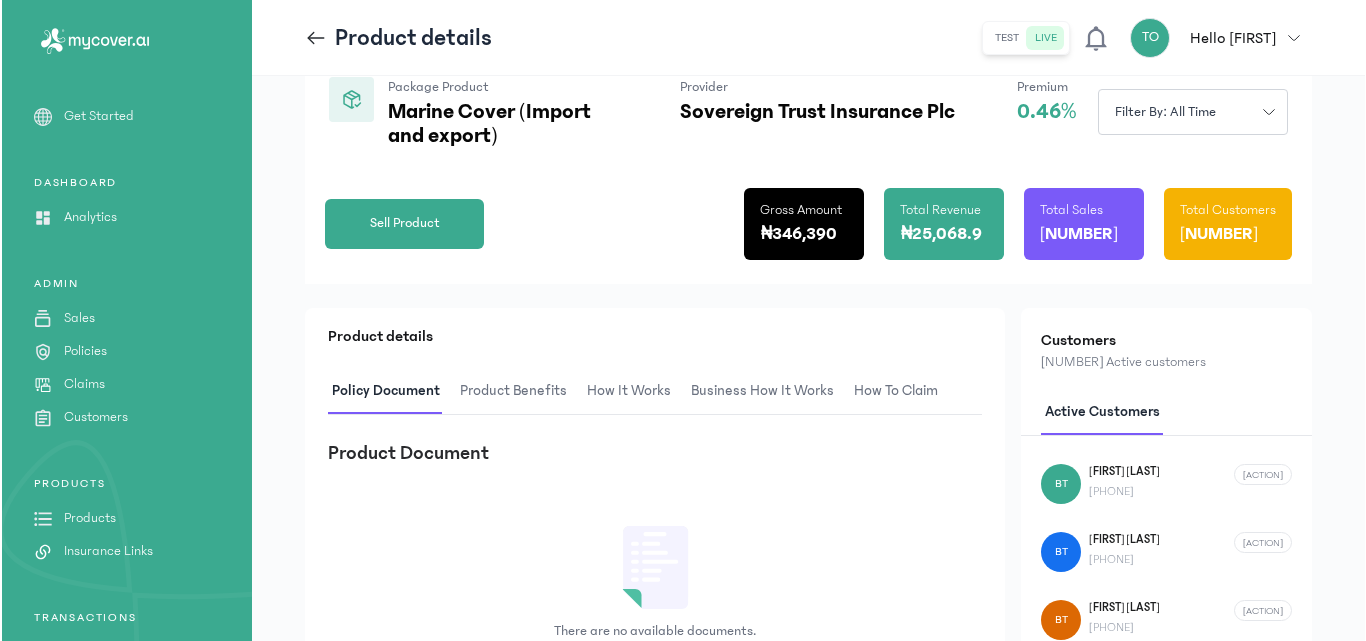 scroll, scrollTop: 200, scrollLeft: 0, axis: vertical 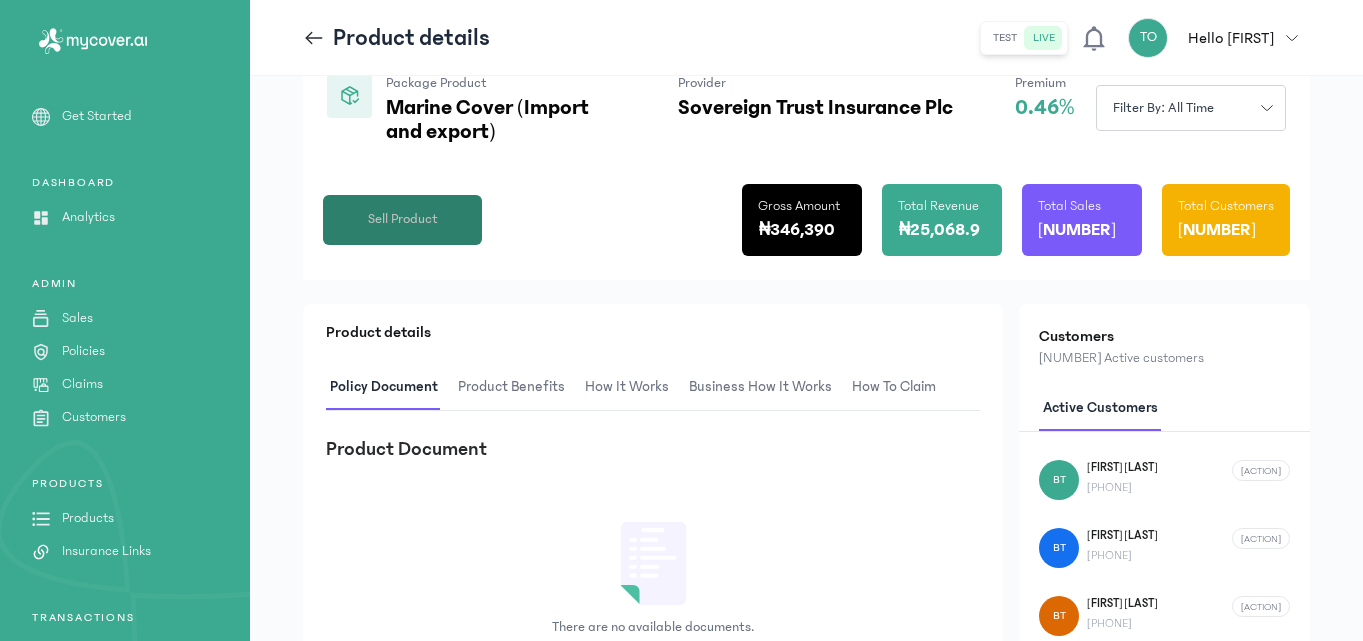 click on "Sell Product" 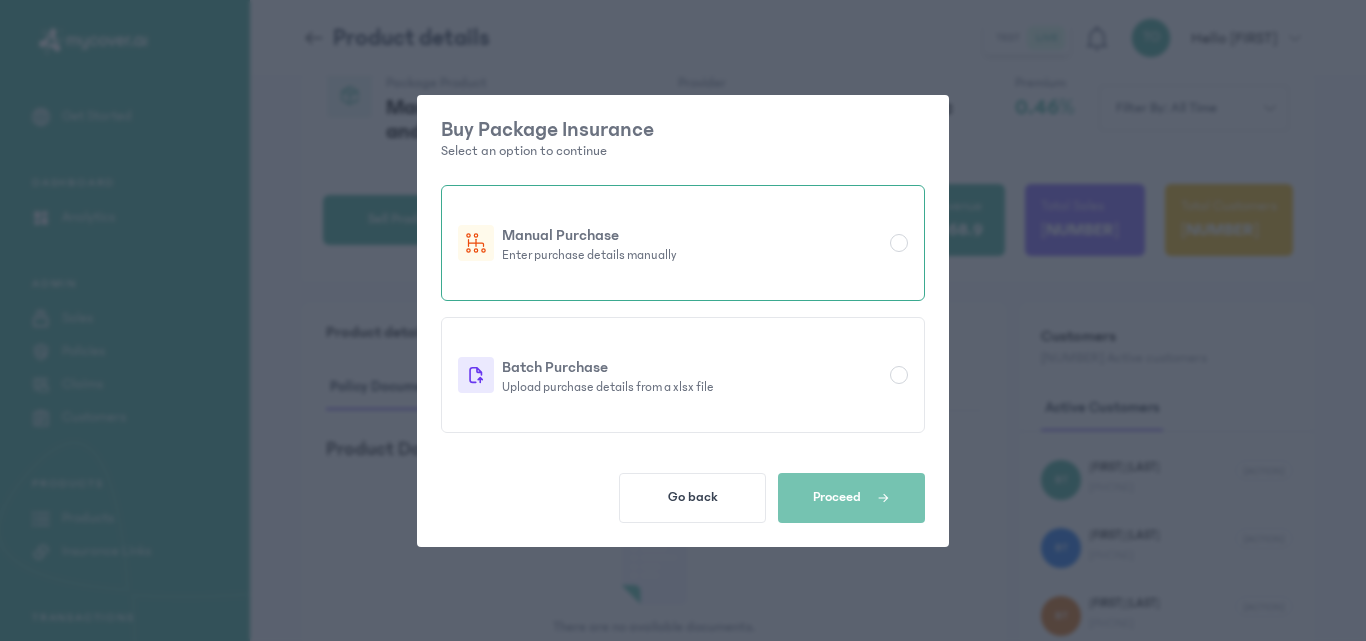 click at bounding box center [899, 243] 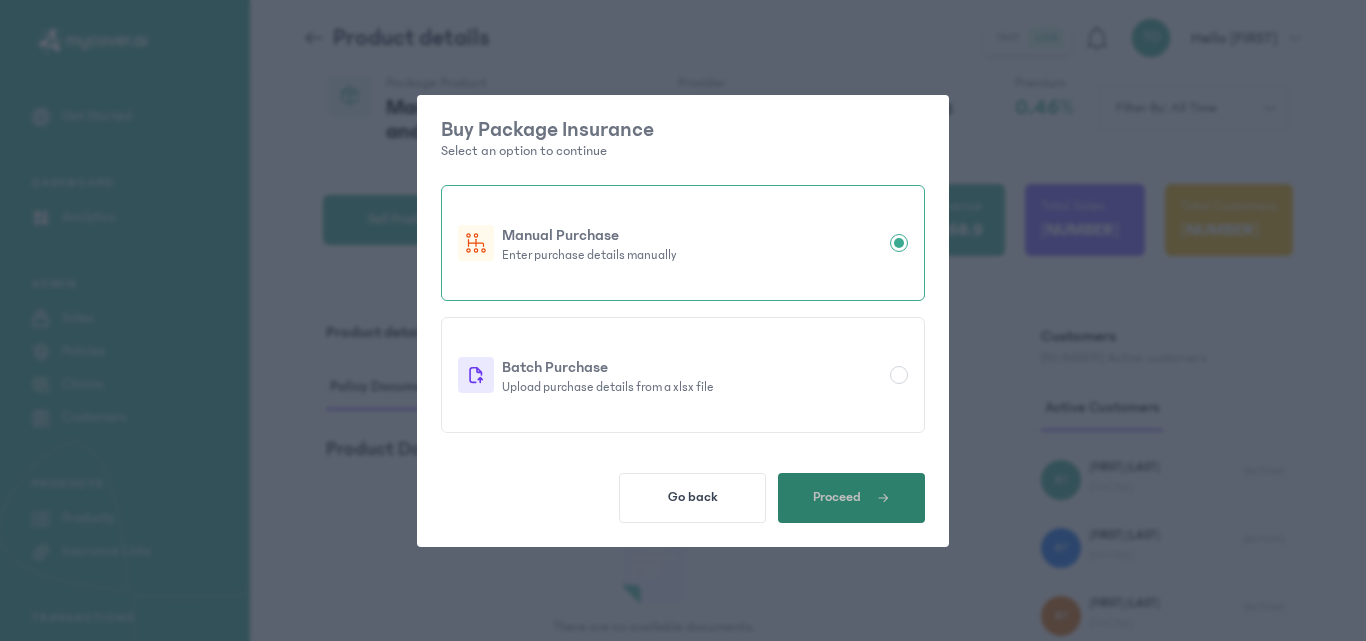 click 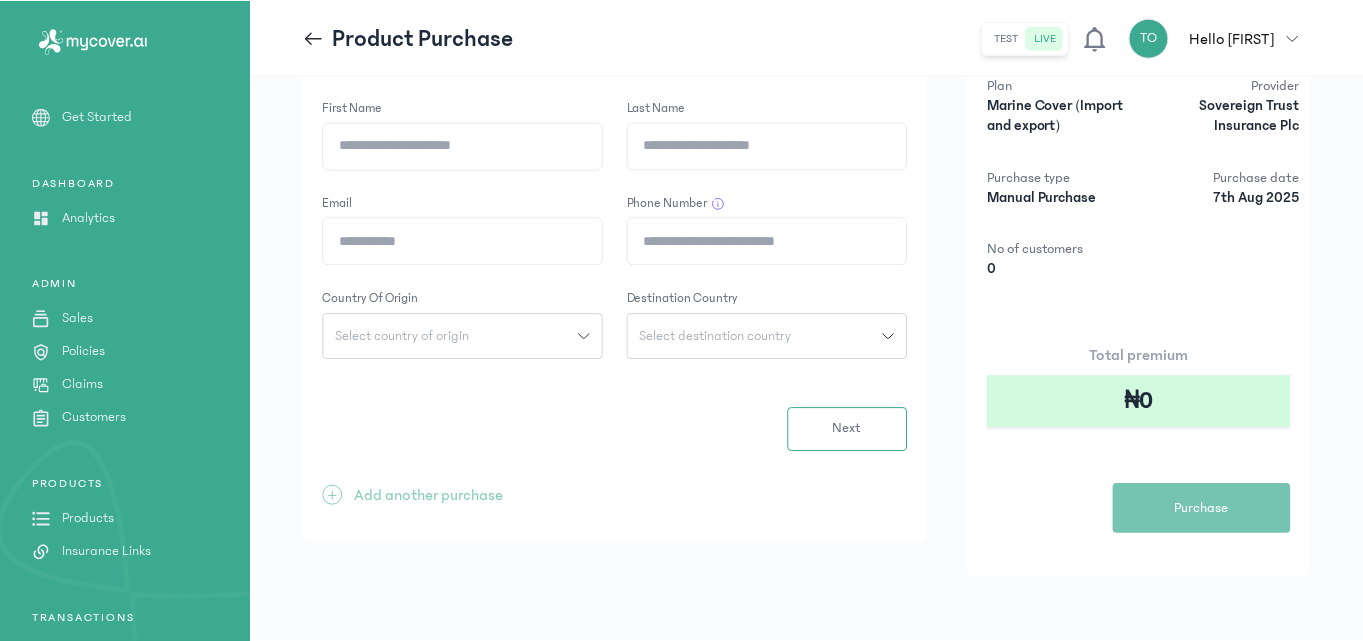 scroll, scrollTop: 0, scrollLeft: 0, axis: both 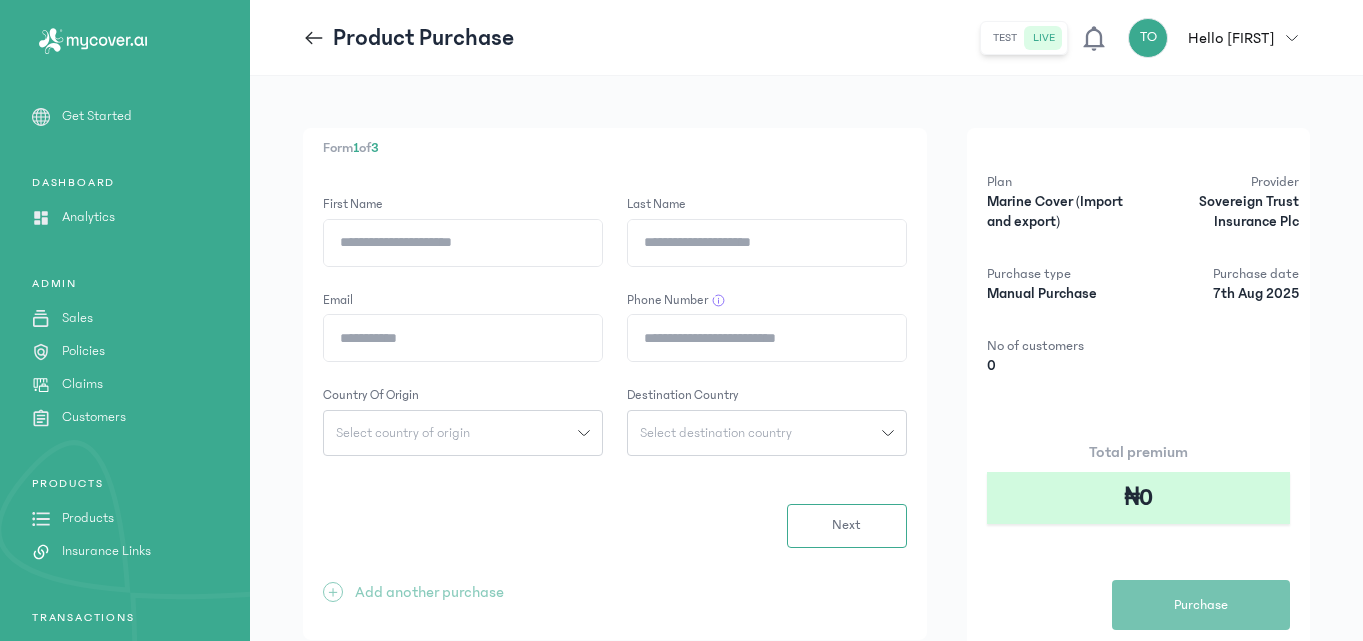 click on "First Name" 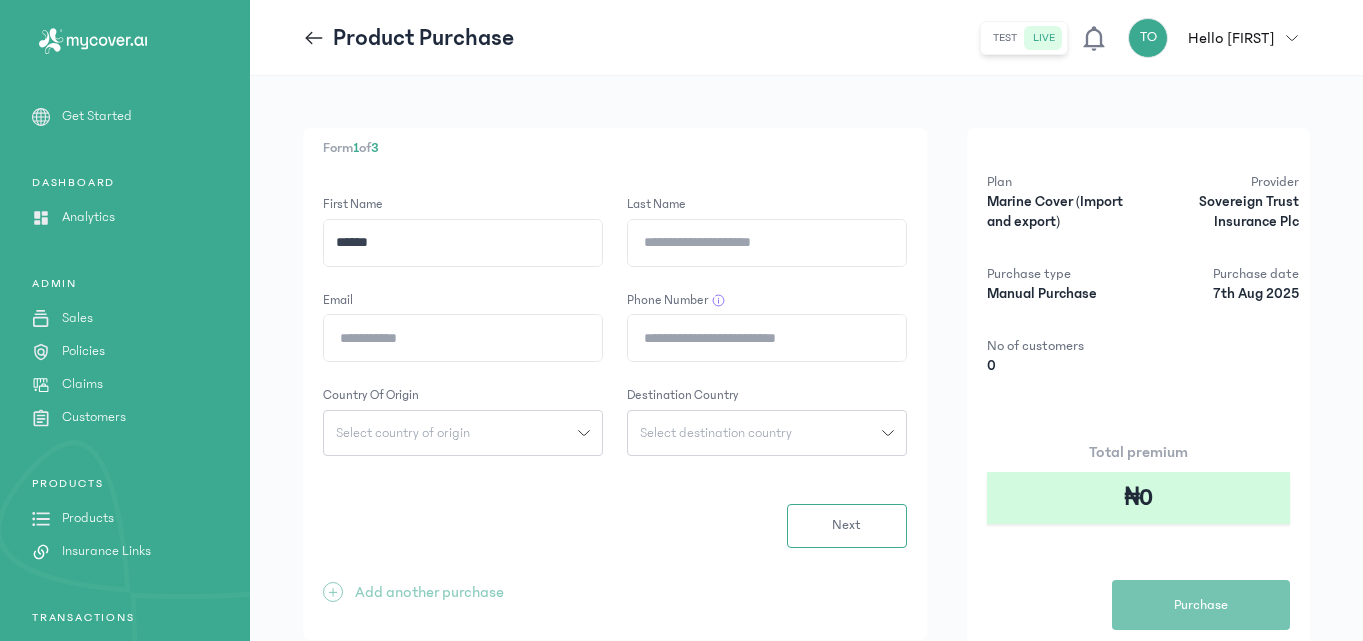 type on "[MASKED]" 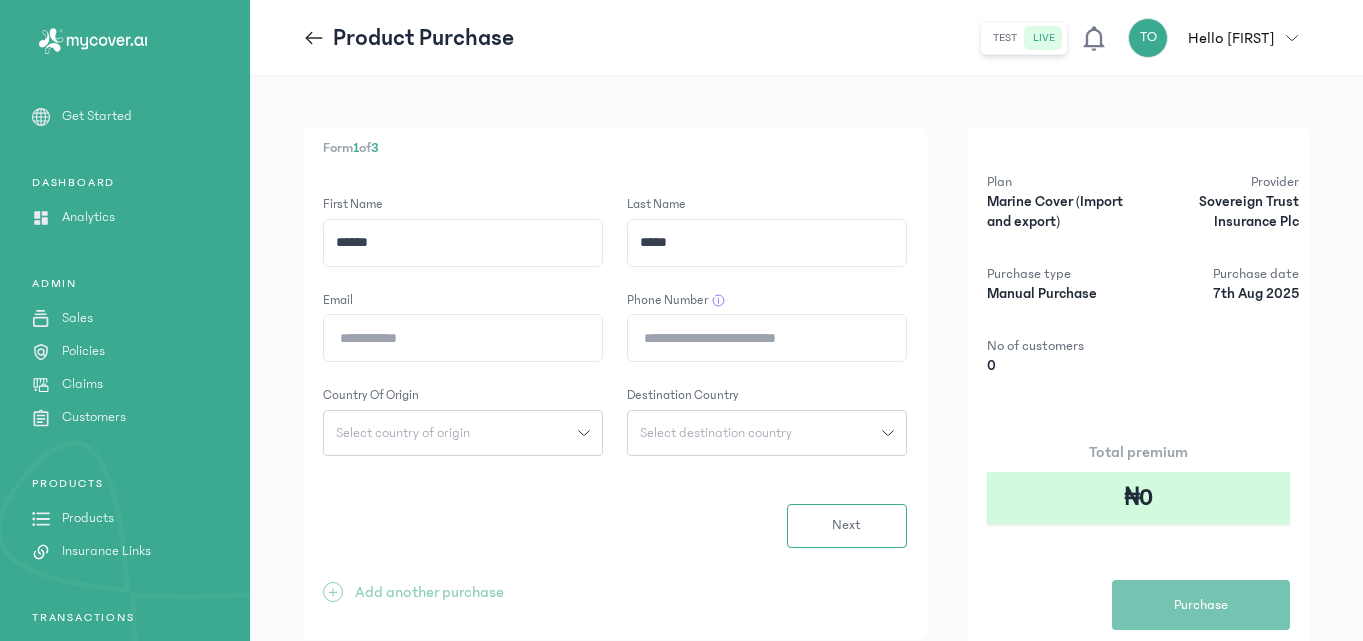 type on "[MASKED]" 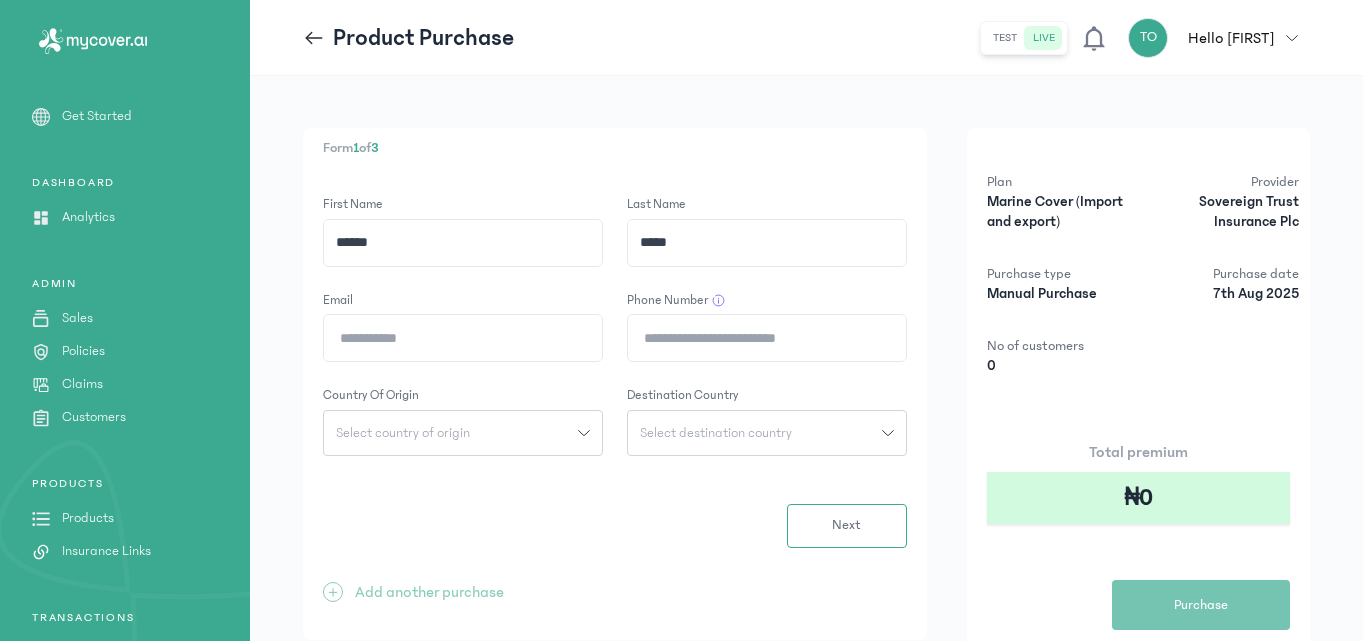 click on "Email" 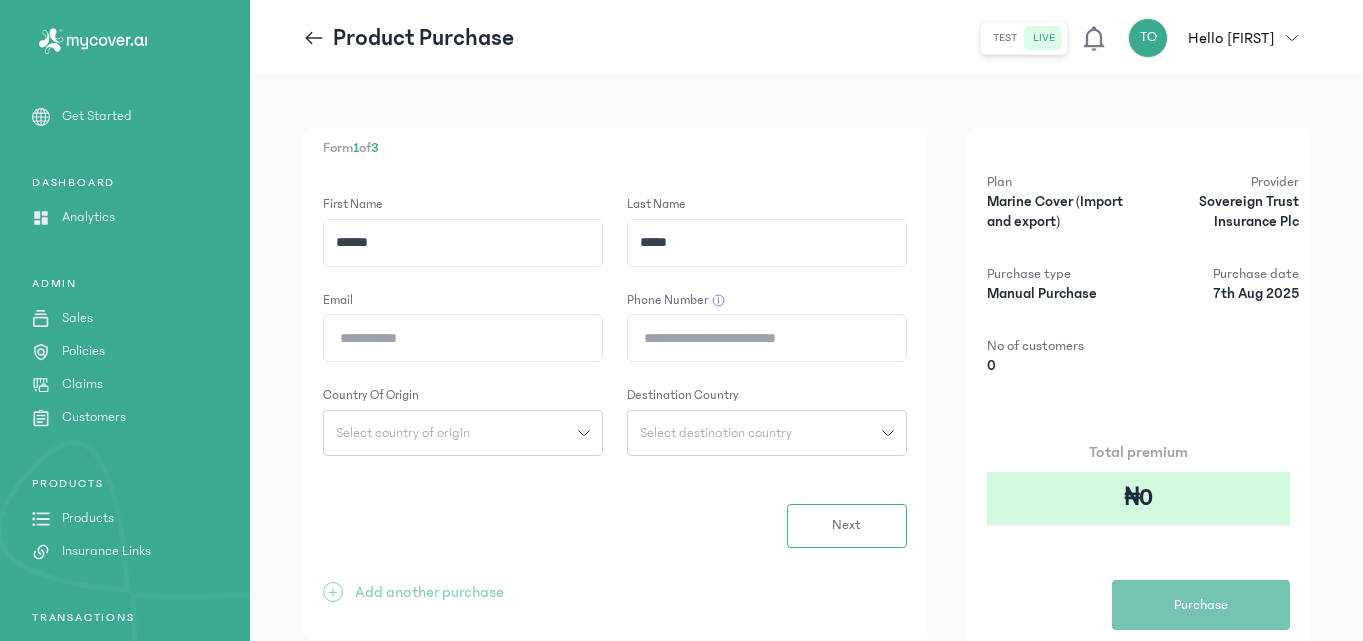 type on "**********" 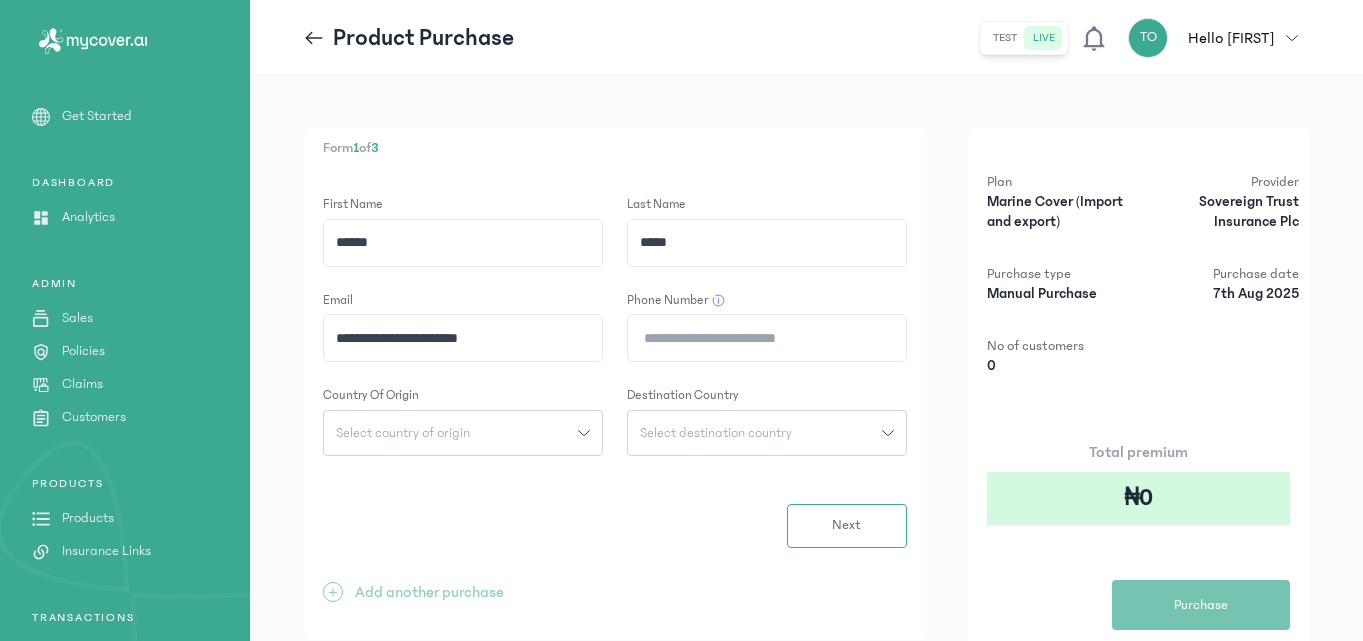 click on "Phone Number" 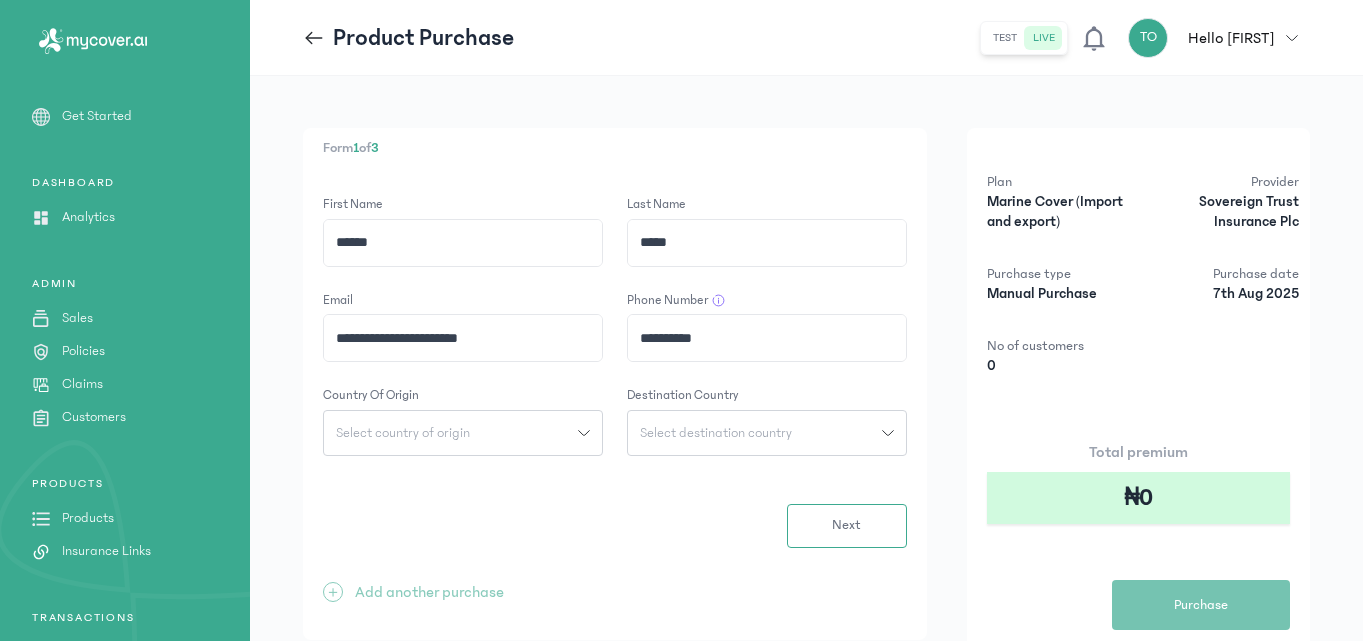 click on "**********" 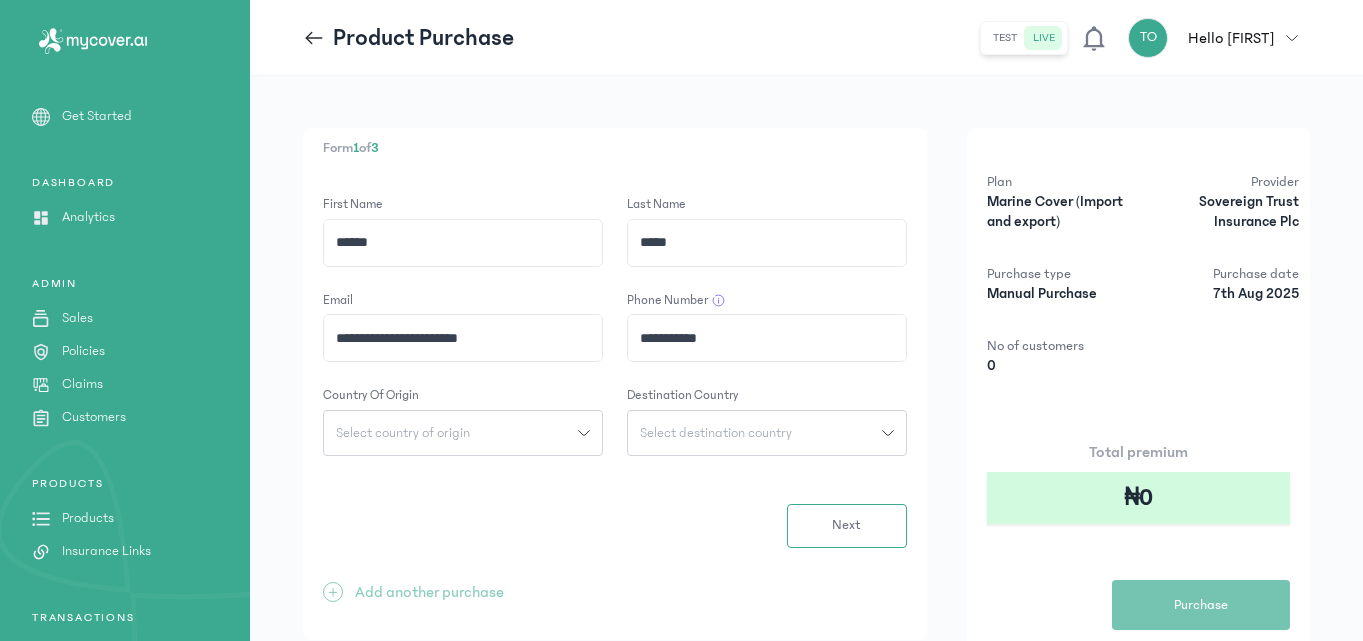 type on "[MASKED]" 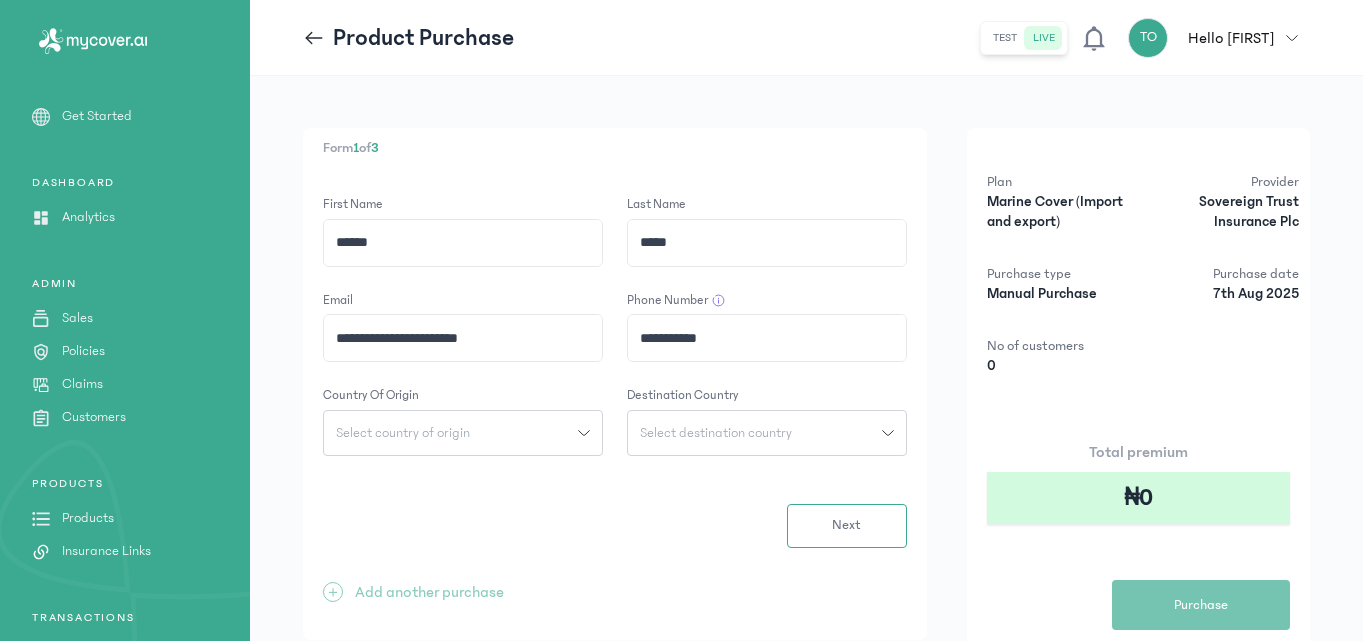 click on "Select country of origin" at bounding box center [451, 433] 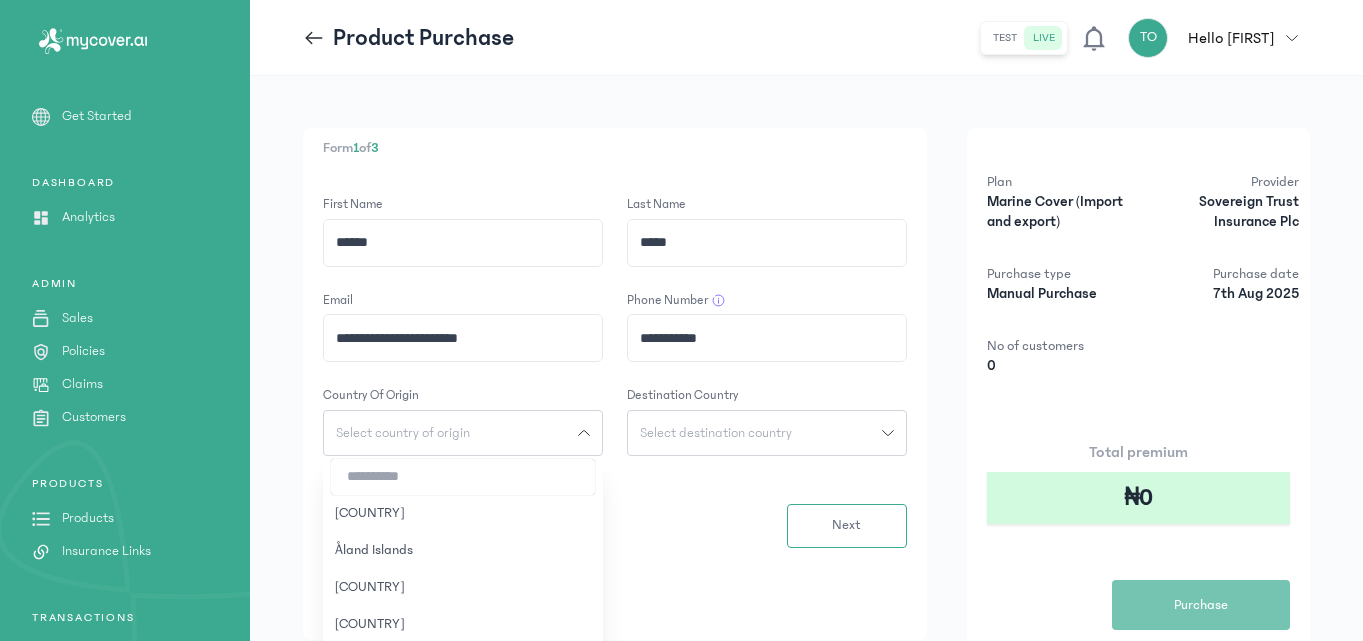 click at bounding box center [463, 477] 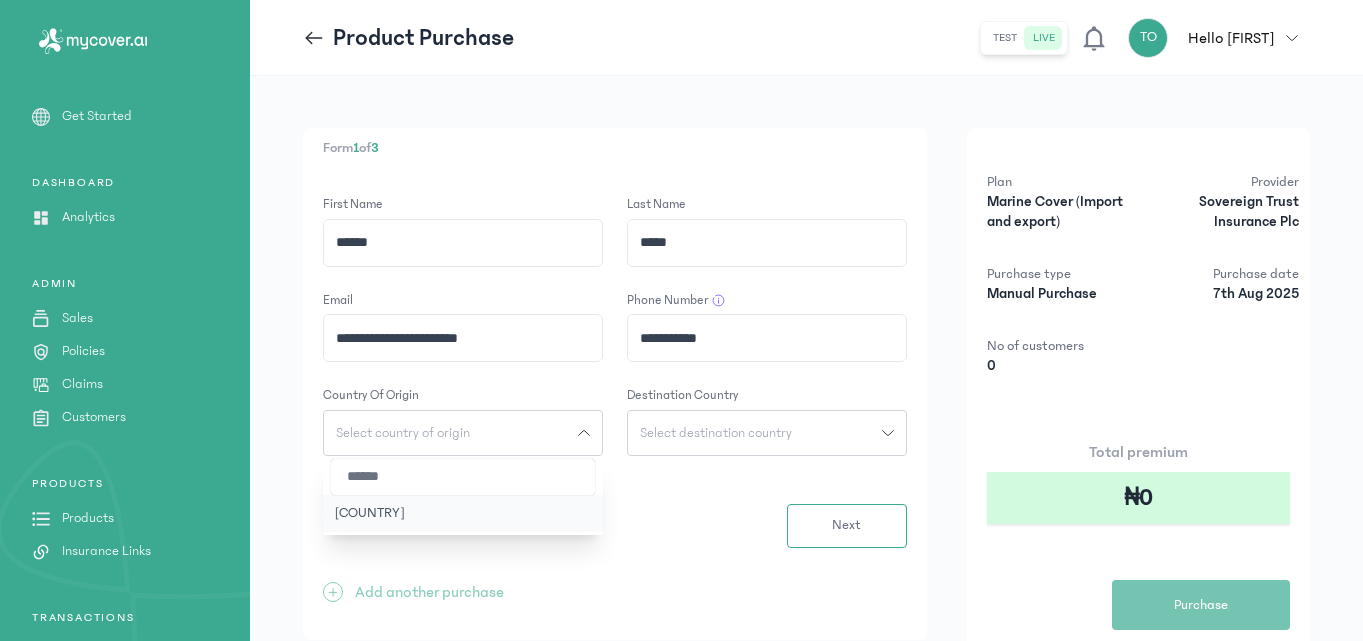 type on "******" 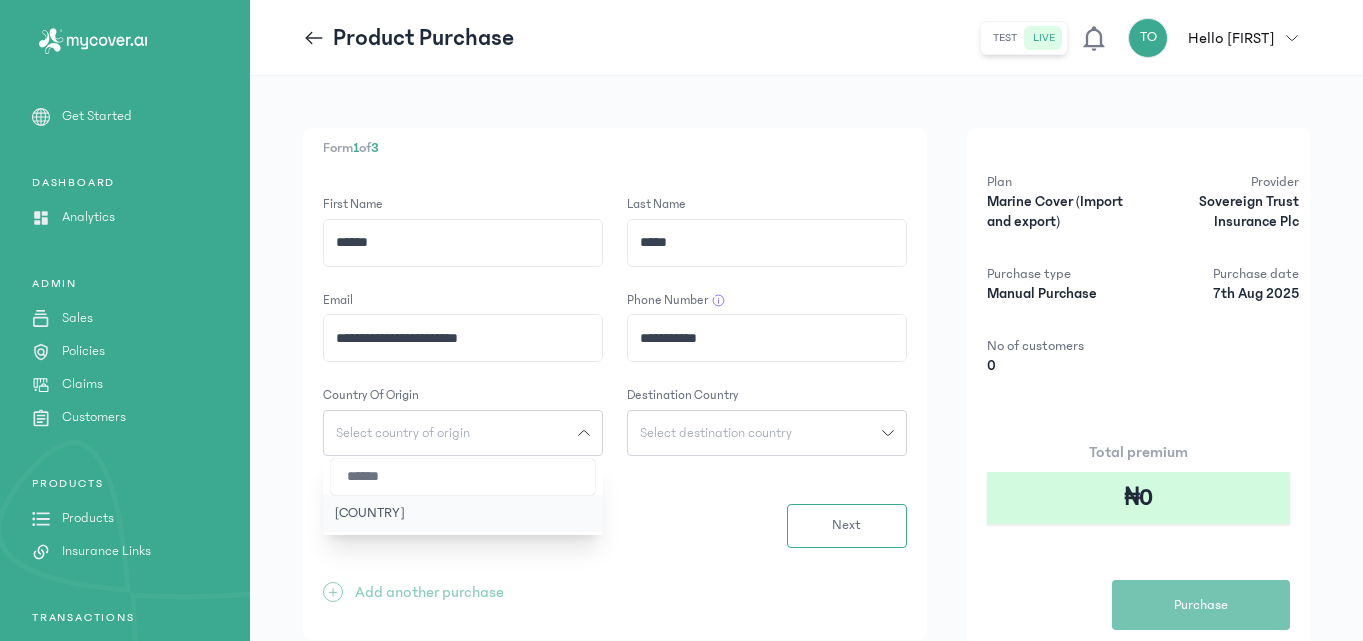 click on "[COUNTRY]" 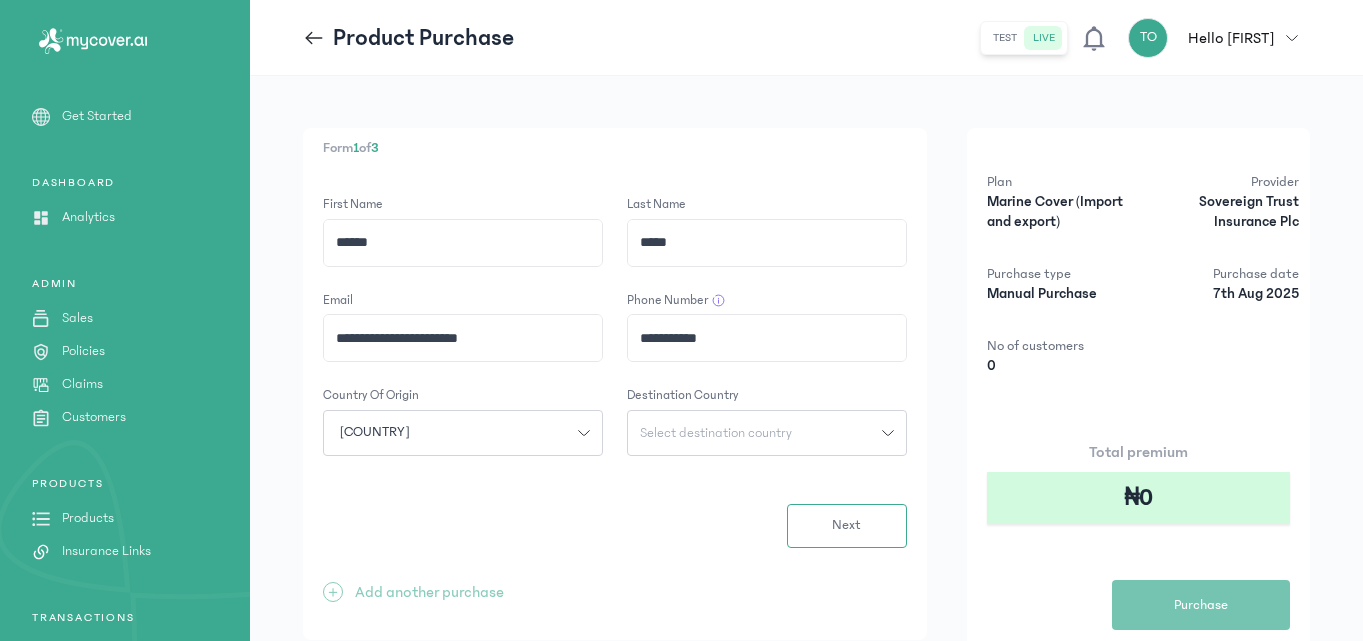 click on "Select destination country" 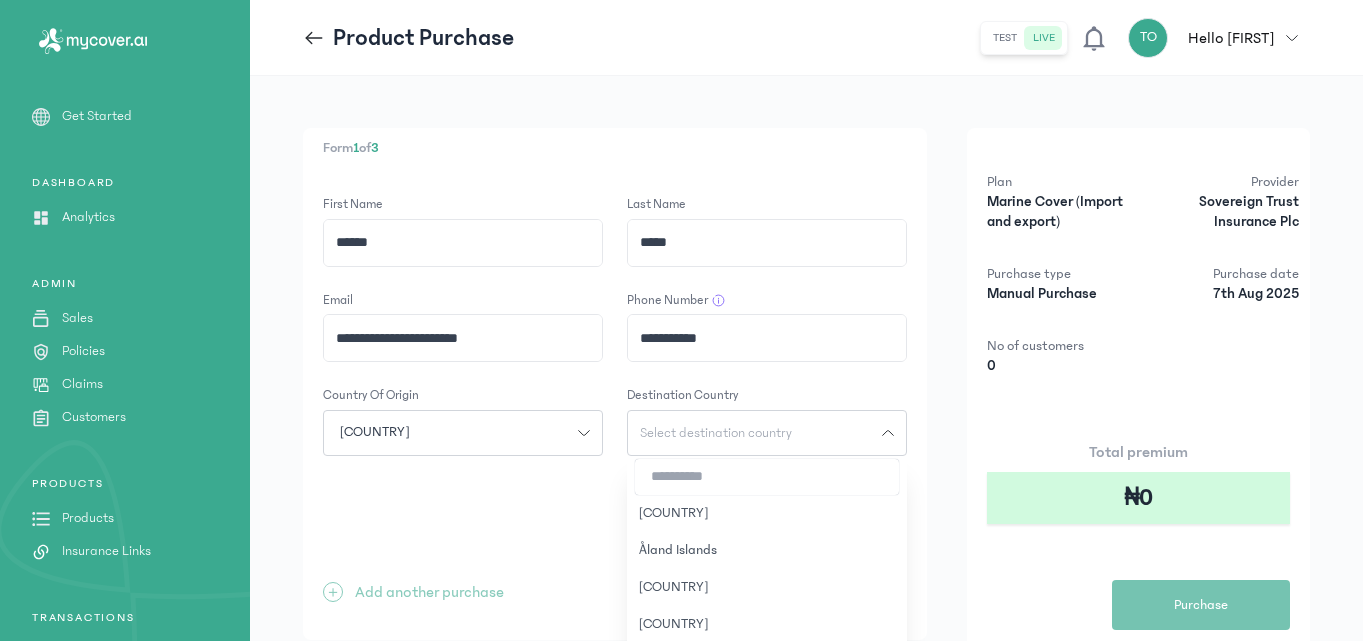click at bounding box center (767, 477) 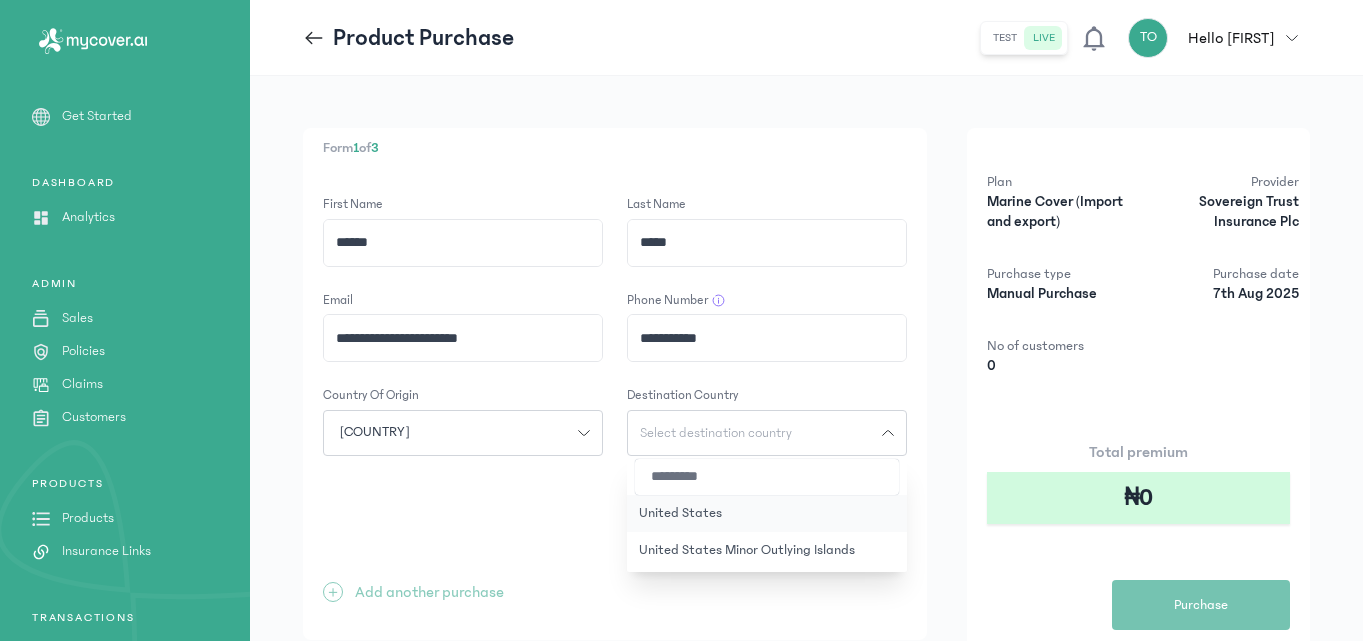 type on "*********" 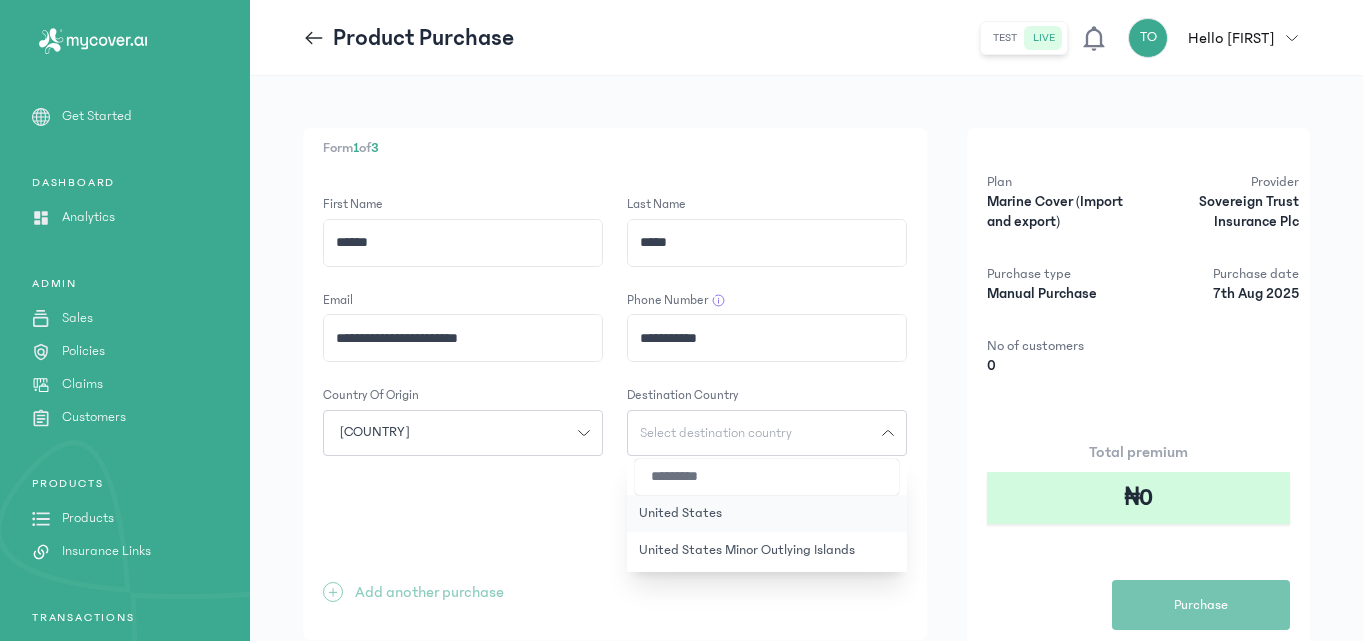 click on "United States" 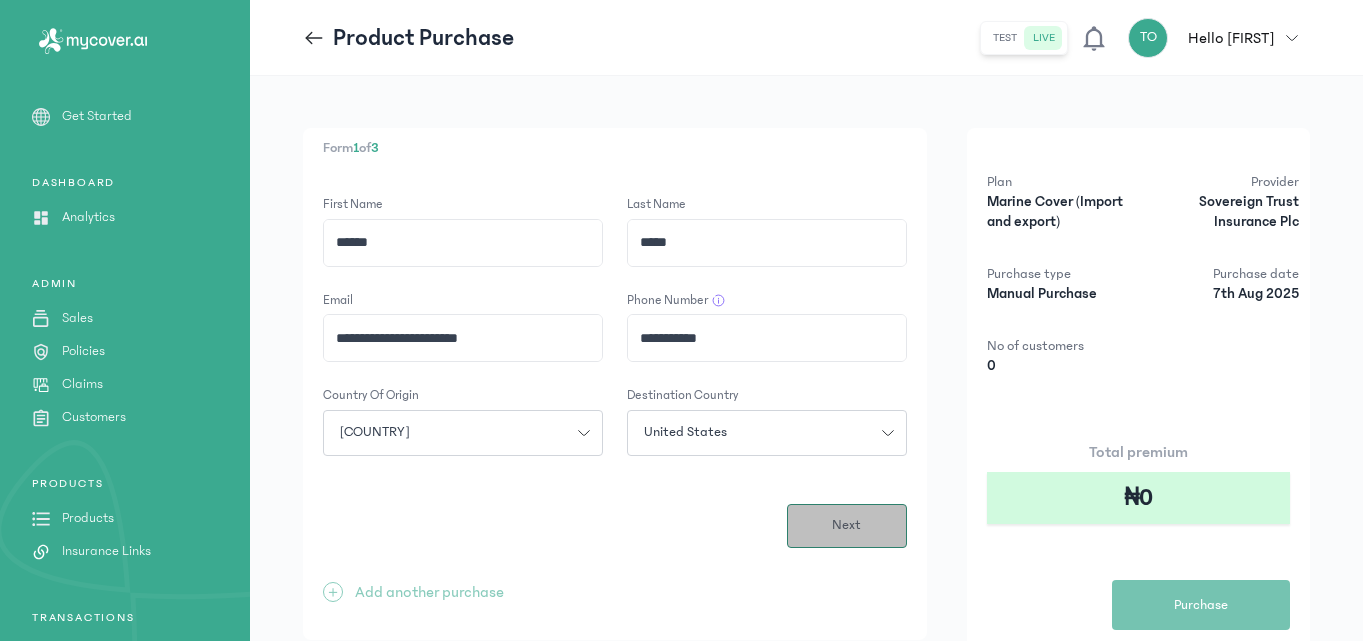 click on "Next" at bounding box center [847, 526] 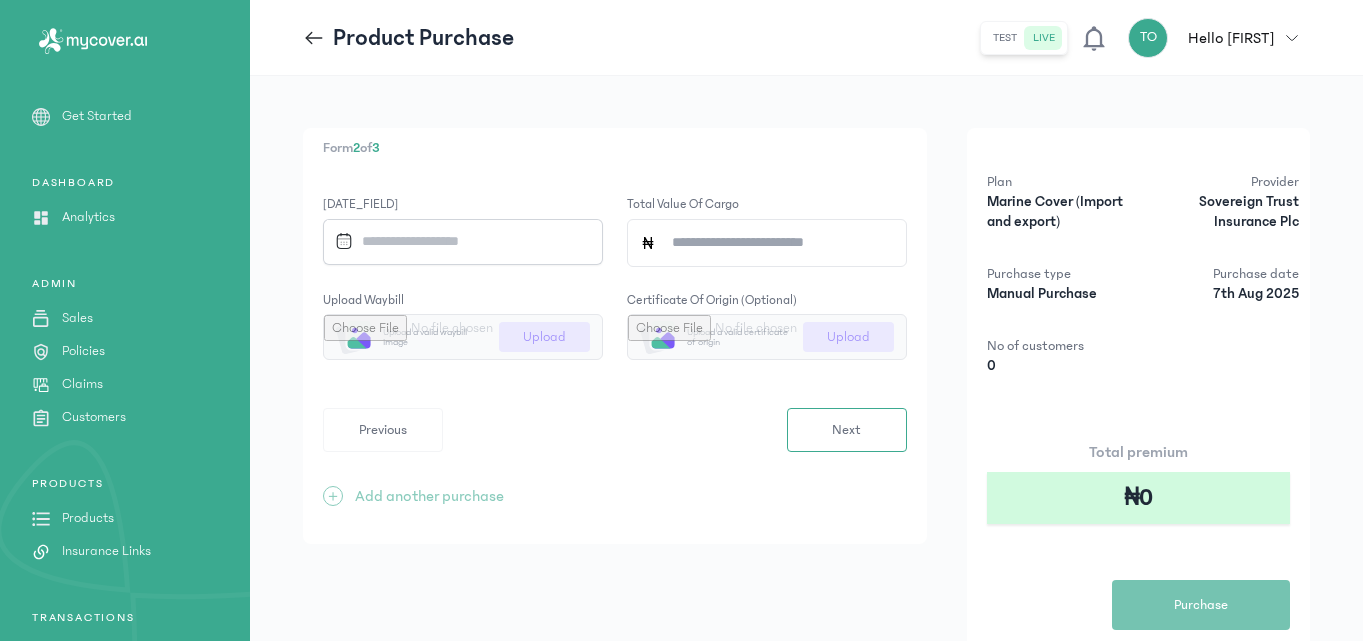 click at bounding box center [456, 241] 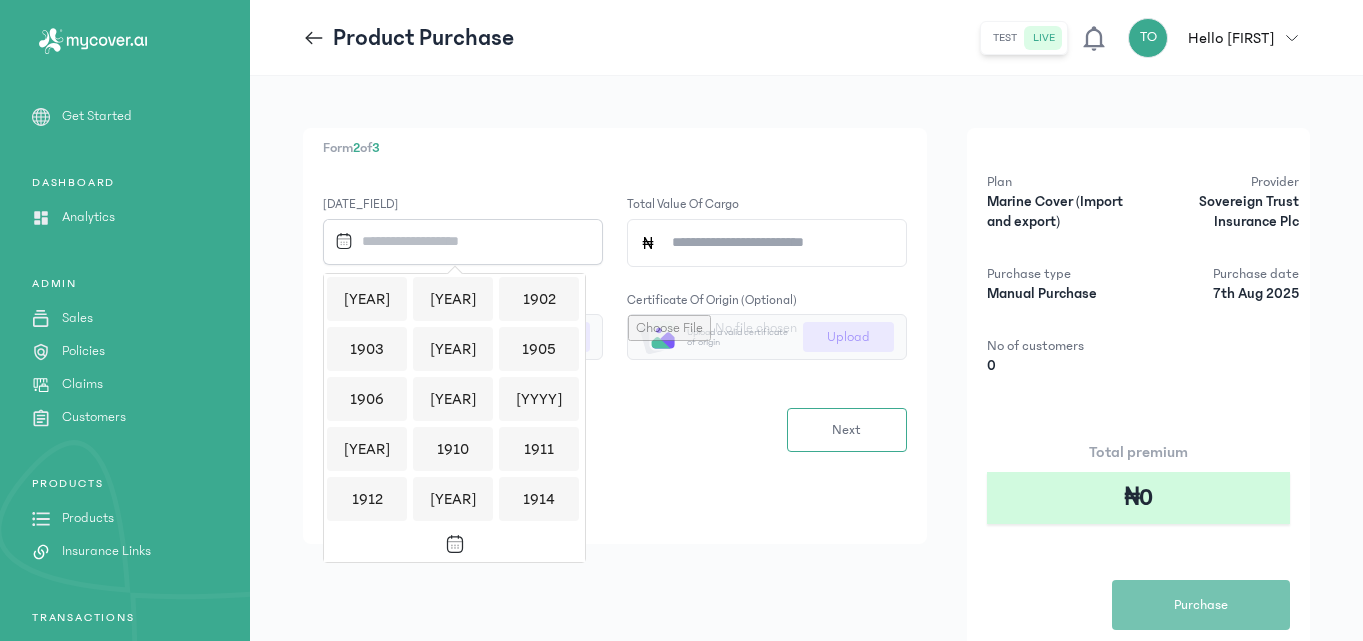 scroll, scrollTop: 1939, scrollLeft: 0, axis: vertical 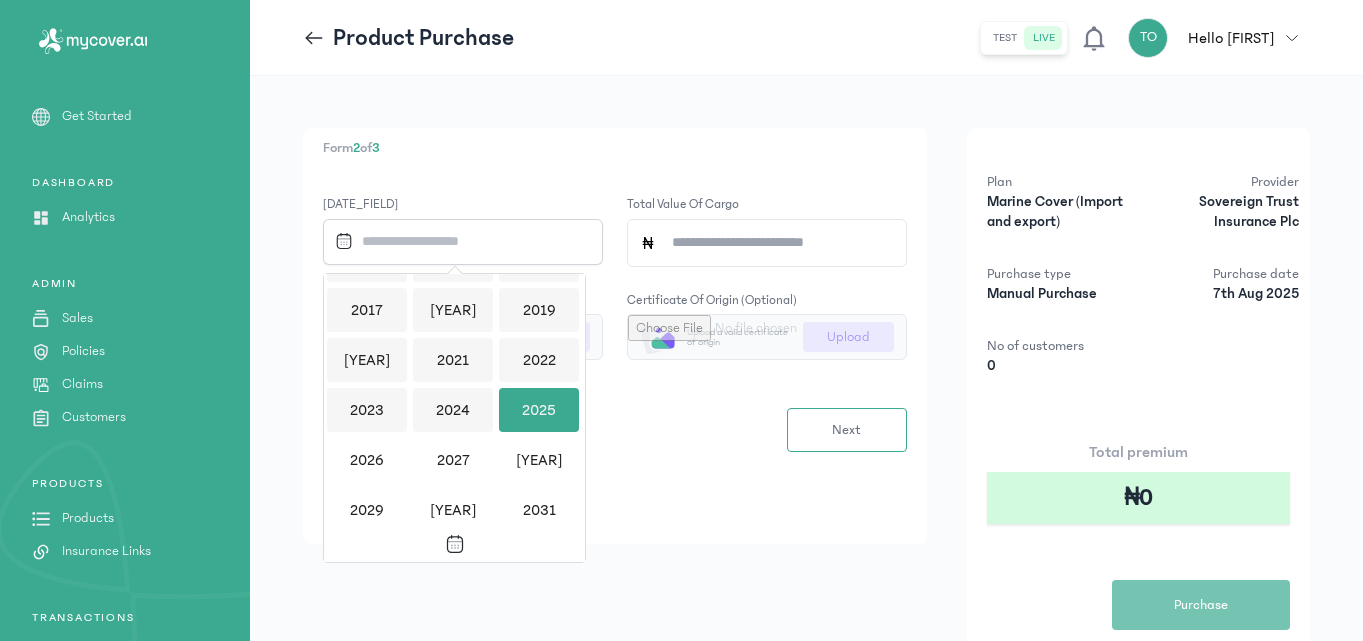 click on "2025" at bounding box center [539, 410] 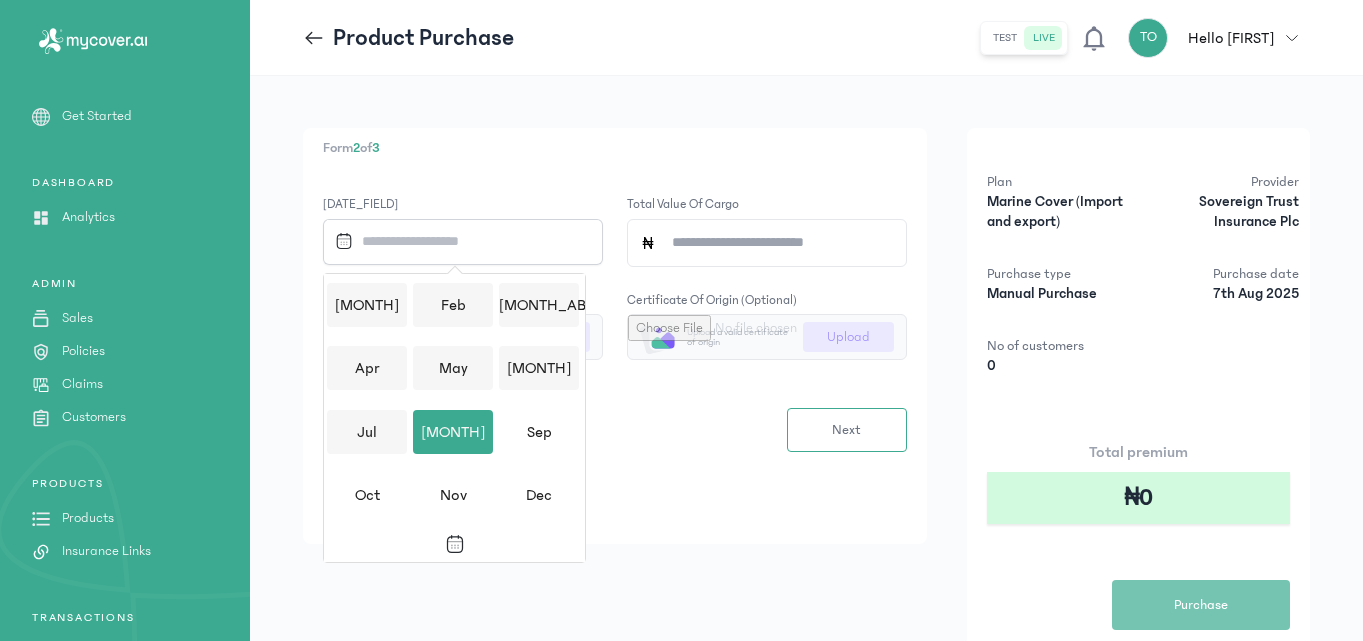 click on "[MONTH]" at bounding box center (453, 432) 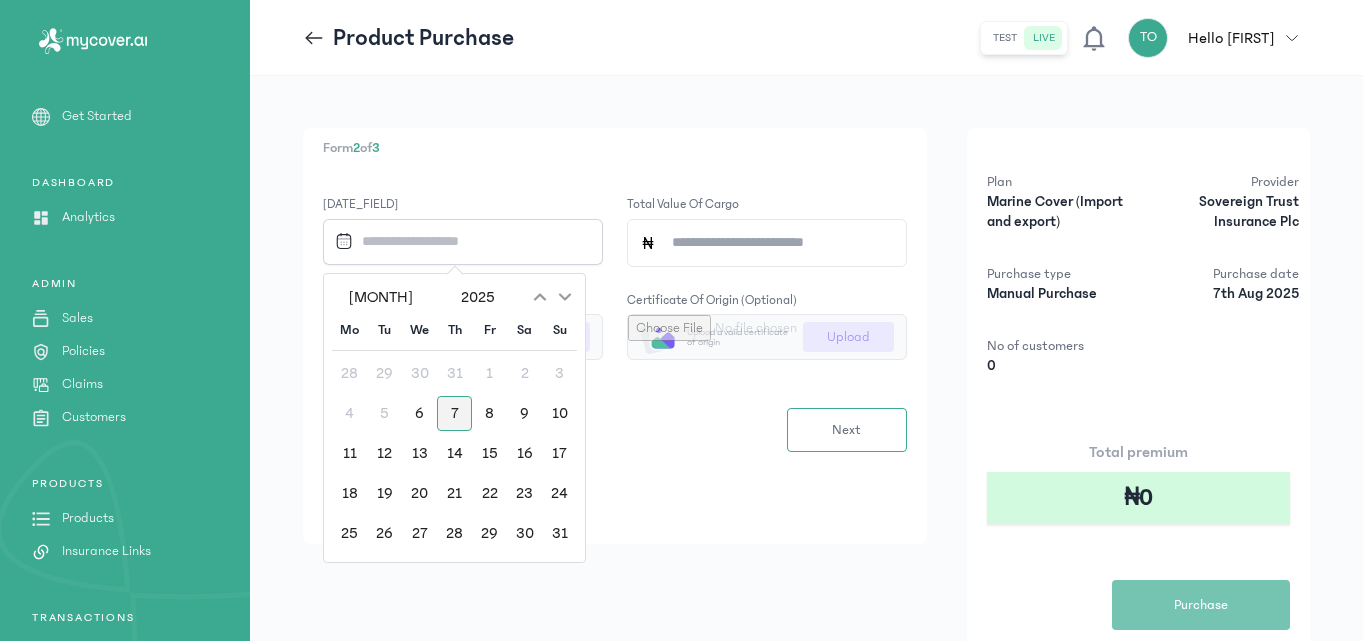 click on "7" at bounding box center (454, 413) 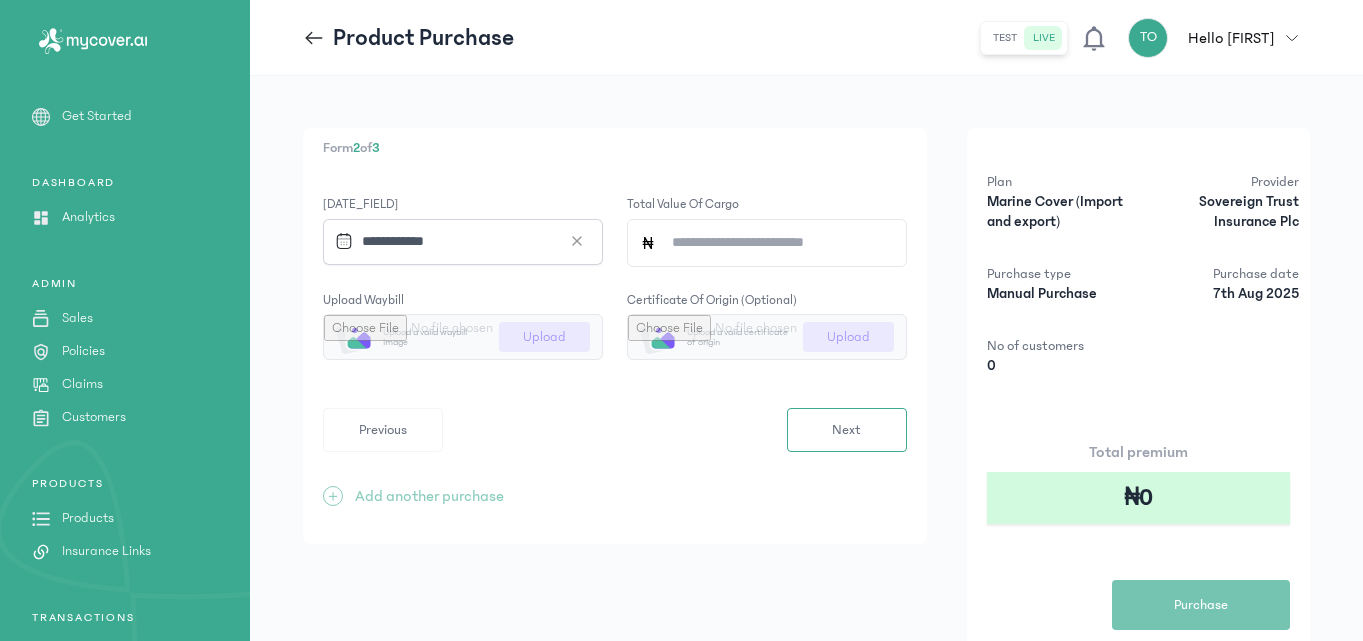 click on "Total value of cargo" 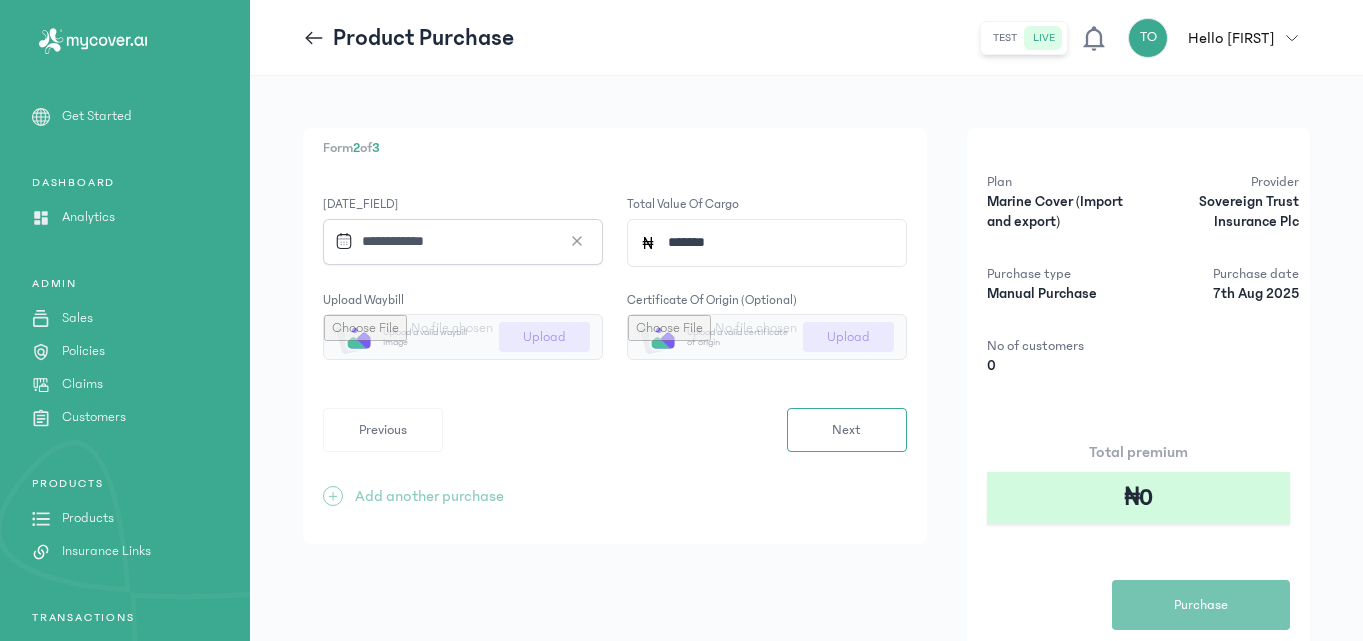 type on "*******" 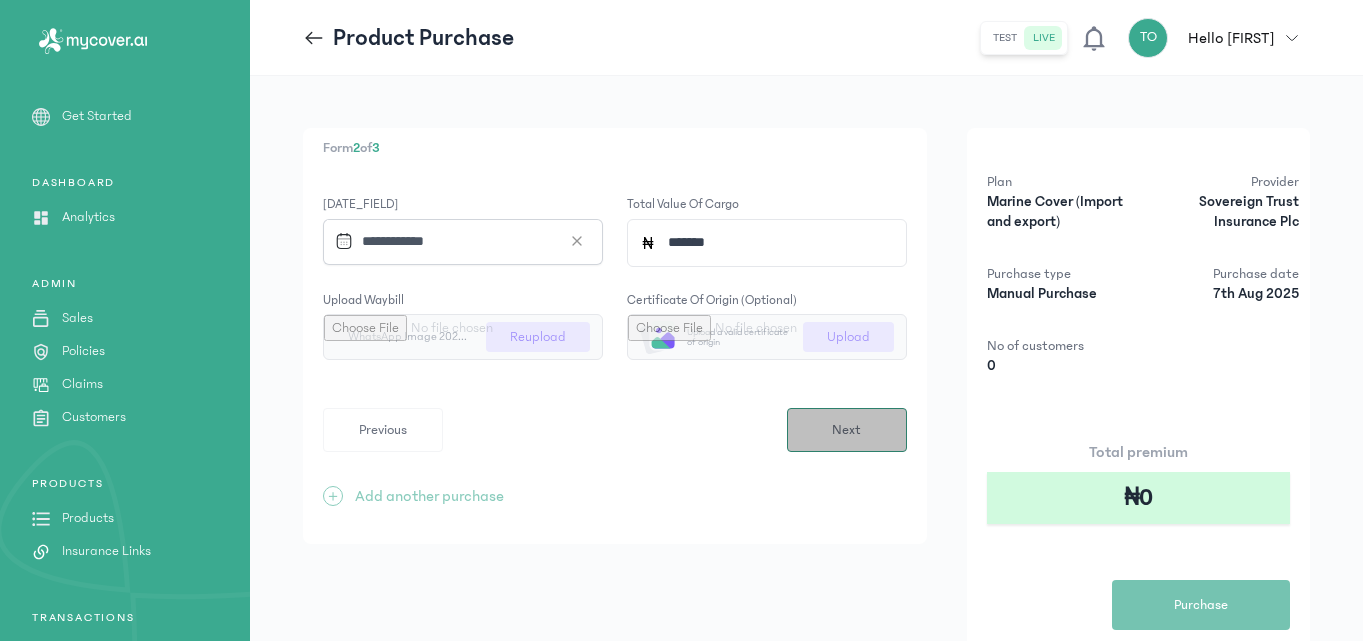 click on "Next" at bounding box center (846, 430) 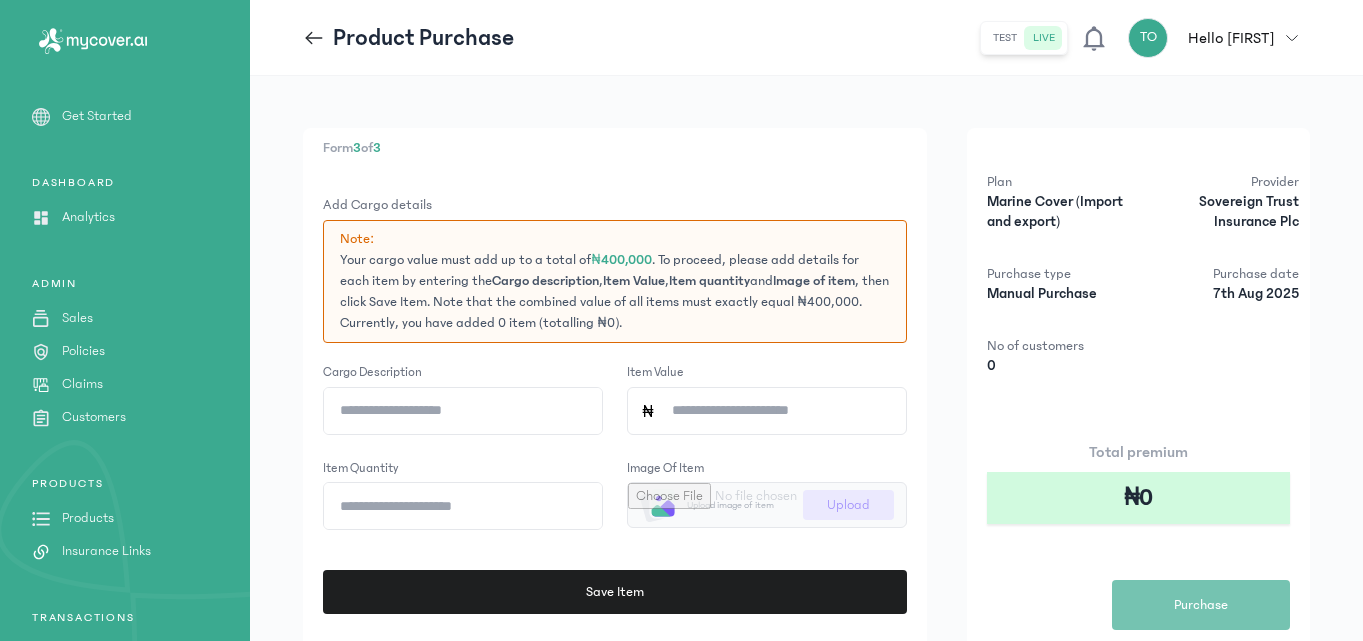 click on "Cargo description" 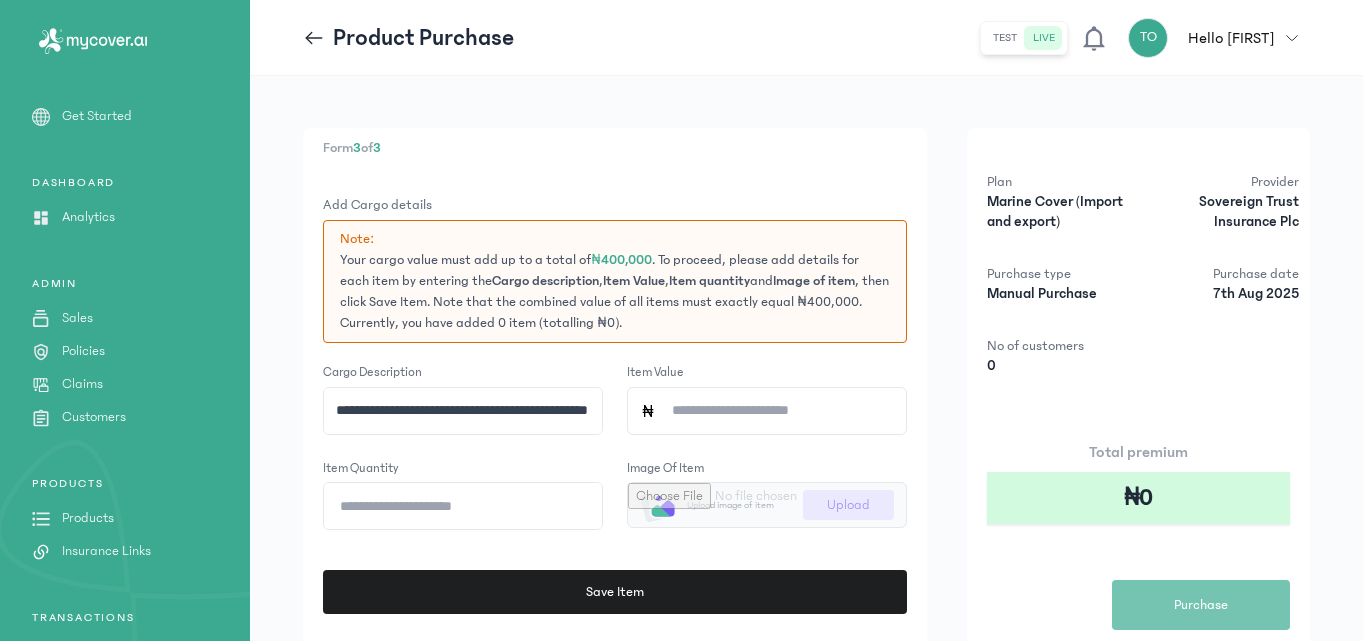 scroll, scrollTop: 0, scrollLeft: 45, axis: horizontal 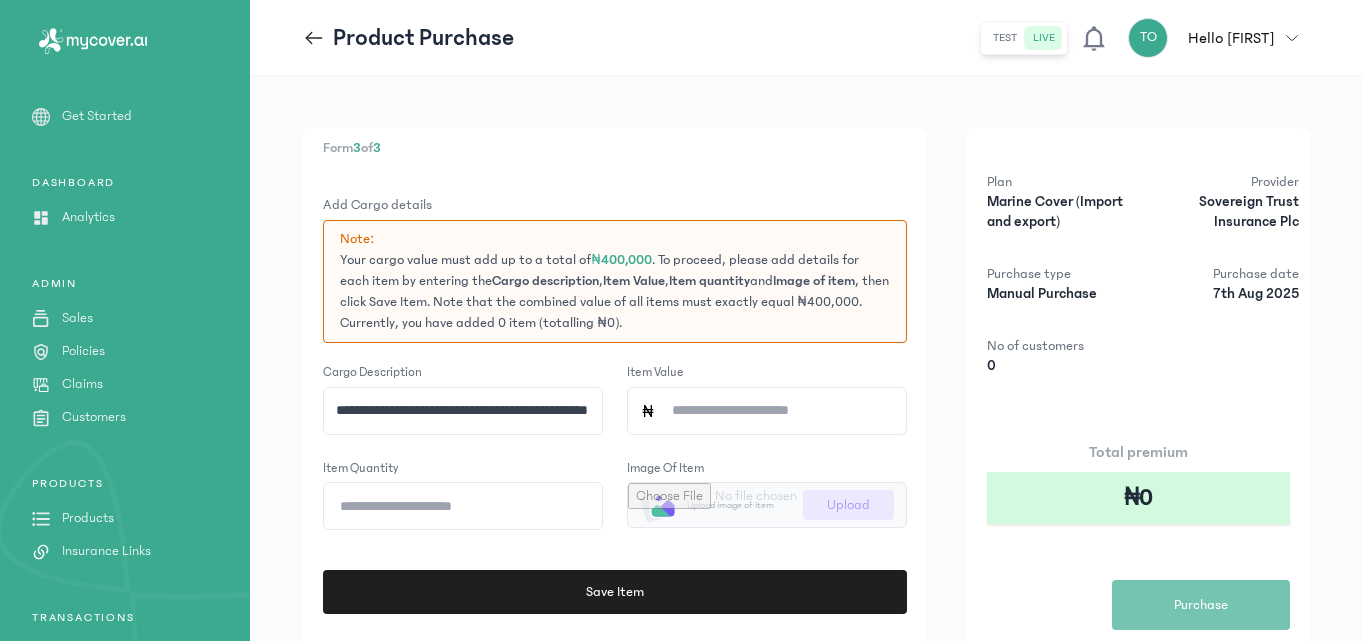 type on "**********" 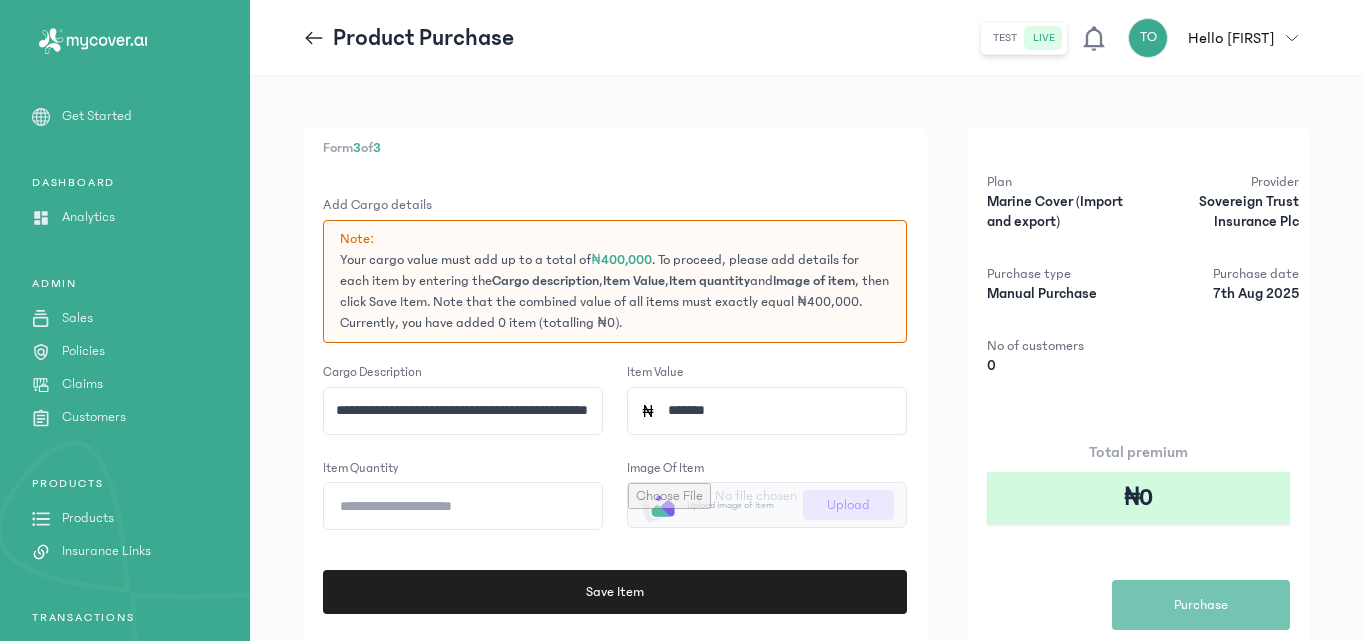 type on "*******" 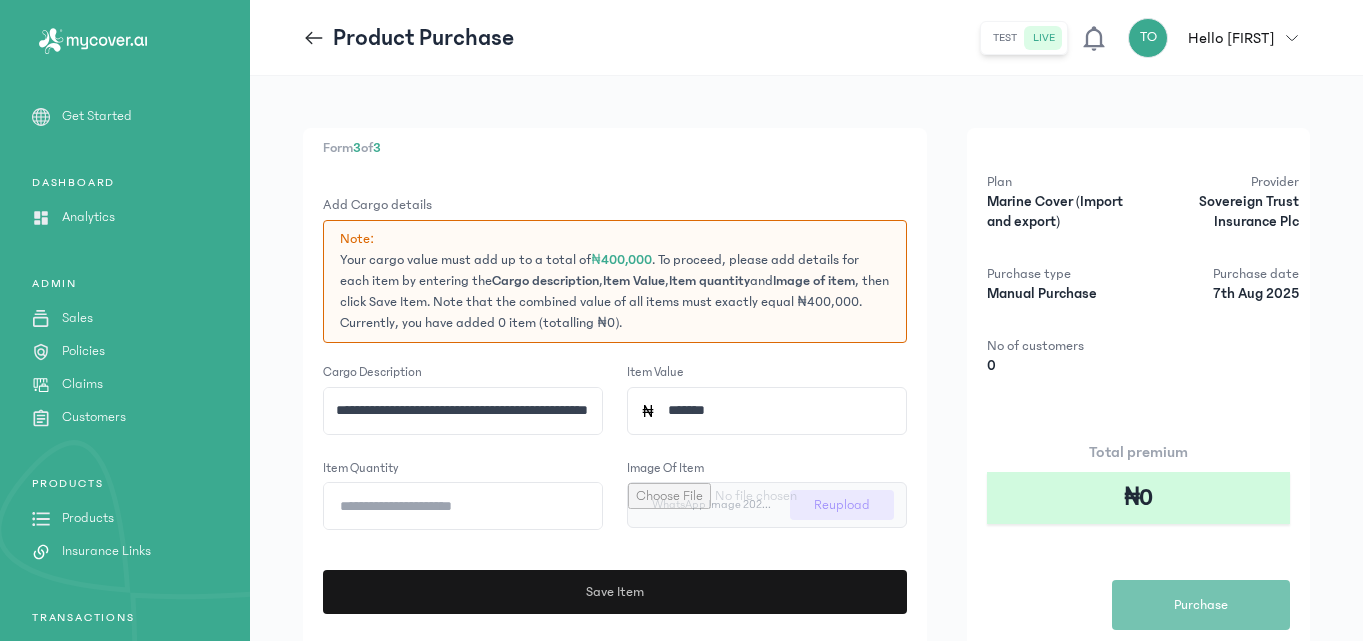 click on "Save Item" at bounding box center (609, 592) 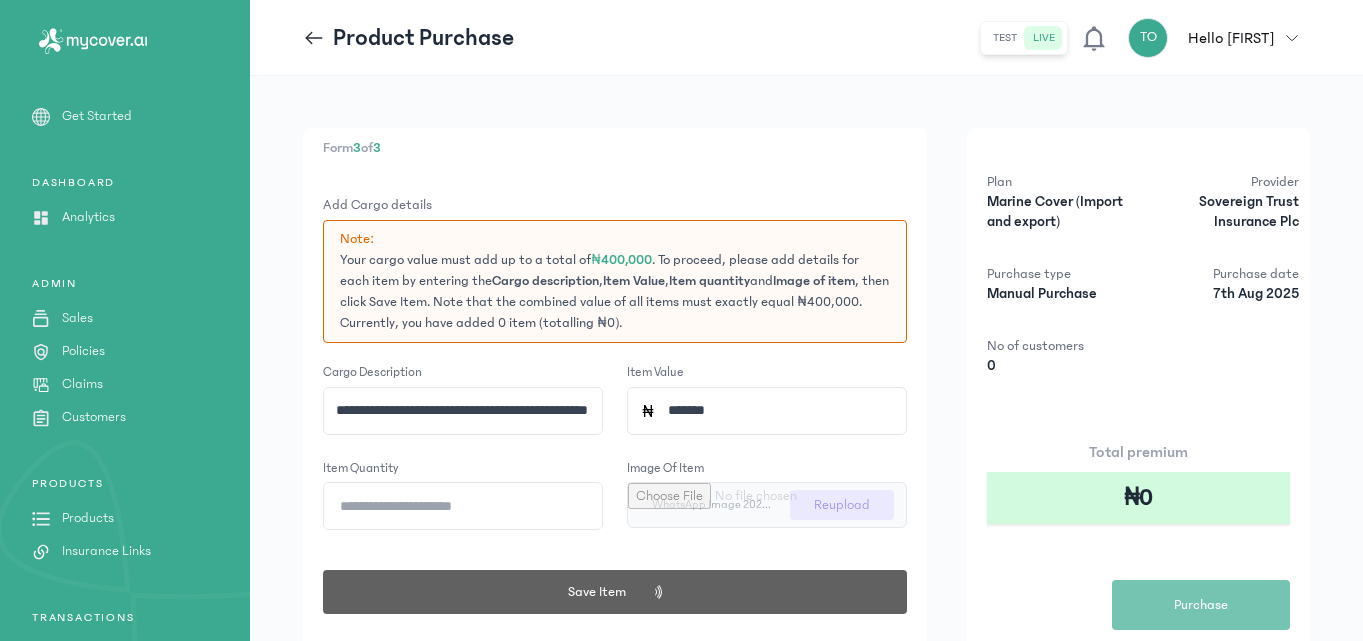 type 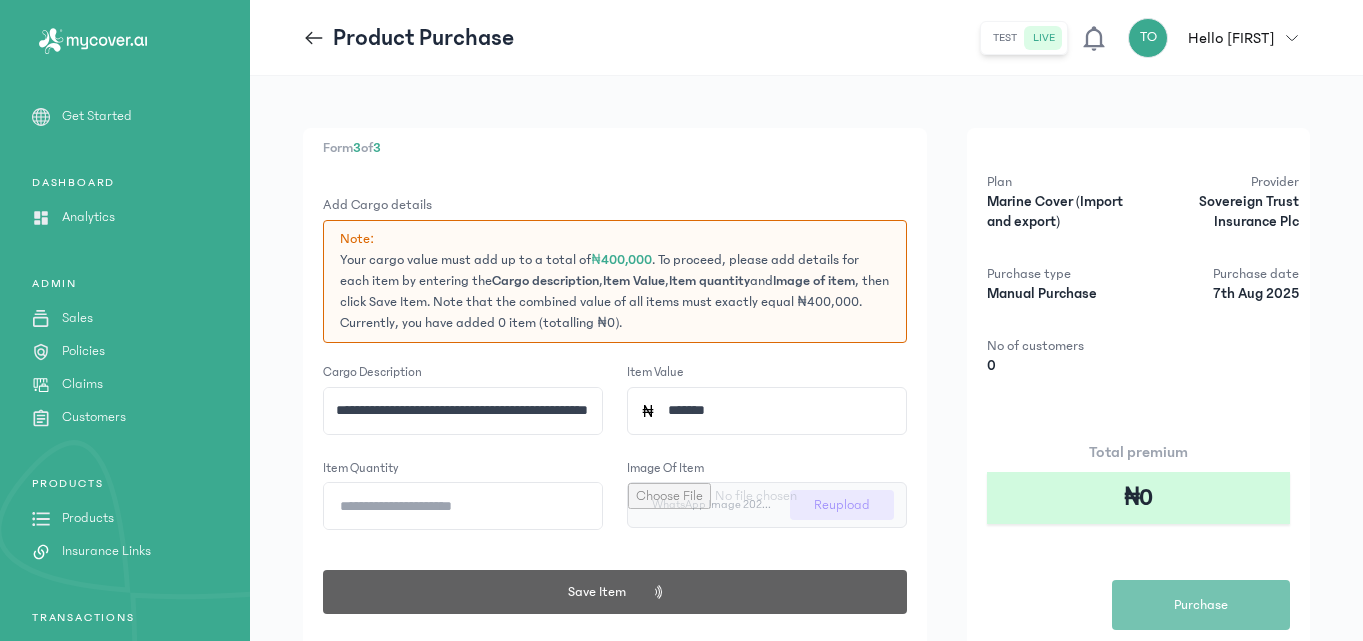 type 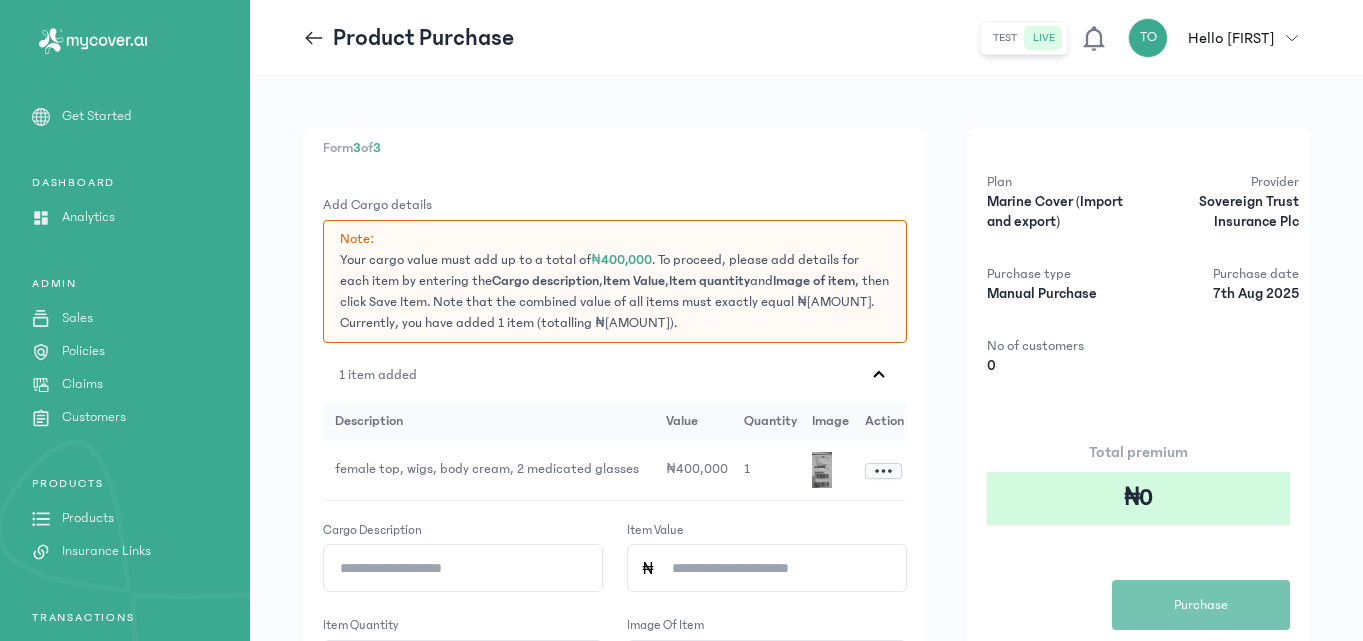 click on "Form  3  of  3 Add Cargo details Note:  Your cargo value must add up to a total of  ₦400,000 . To proceed, please add details for each item by entering the  Cargo description ,  Item Value ,  Item quantity  and  Image of item , then click Save Item. Note that the combined value of all items must exactly equal ₦400,000. Currently, you have added 1 item (totalling ₦400,000).  1 item added
description value quantity image Action female top, wigs, body cream,  2 medicated glasses ₦400,000 1
Cargo description Item Value Item quantity Image of item
Upload image of item Upload  Save Item   Previous  Save  +  Add another purchase Plan Marine Cover (Import and export) Provider Sovereign Trust Insurance Plc Purchase type Manual Purchase Purchase date 7th Aug 2025 No of customers 0 Total premium ₦0  Purchase" 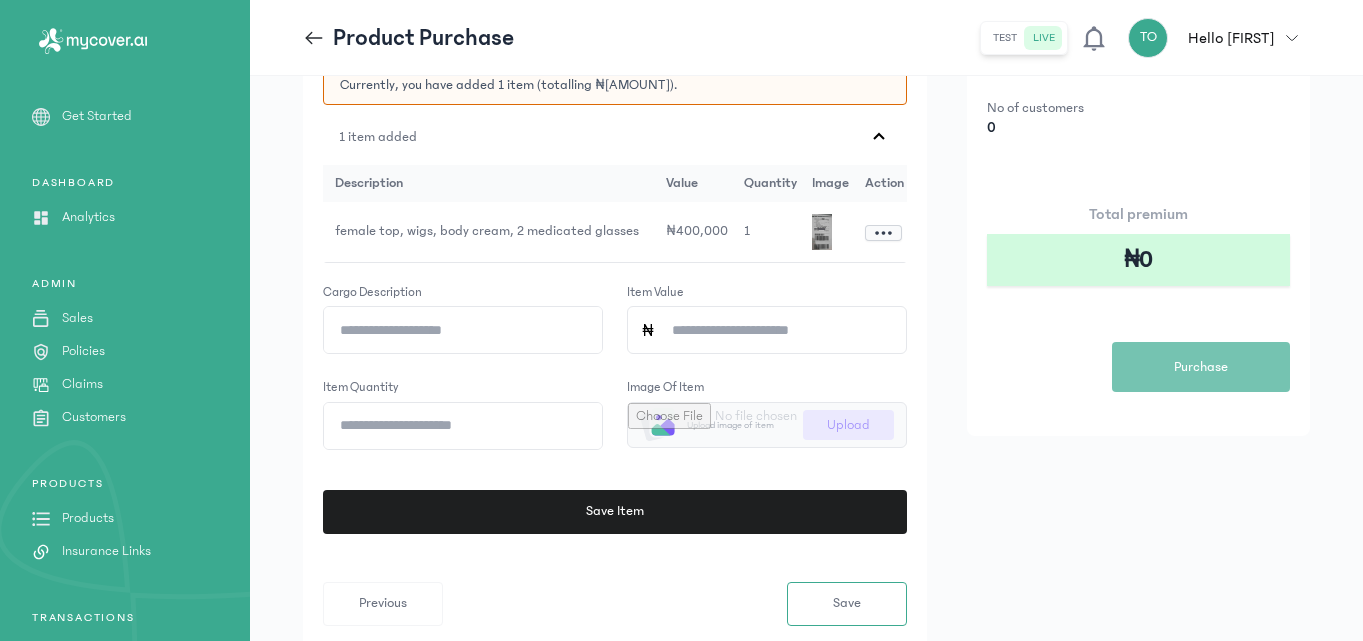 scroll, scrollTop: 240, scrollLeft: 0, axis: vertical 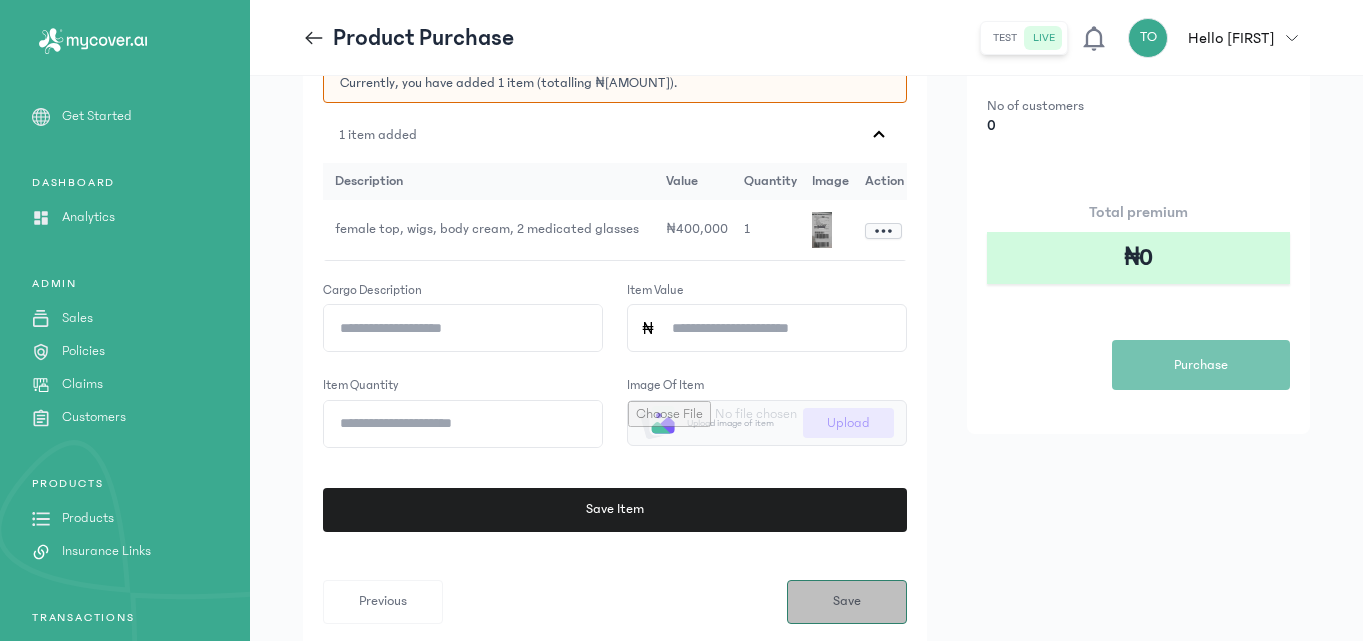 click on "Save" at bounding box center (847, 602) 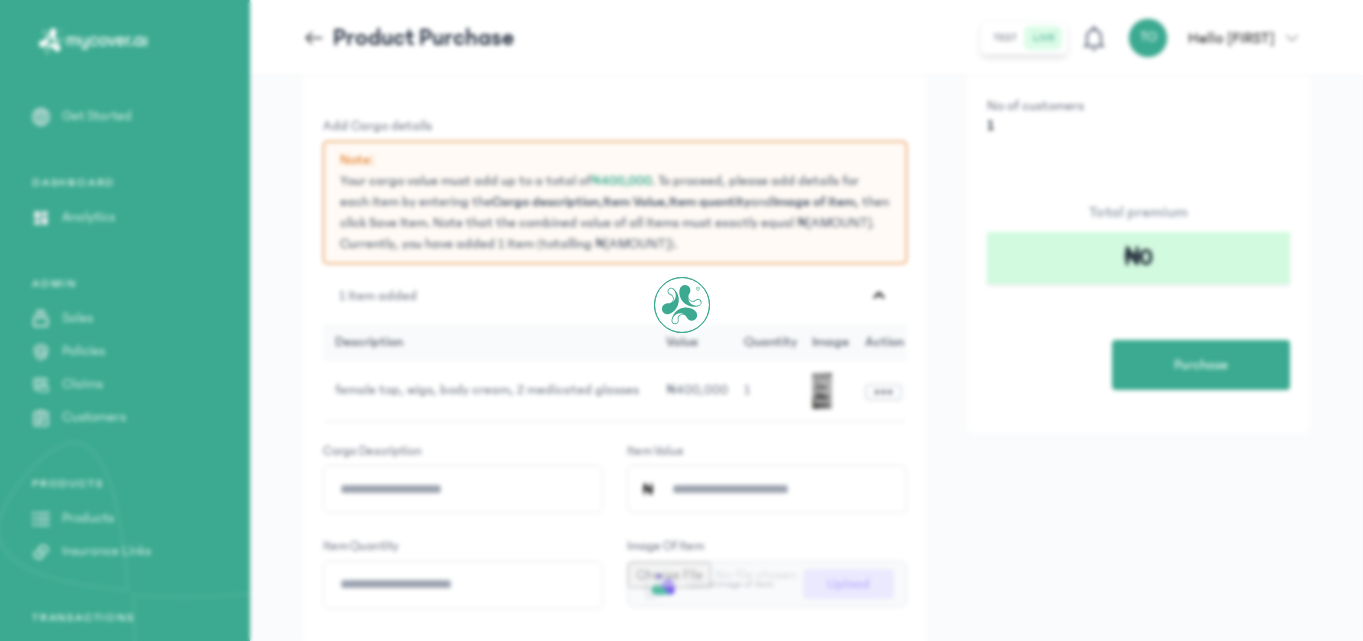 scroll, scrollTop: 0, scrollLeft: 0, axis: both 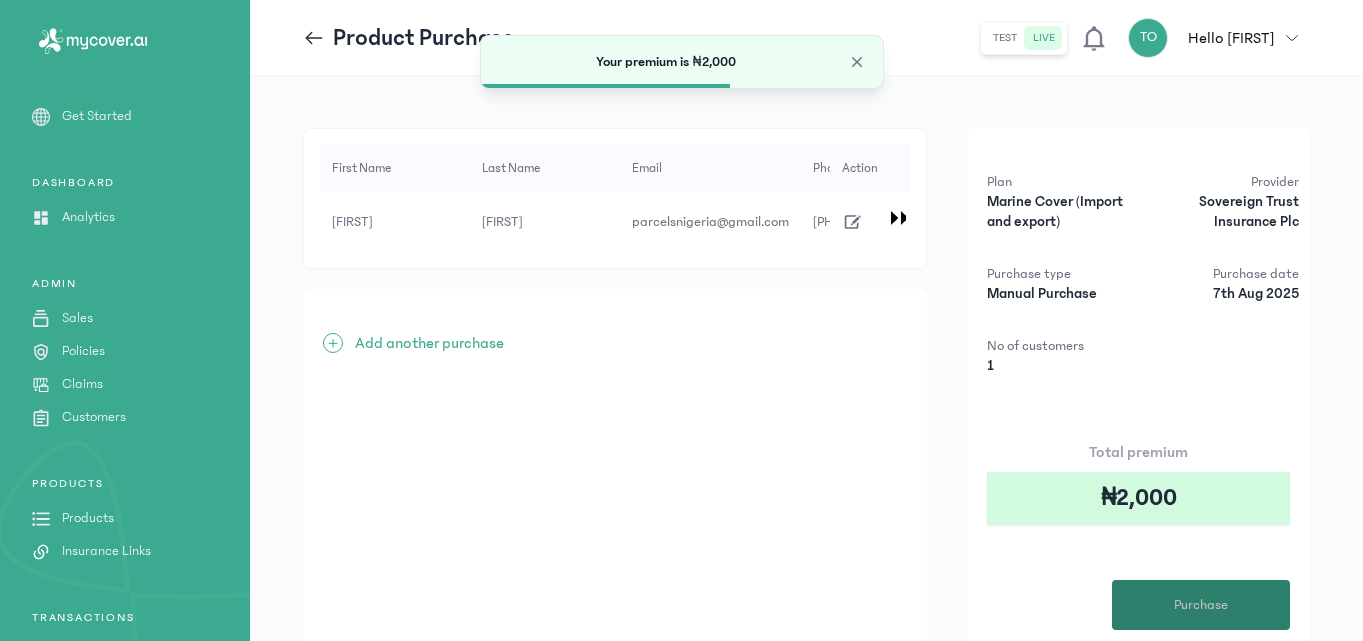 click on "Purchase" at bounding box center (1201, 605) 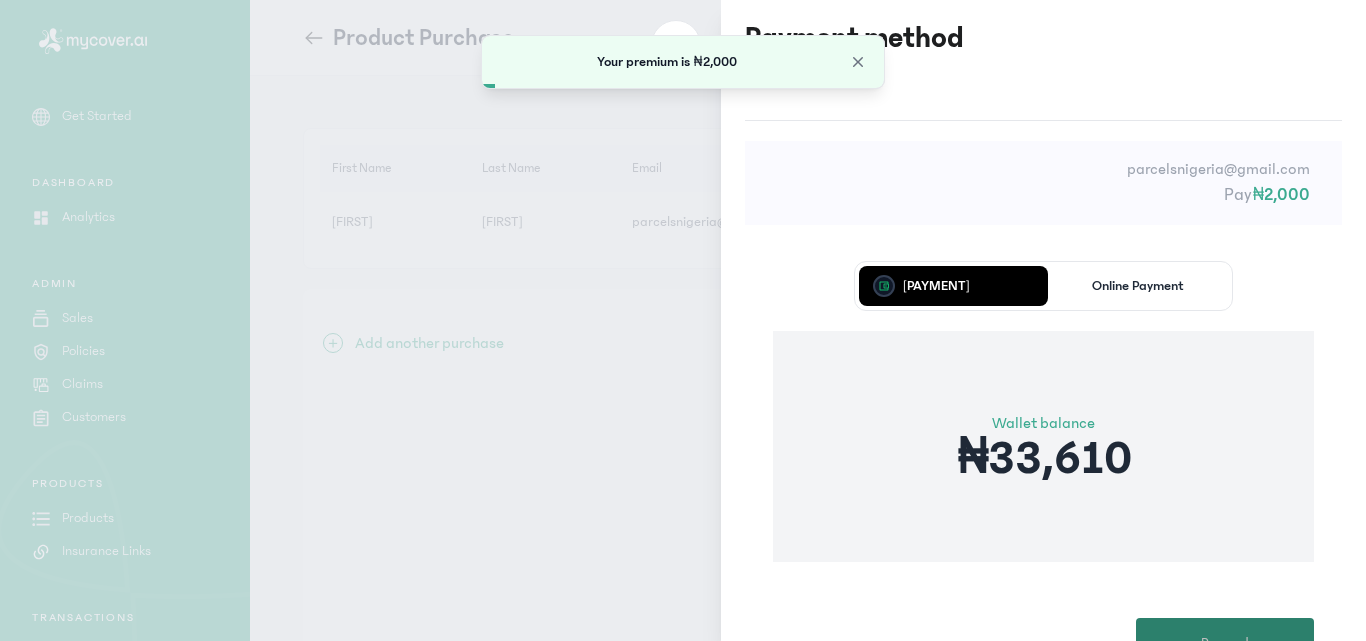 click on "Proceed" at bounding box center [1225, 643] 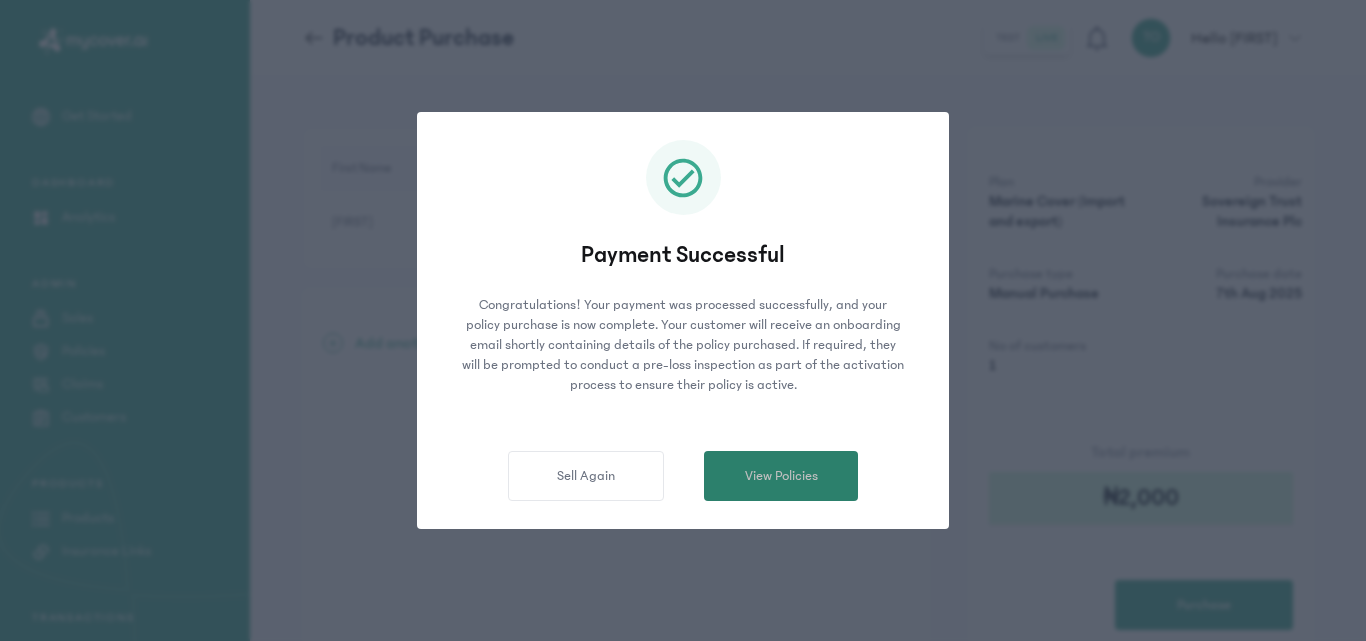 click on "View Policies" at bounding box center [781, 476] 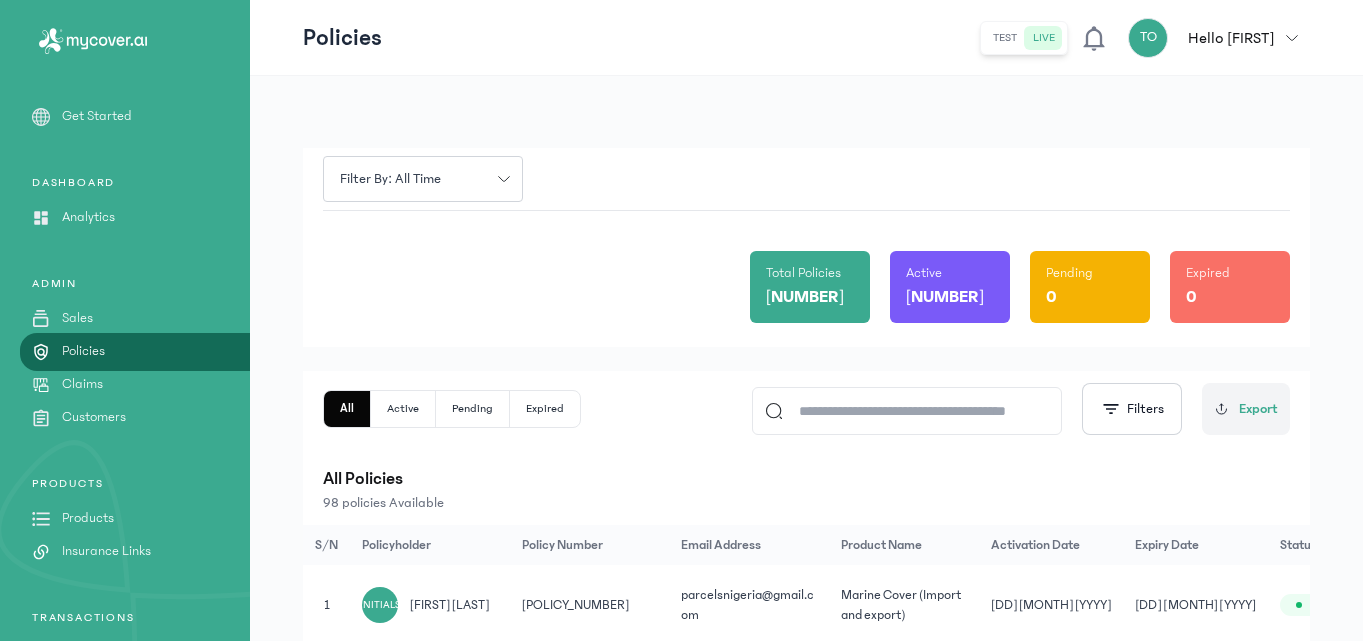 click on "Total Policies 98 Active 98 Pending 0 Expired 0" 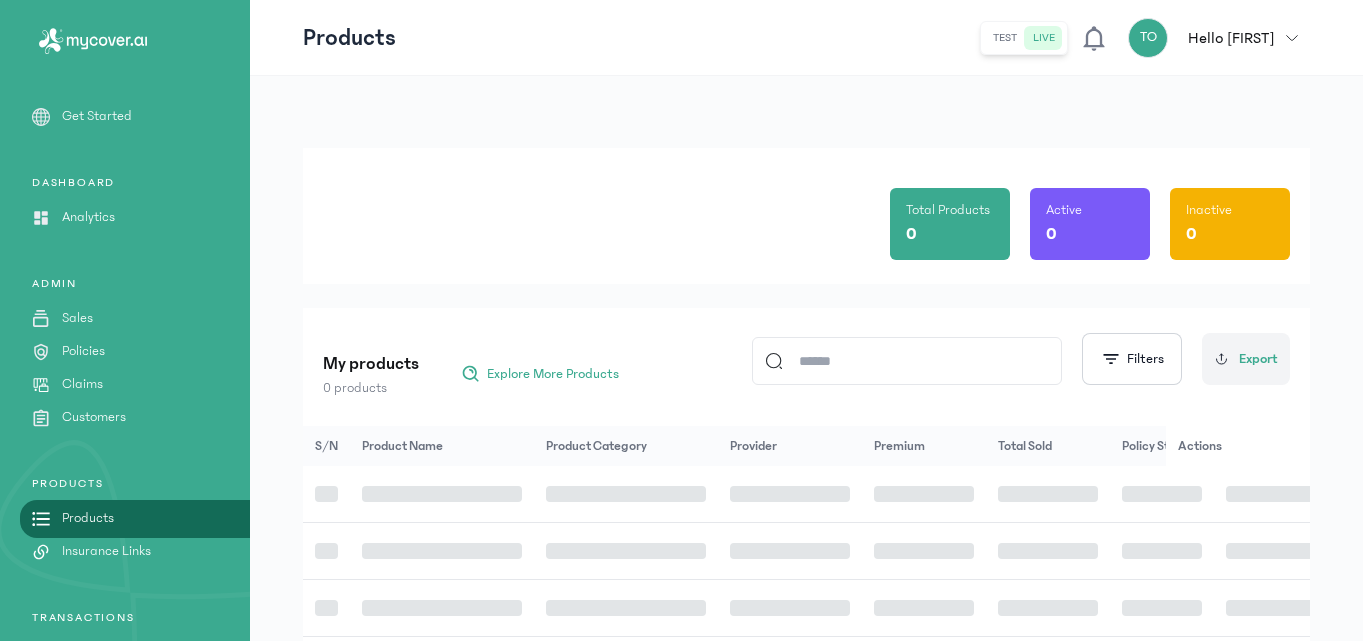 click on "Products" at bounding box center [88, 518] 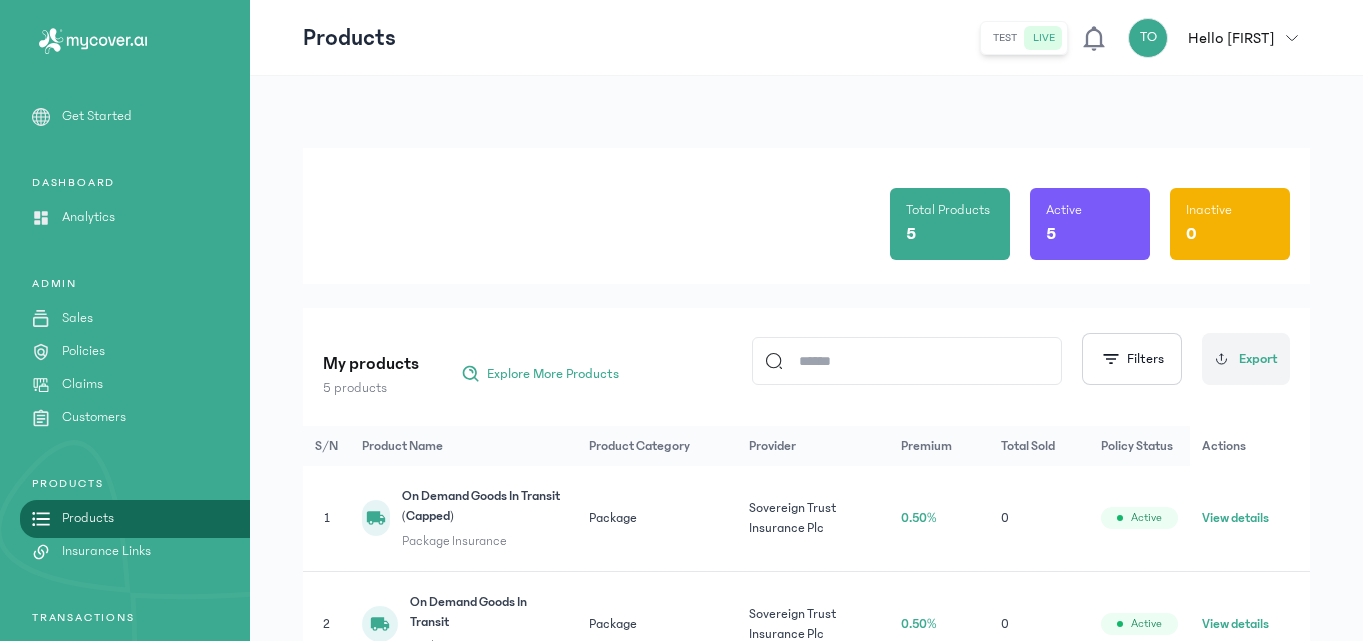 click on "Total Products 5 Active 5 Inactive 0" 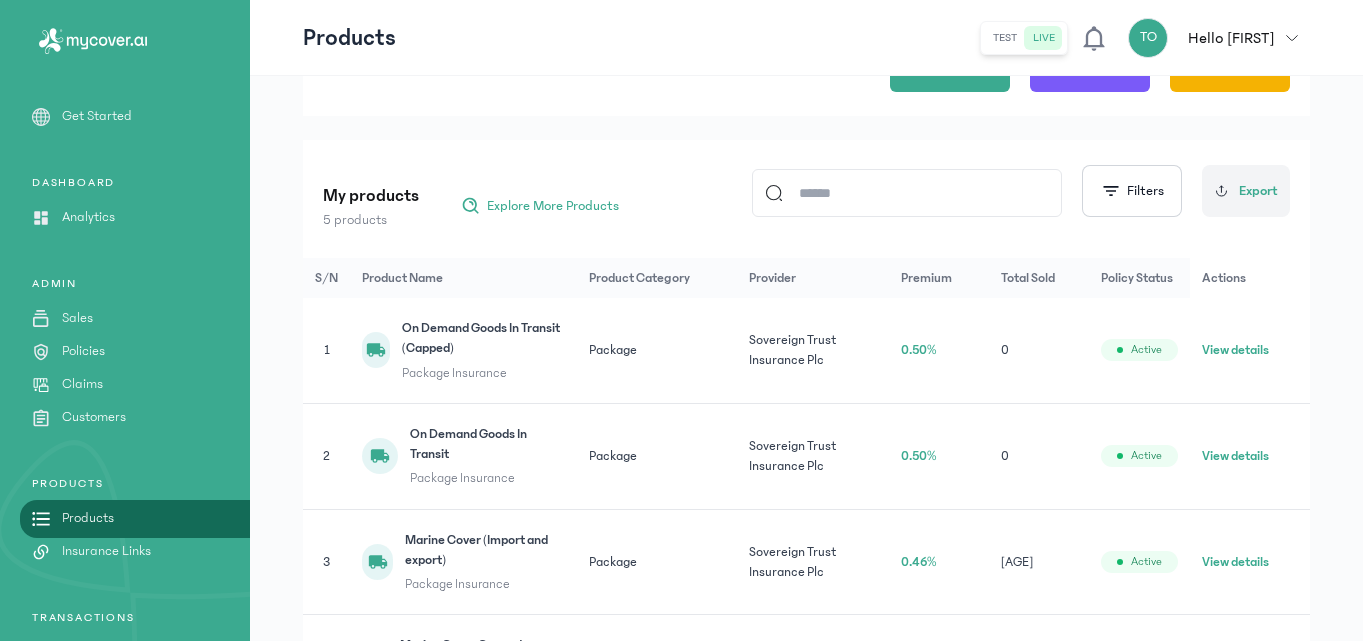 scroll, scrollTop: 200, scrollLeft: 0, axis: vertical 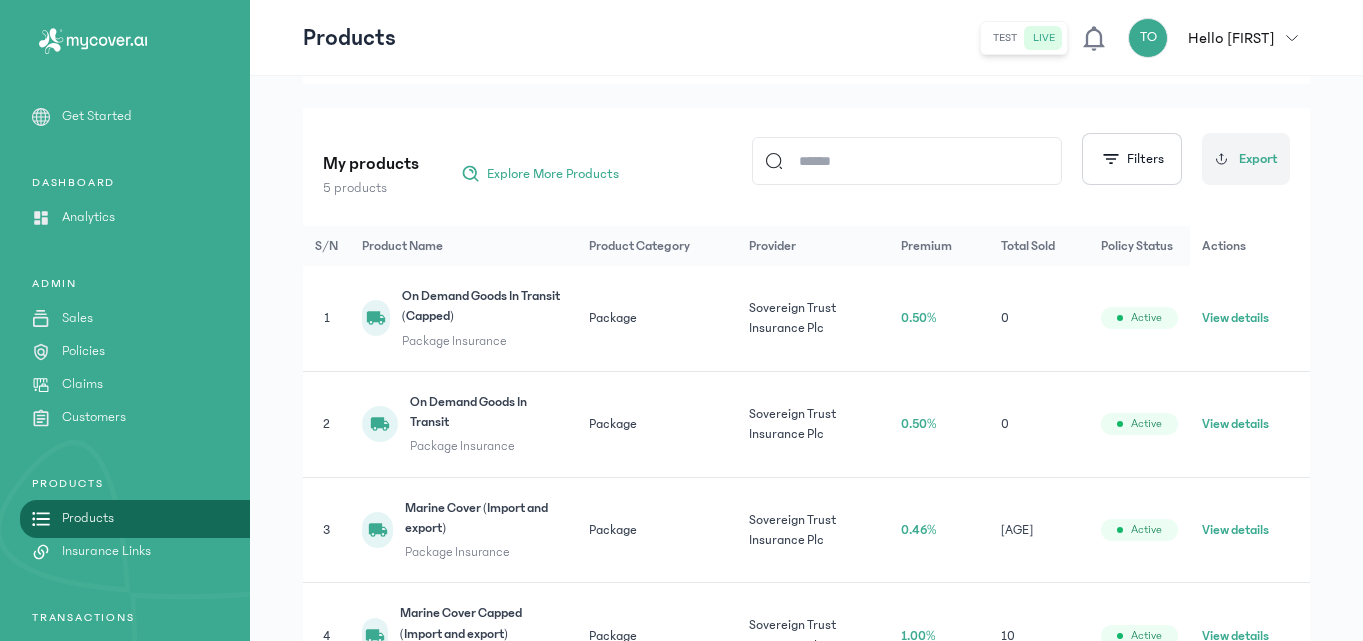 click on "View details" 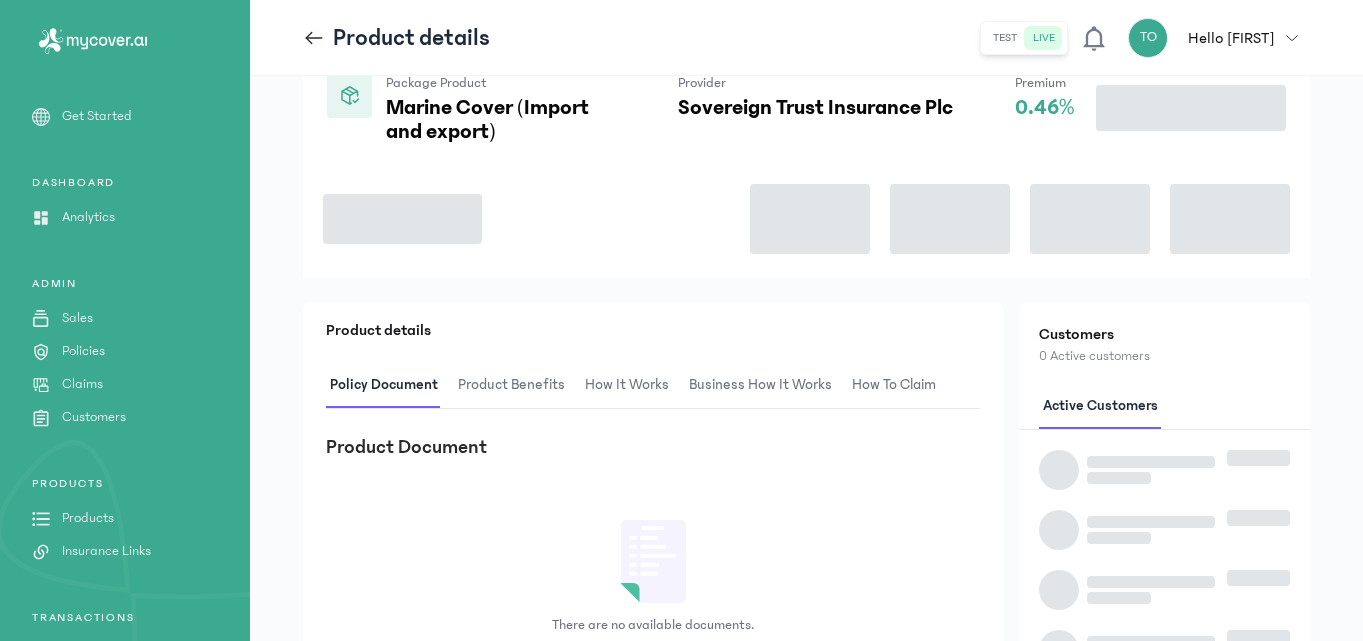 scroll, scrollTop: 0, scrollLeft: 0, axis: both 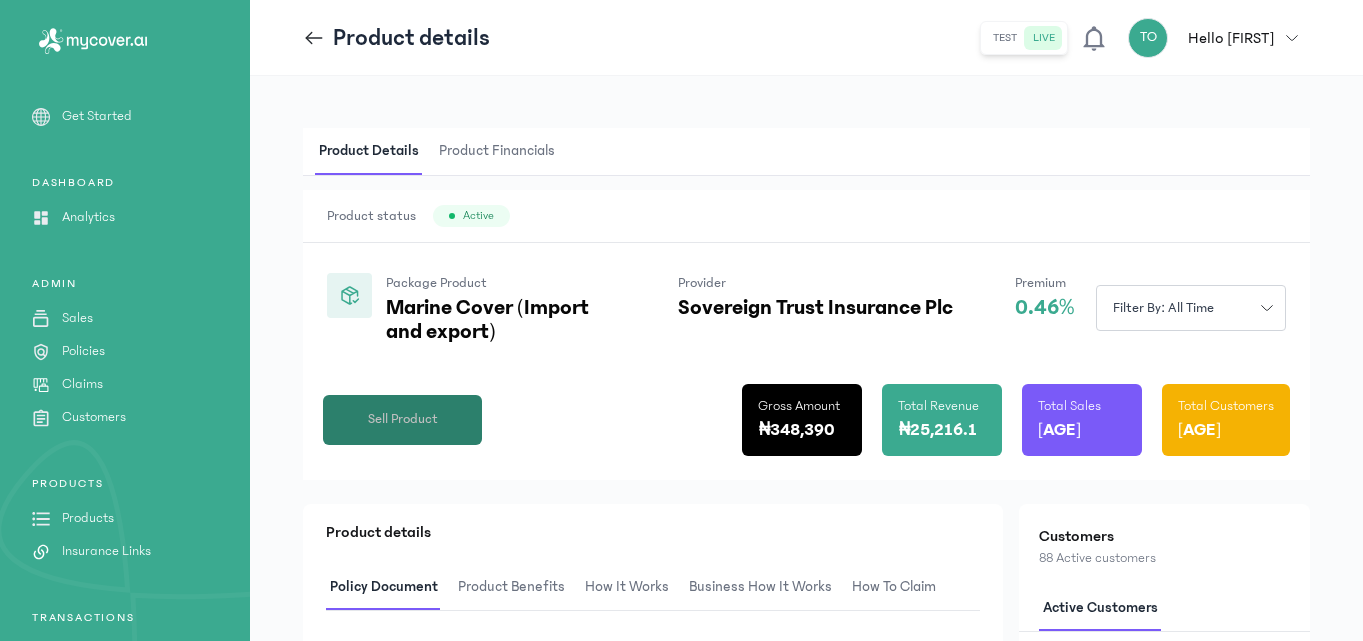 click on "Sell Product" at bounding box center (403, 419) 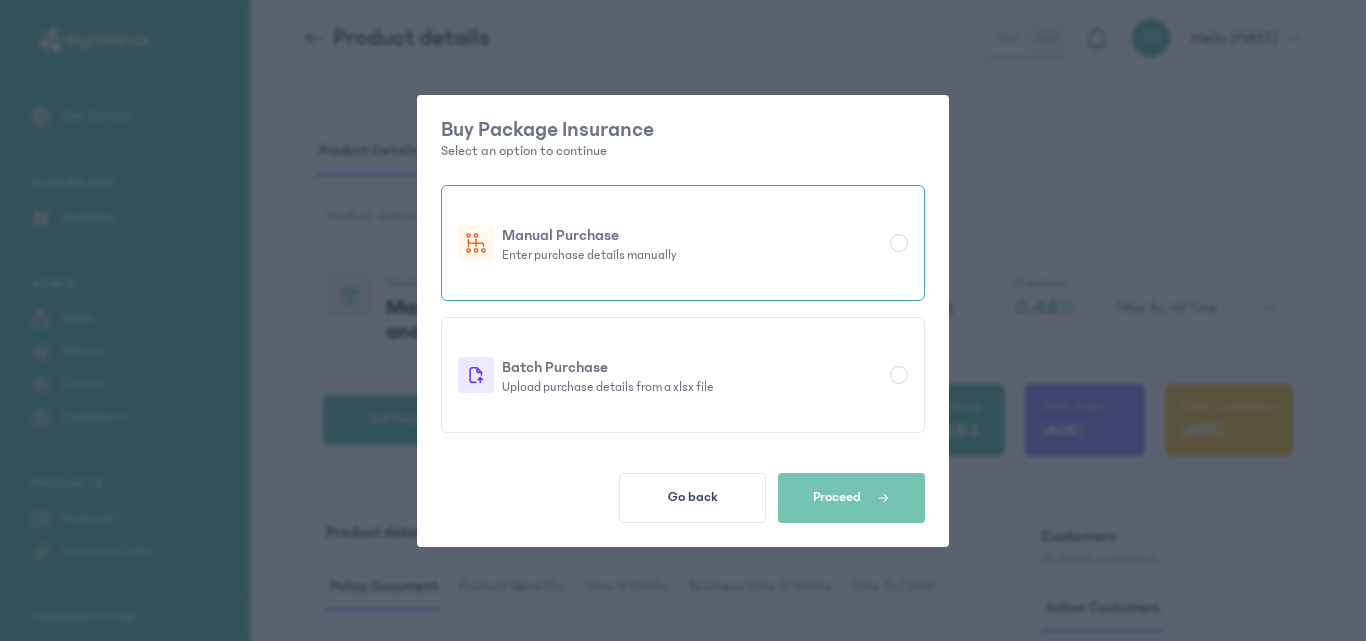 click at bounding box center (899, 243) 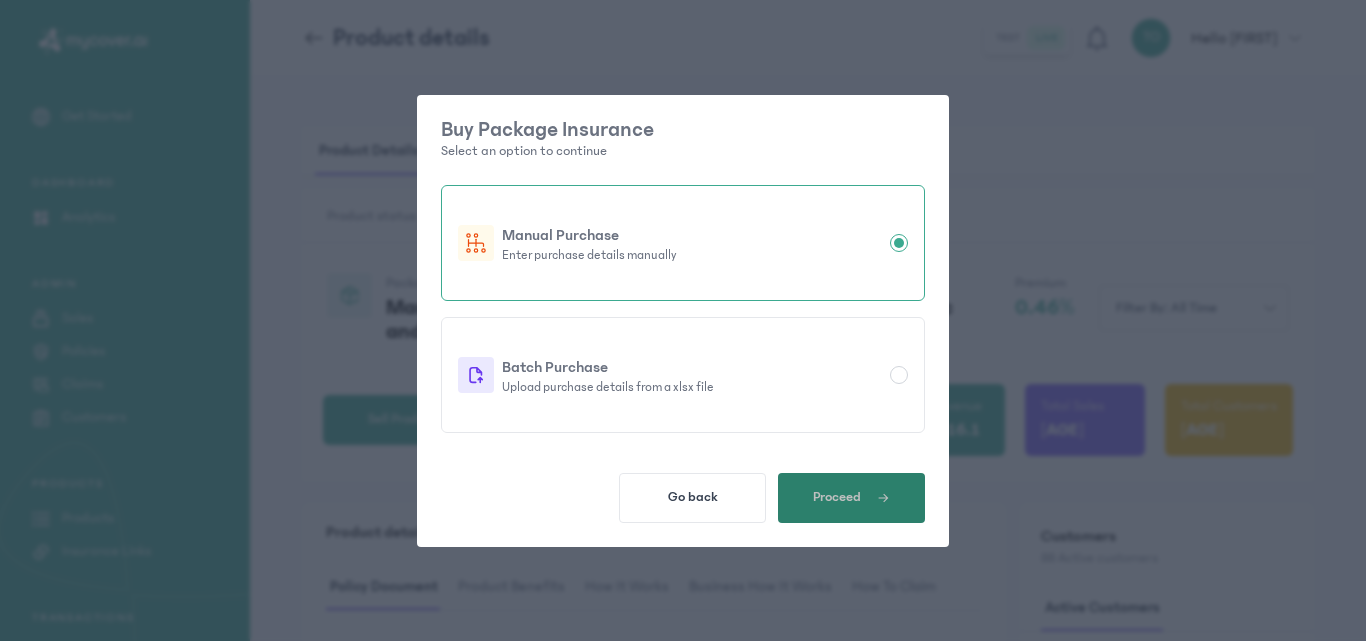 click on "Proceed" 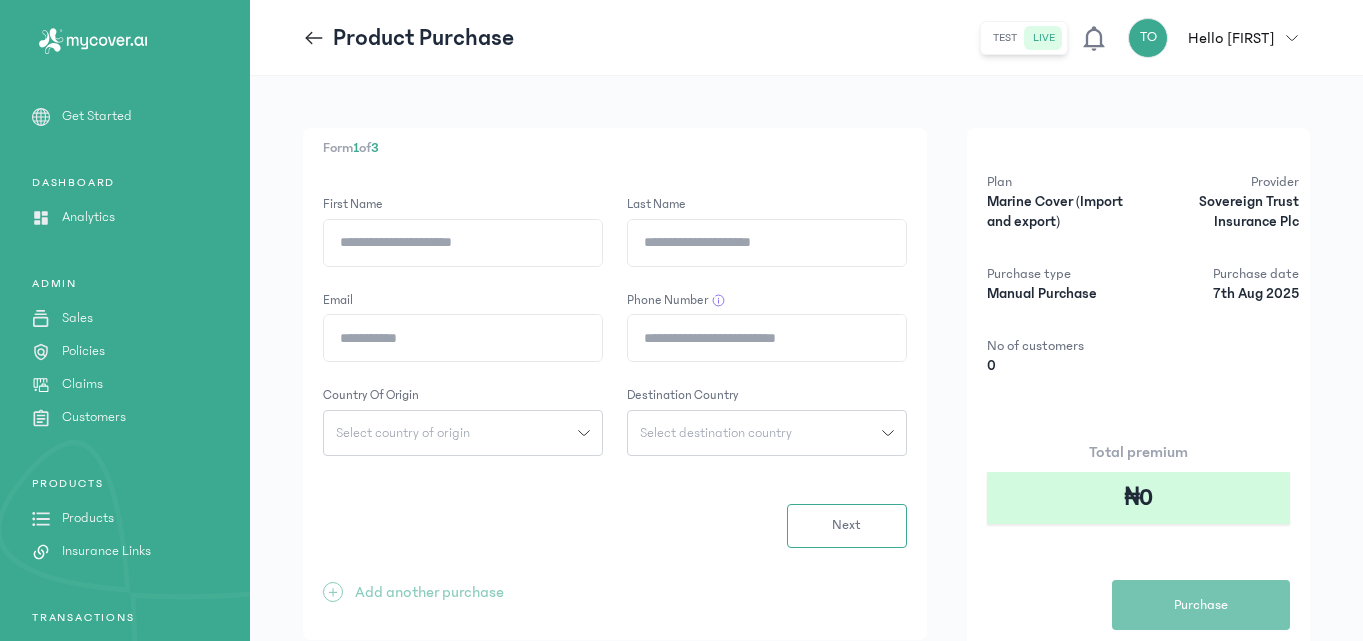 click on "First Name" 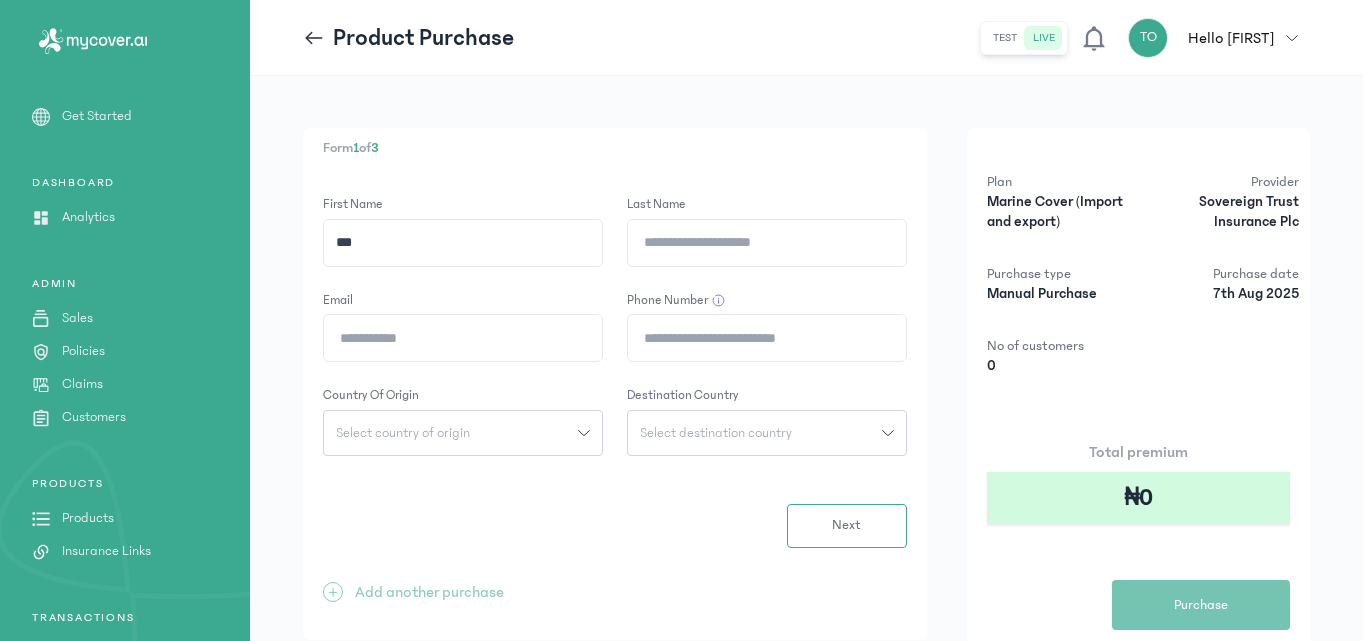 type on "**" 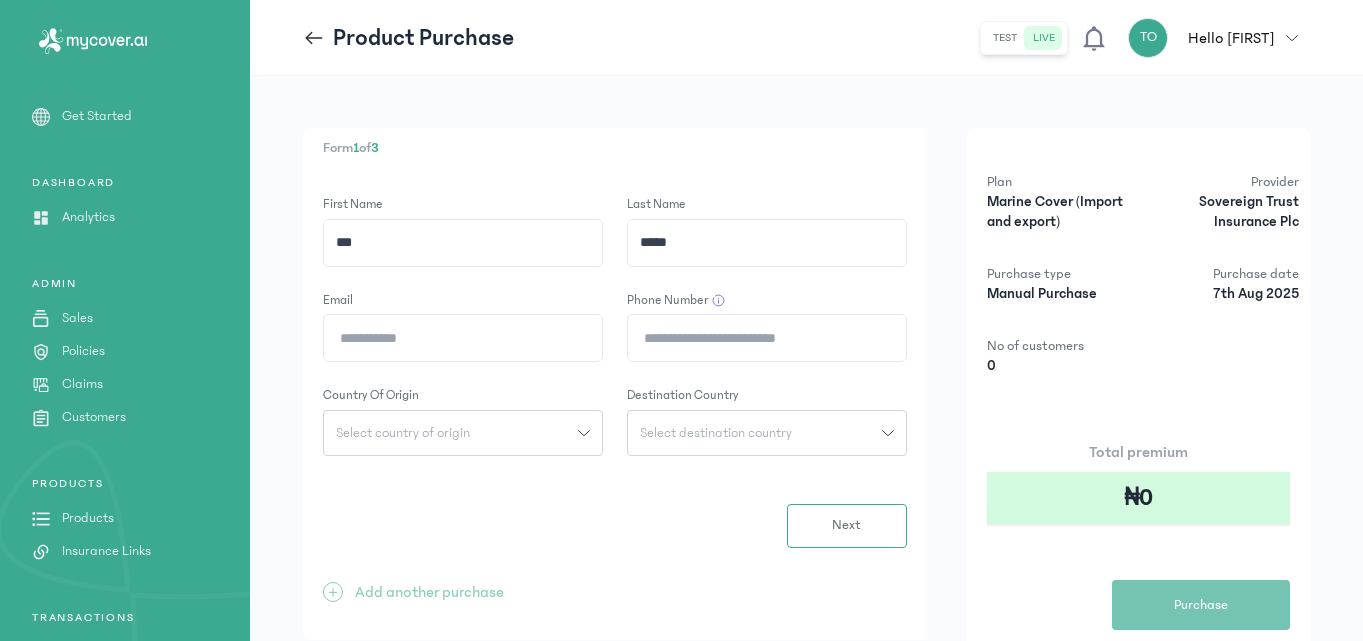 type on "[MASKED]" 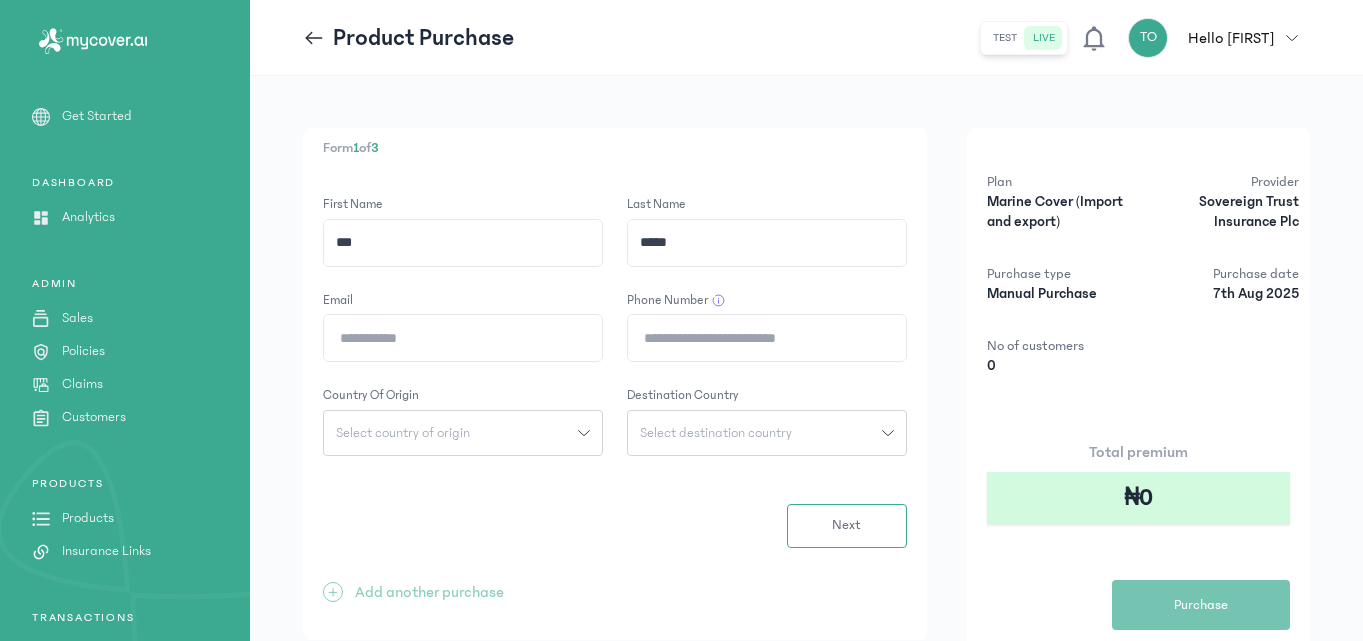 click on "Email" 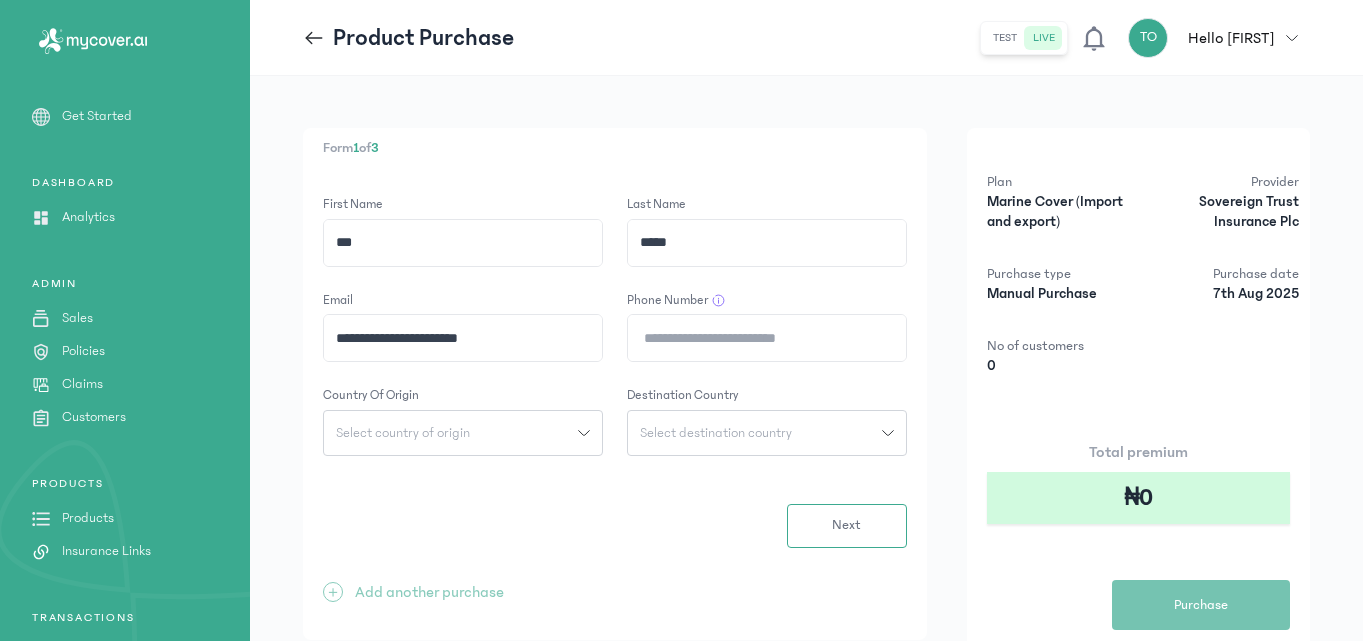 click on "Phone Number" 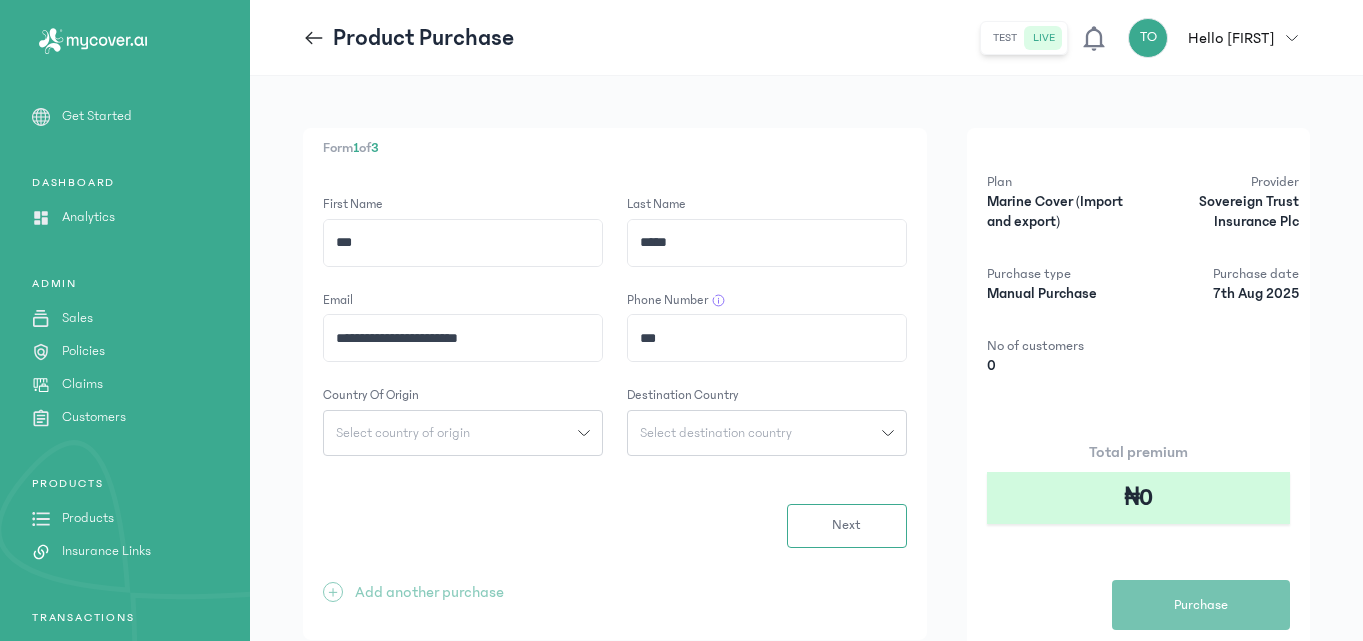 type on "[MASKED]" 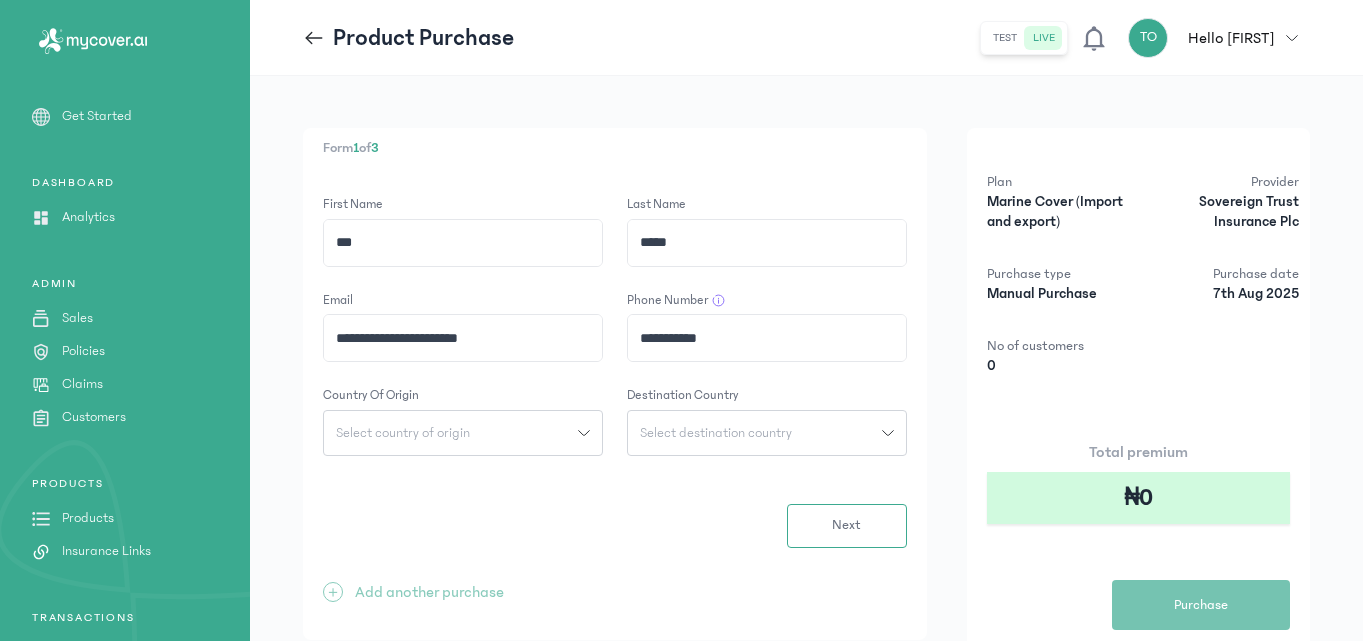 click on "Select country of origin" 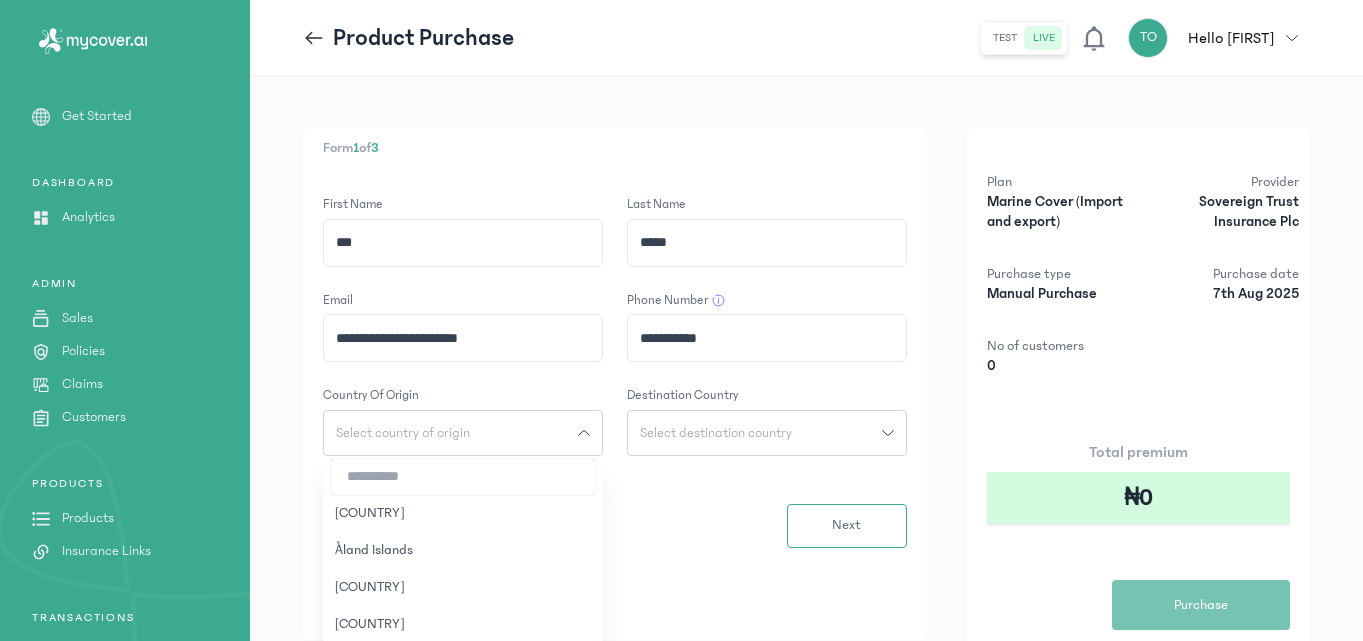 click at bounding box center (463, 477) 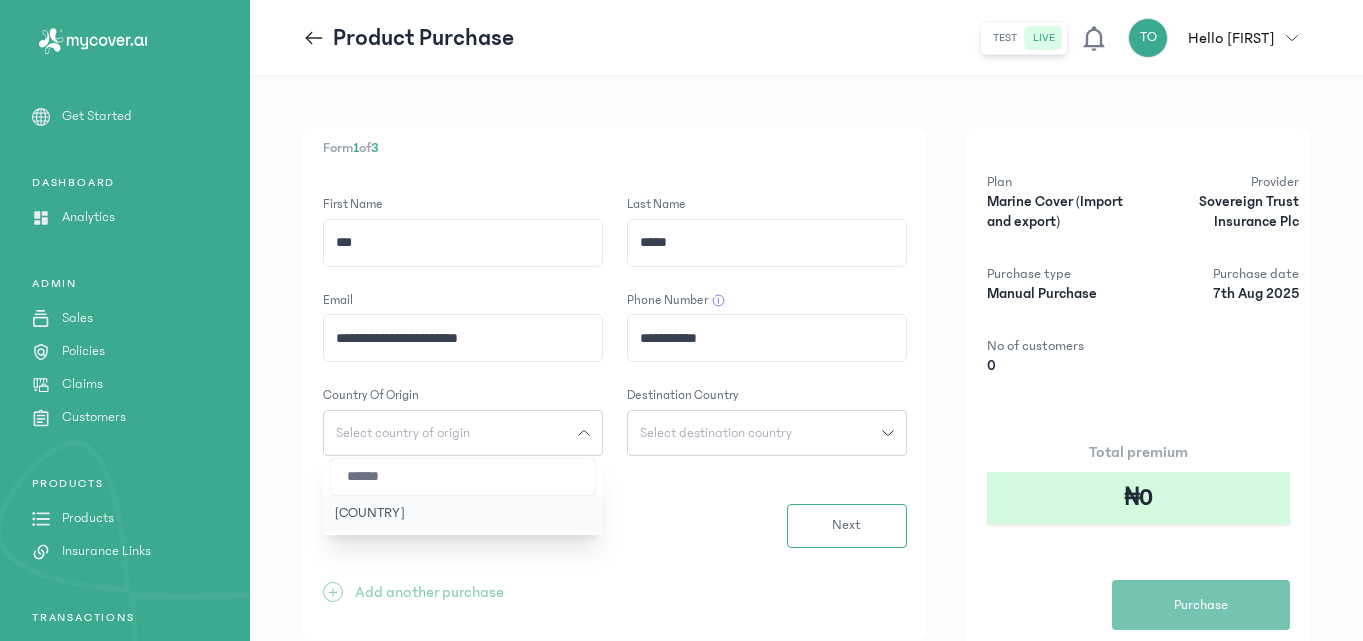 type on "******" 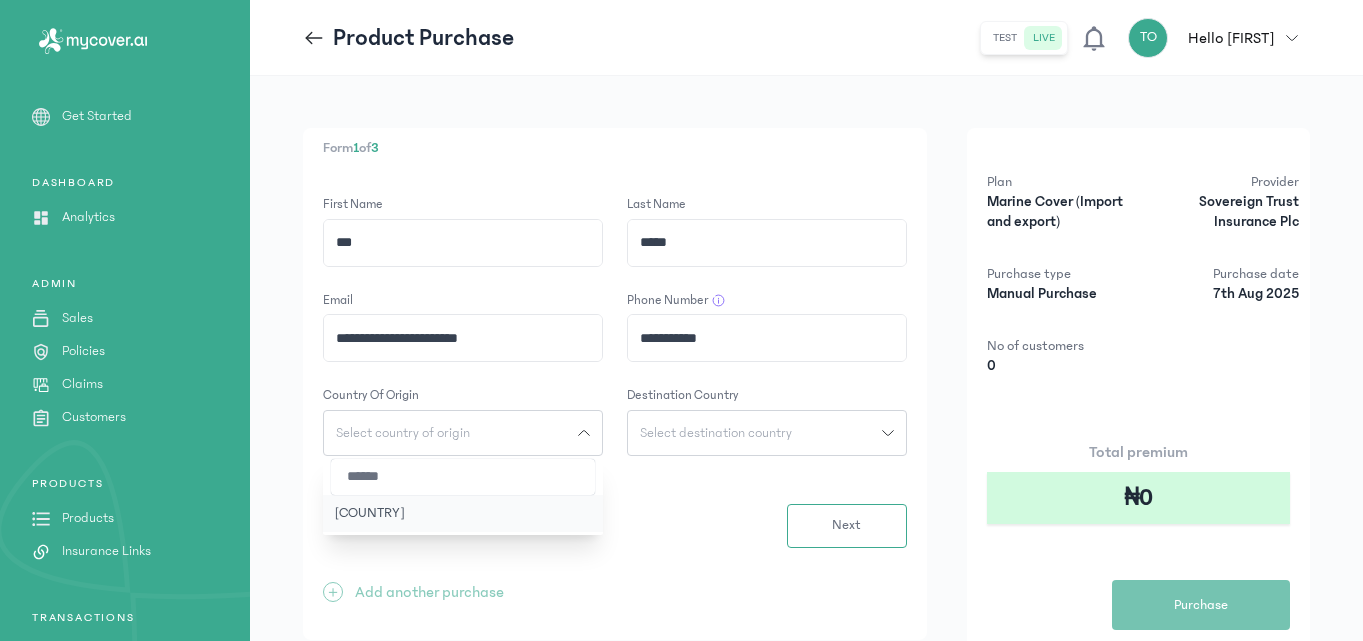 click on "[COUNTRY]" 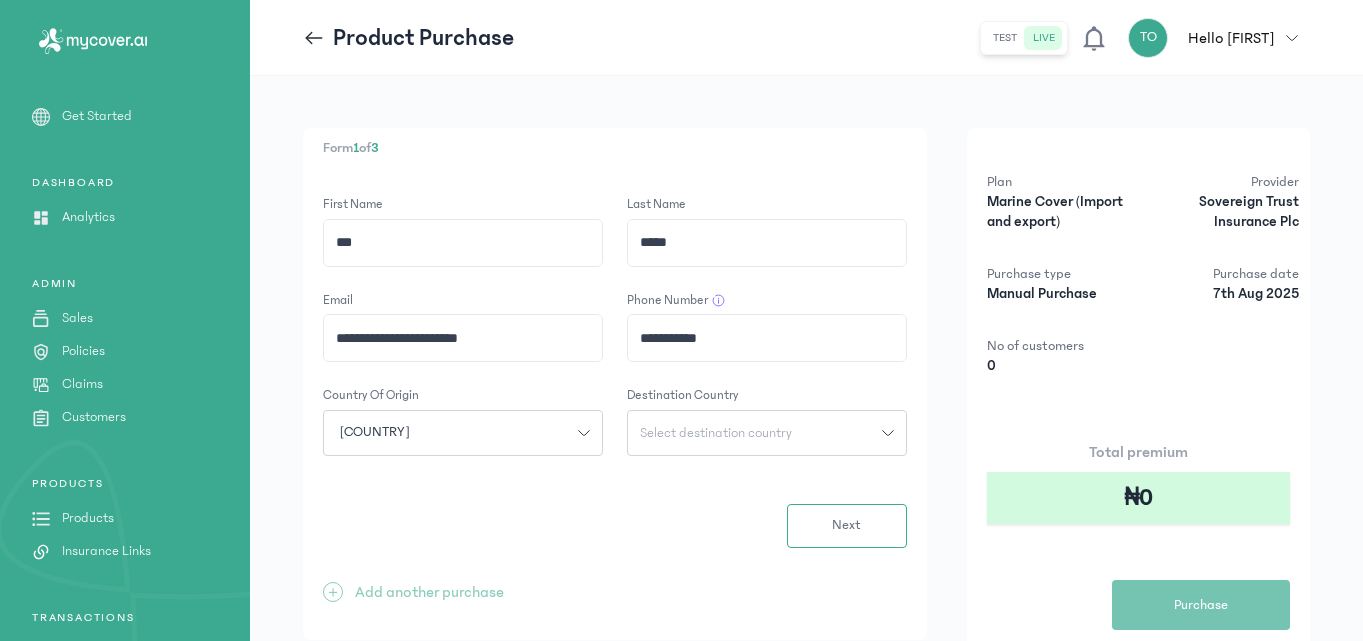 click on "Select destination country" 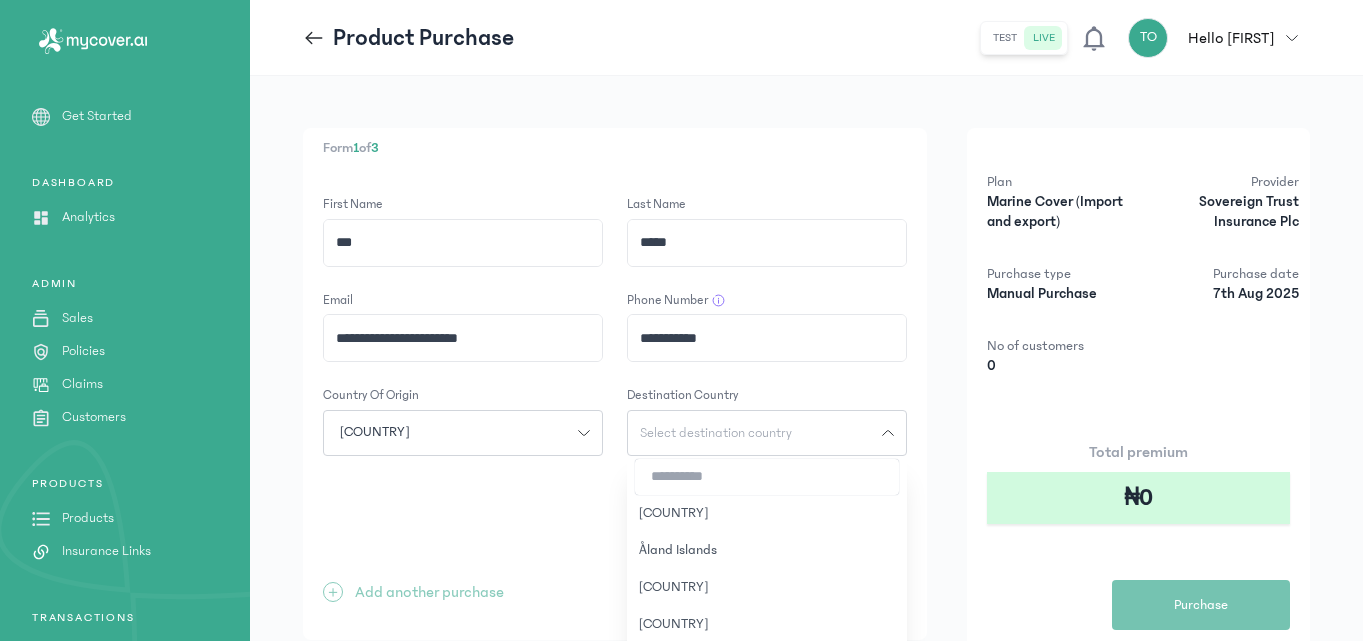 click at bounding box center (767, 477) 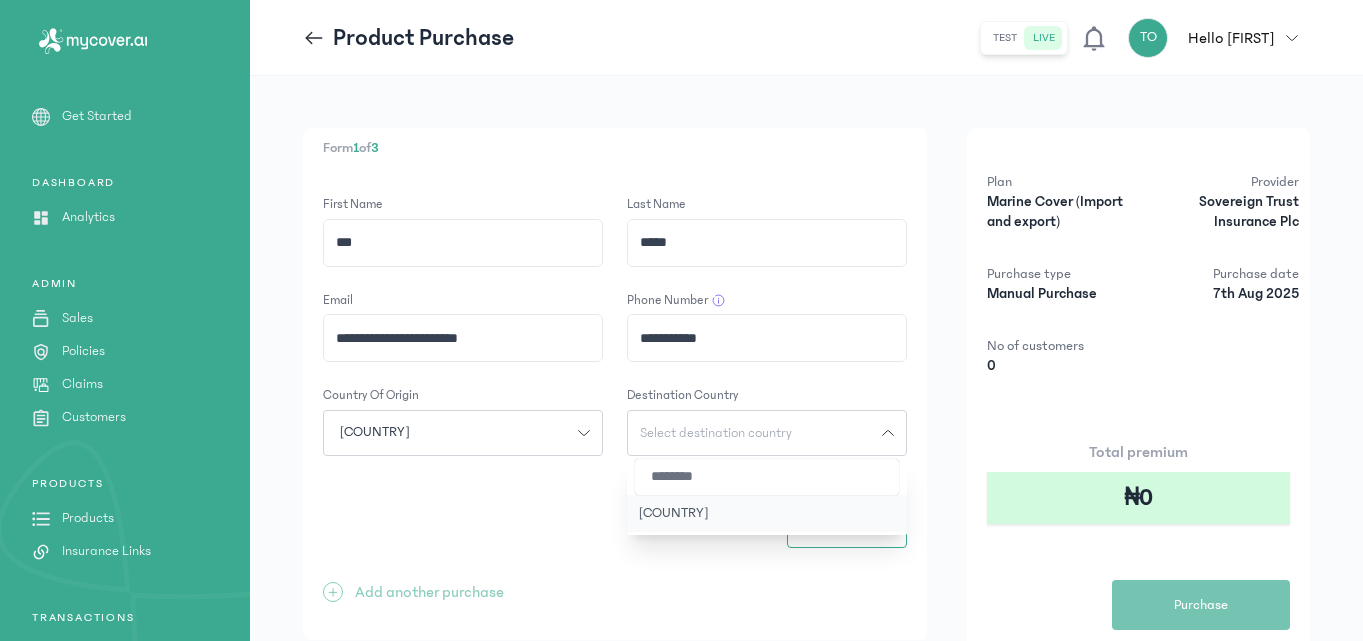 type on "********" 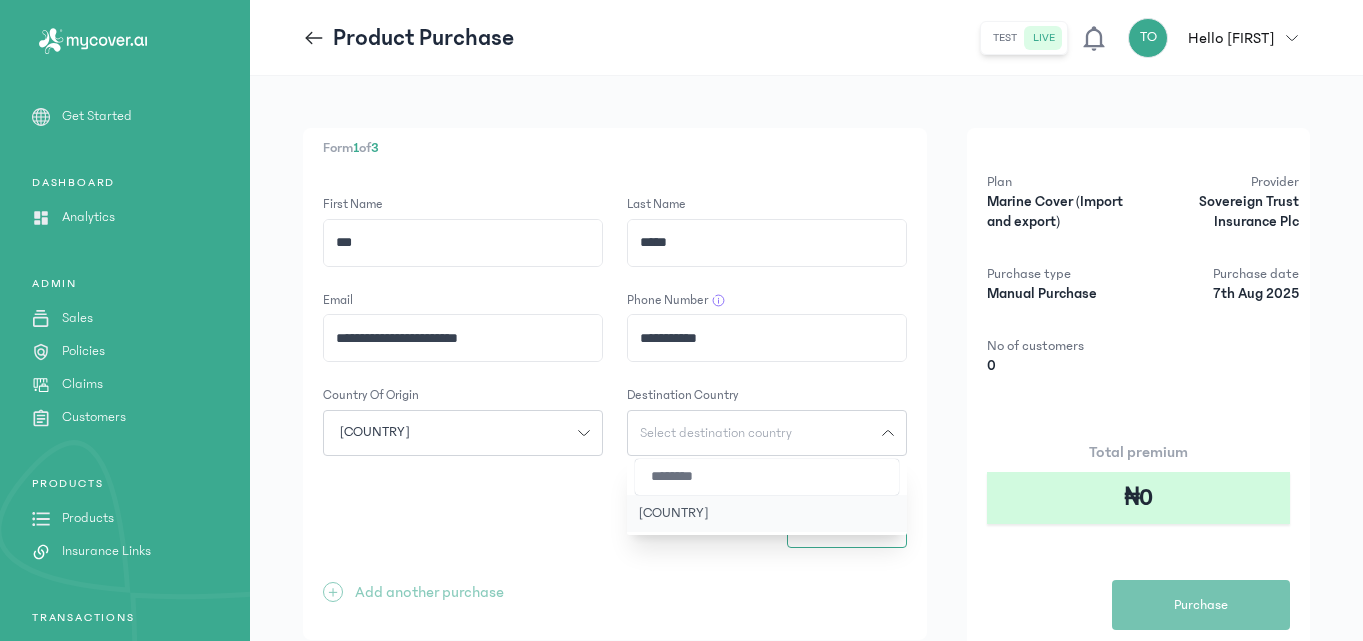 click on "[COUNTRY]" 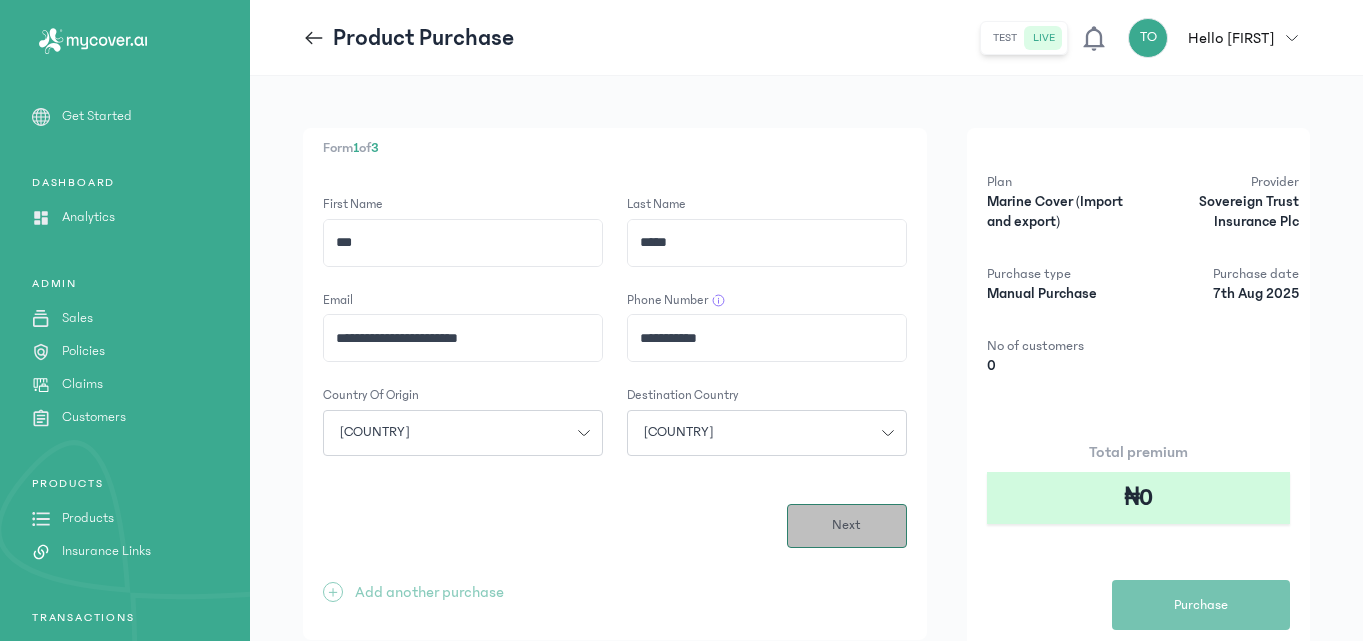 click on "Next" at bounding box center [847, 526] 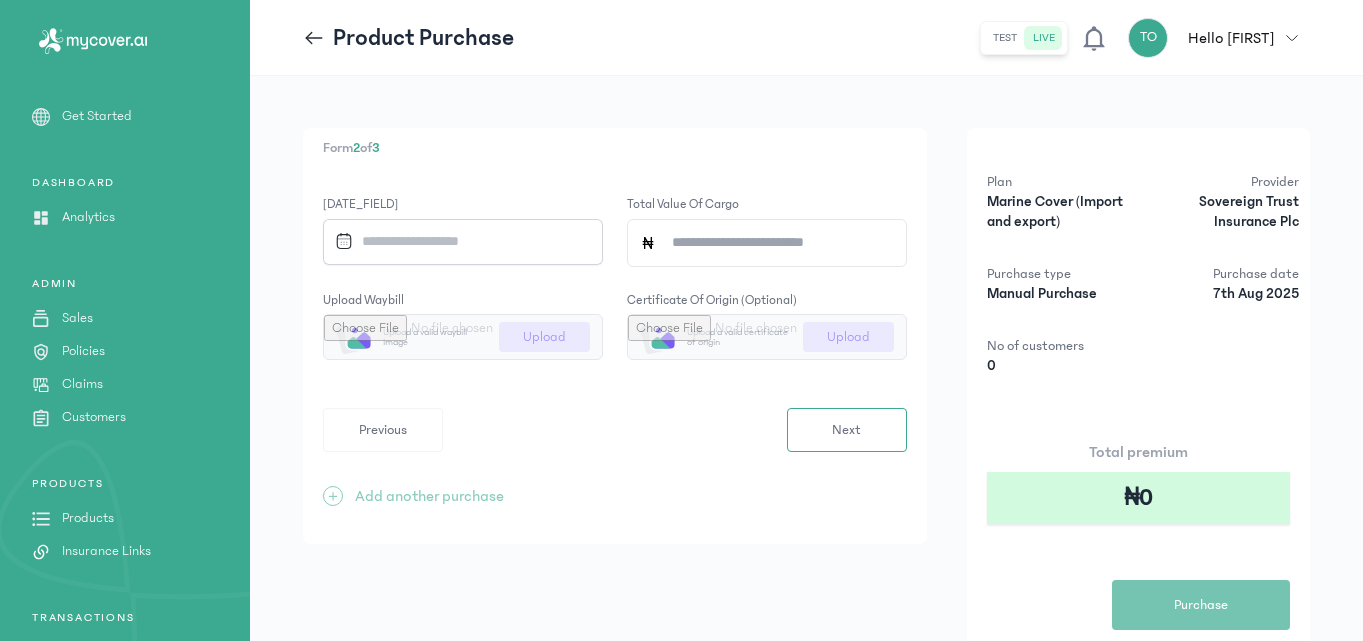 click at bounding box center [456, 241] 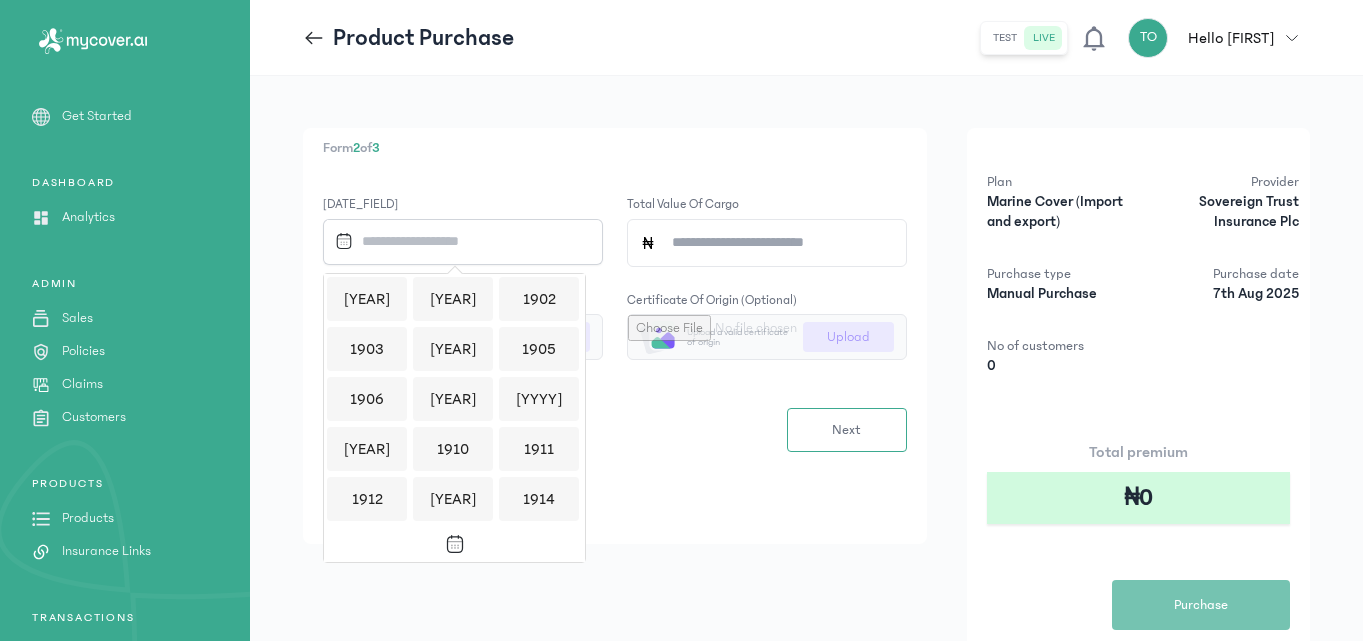 scroll, scrollTop: 1939, scrollLeft: 0, axis: vertical 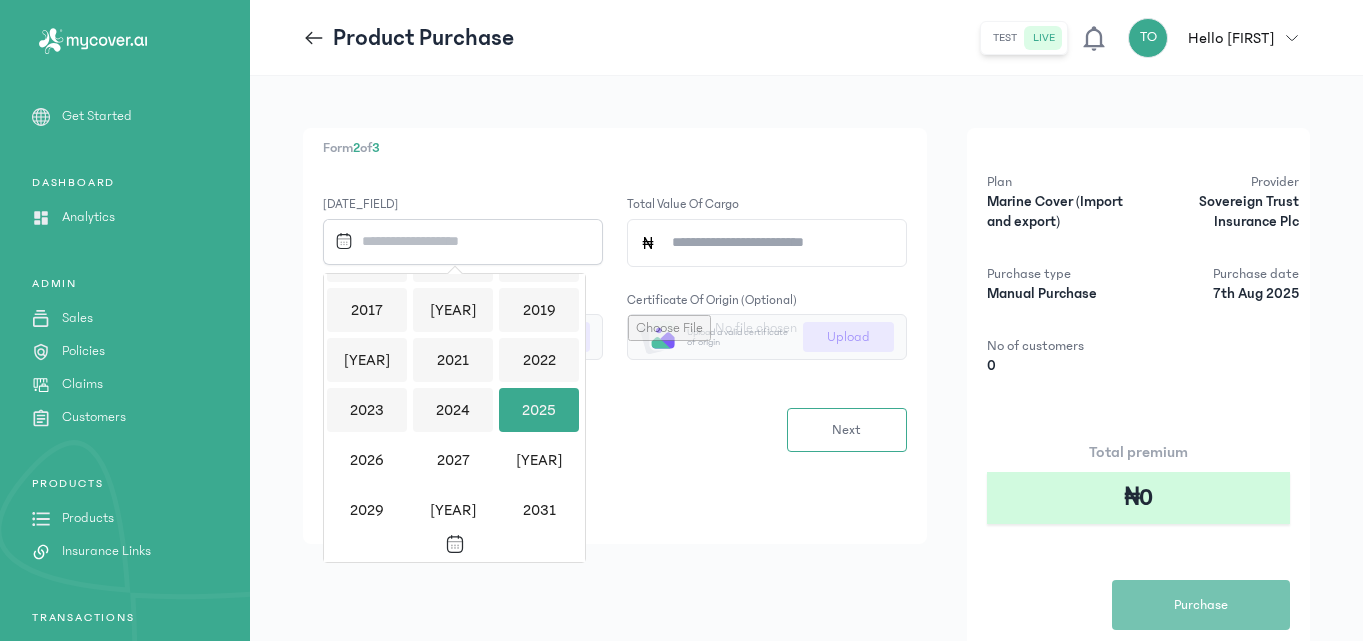 click on "2025" at bounding box center (539, 410) 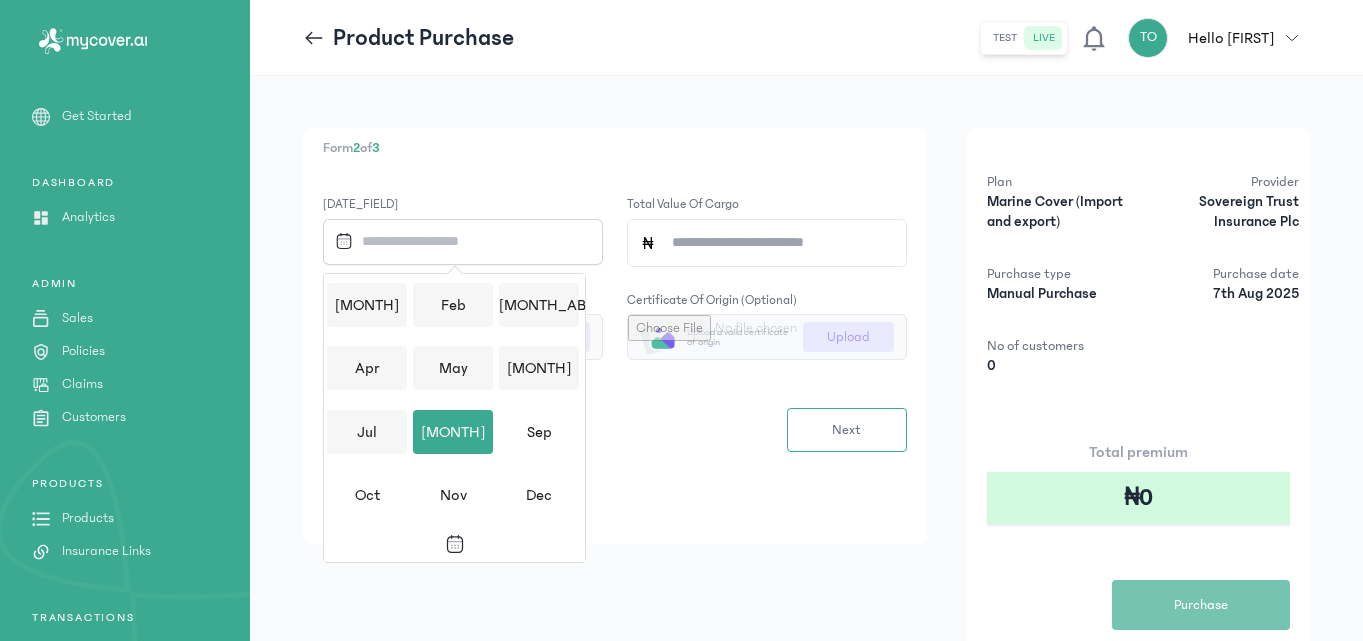 click on "[MONTH]" at bounding box center [453, 432] 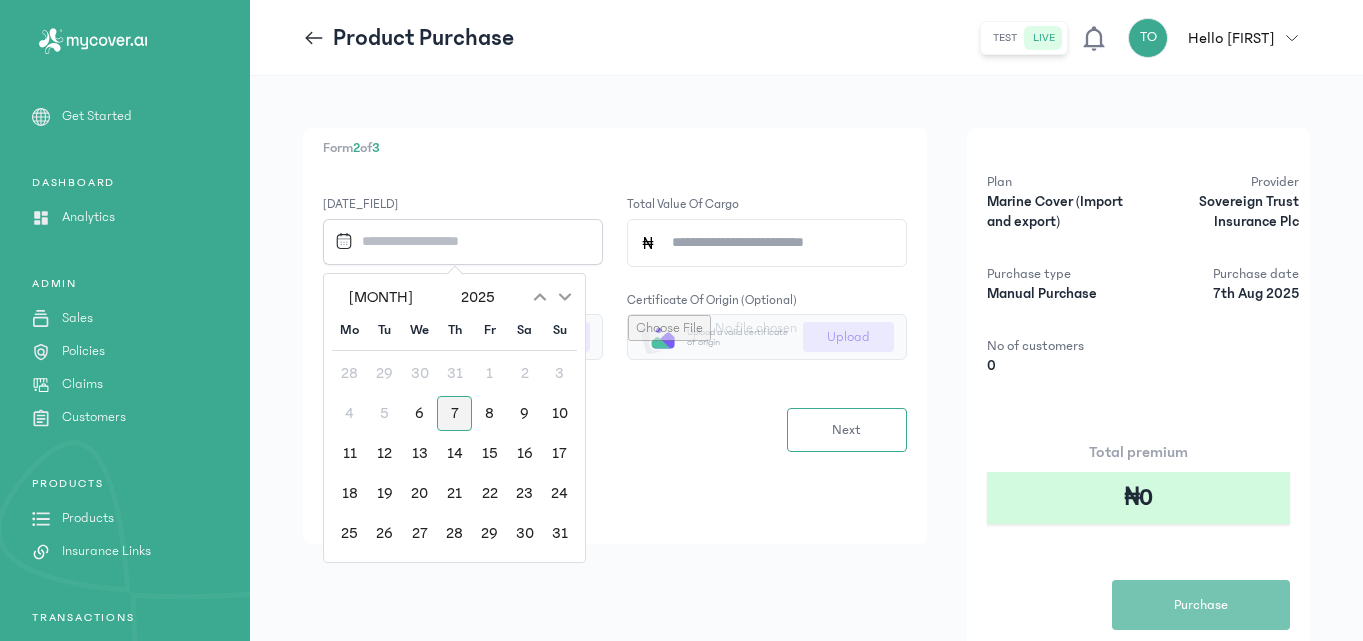 click on "7" at bounding box center [454, 413] 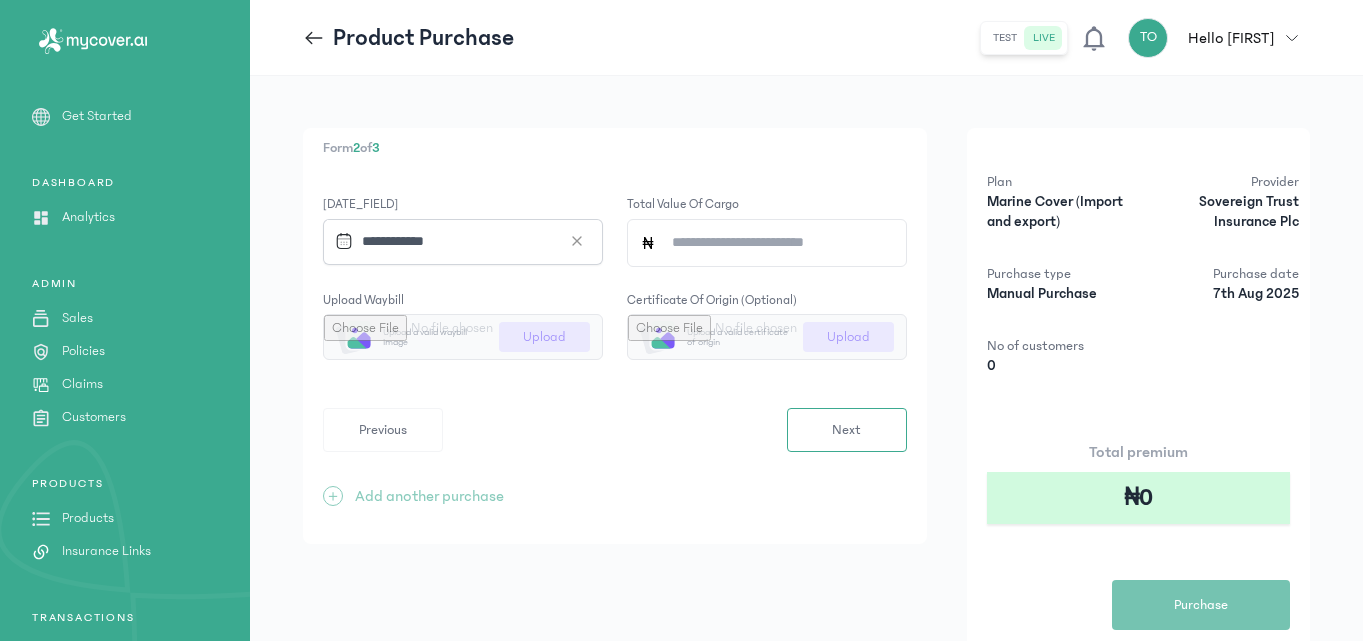 click on "Total value of cargo" 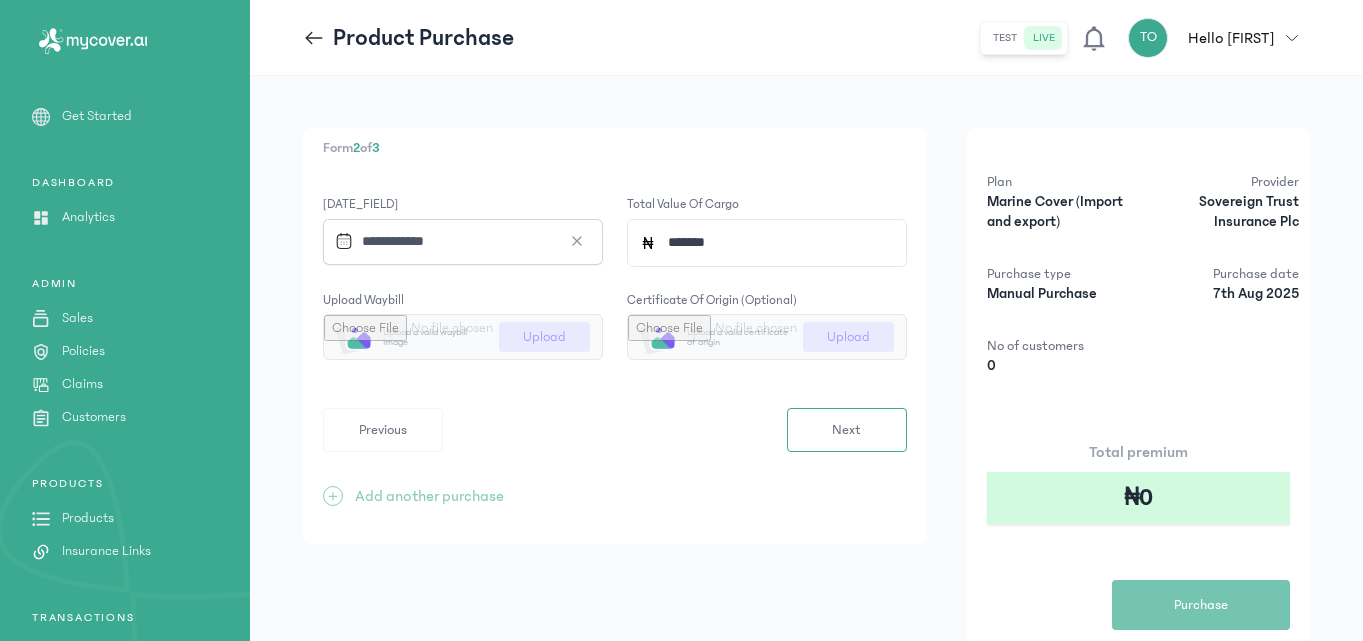 type on "*******" 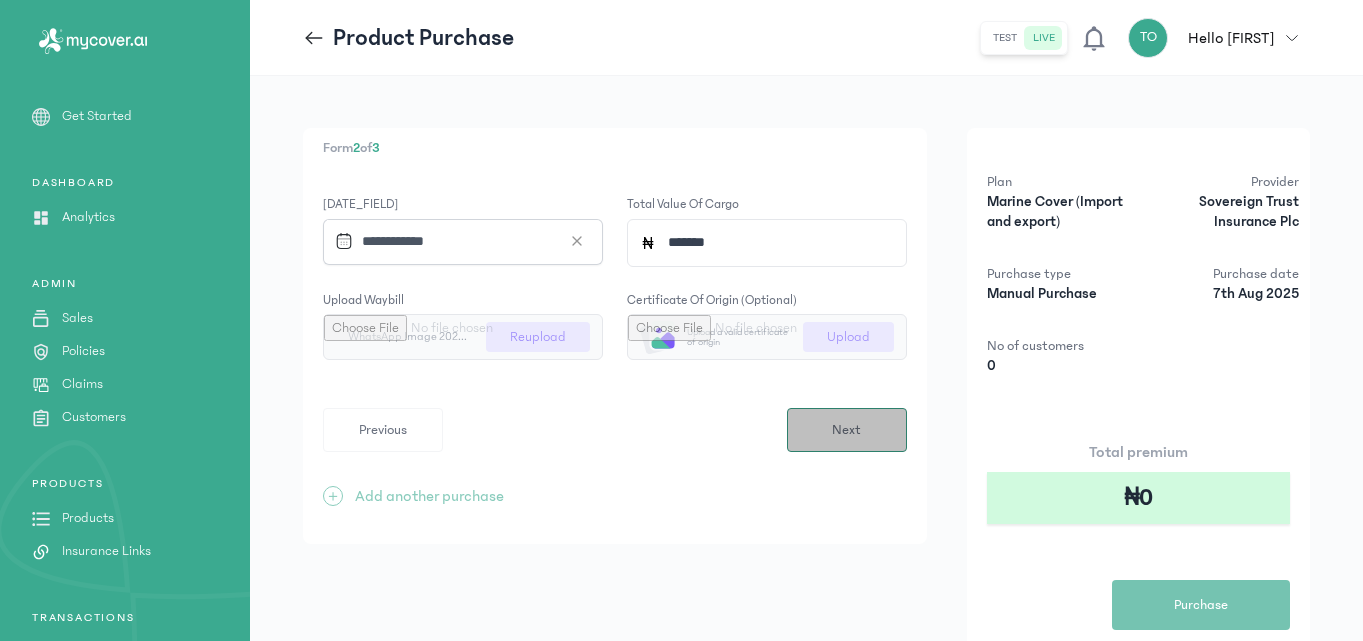 click on "Next" at bounding box center [846, 430] 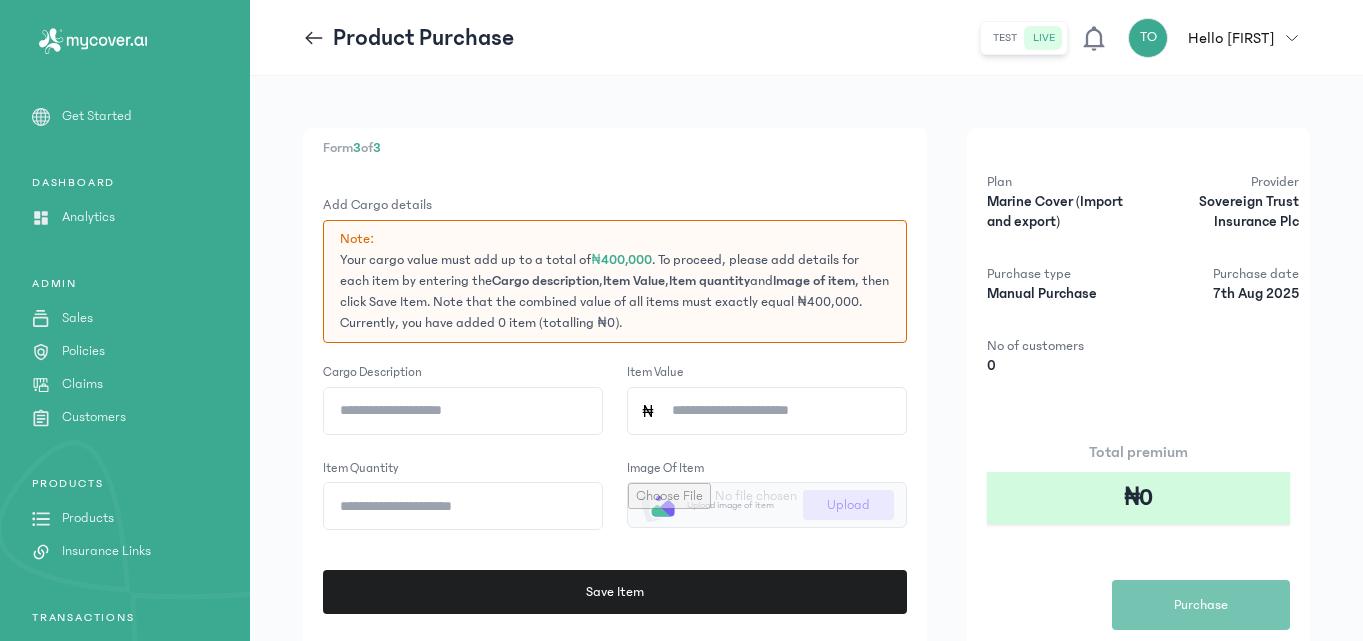click on "Cargo description" 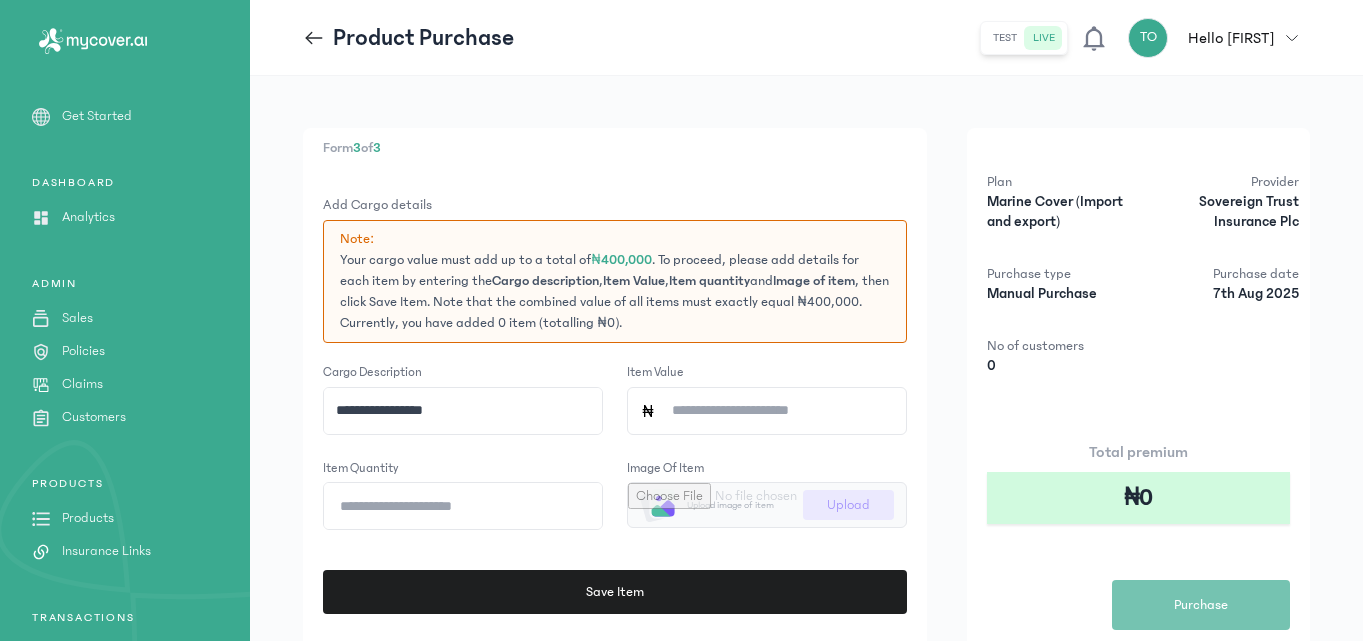 type on "**********" 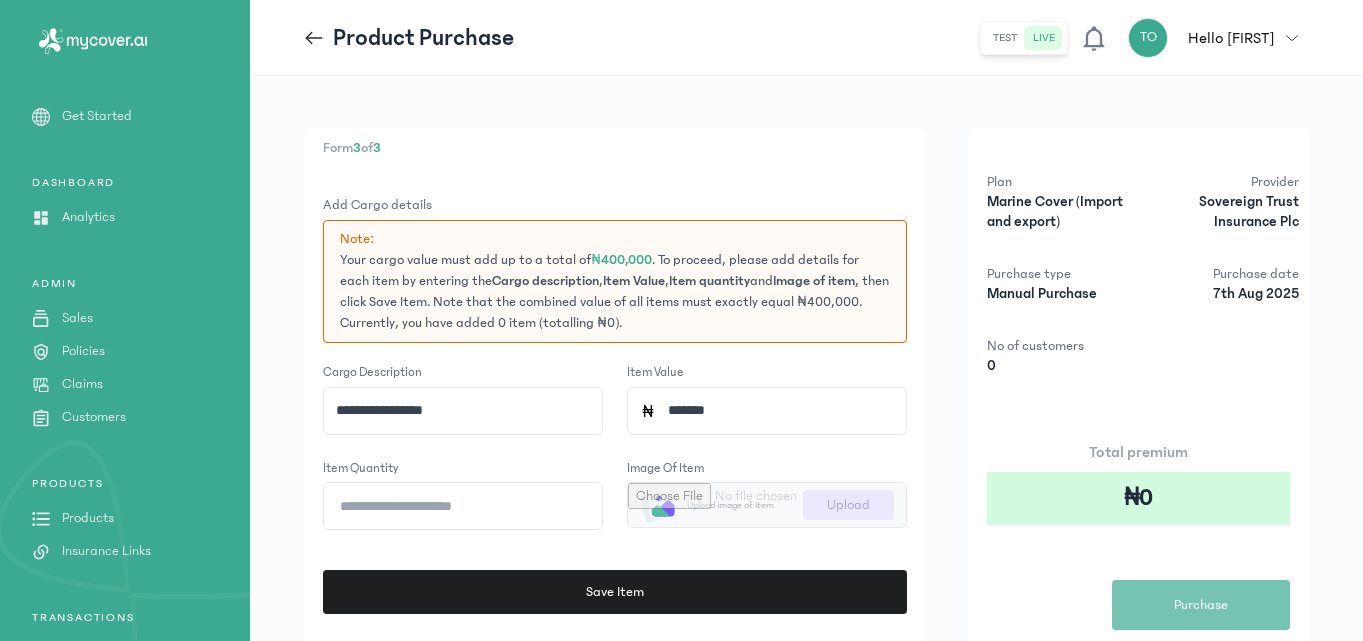 type on "*******" 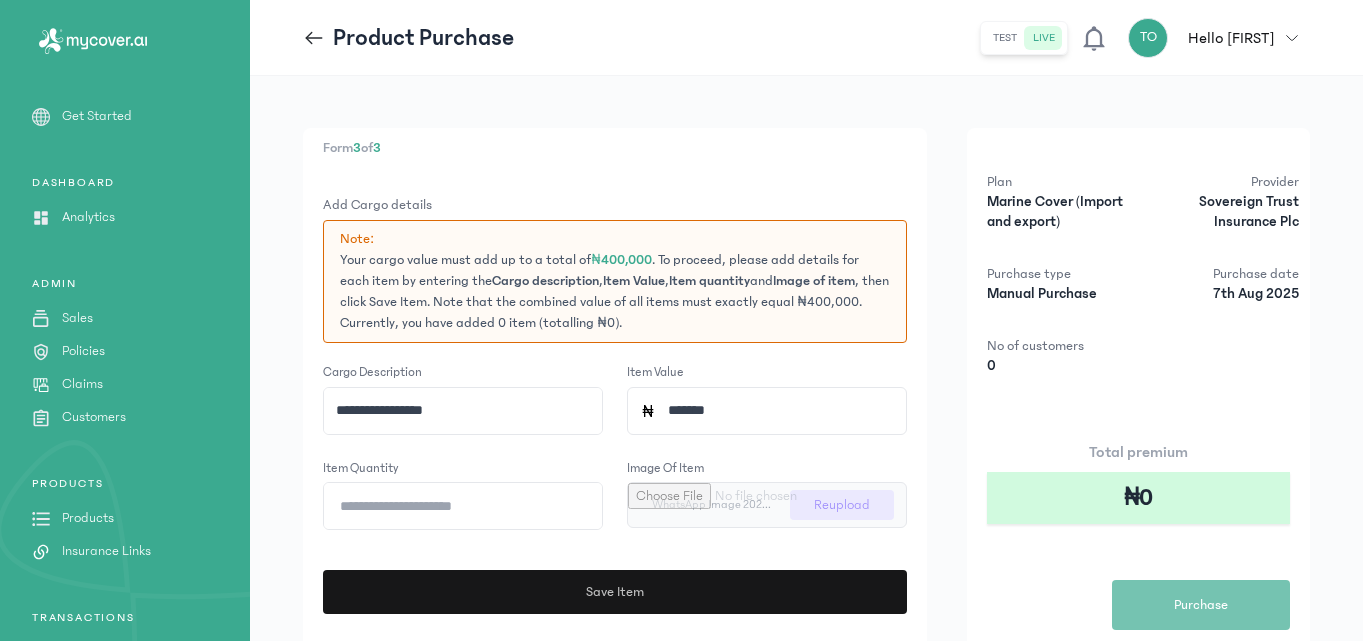 click on "Save Item" at bounding box center (609, 592) 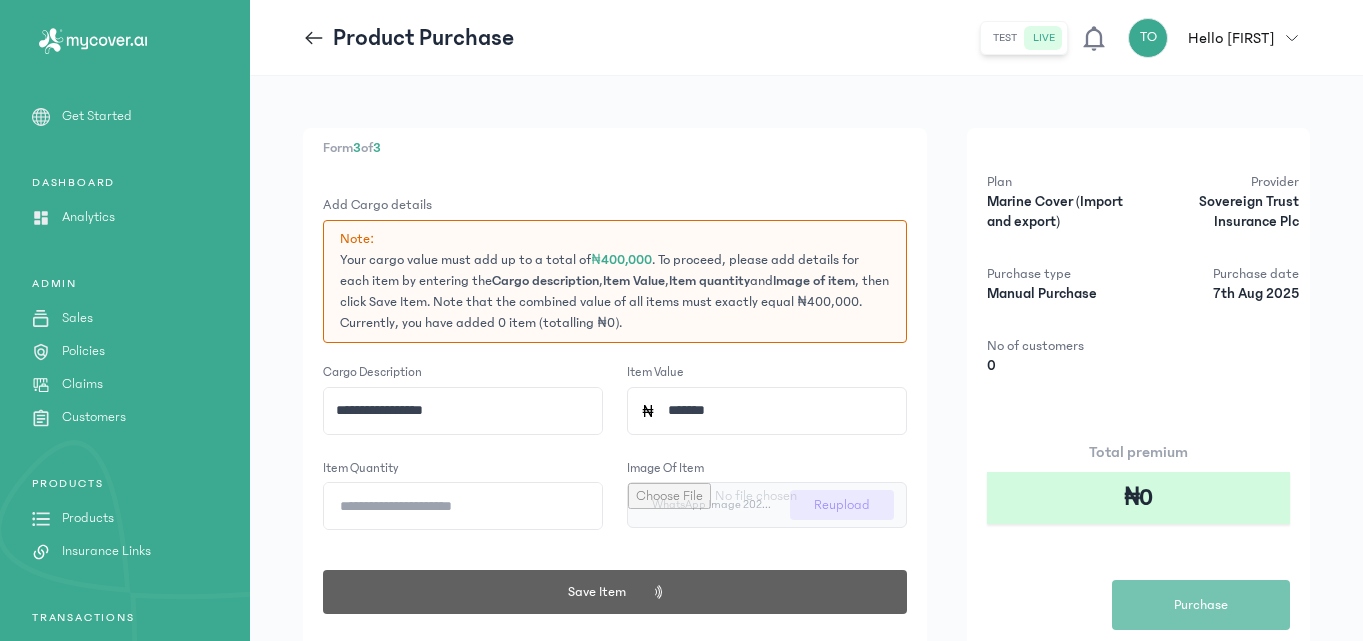 type 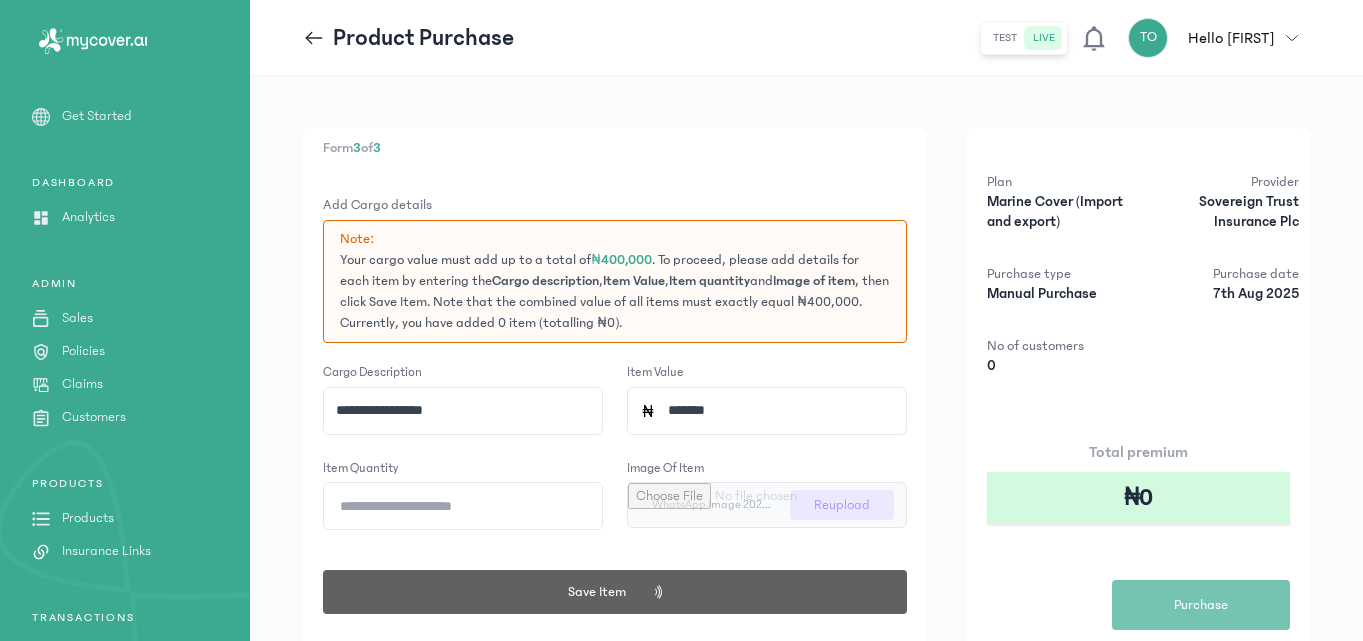 type 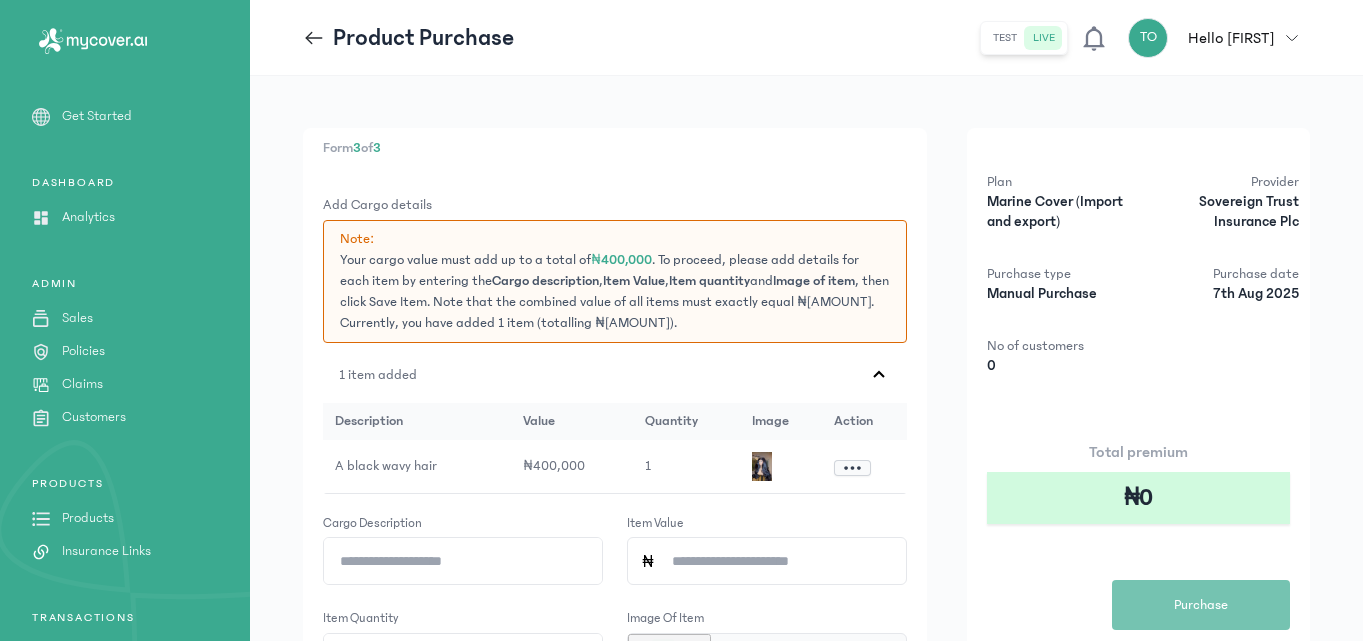 click on "Form  3  of  3 Add Cargo details Note:  Your cargo value must add up to a total of  ₦400,000 . To proceed, please add details for each item by entering the  Cargo description ,  Item Value ,  Item quantity  and  Image of item , then click Save Item. Note that the combined value of all items must exactly equal ₦400,000. Currently, you have added 1 item (totalling ₦400,000).  1 item added
description value quantity image Action A black wavy hair ₦400,000 1
Cargo description Item Value Item quantity Image of item
Upload image of item Upload  Save Item   Previous  Save  +  Add another purchase Plan Marine Cover (Import and export) Provider Sovereign Trust Insurance Plc Purchase type Manual Purchase Purchase date 7th Aug 2025 No of customers 0 Total premium ₦0  Purchase" 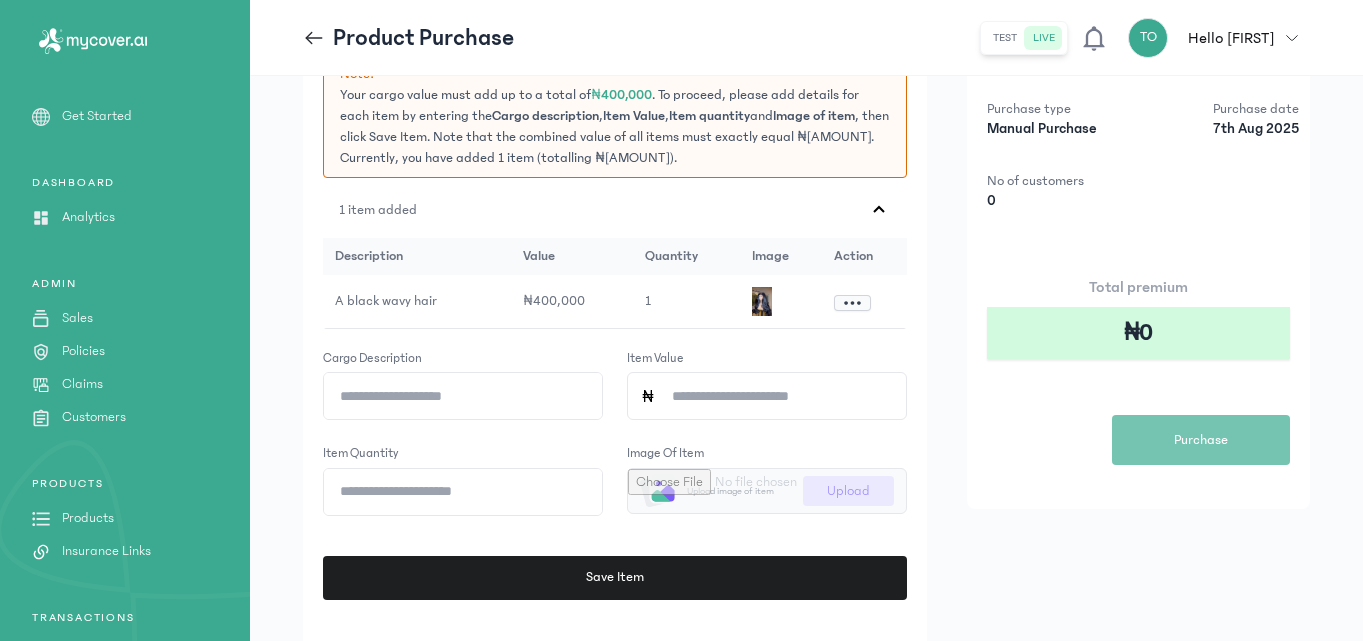 scroll, scrollTop: 280, scrollLeft: 0, axis: vertical 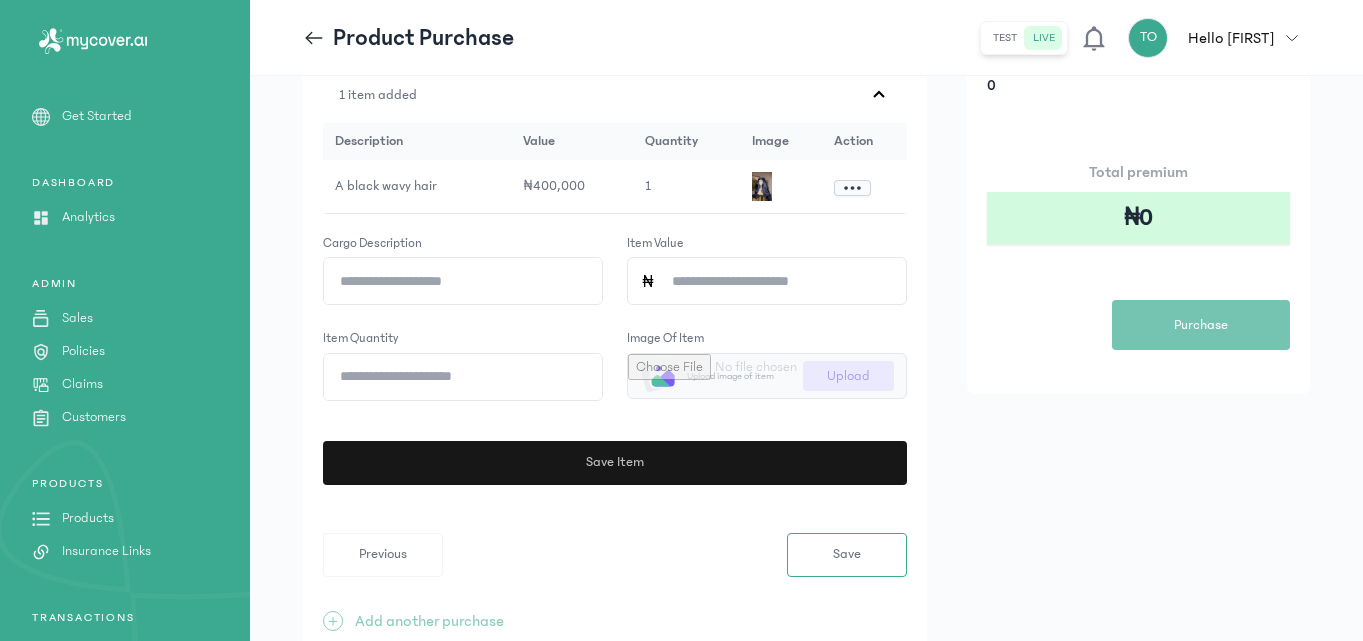 click on "Save Item" at bounding box center [612, 463] 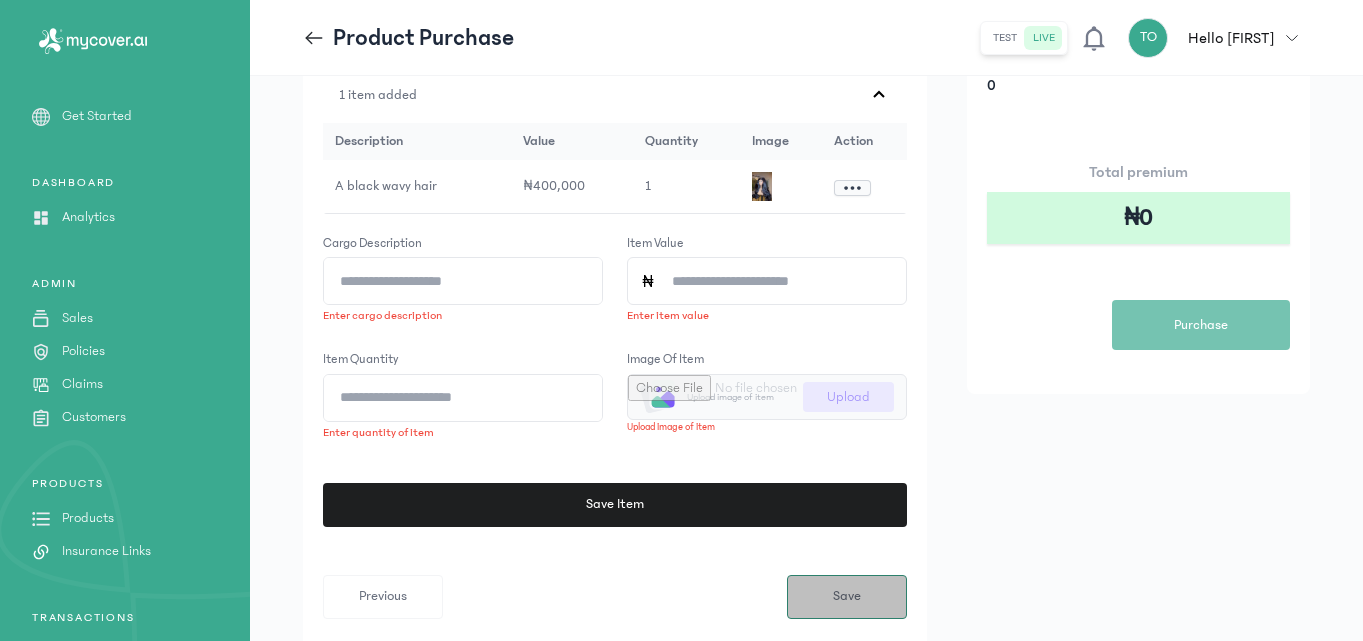 click on "Save" at bounding box center (847, 596) 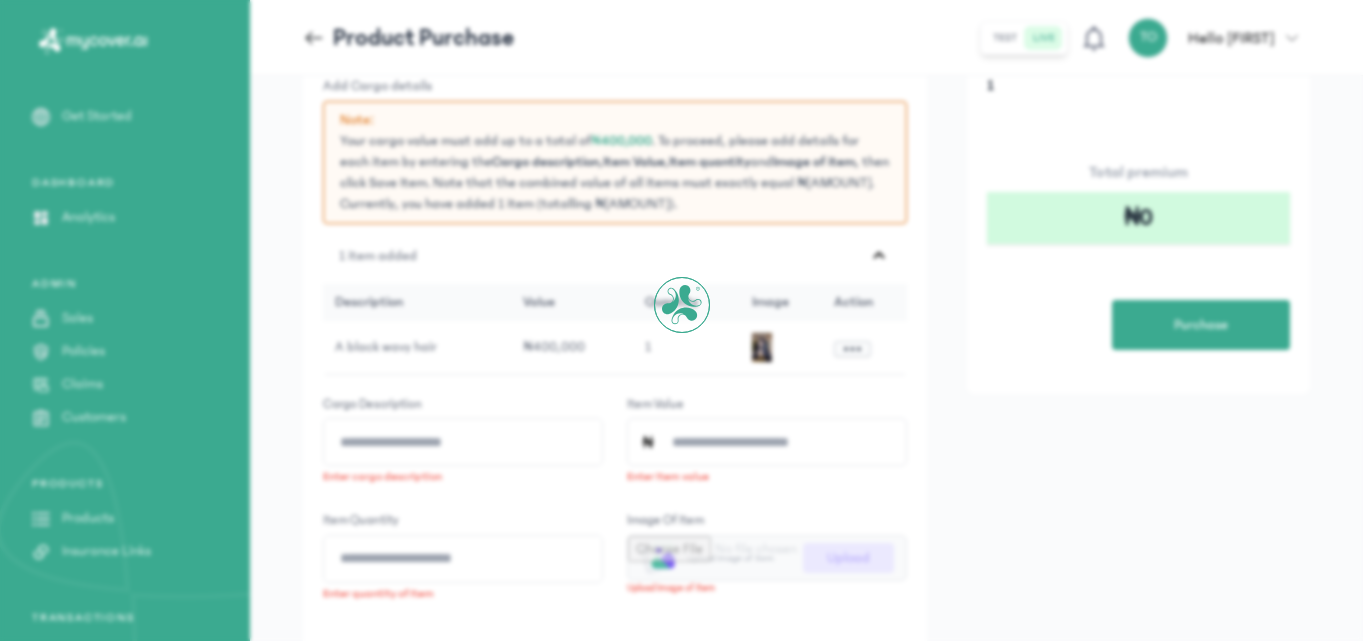 scroll, scrollTop: 0, scrollLeft: 0, axis: both 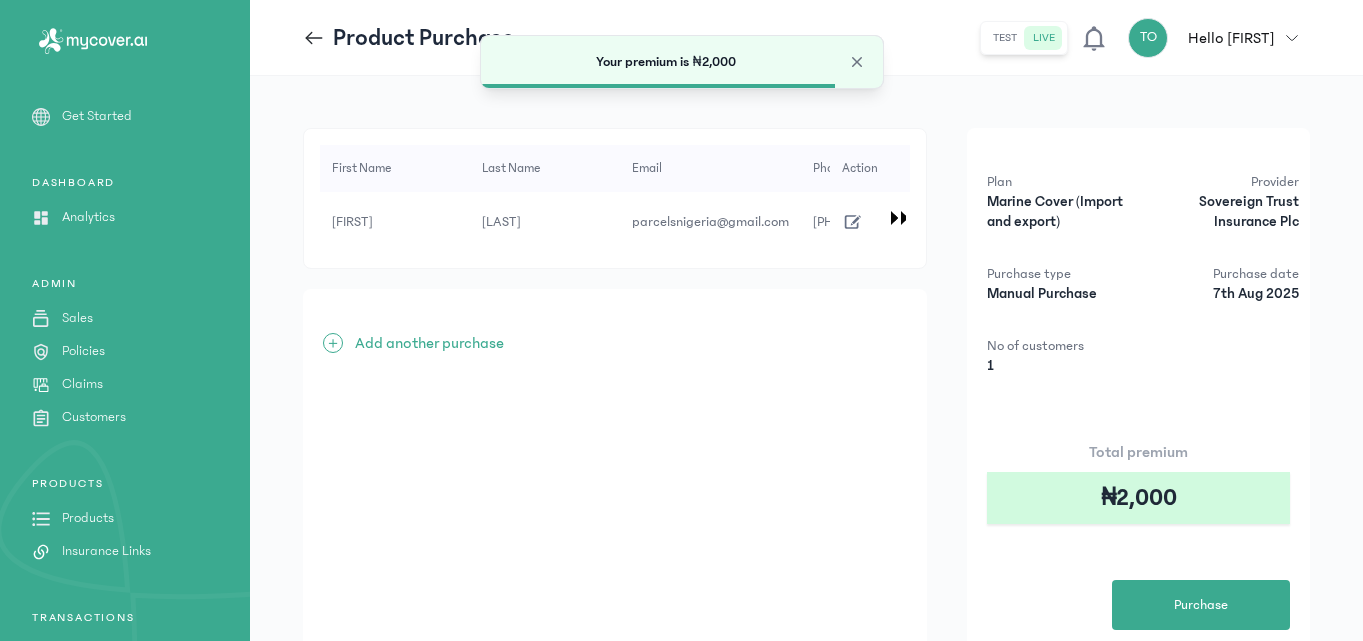 click on "First Name Last Name Email Phone Number Country of origin Destination country Shipping Date Total value of cargo Upload waybill Certificate of origin (optional) Cargo details Action [FIRST] [LAST] parcelsnigeria@example.com [PHONE] Nigeria United Kingdom 07 Aug 2025 ₦400,000 1
+  Add another purchase Plan Marine Cover (Import and export) Provider Sovereign Trust Insurance Plc Purchase type Manual Purchase Purchase date 7th Aug 2025 No of customers 1 Total premium ₦2,000  Purchase" 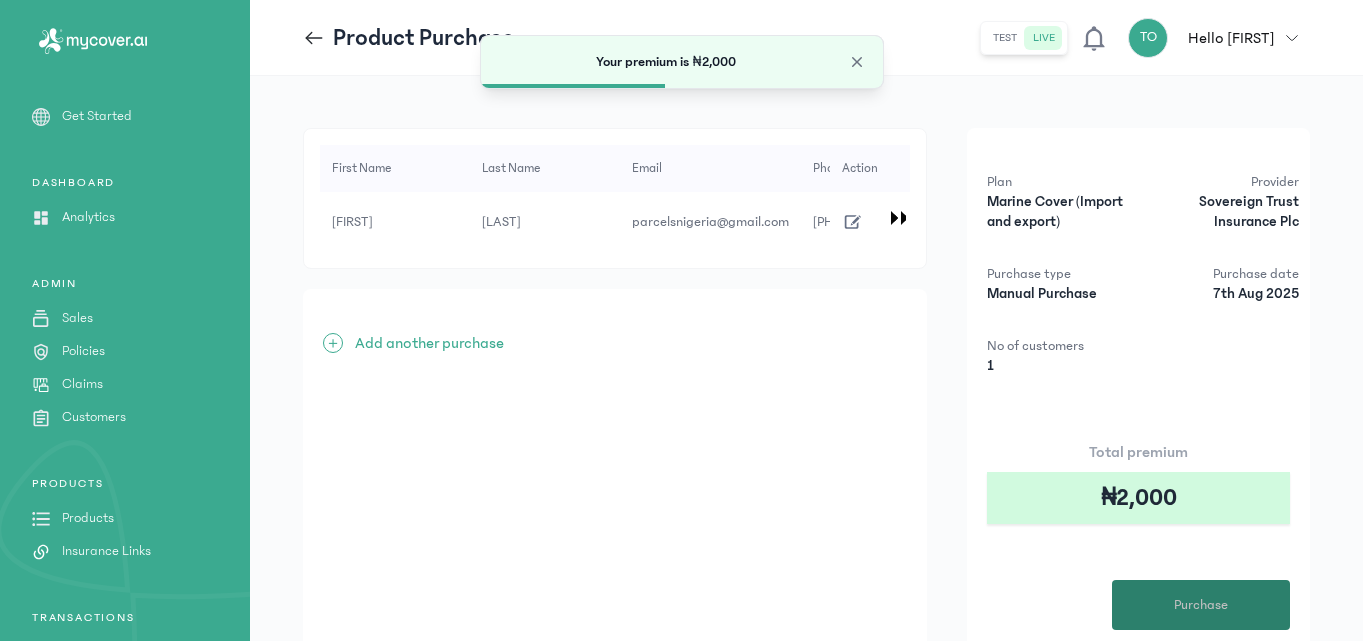 click on "Purchase" at bounding box center [1201, 605] 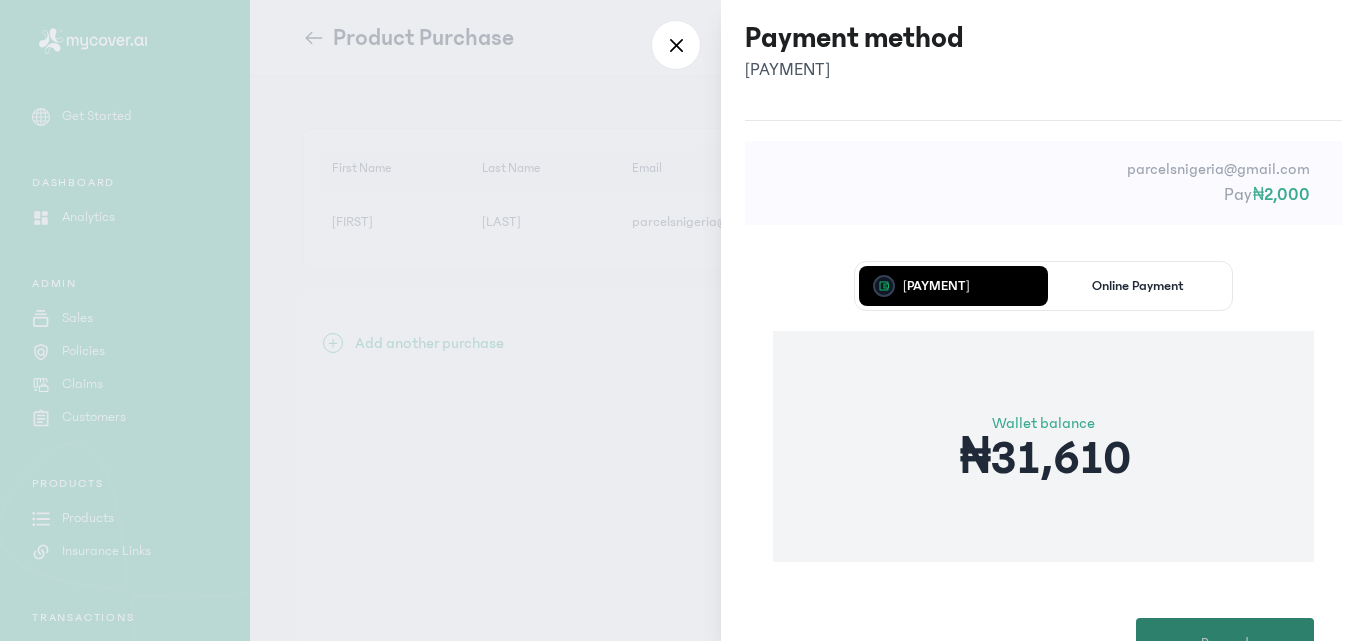 click on "Proceed" at bounding box center (1225, 643) 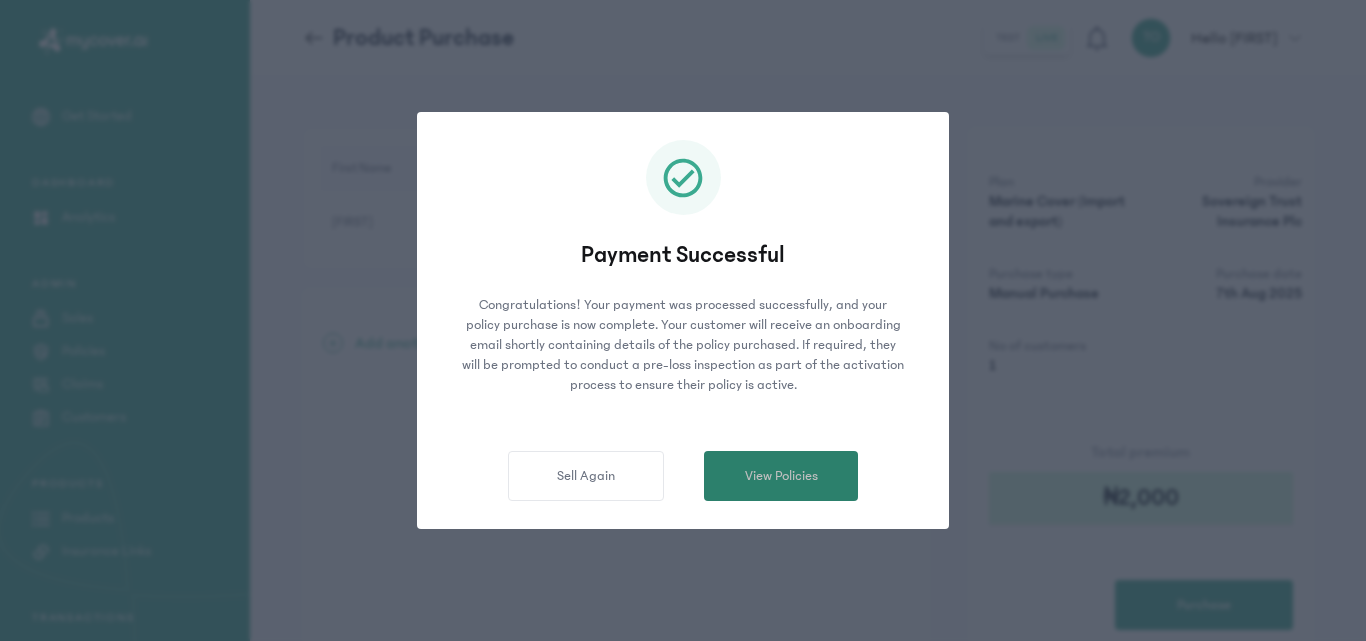 click on "View Policies" at bounding box center [781, 476] 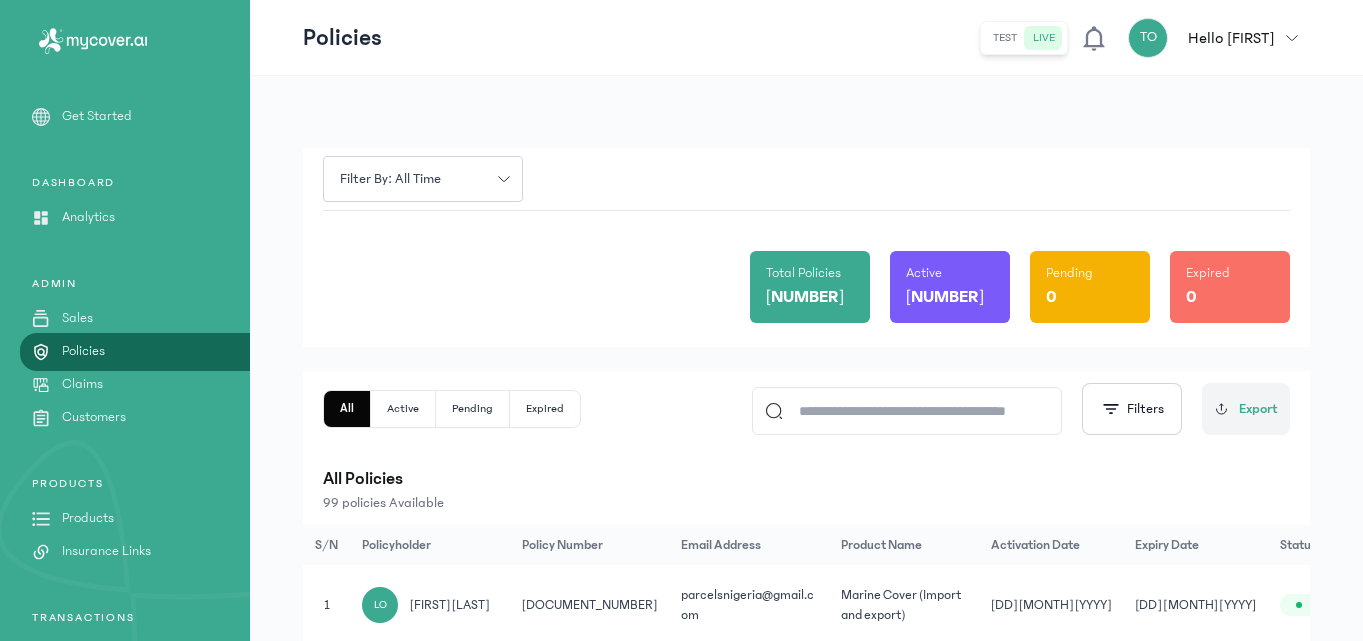 click on "Products" at bounding box center (88, 518) 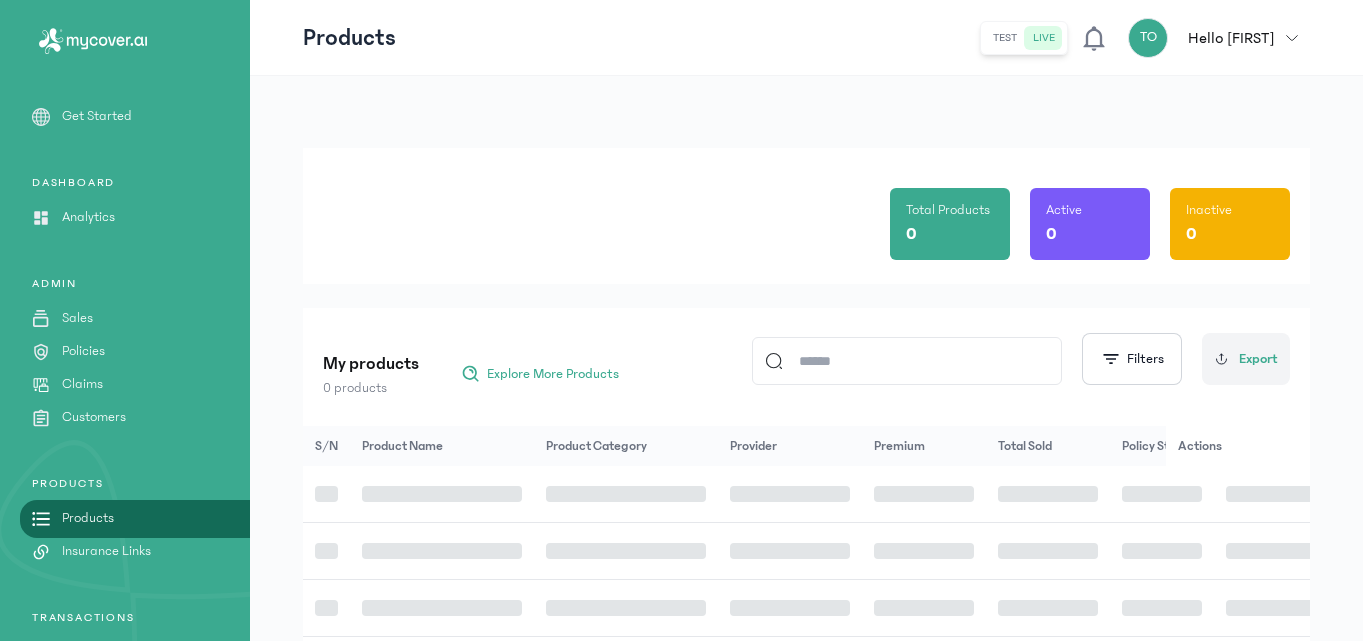 click on "Products" at bounding box center [88, 518] 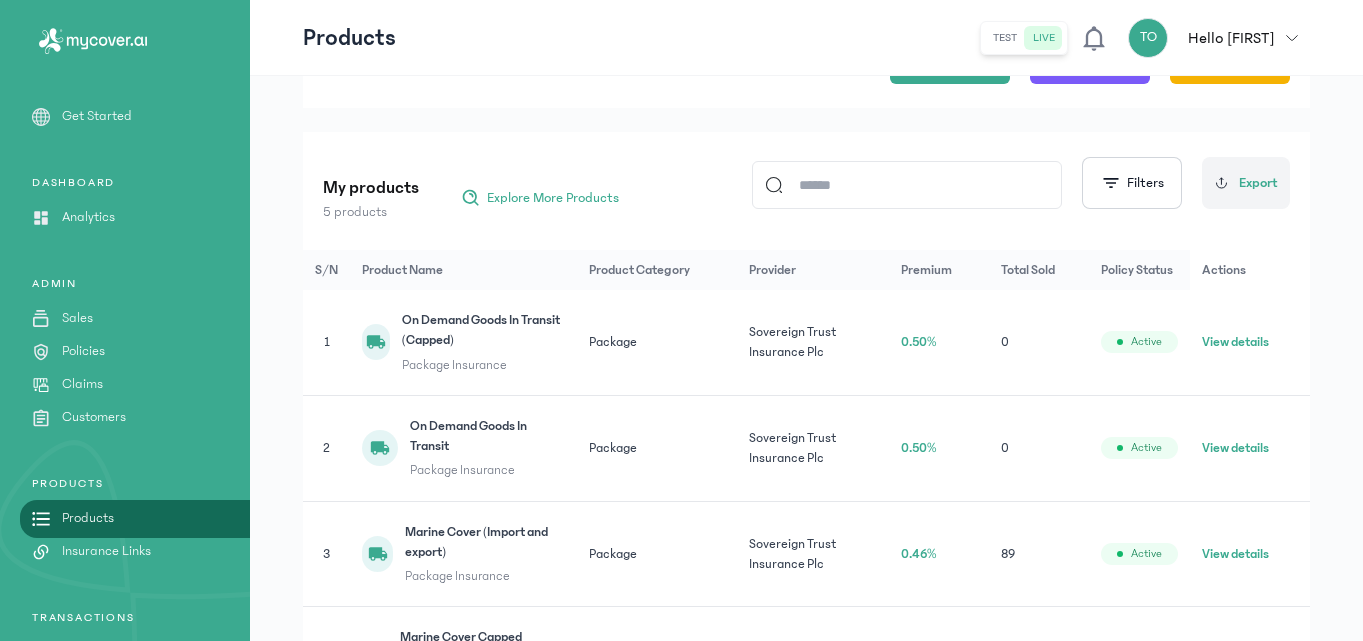 scroll, scrollTop: 200, scrollLeft: 0, axis: vertical 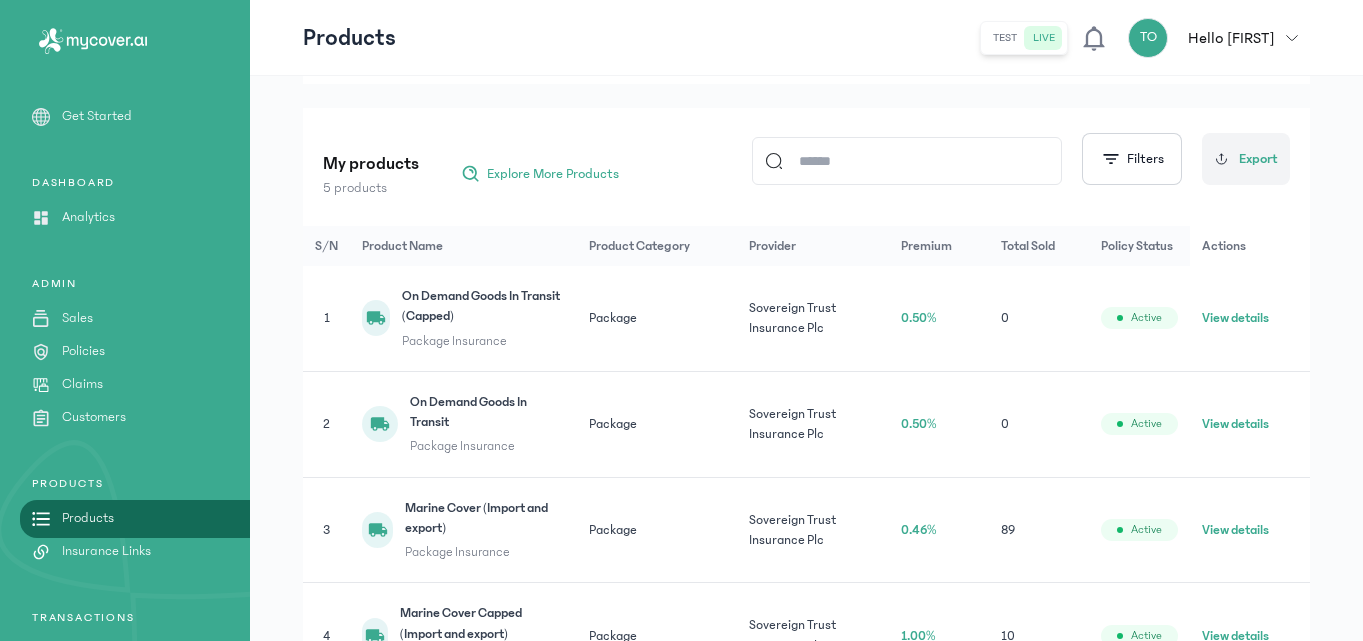 click on "View details" 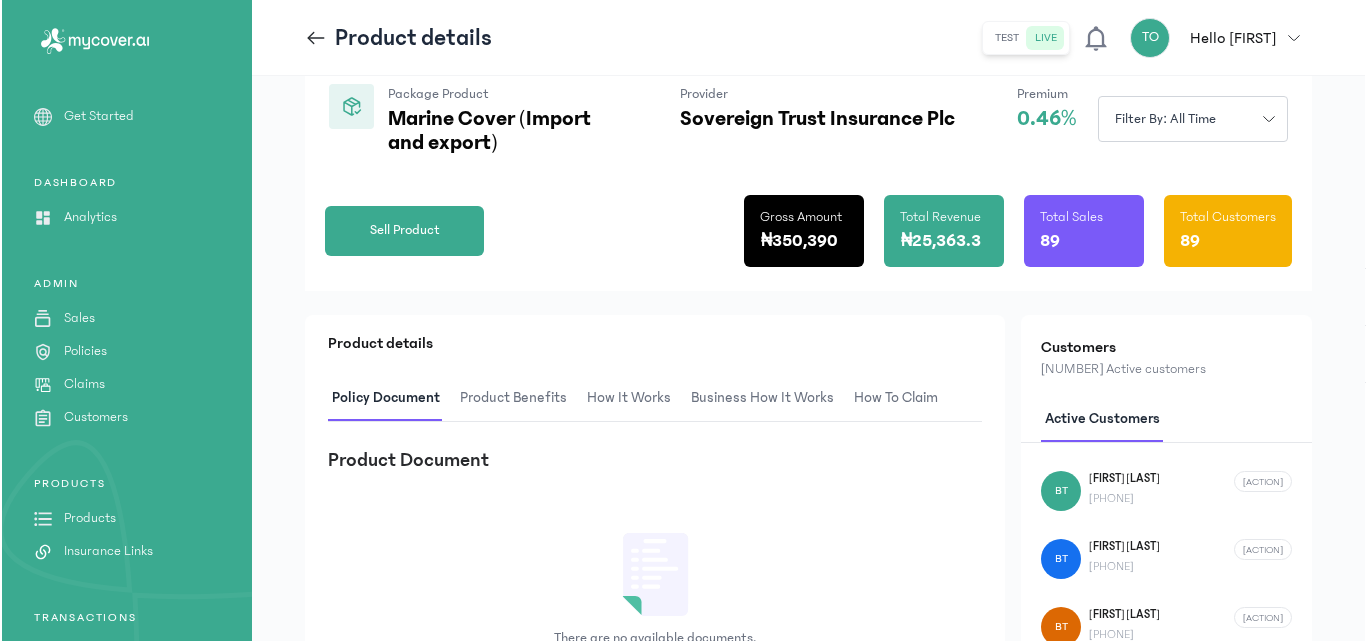 scroll, scrollTop: 200, scrollLeft: 0, axis: vertical 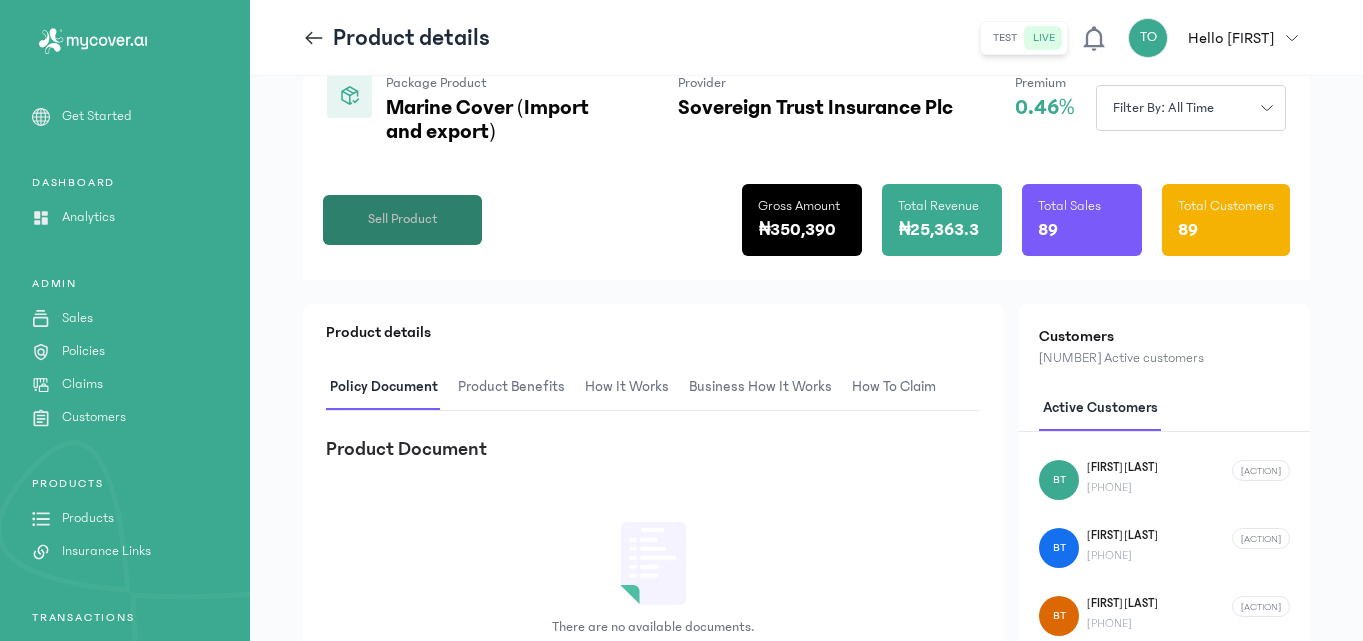 click on "Sell Product" 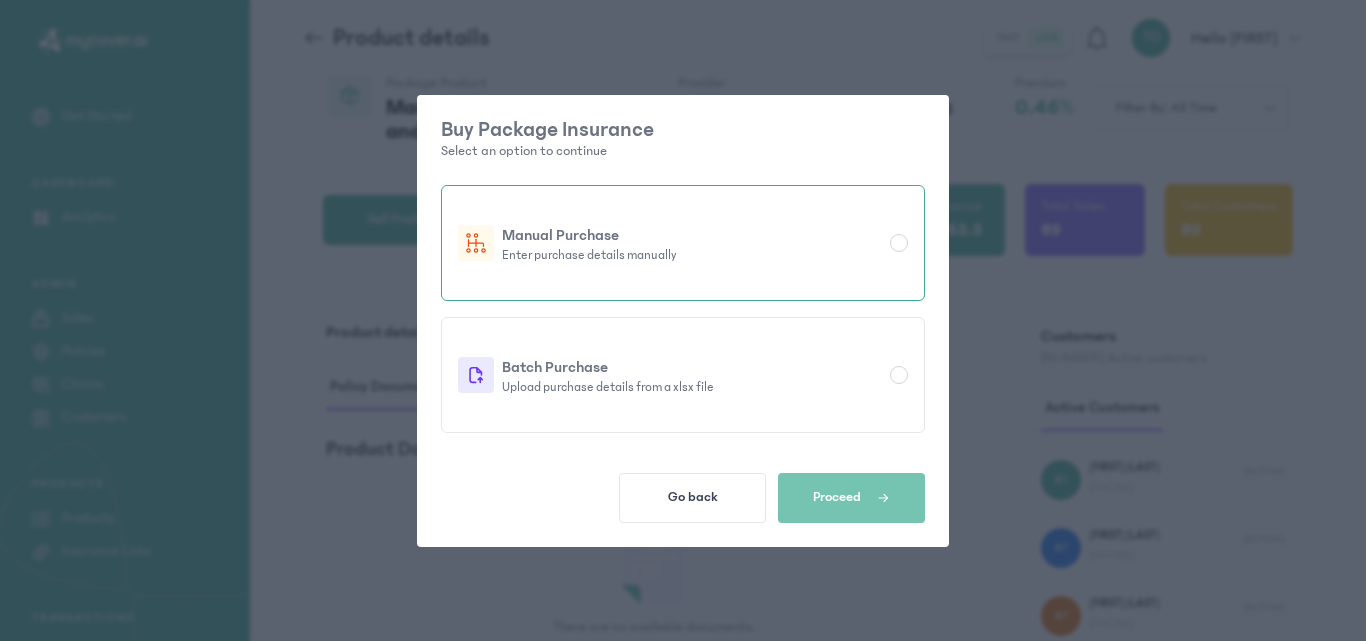click on "Manual Purchase Enter purchase details manually" at bounding box center (683, 243) 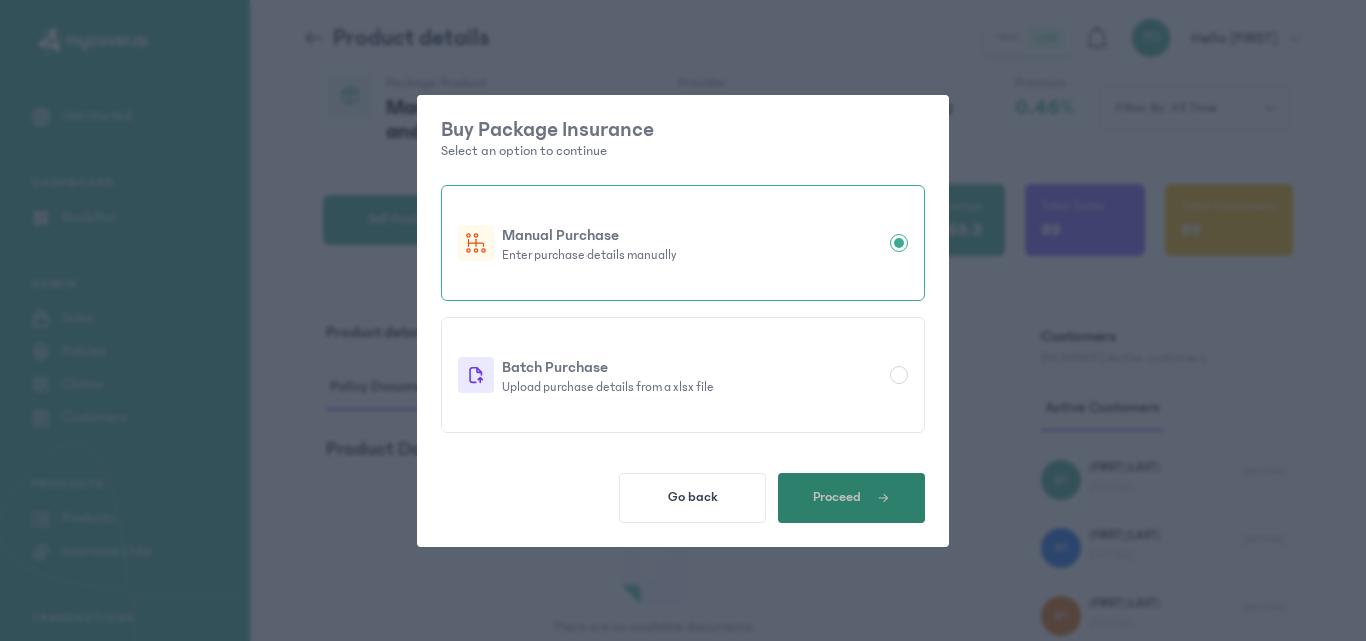click on "Proceed" 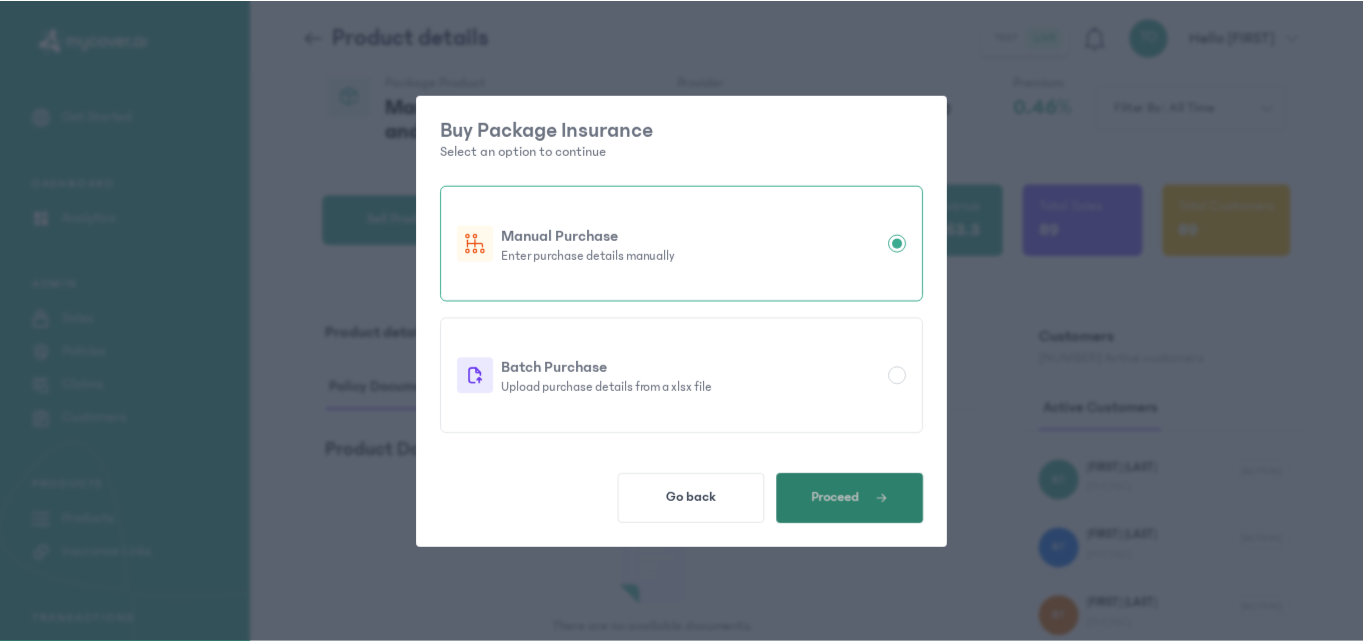 scroll, scrollTop: 0, scrollLeft: 0, axis: both 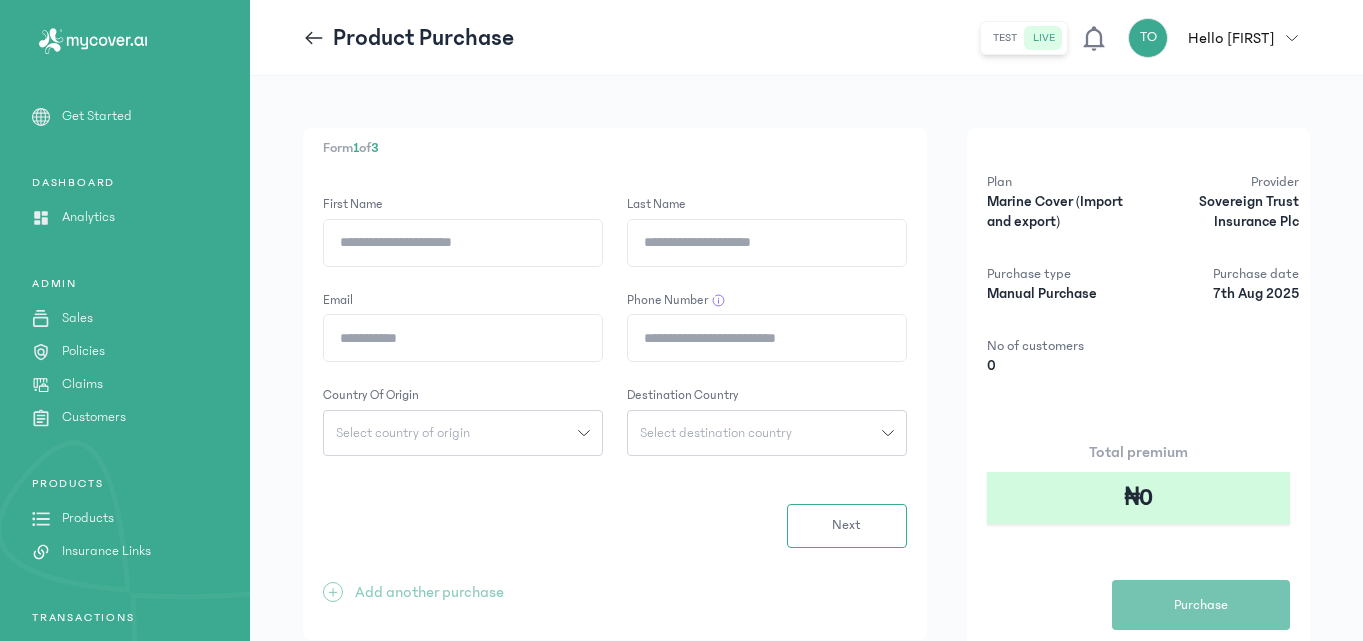click on "First Name" 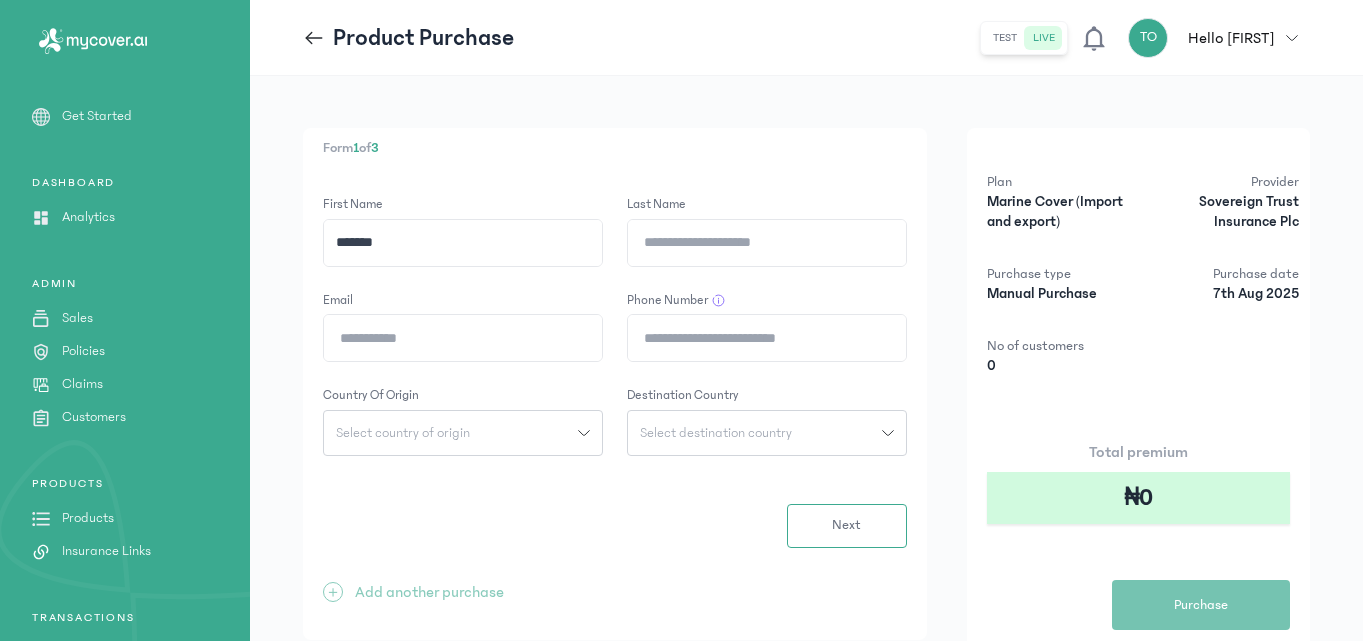 type on "*******" 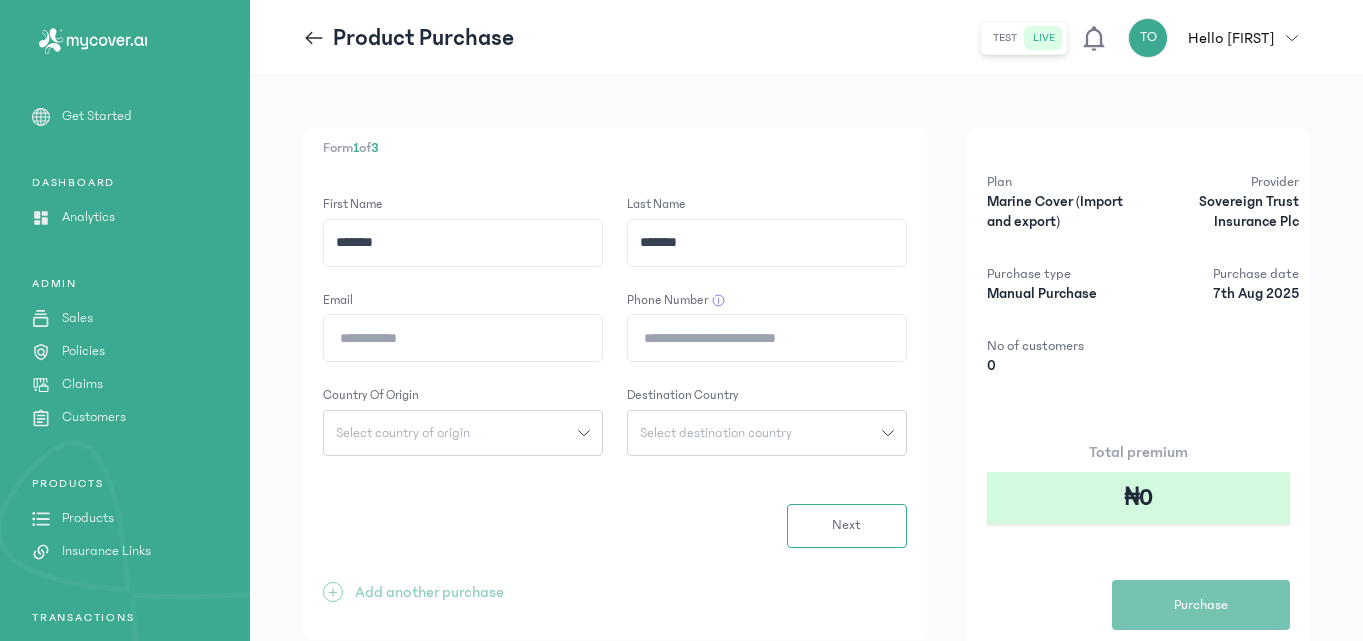 type on "*******" 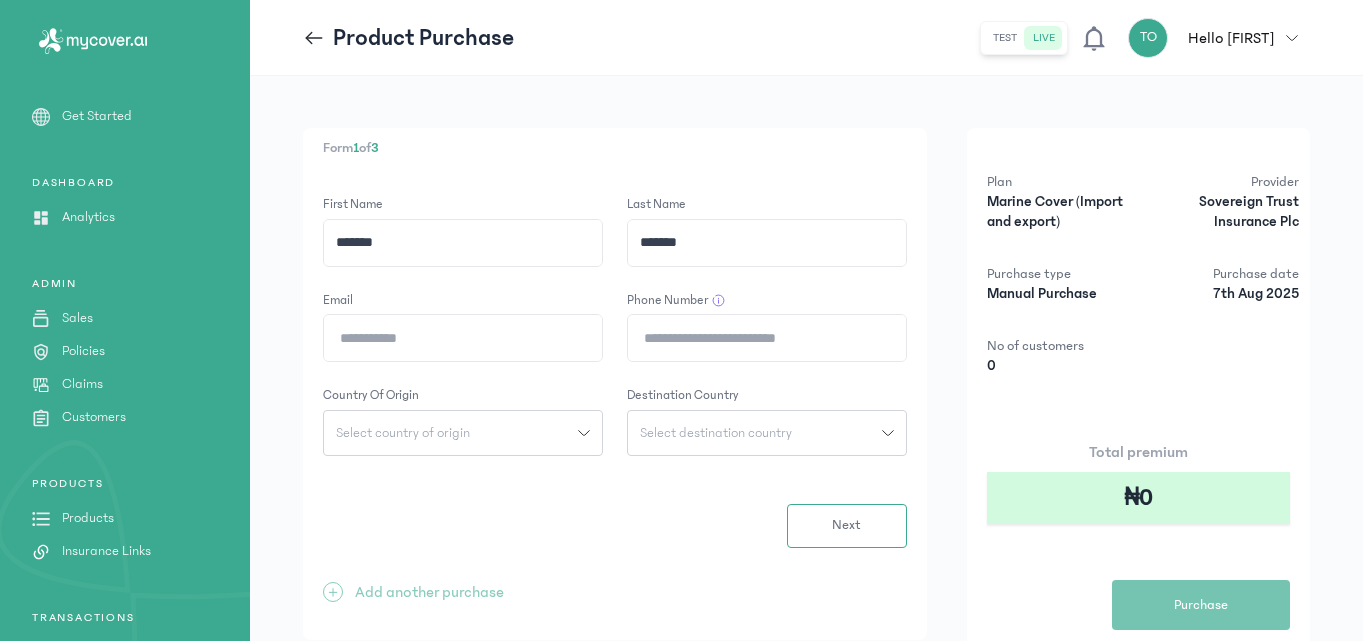 drag, startPoint x: 395, startPoint y: 337, endPoint x: 501, endPoint y: 391, distance: 118.96218 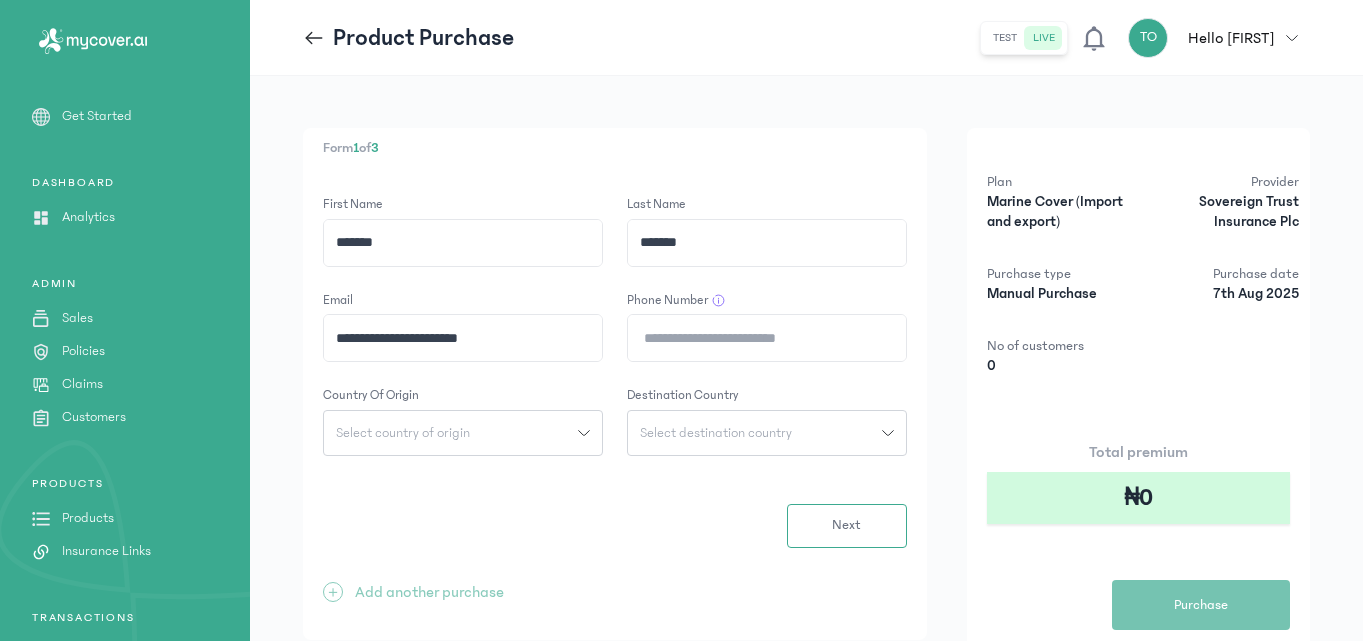 click on "Phone Number" 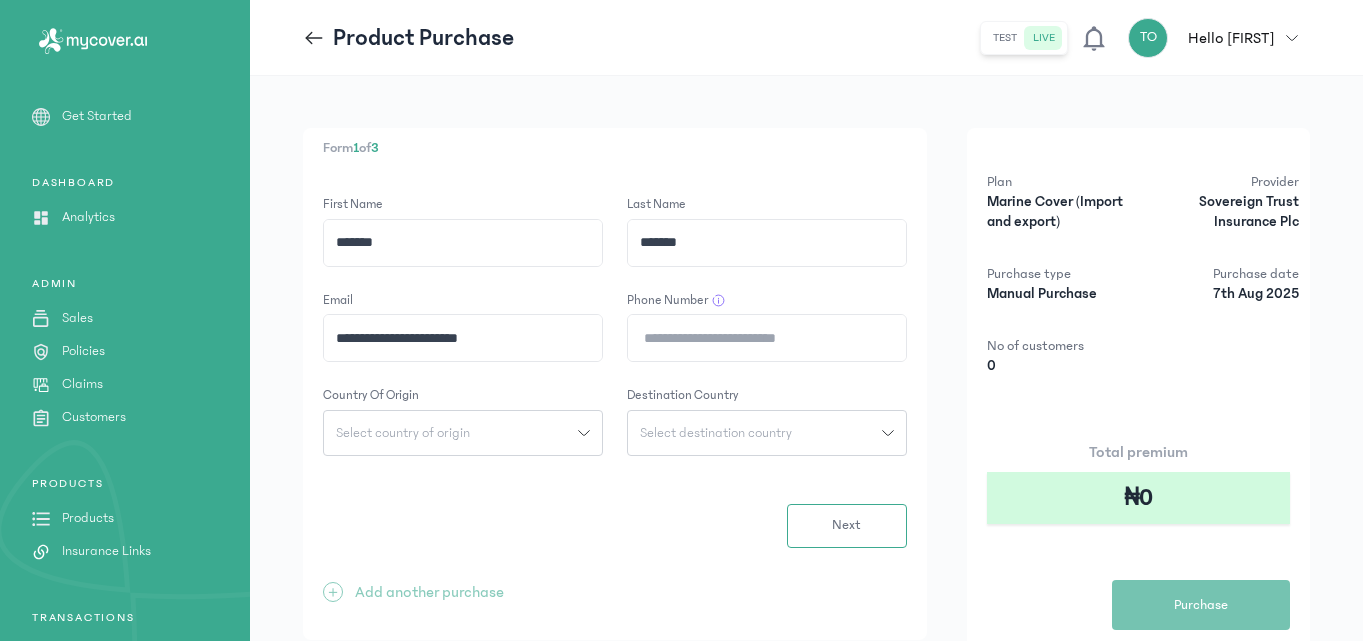 type on "[MASKED]" 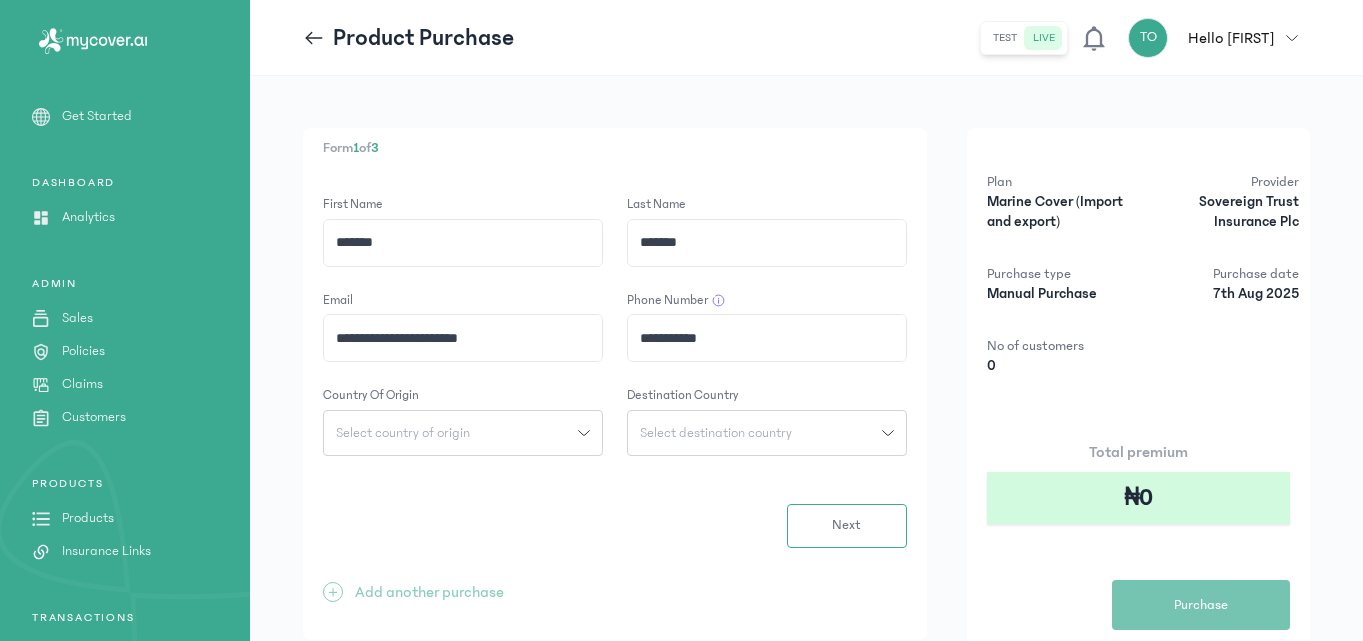 click on "Select country of origin" 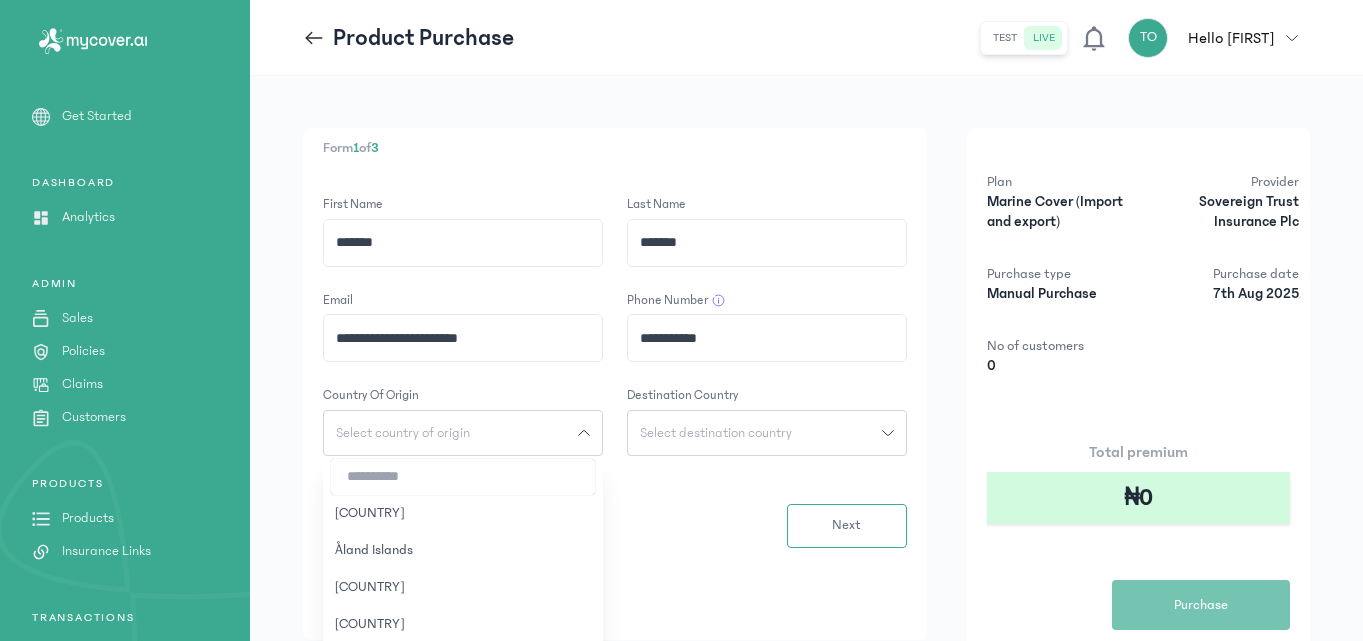 click at bounding box center [463, 477] 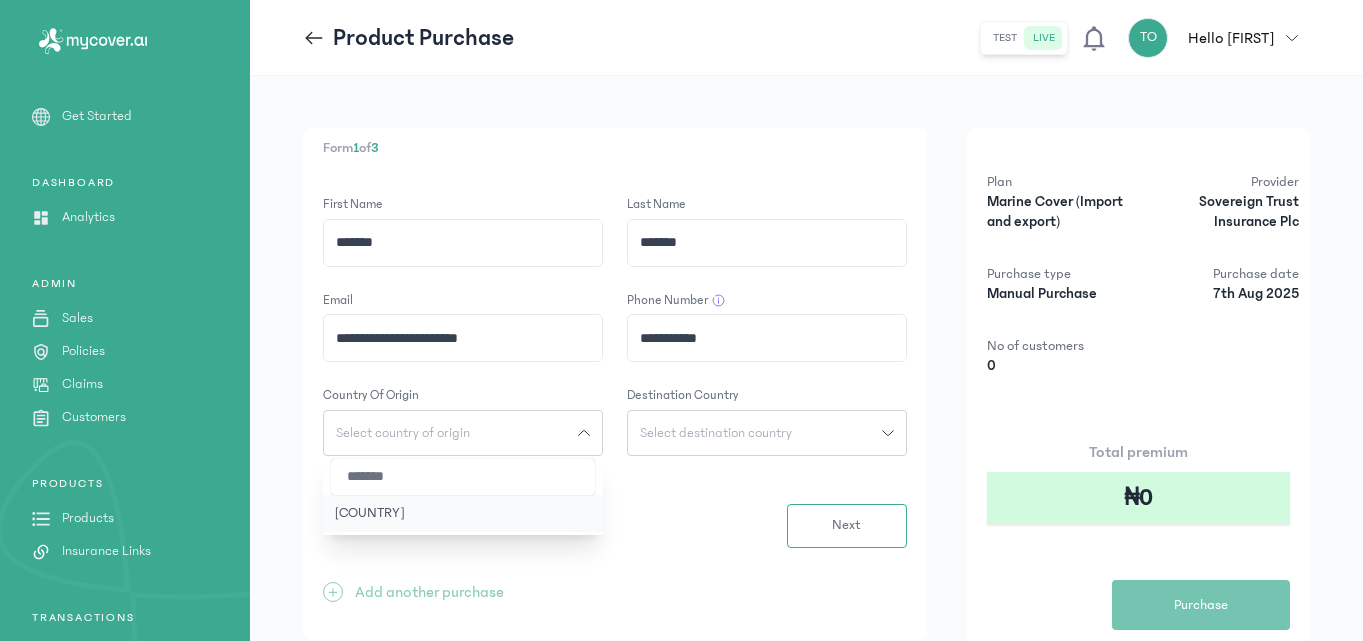 type on "*******" 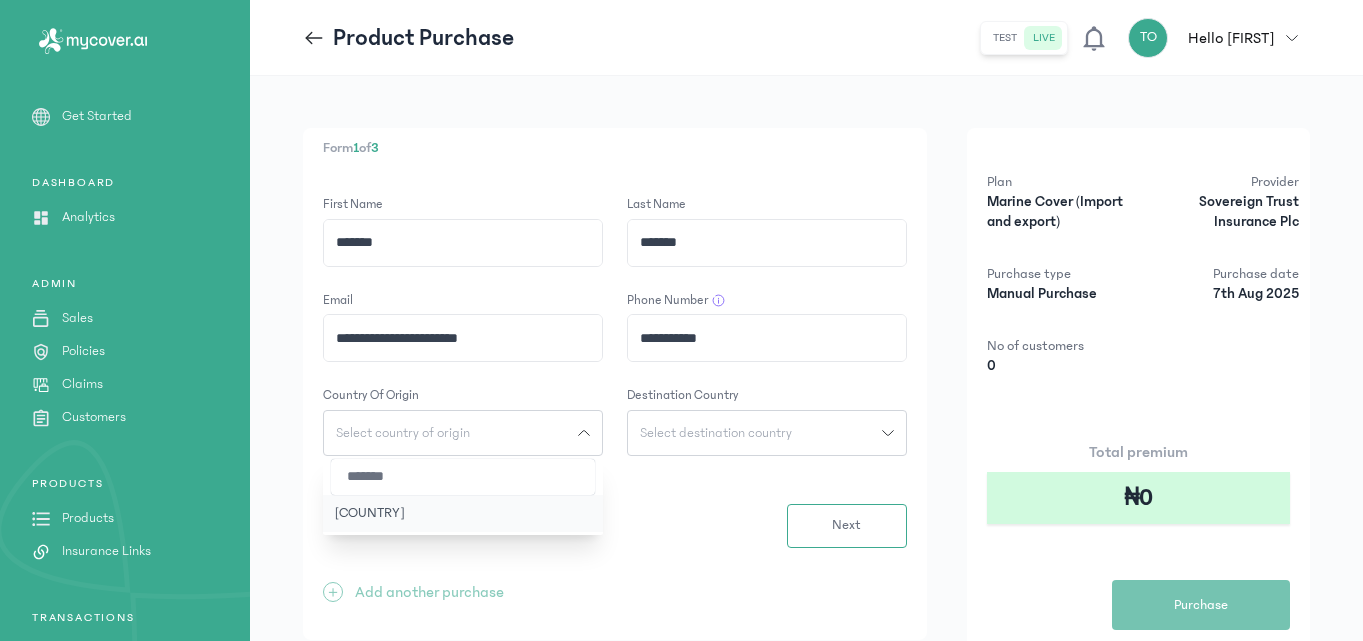 click on "[COUNTRY]" 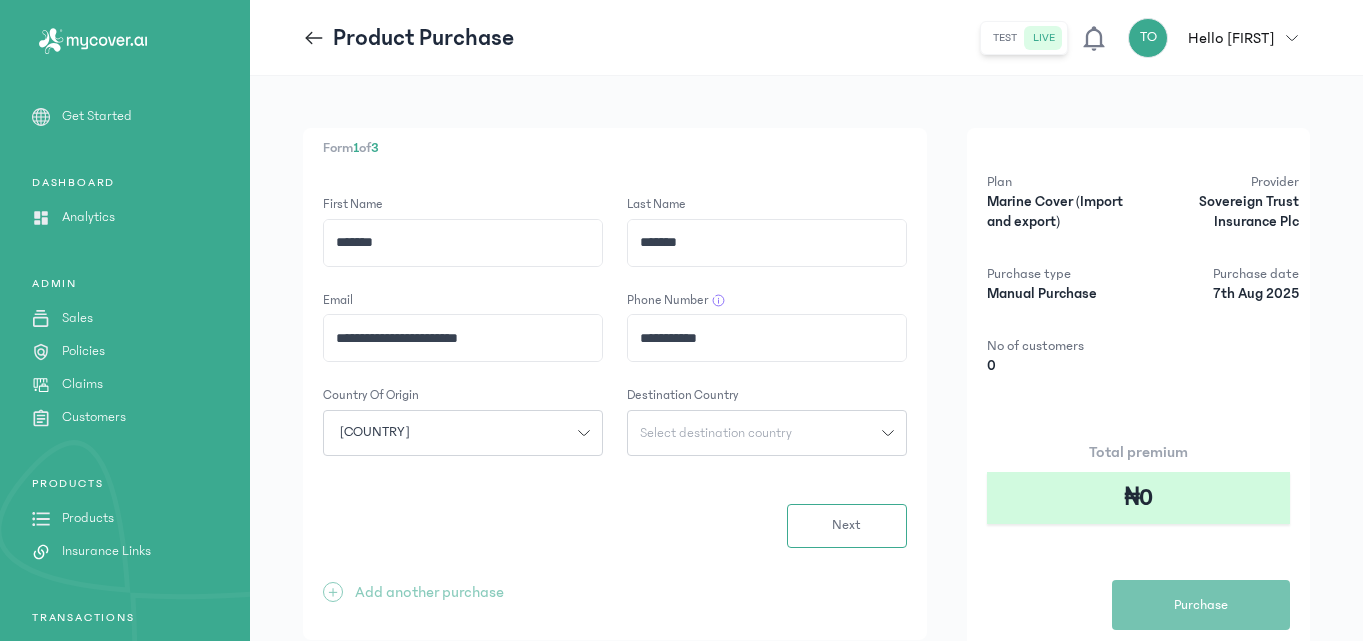 click on "Select destination country" at bounding box center [716, 433] 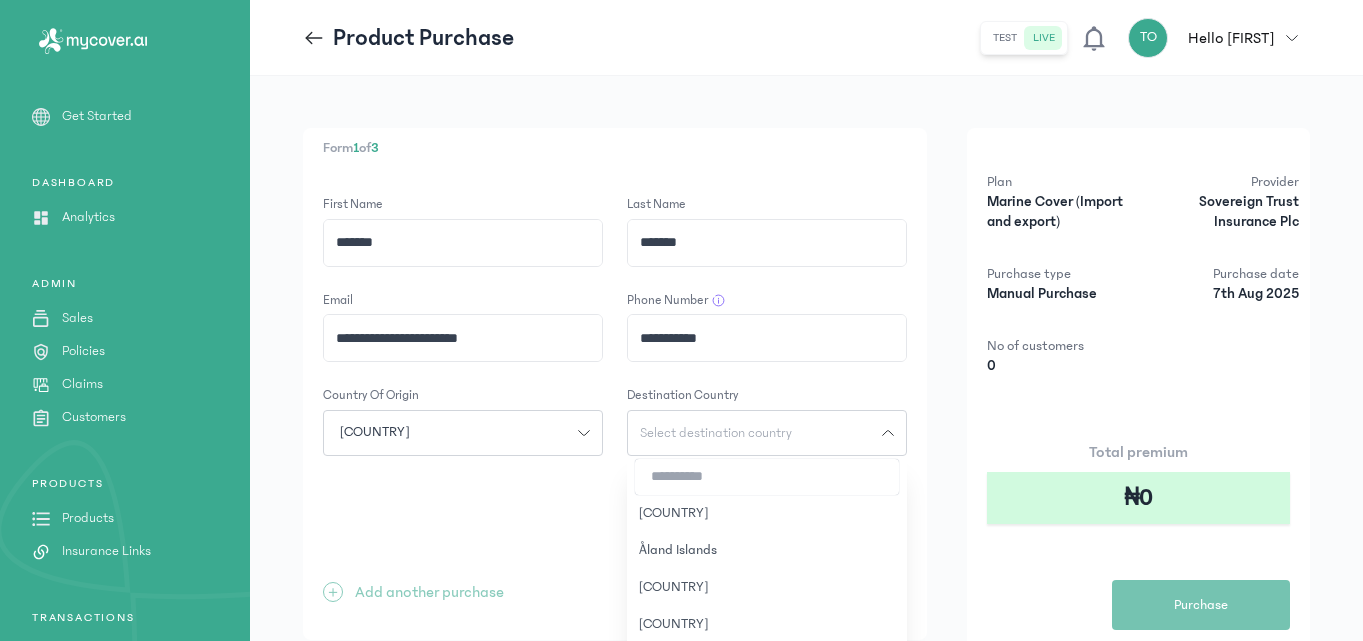 click at bounding box center [767, 477] 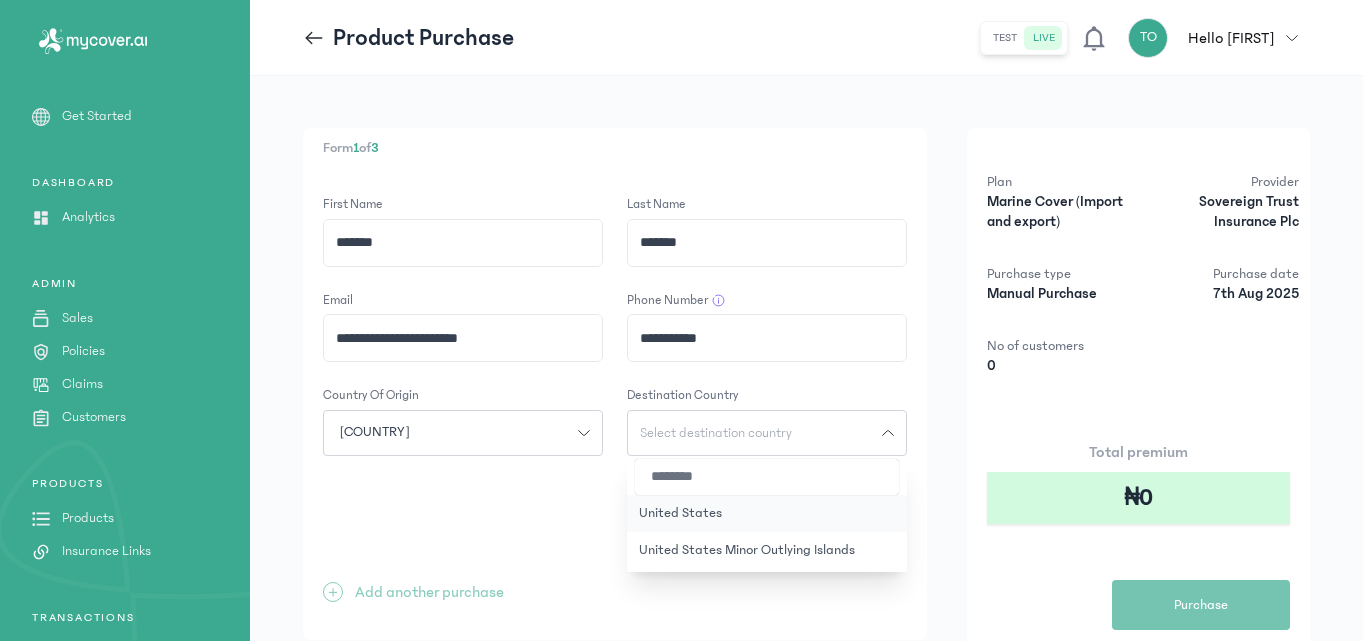 type on "********" 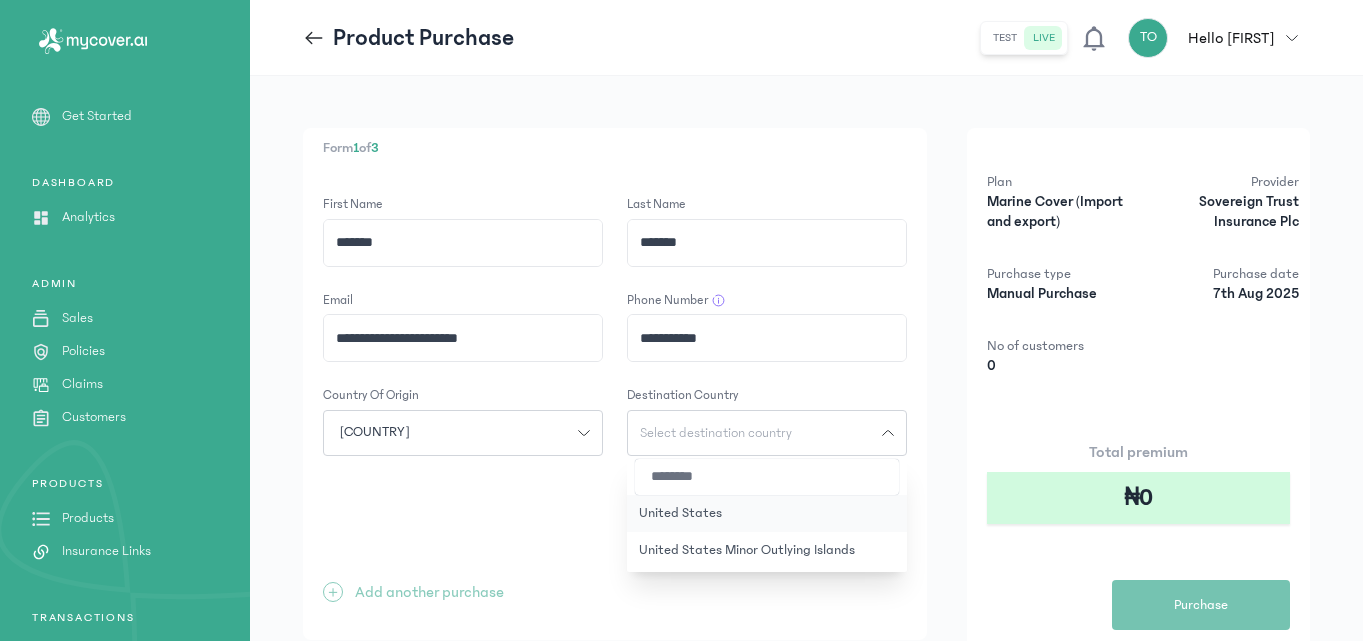 click on "United States" 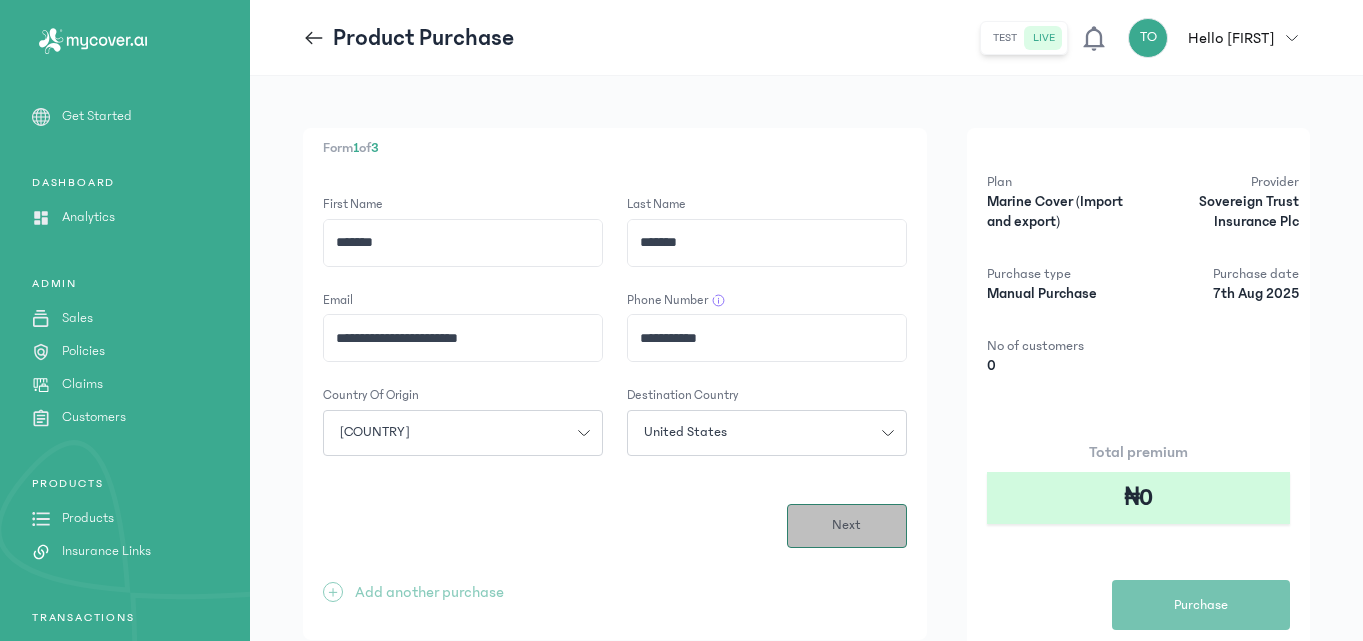 click on "Next" at bounding box center (847, 526) 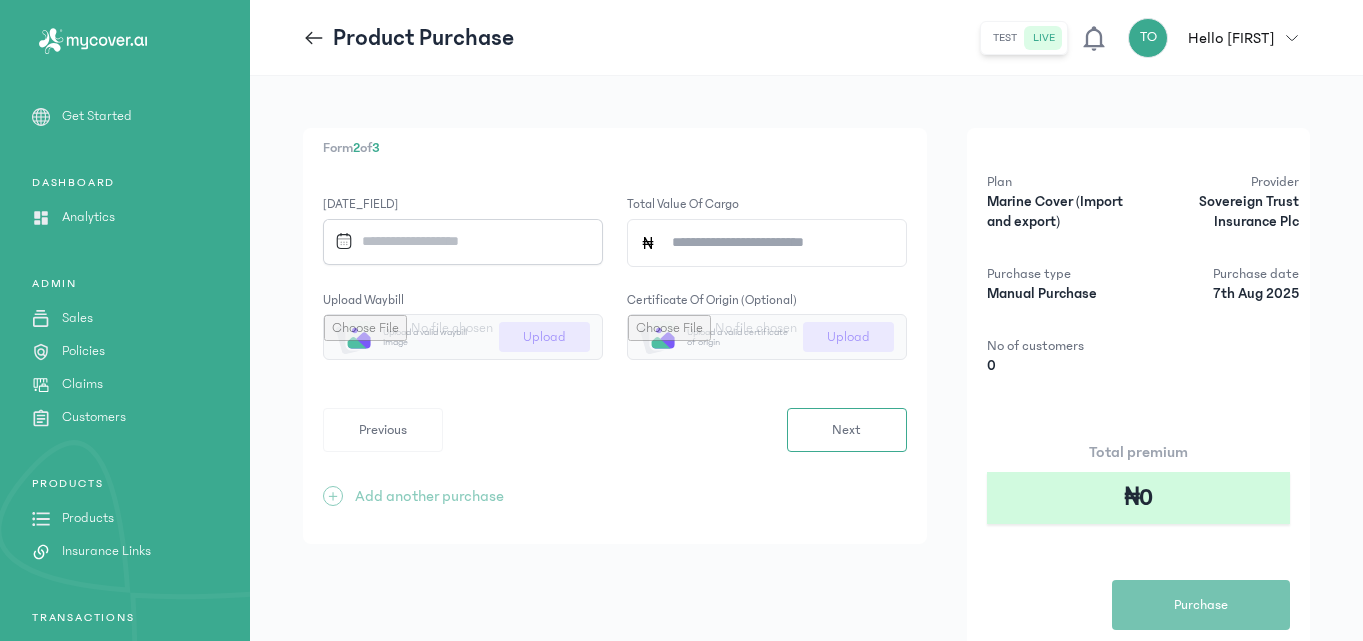 click at bounding box center [456, 241] 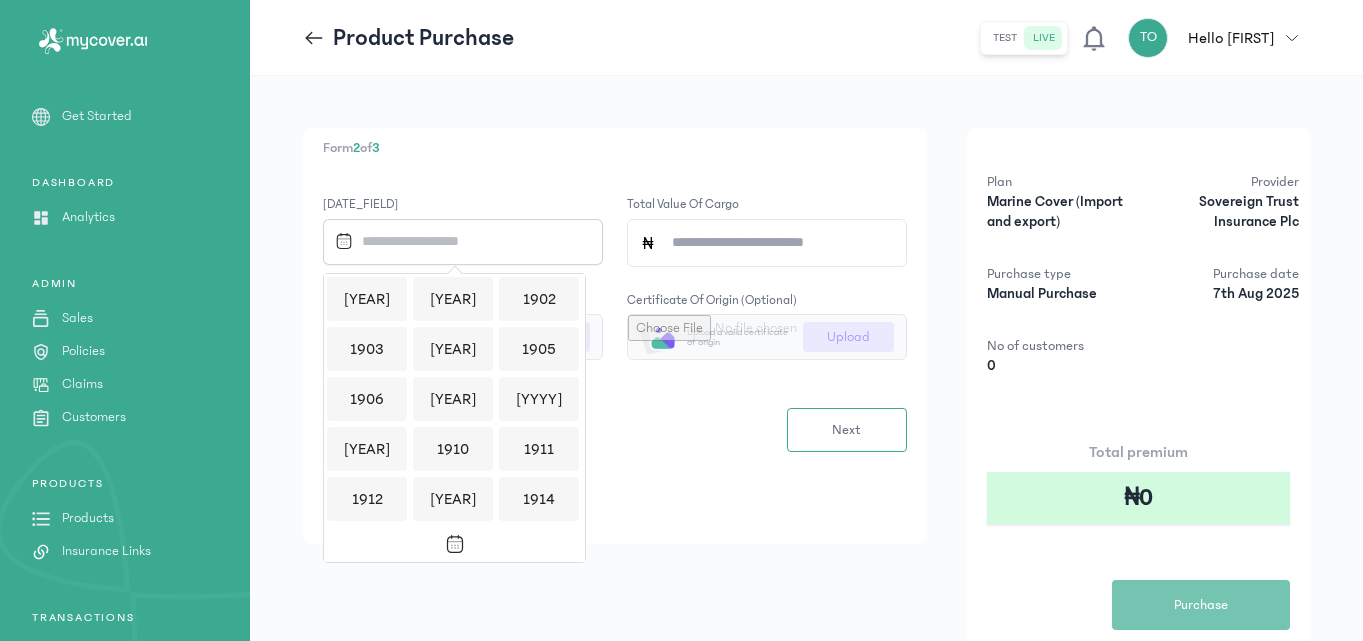 scroll, scrollTop: 1939, scrollLeft: 0, axis: vertical 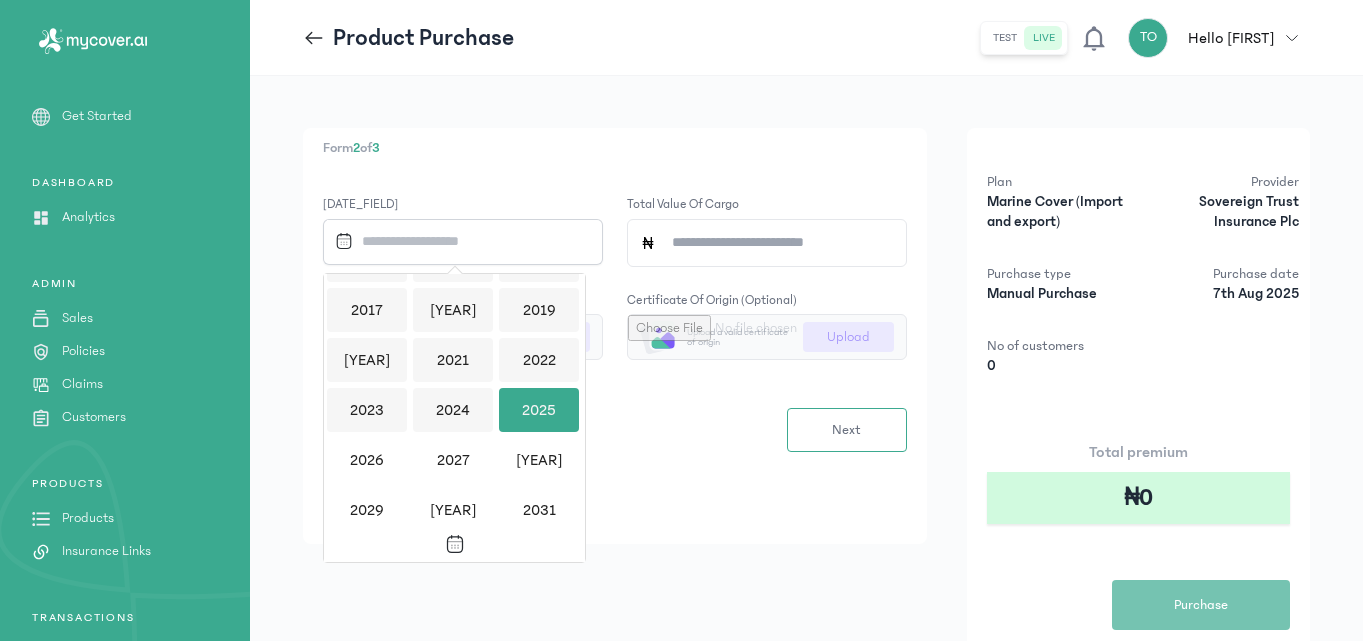 click on "2025" at bounding box center (539, 410) 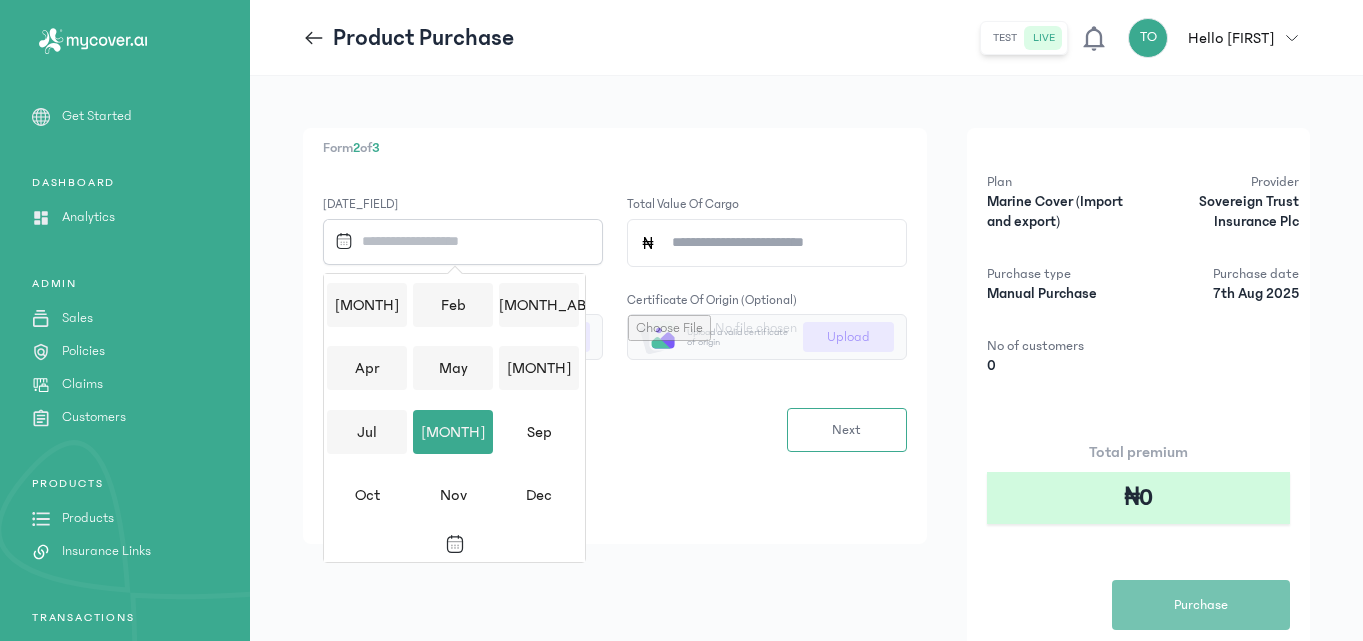 click on "[MONTH]" at bounding box center (453, 432) 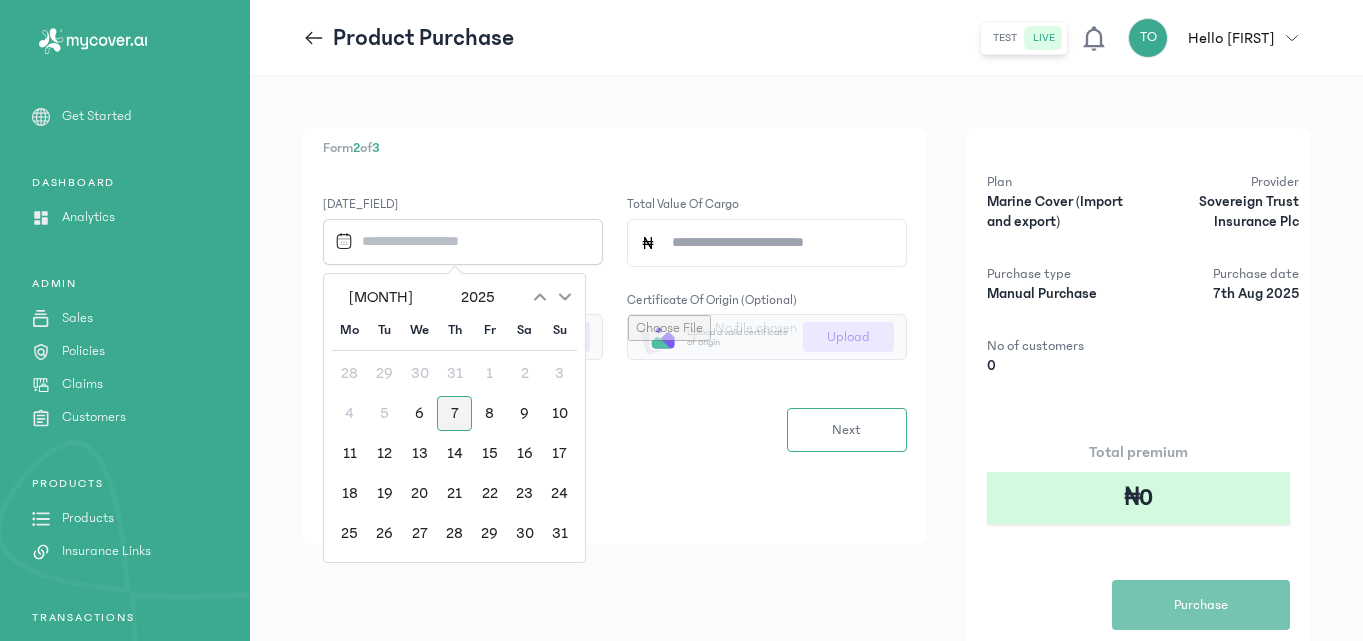 click on "7" at bounding box center (454, 413) 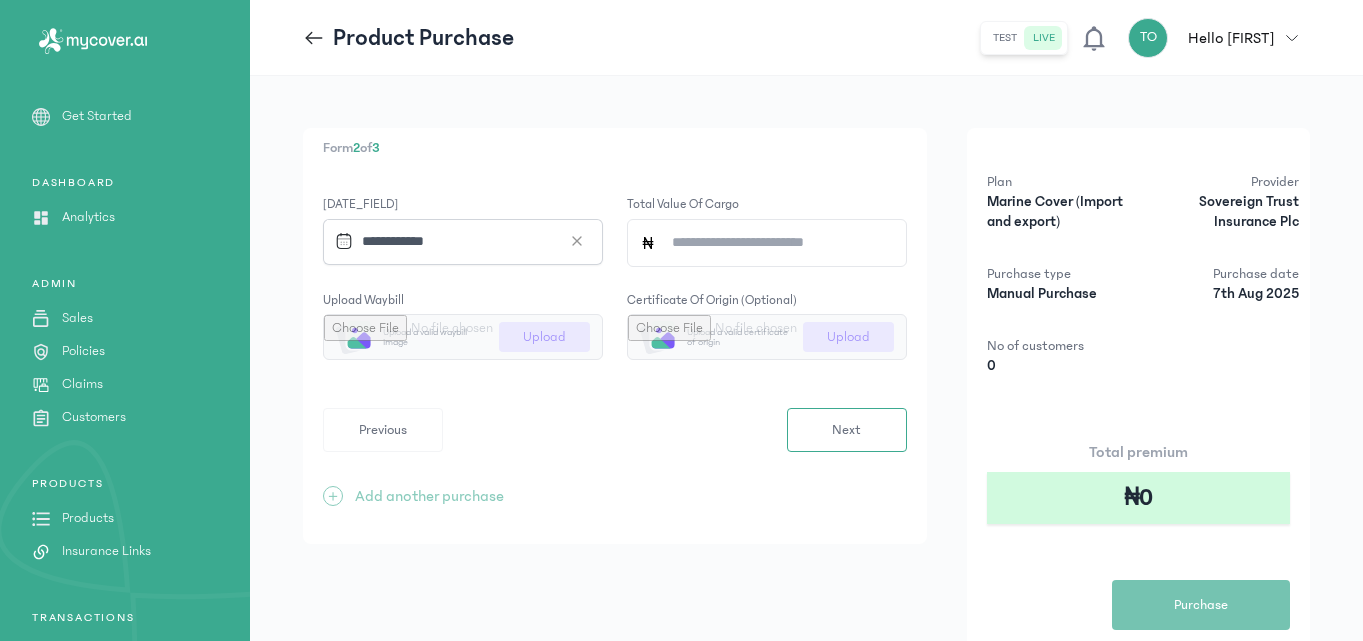 click on "Total value of cargo" 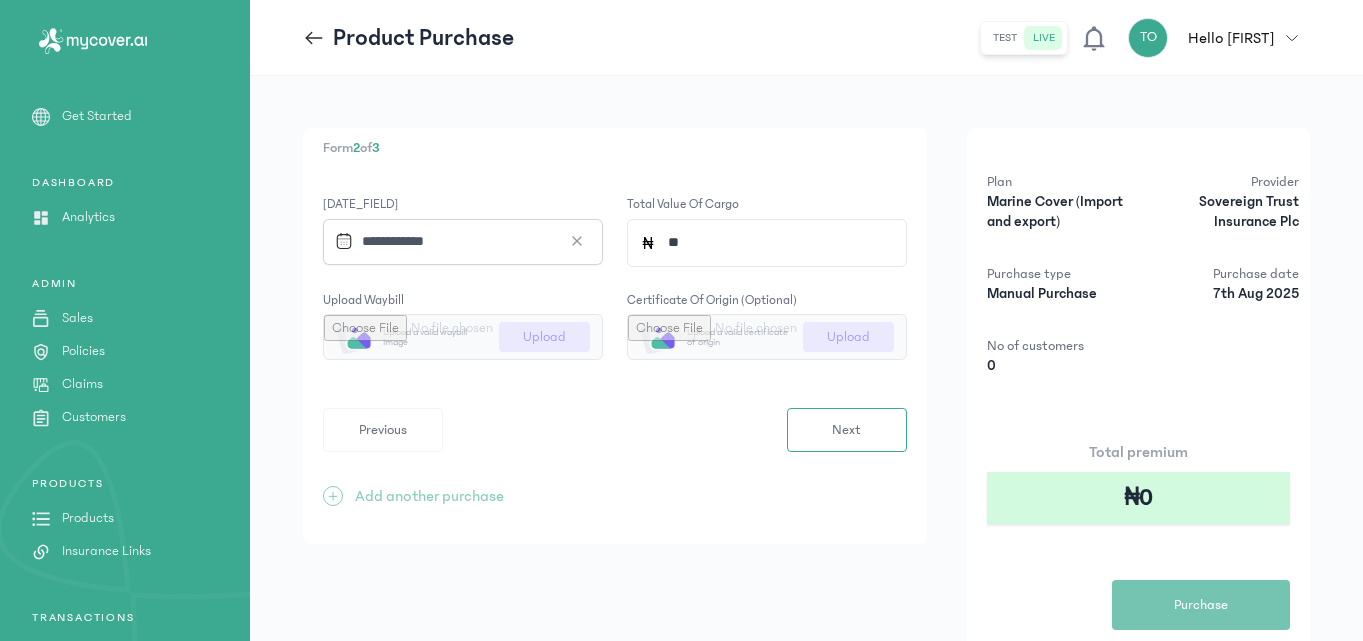 type on "*" 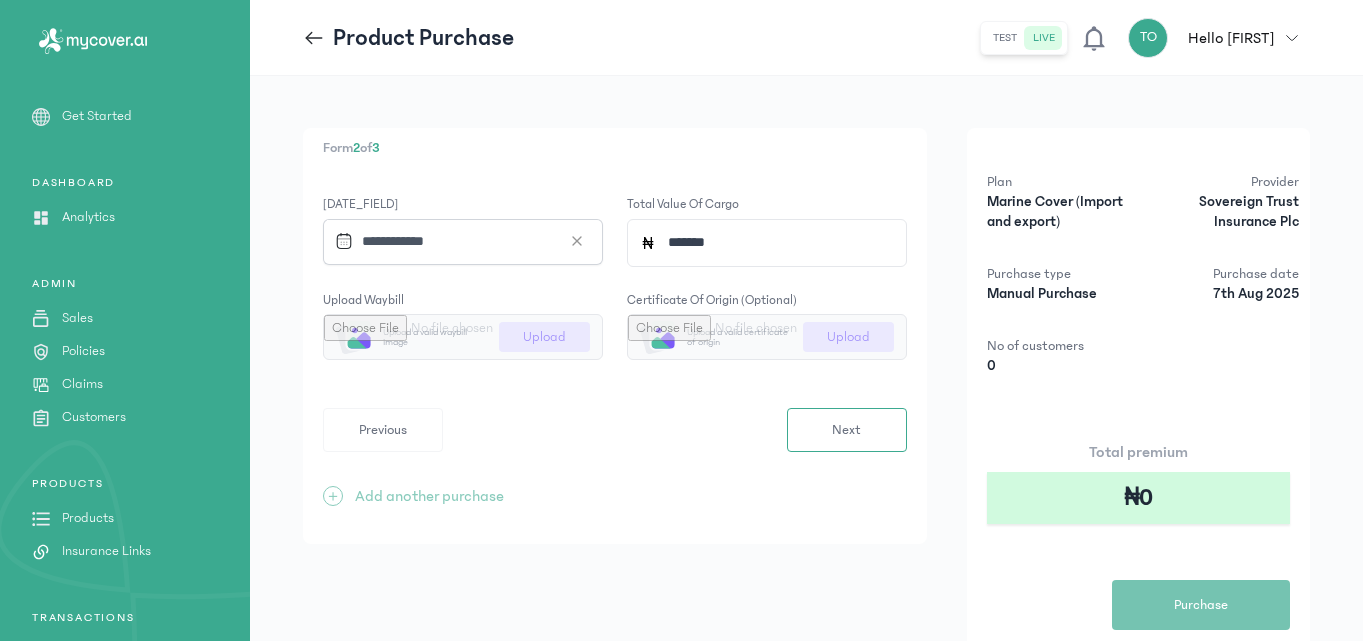 type on "*******" 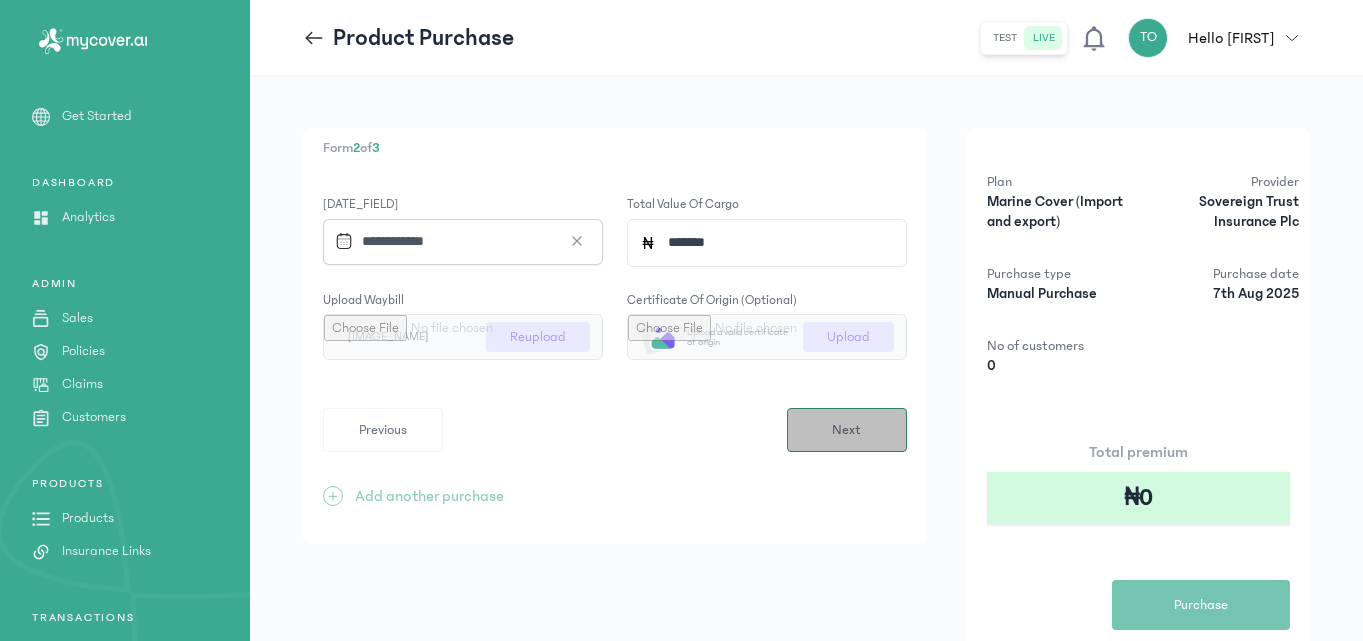 click on "Next" at bounding box center (846, 430) 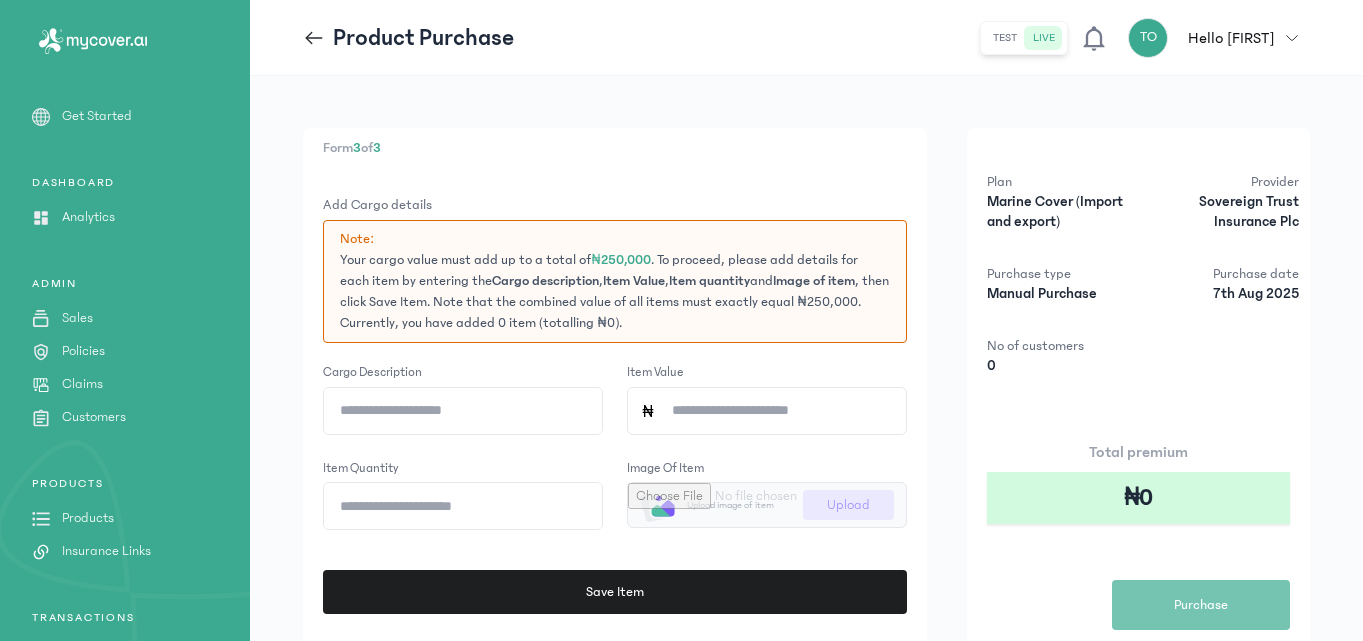 click on "Cargo description" 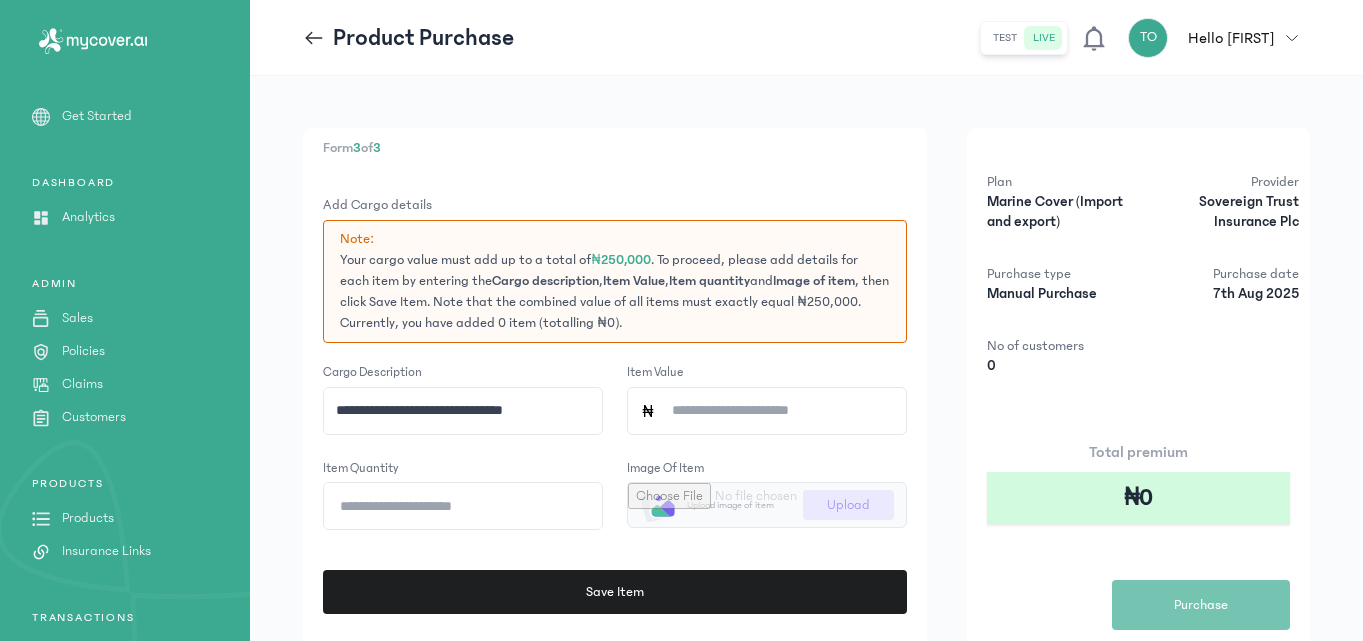 type on "**********" 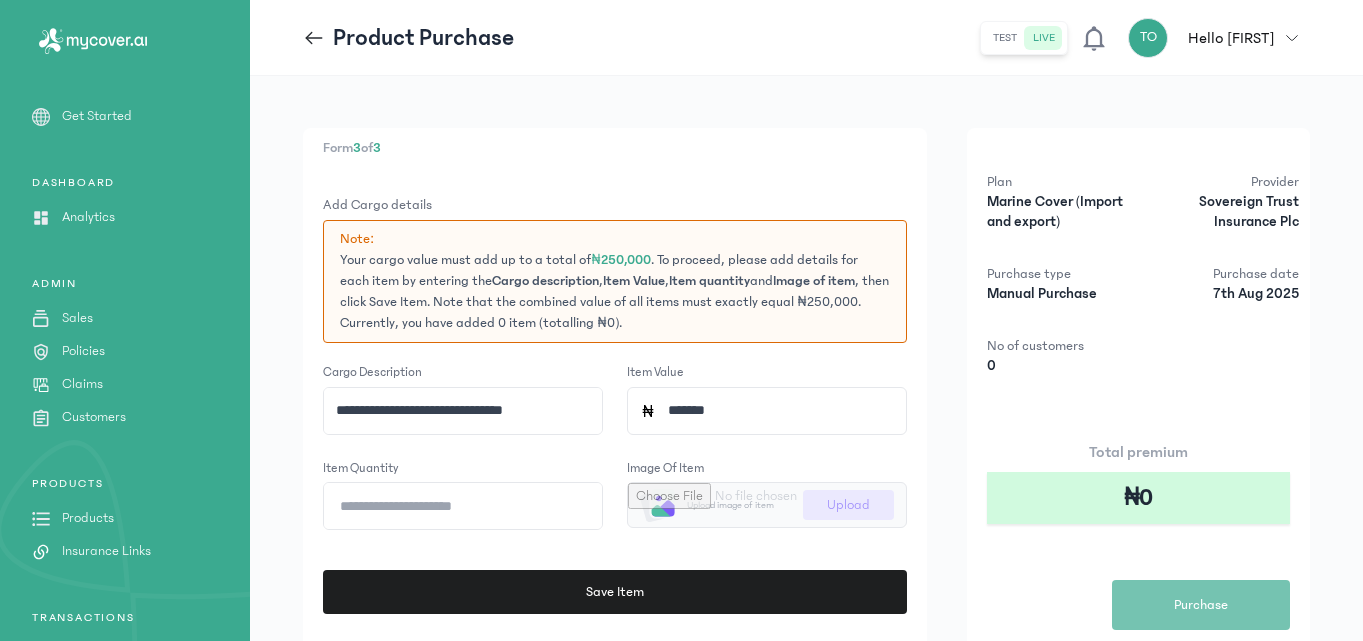 click on "*******" 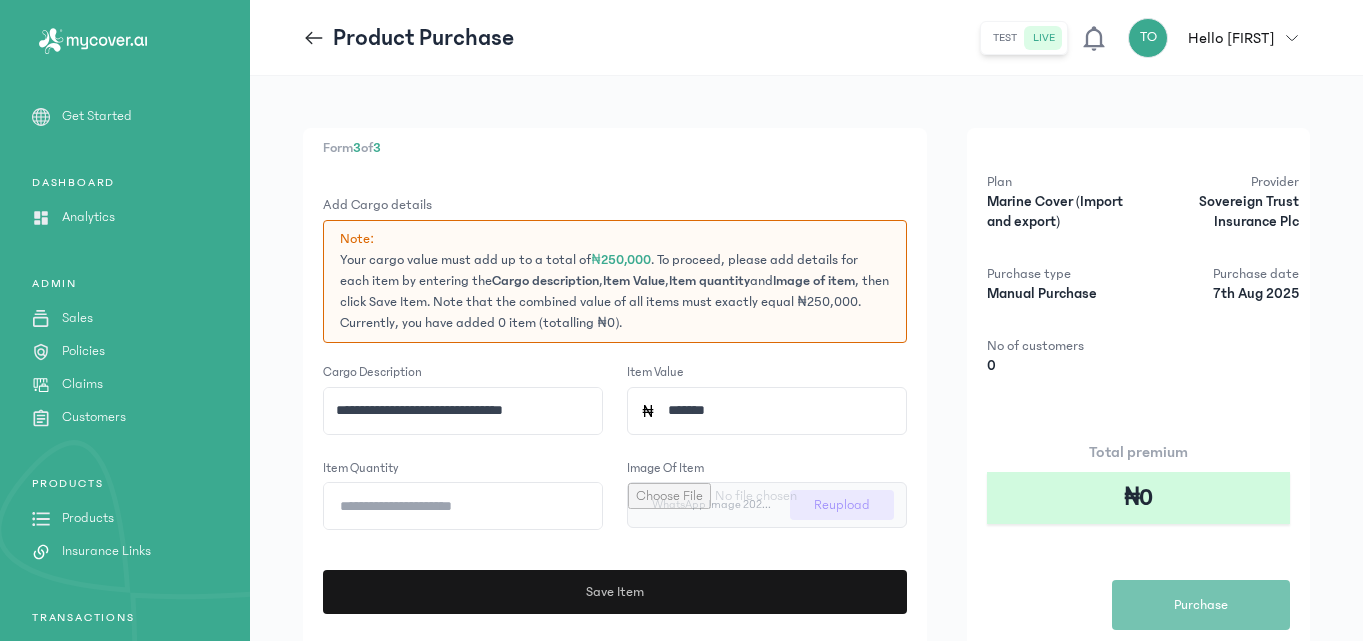 click on "Save Item" at bounding box center [611, 592] 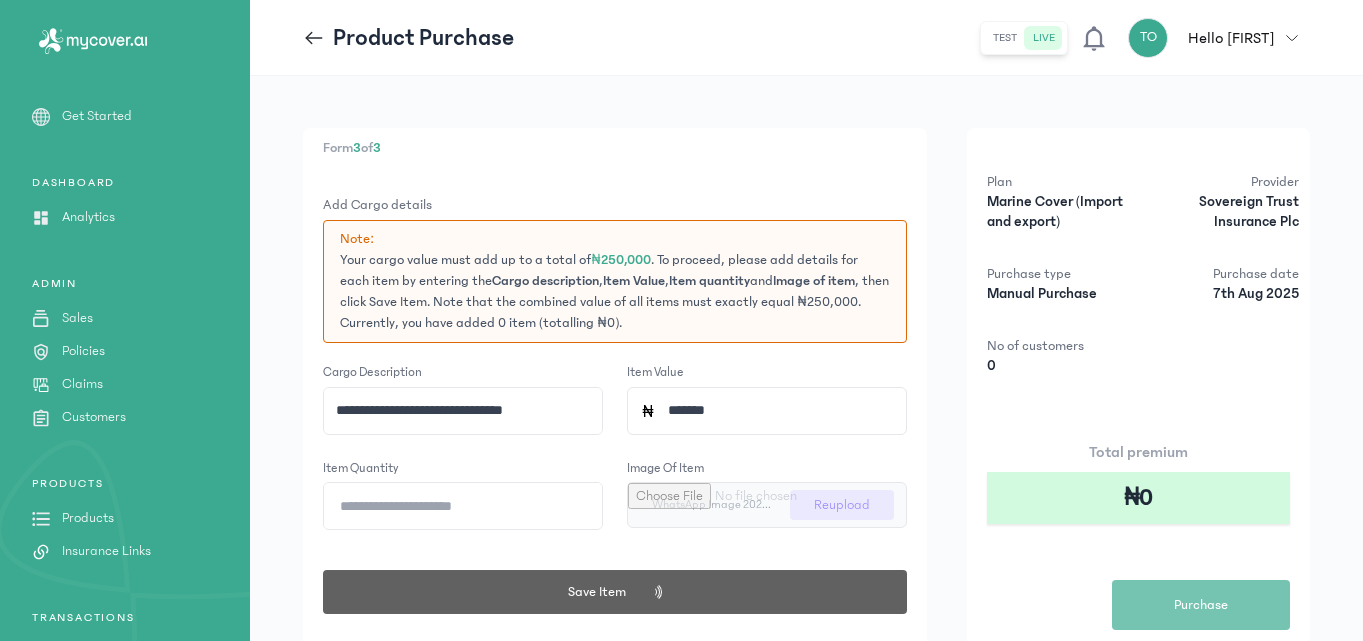 click on "Plan Marine Cover (Import and export) Provider Sovereign Trust Insurance Plc Purchase type Manual Purchase Purchase date 7th Aug 2025 No of customers 0 Total premium ₦0  Purchase" 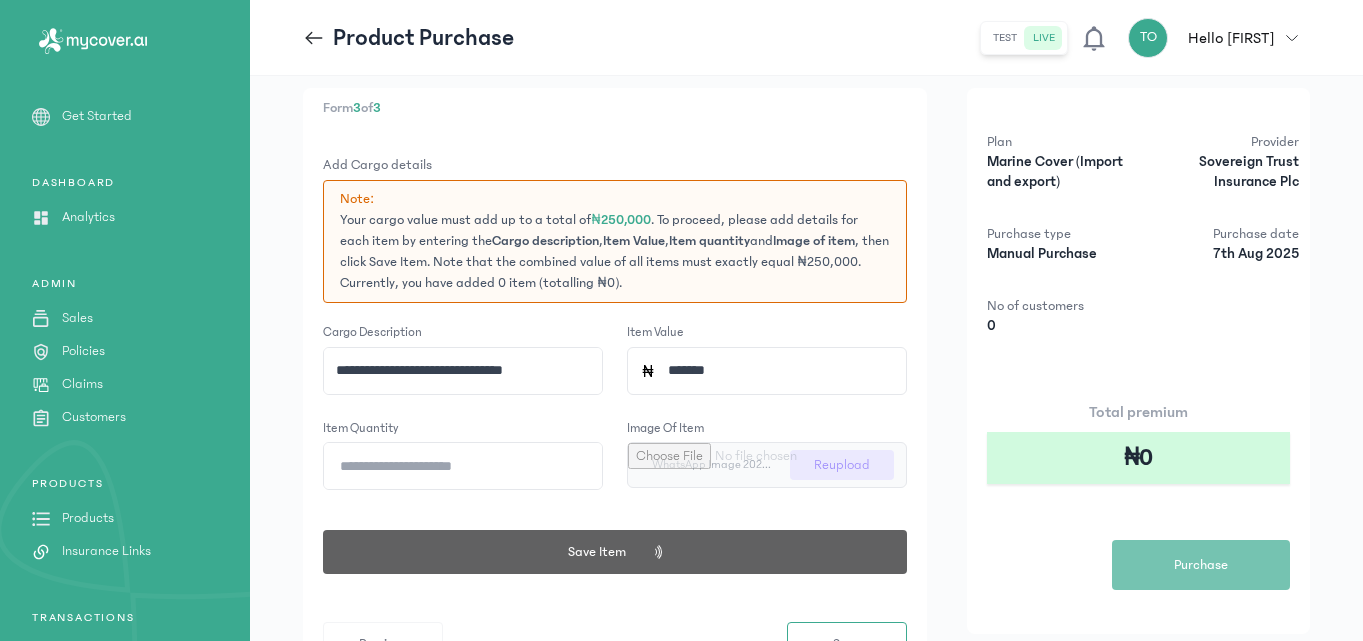 type 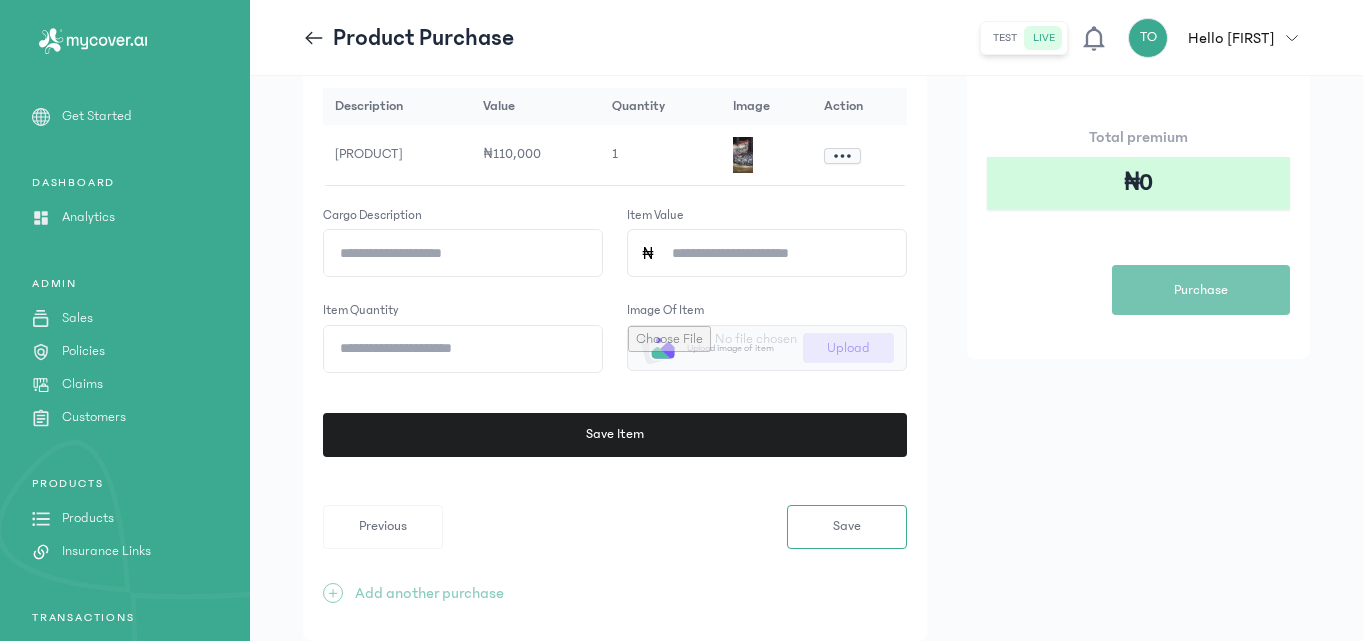 scroll, scrollTop: 320, scrollLeft: 0, axis: vertical 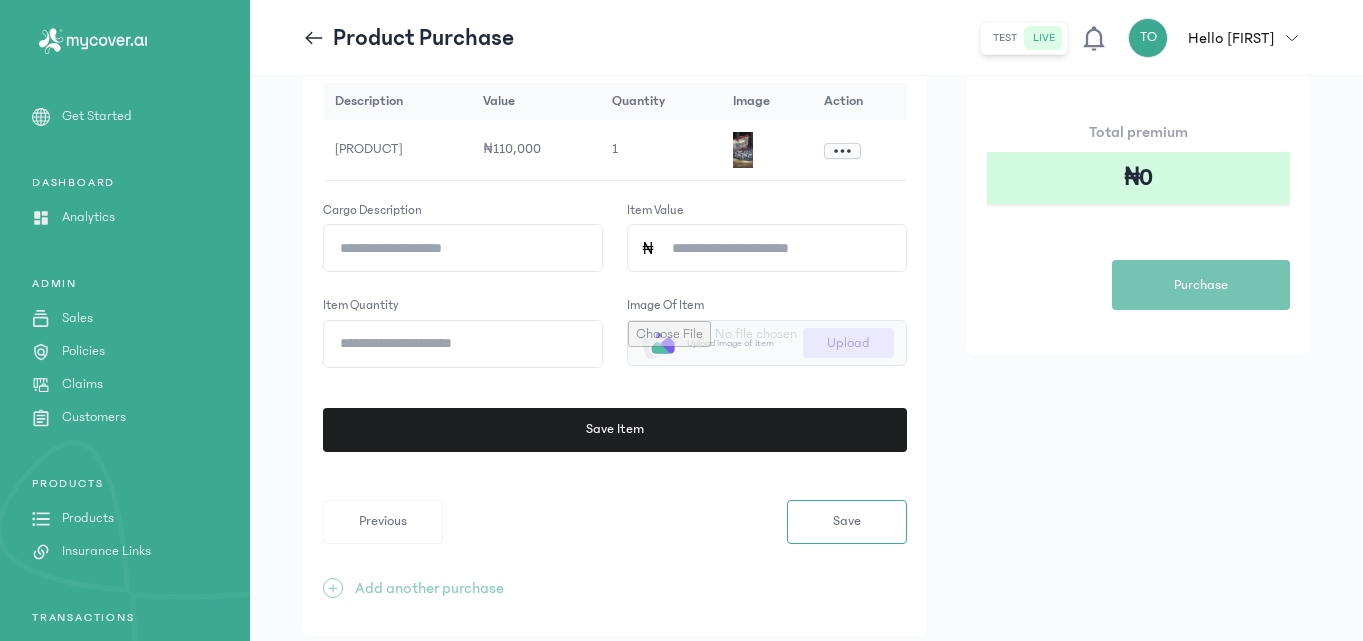 click on "Cargo description" 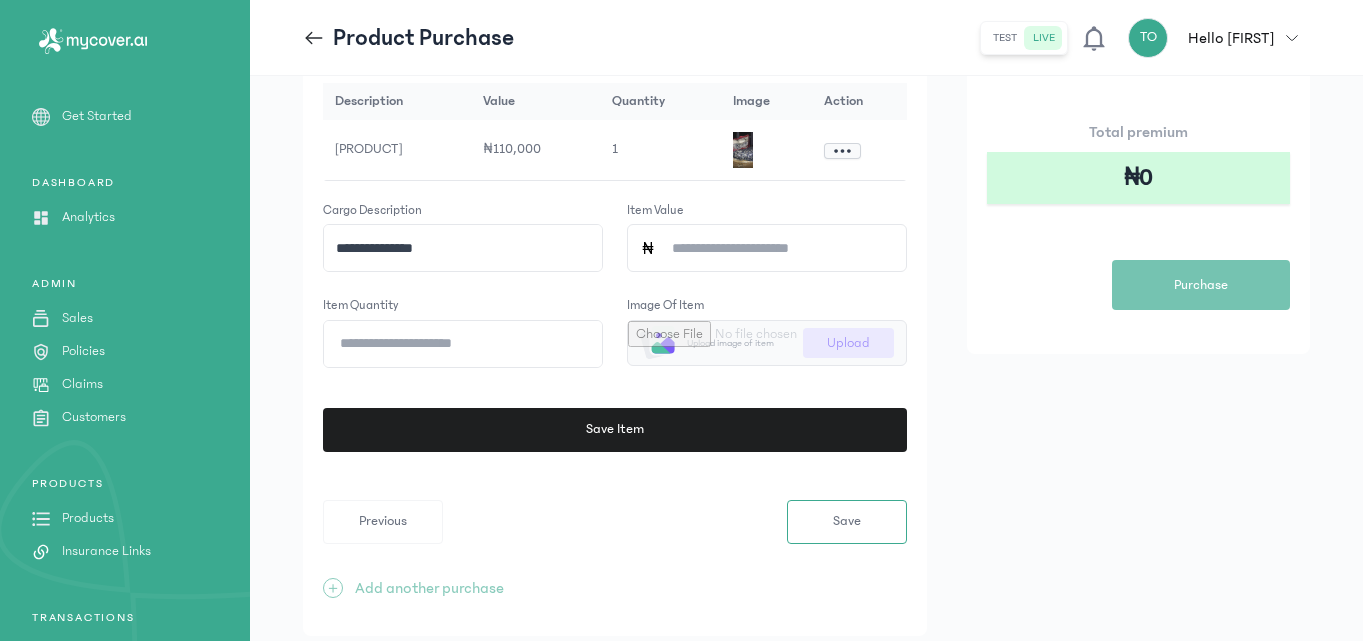 type on "**********" 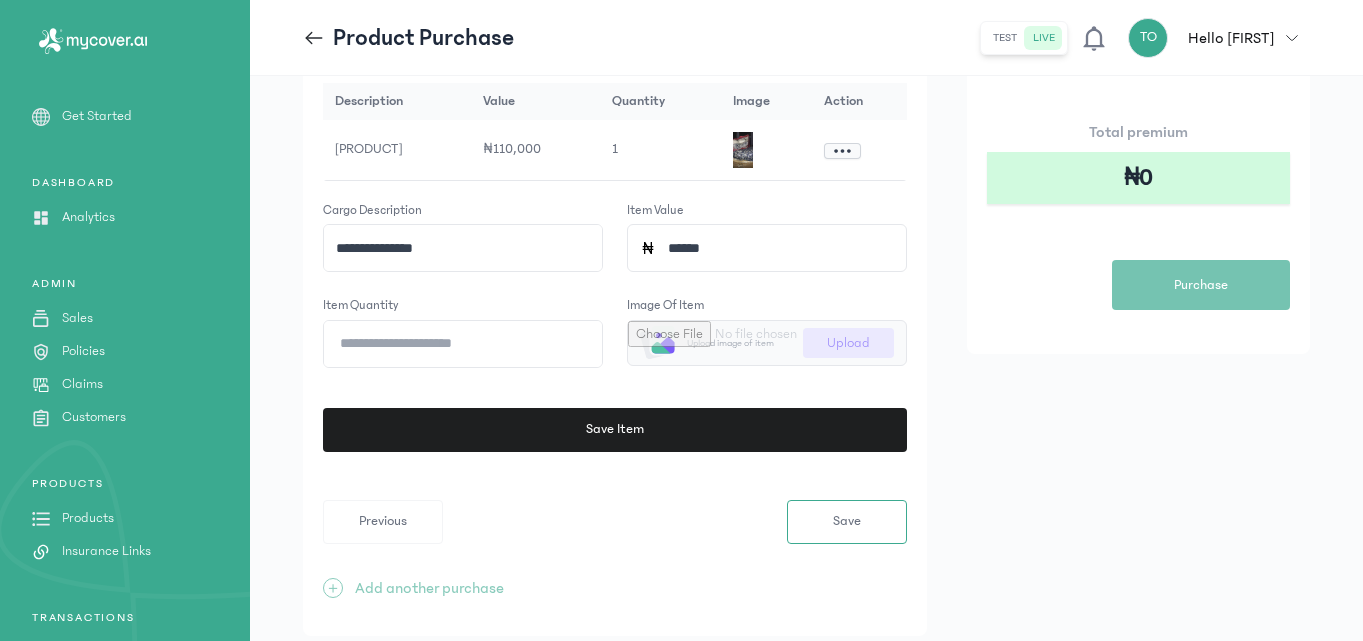 type on "******" 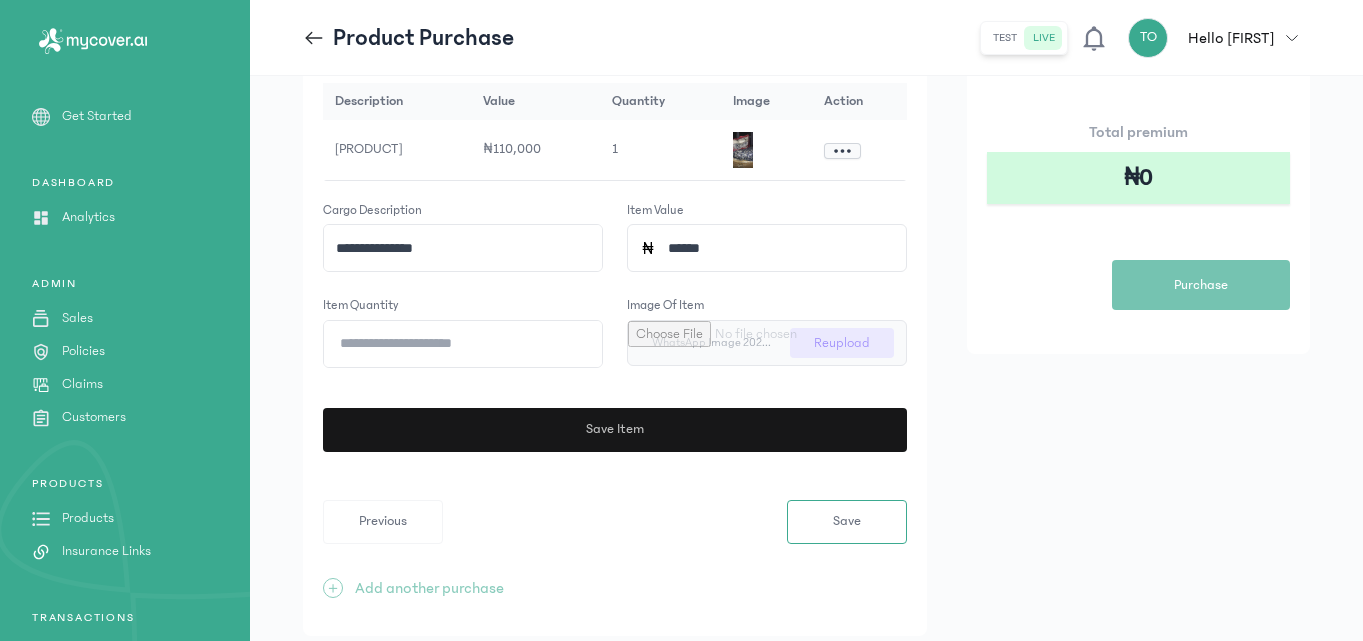 click on "Save Item" at bounding box center (619, 430) 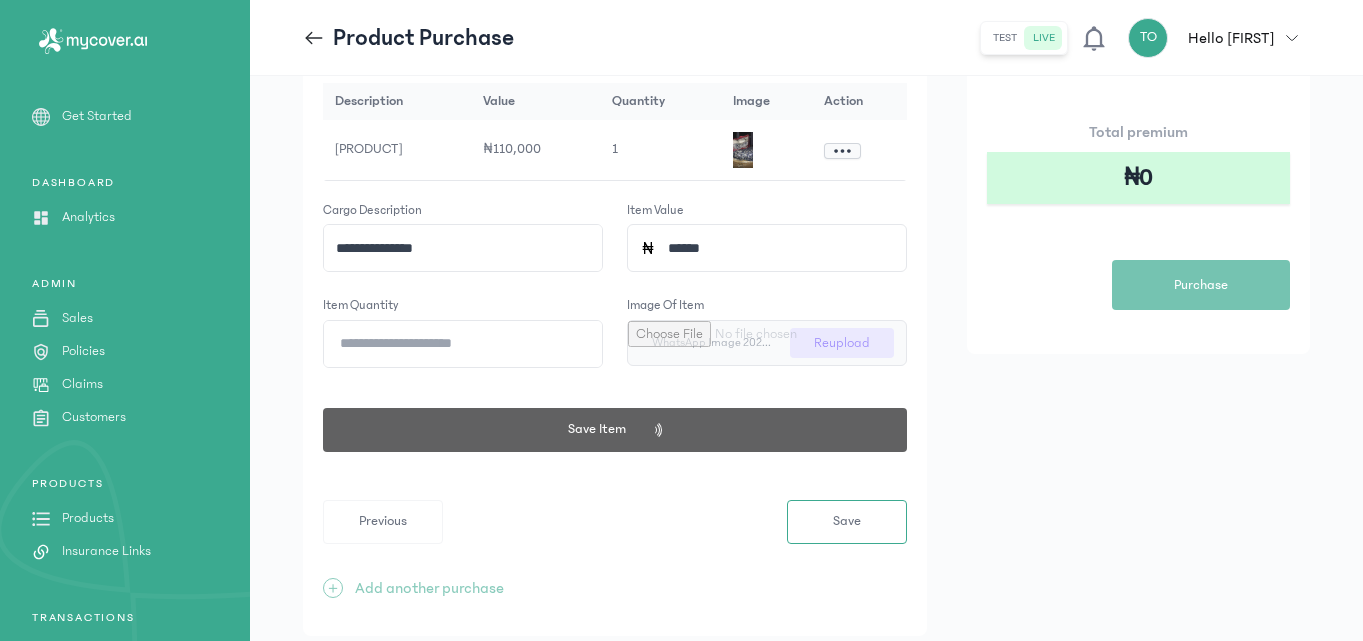 type 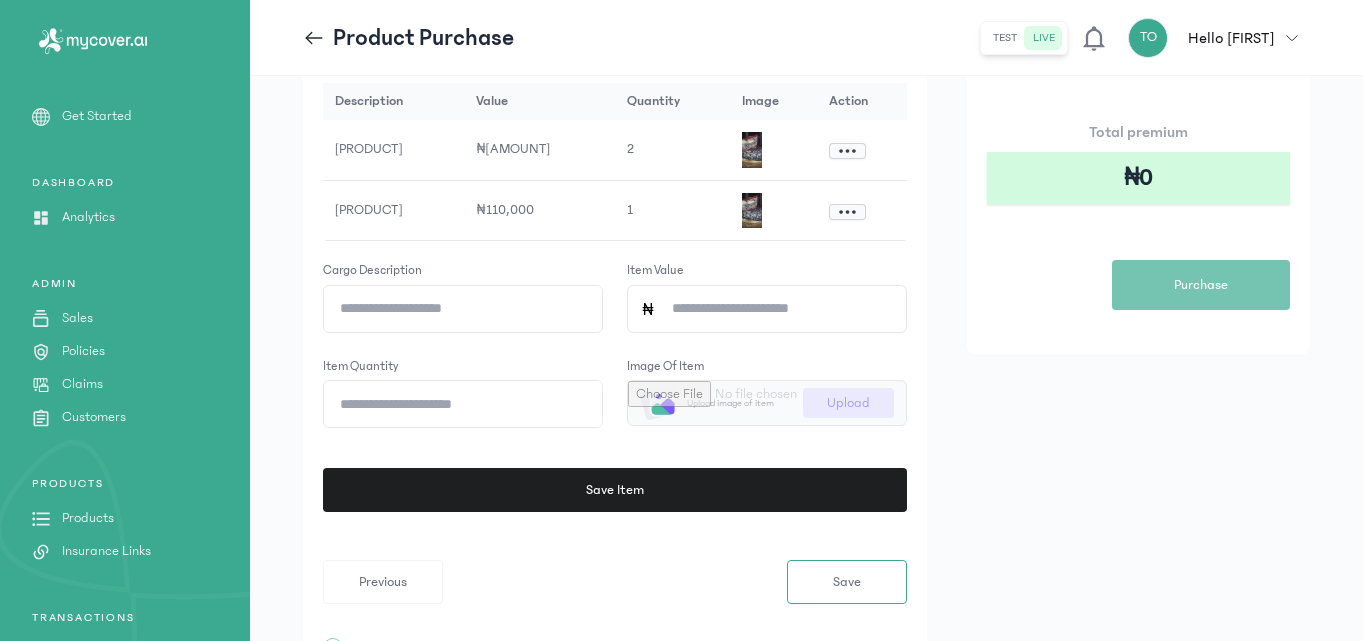 click on "Form  3  of  3 Add Cargo details Note:  Your cargo value must add up to a total of  ₦250,000 . To proceed, please add details for each item by entering the  Cargo description ,  Item Value ,  Item quantity  and  Image of item , then click Save Item. Note that the combined value of all items must exactly equal ₦250,000. Currently, you have added 2 items (totalling ₦250,000).  2 items added
description value quantity image Action fashion glasses ₦70,000 2
2 piece female wear( up and down) ₦110,000 1
Cargo description Item Value Item quantity Image of item
Upload image of item Upload  Save Item   Previous  Save  +  Add another purchase Plan Marine Cover (Import and export) Provider Sovereign Trust Insurance Plc Purchase type Manual Purchase Purchase date 7th Aug 2025 No of customers 0 Total premium ₦0  Purchase" 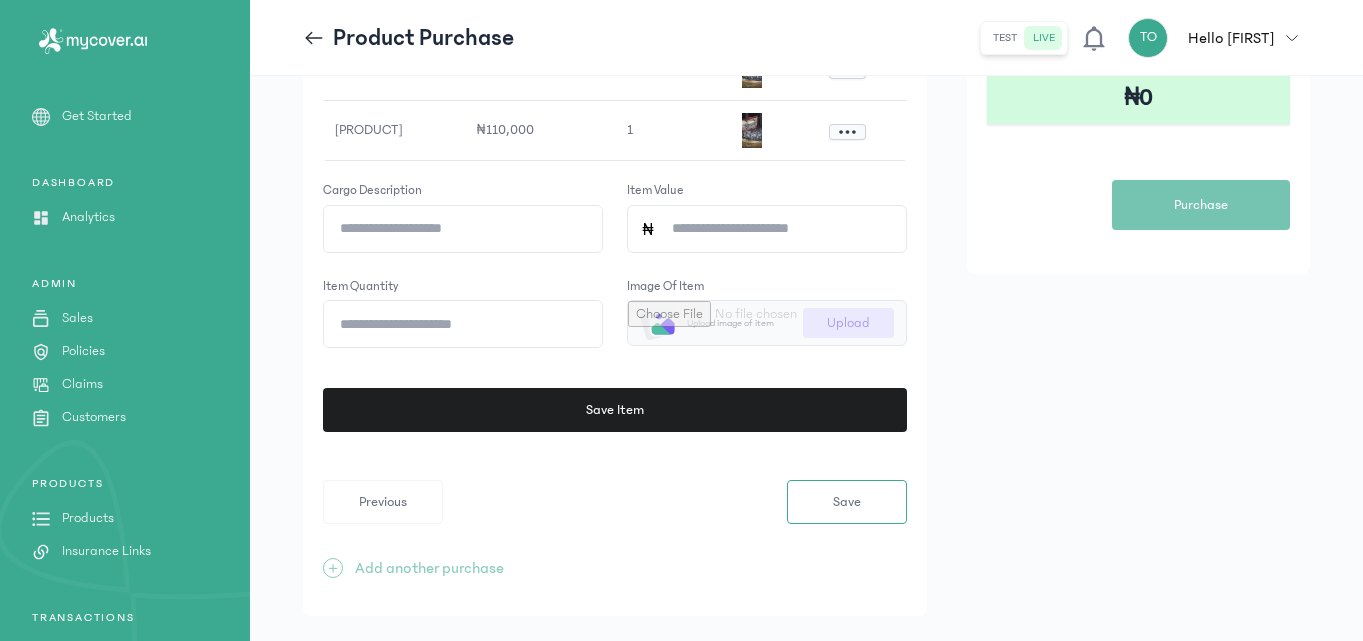 scroll, scrollTop: 439, scrollLeft: 0, axis: vertical 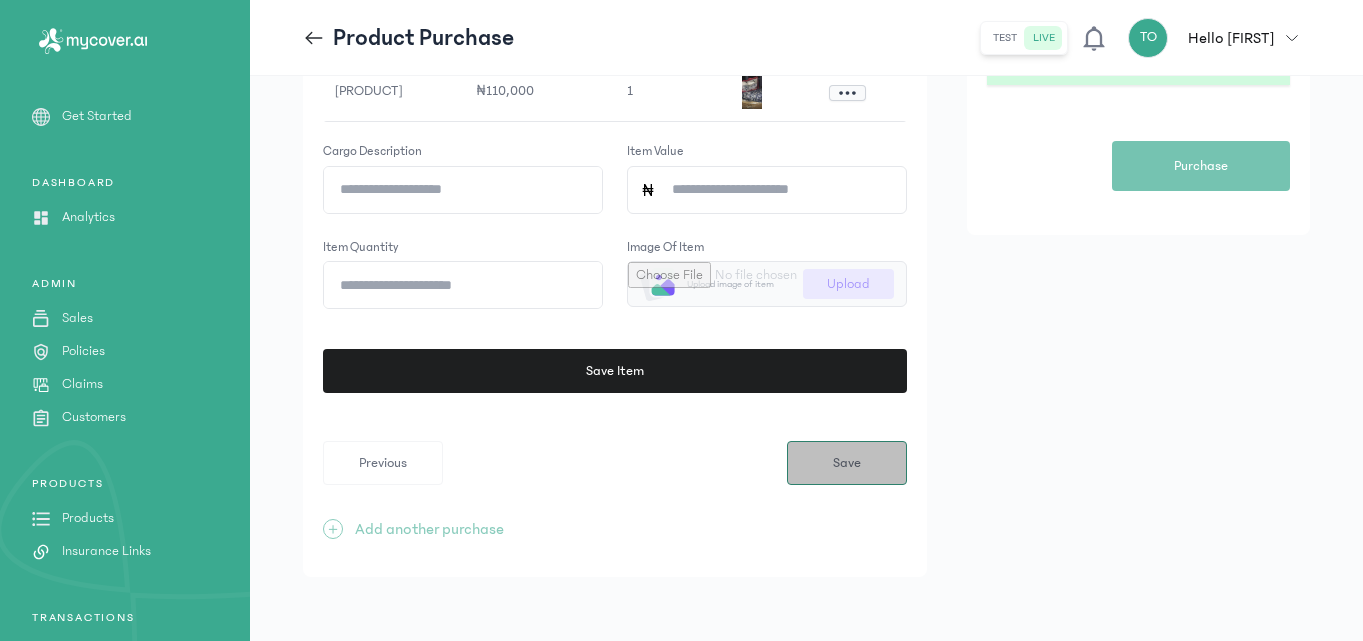 click on "Save" at bounding box center [847, 463] 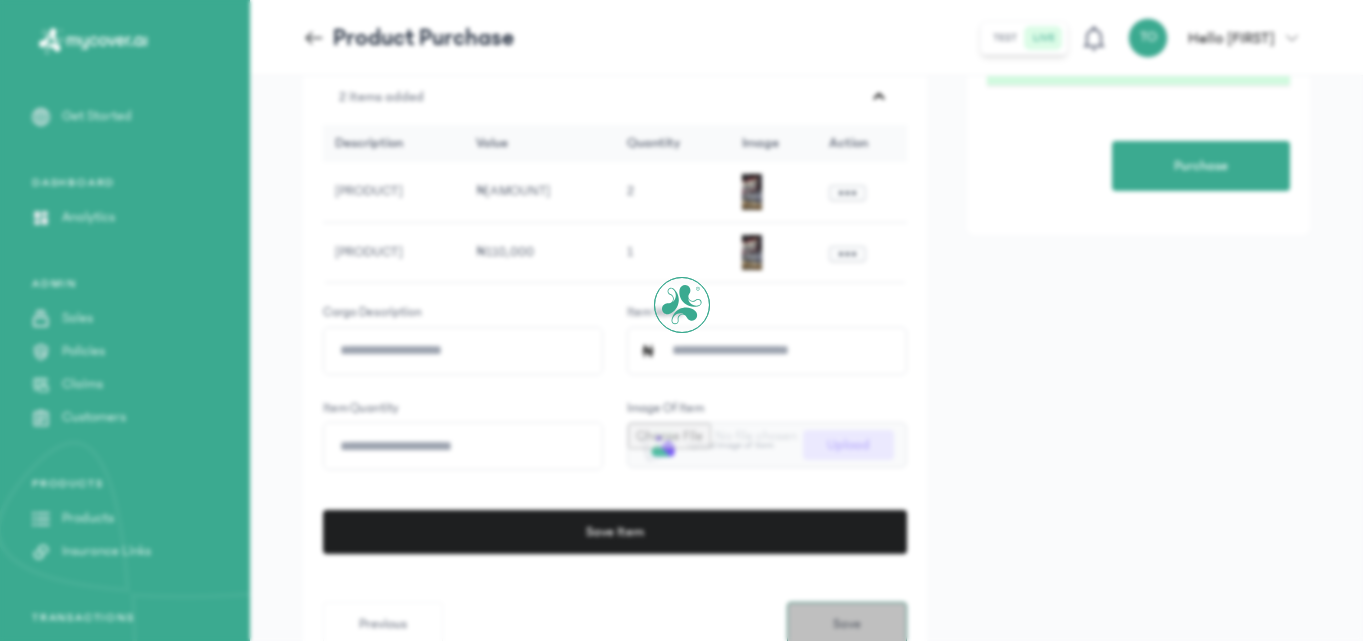 scroll, scrollTop: 0, scrollLeft: 0, axis: both 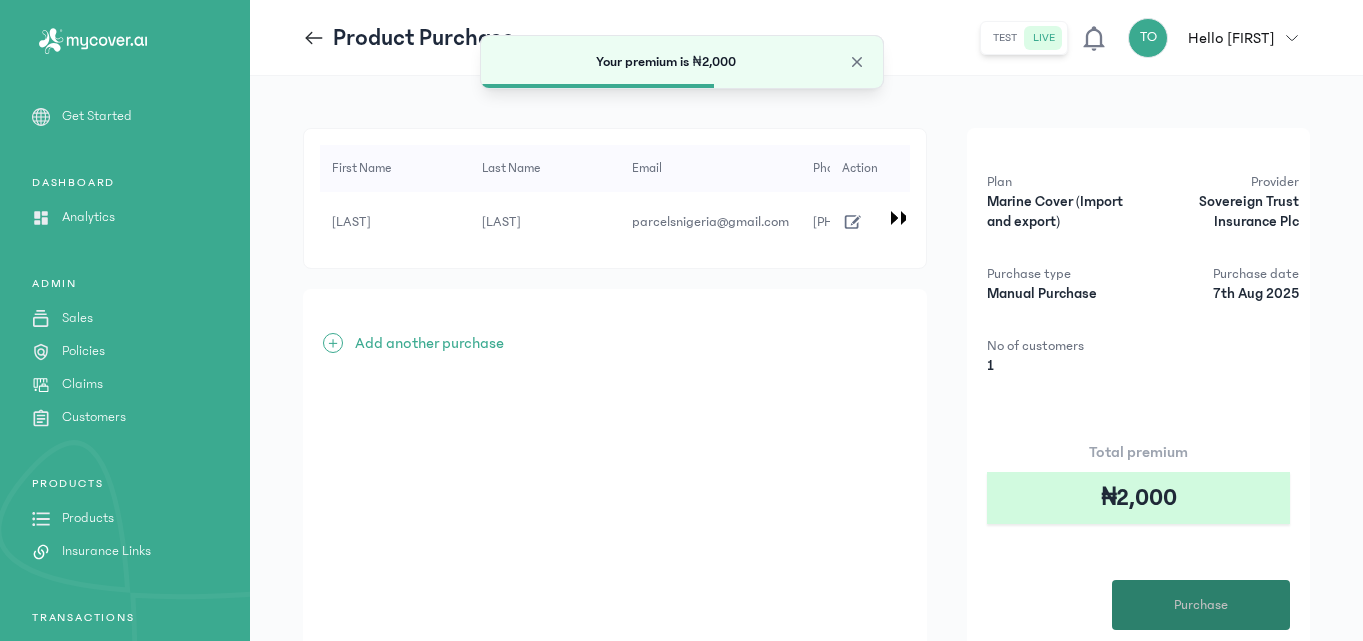 click on "Purchase" at bounding box center [1201, 605] 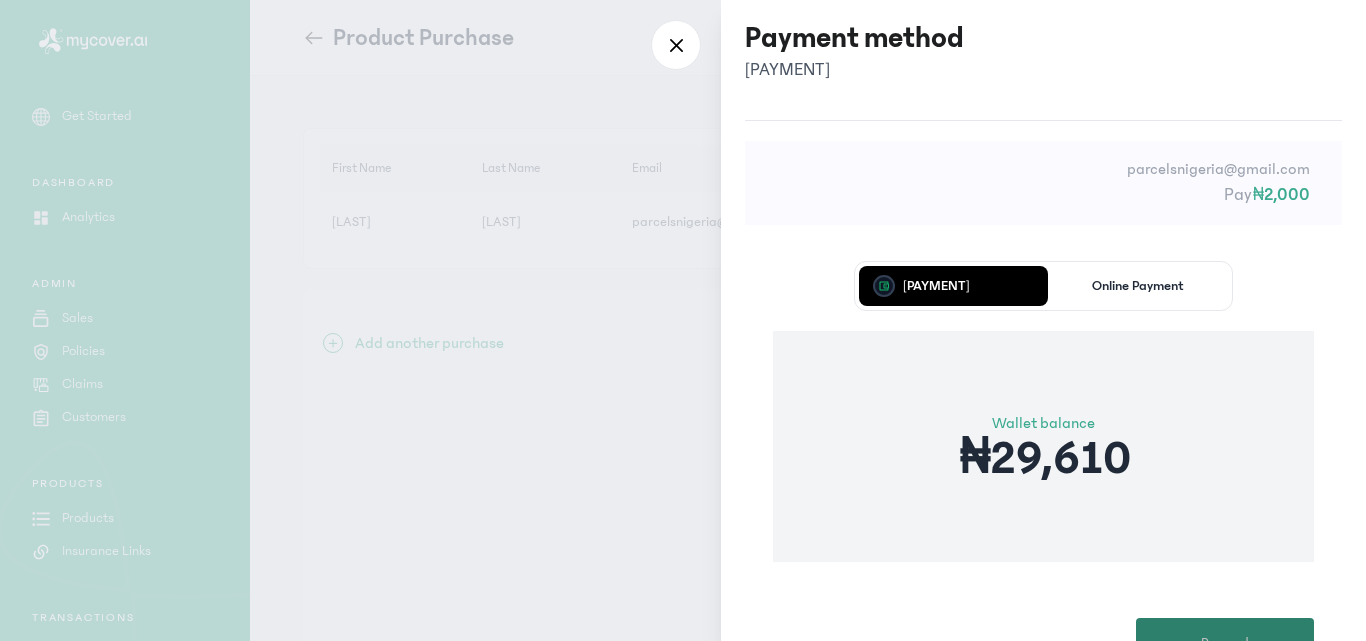 click on "Proceed" at bounding box center [1225, 643] 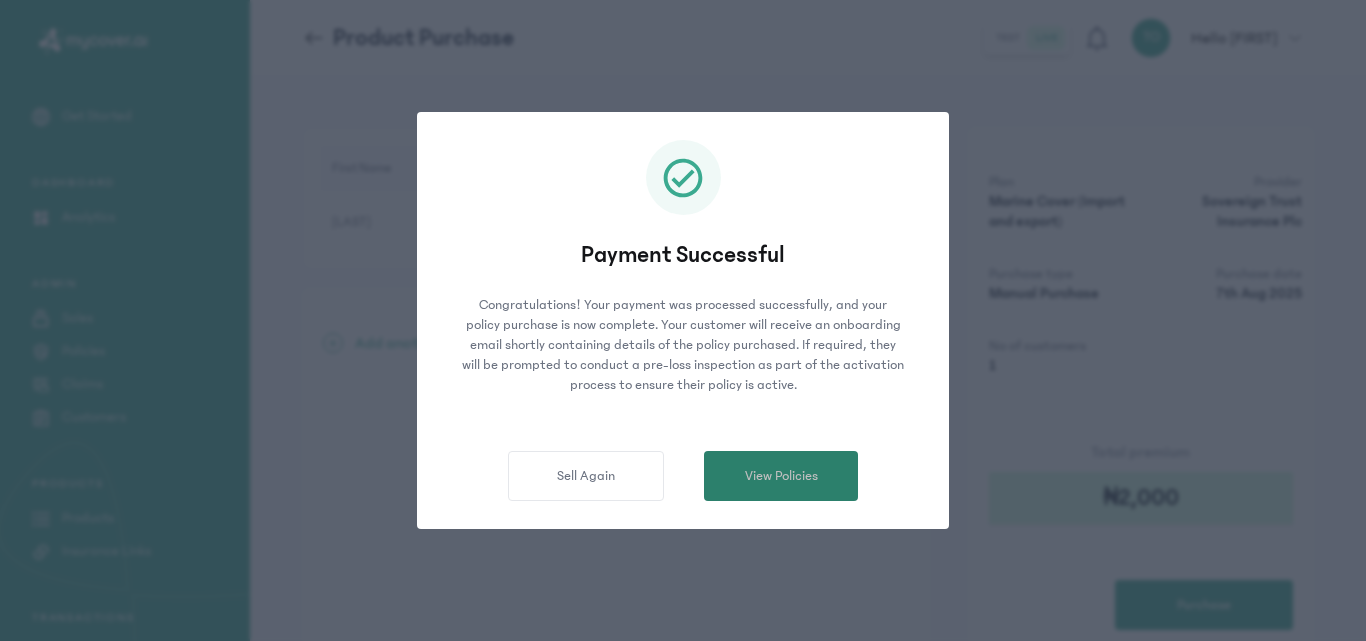 click on "View Policies" at bounding box center [781, 476] 